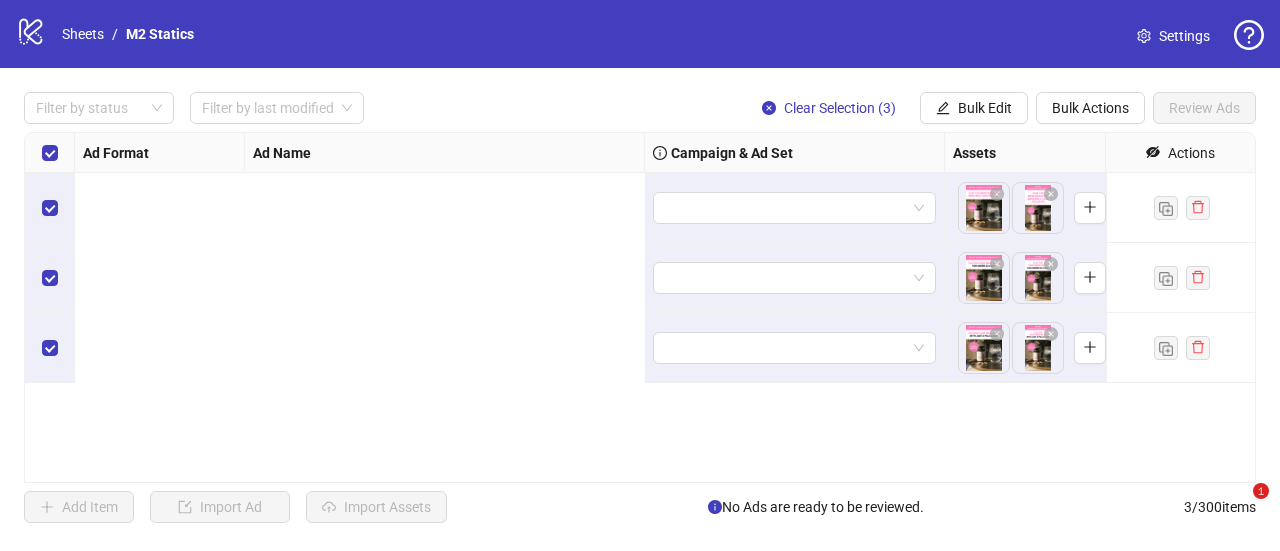 scroll, scrollTop: 0, scrollLeft: 0, axis: both 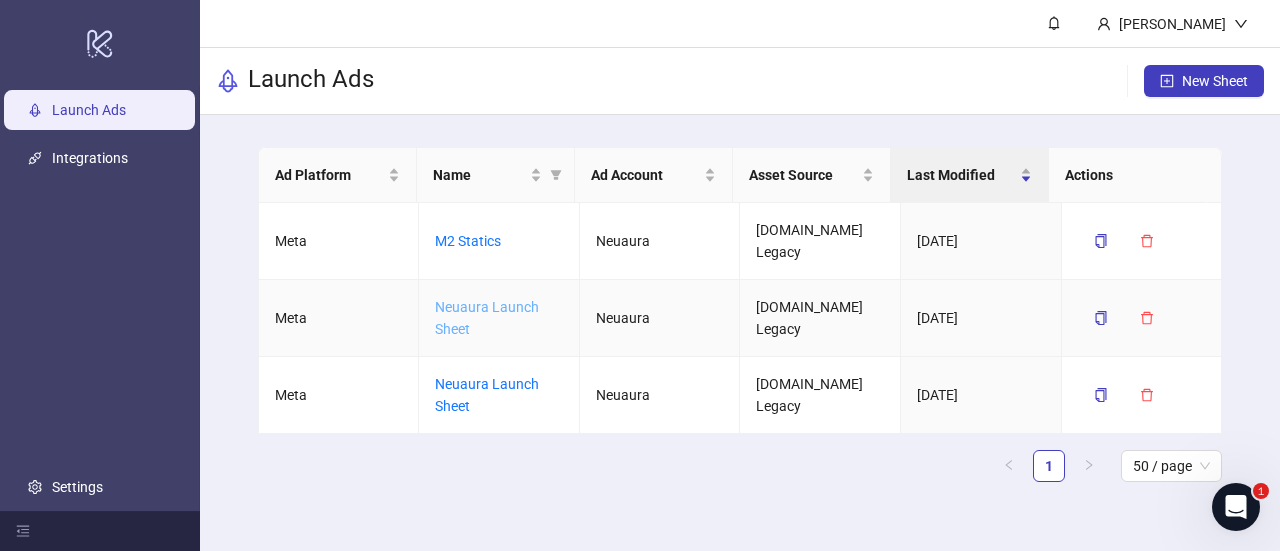 click on "Neuaura Launch Sheet" at bounding box center [487, 318] 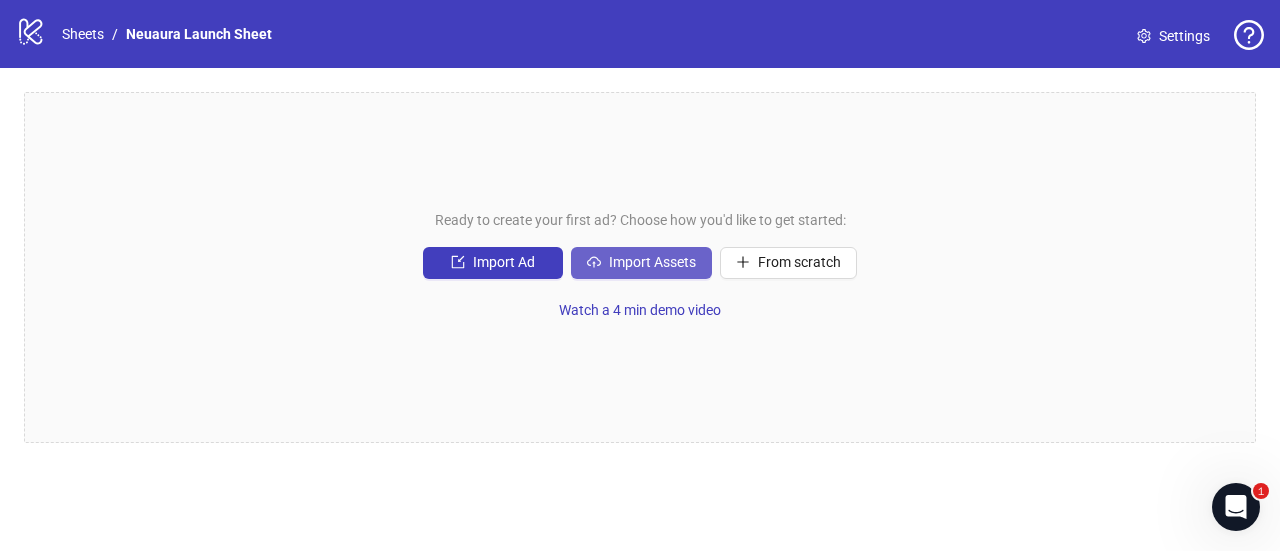 click on "Import Assets" at bounding box center (652, 262) 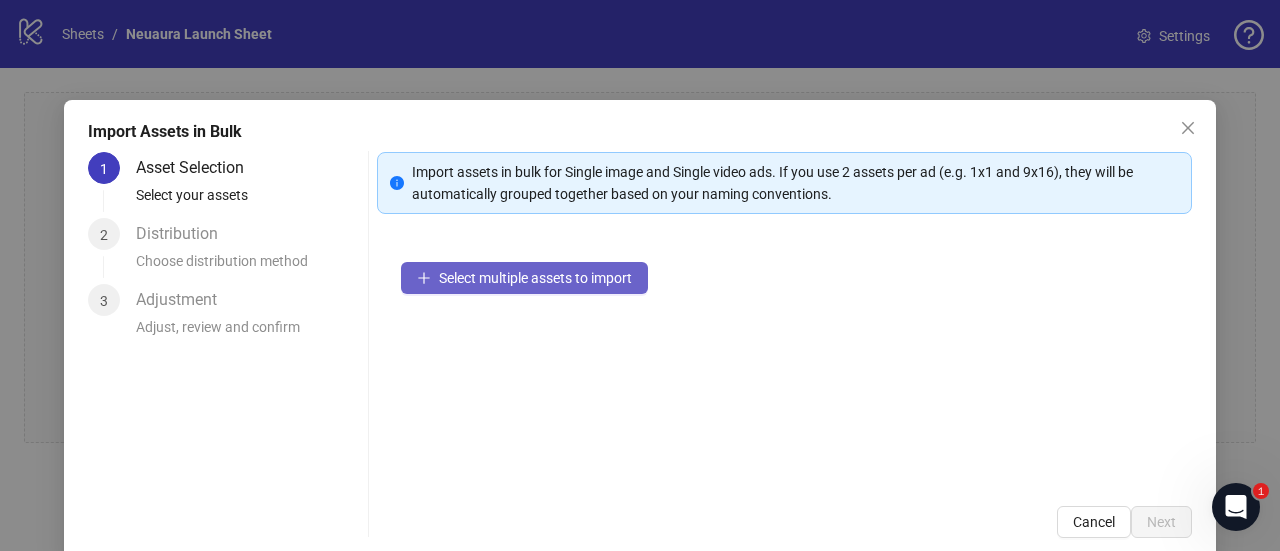 click on "Select multiple assets to import" at bounding box center [524, 278] 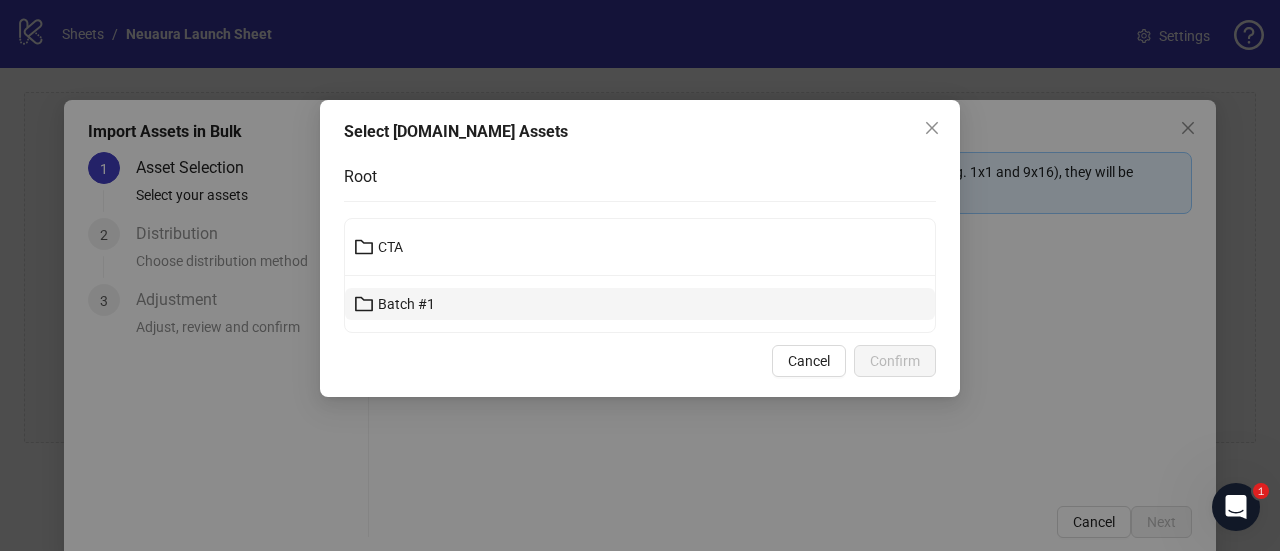 click on "Batch #1" at bounding box center [640, 304] 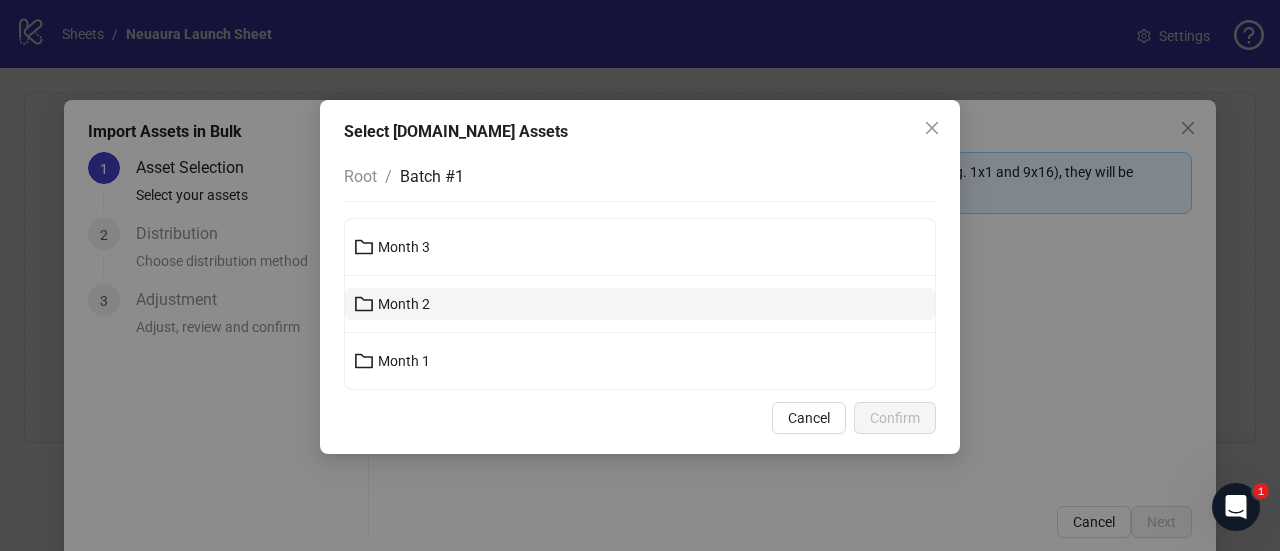click on "Month 2" at bounding box center (640, 304) 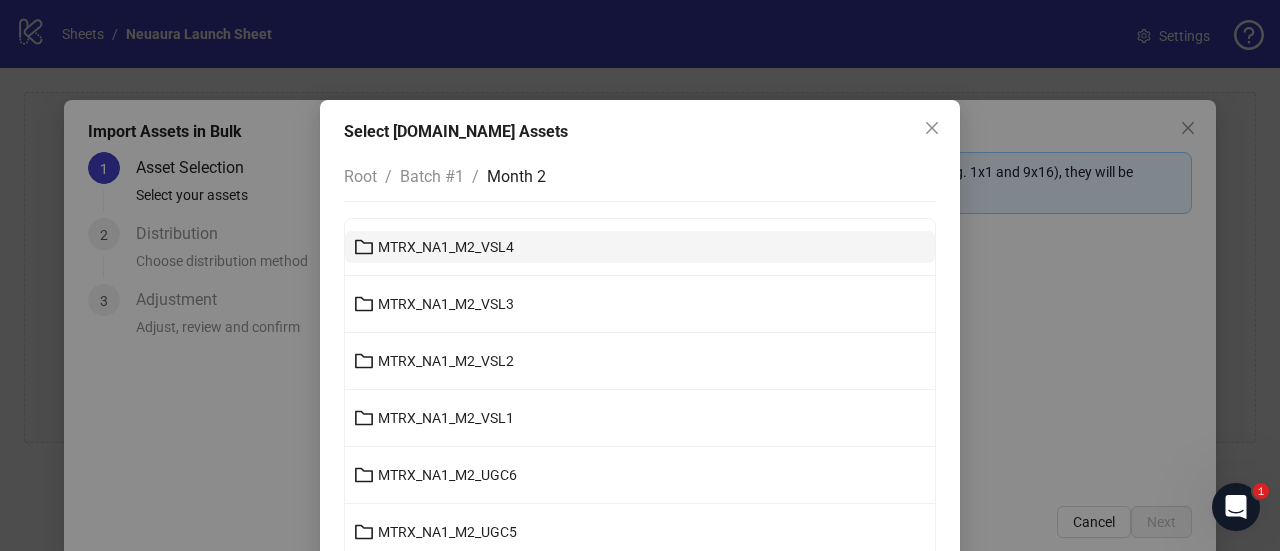 click on "MTRX_NA1_M2_VSL4" at bounding box center [446, 247] 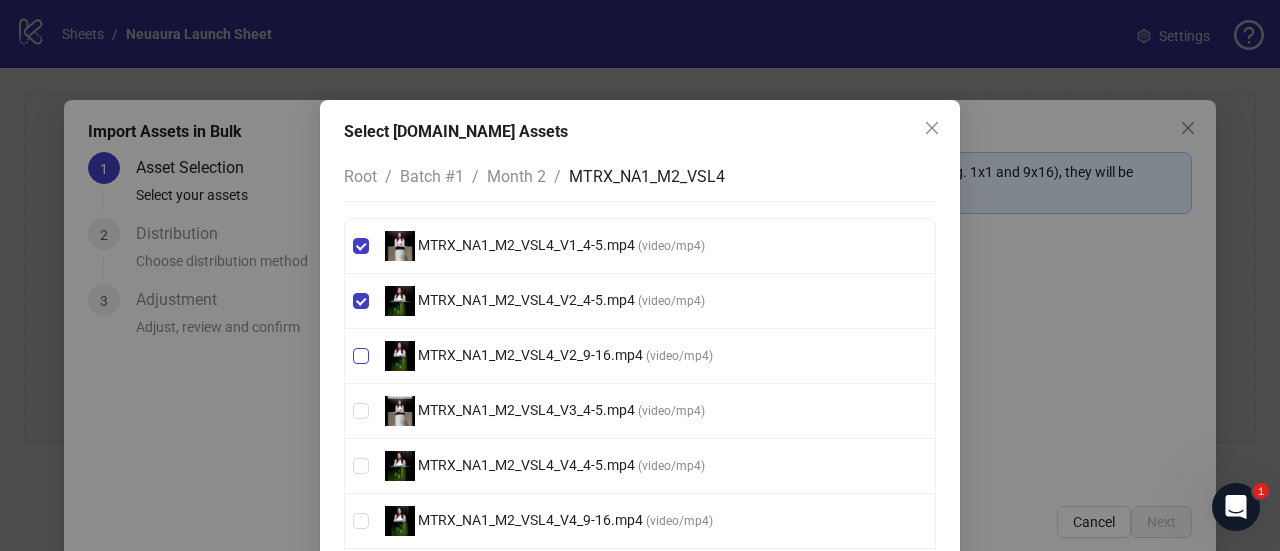 click on "MTRX_NA1_M2_VSL4_V2_9-16.mp4   ( video/mp4 )" at bounding box center [640, 356] 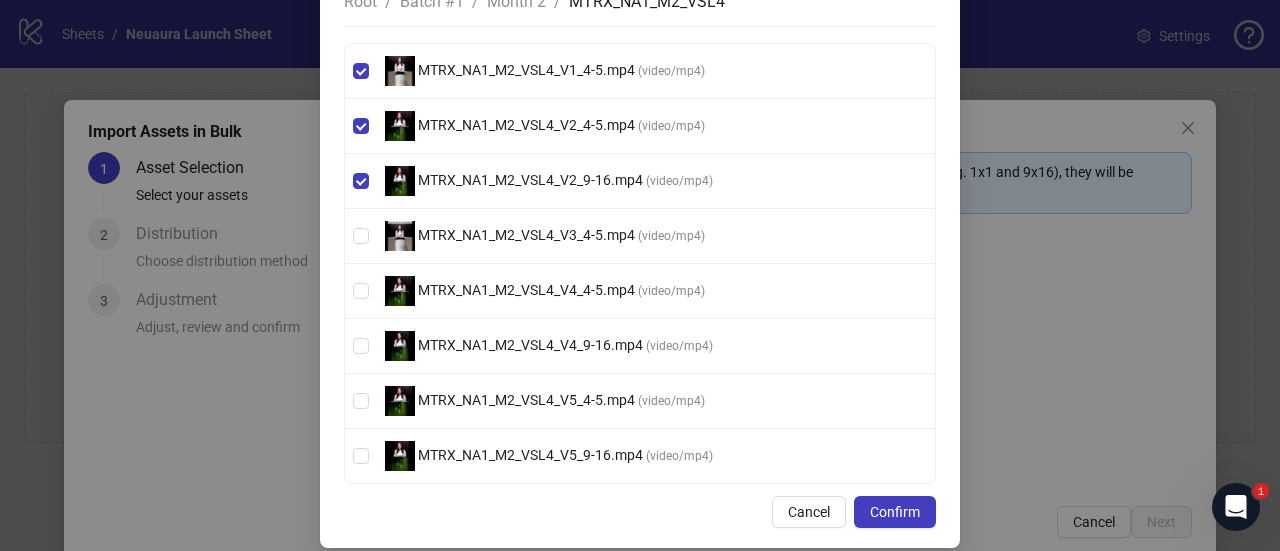 scroll, scrollTop: 176, scrollLeft: 0, axis: vertical 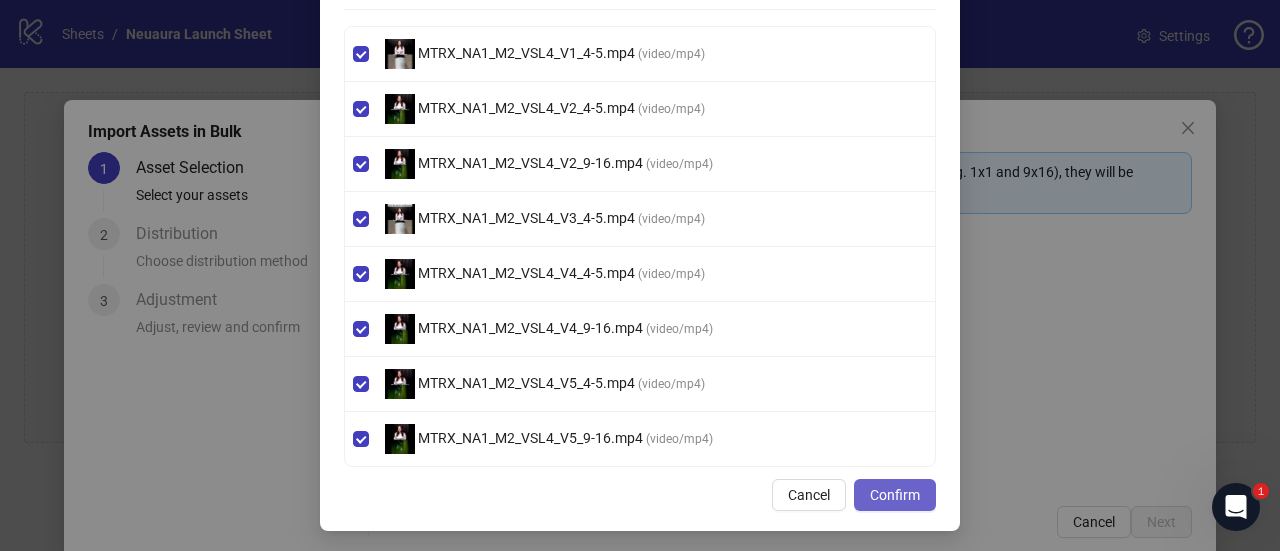 click on "Confirm" at bounding box center [895, 495] 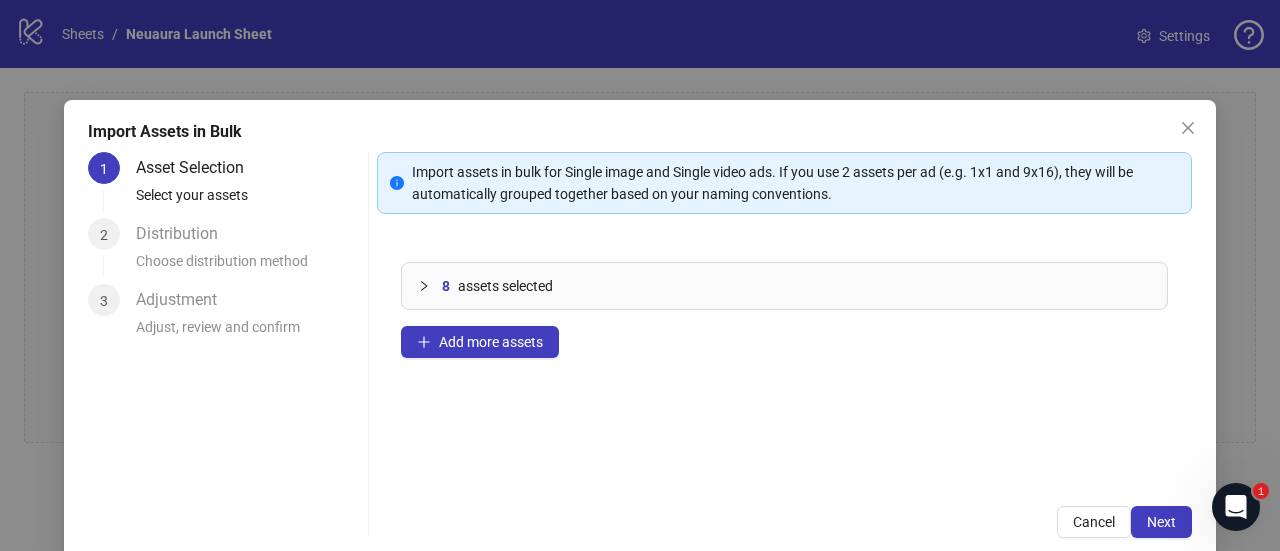scroll, scrollTop: 92, scrollLeft: 0, axis: vertical 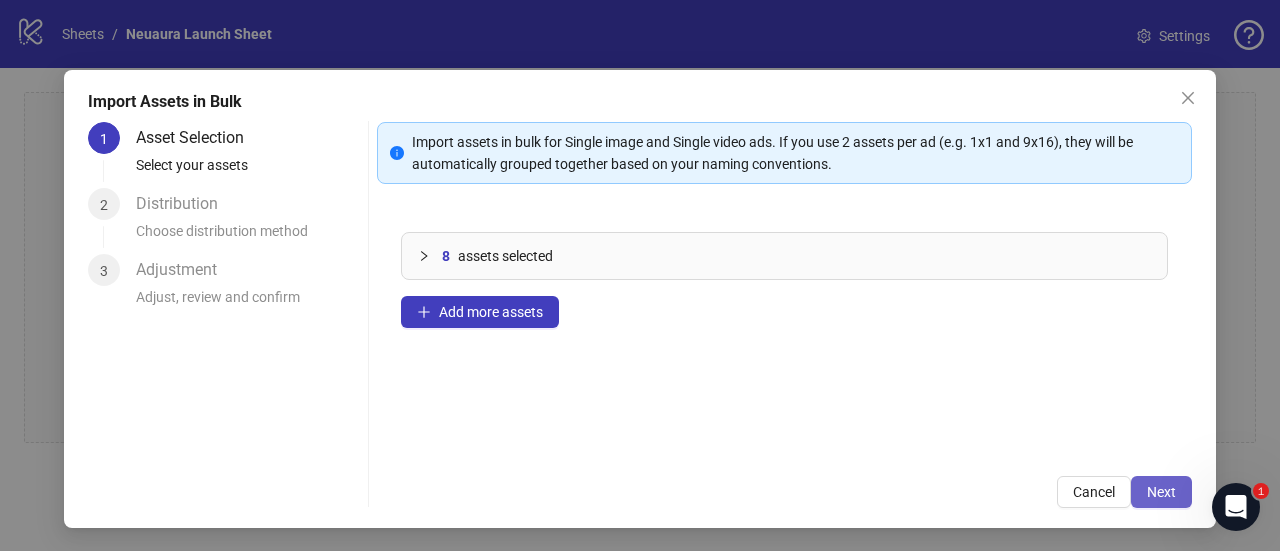 click on "Next" at bounding box center [1161, 492] 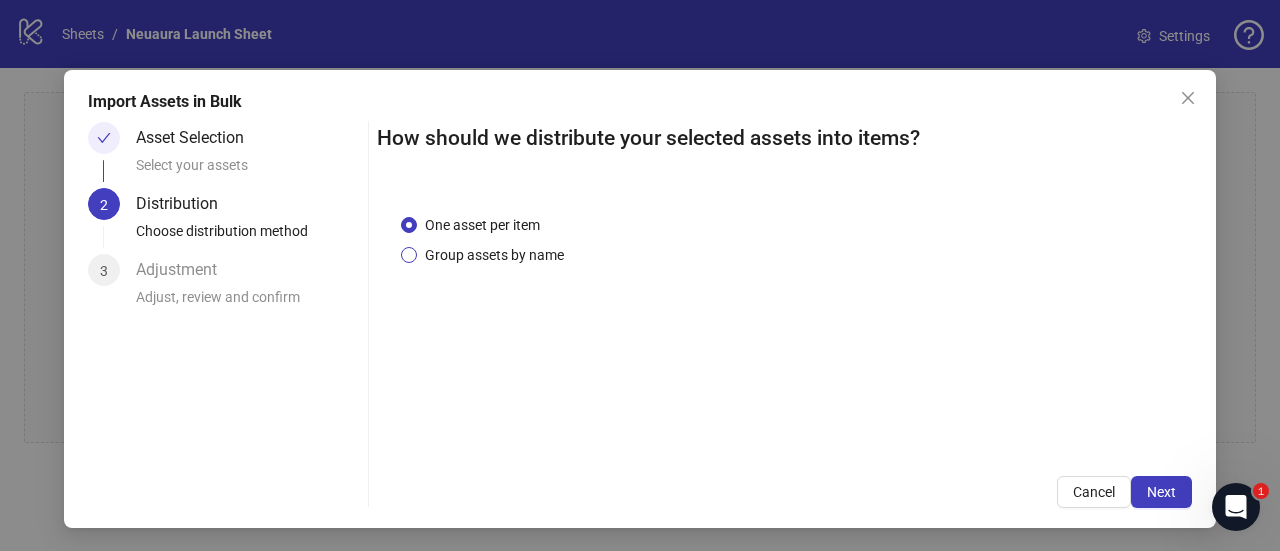 click on "Group assets by name" at bounding box center (494, 255) 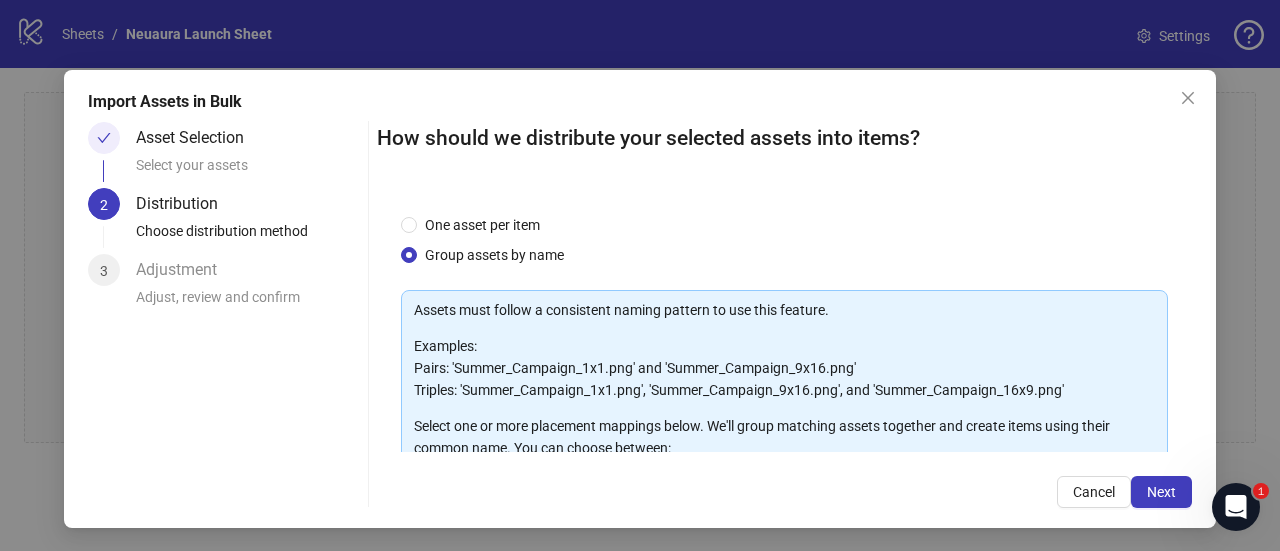 scroll, scrollTop: 322, scrollLeft: 0, axis: vertical 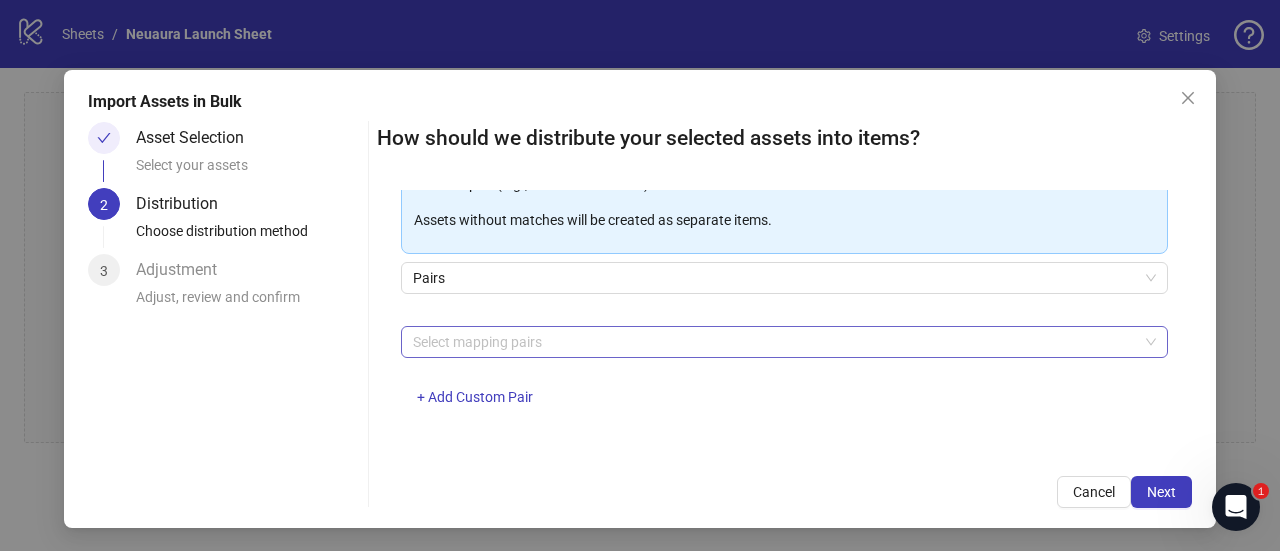 click at bounding box center [774, 342] 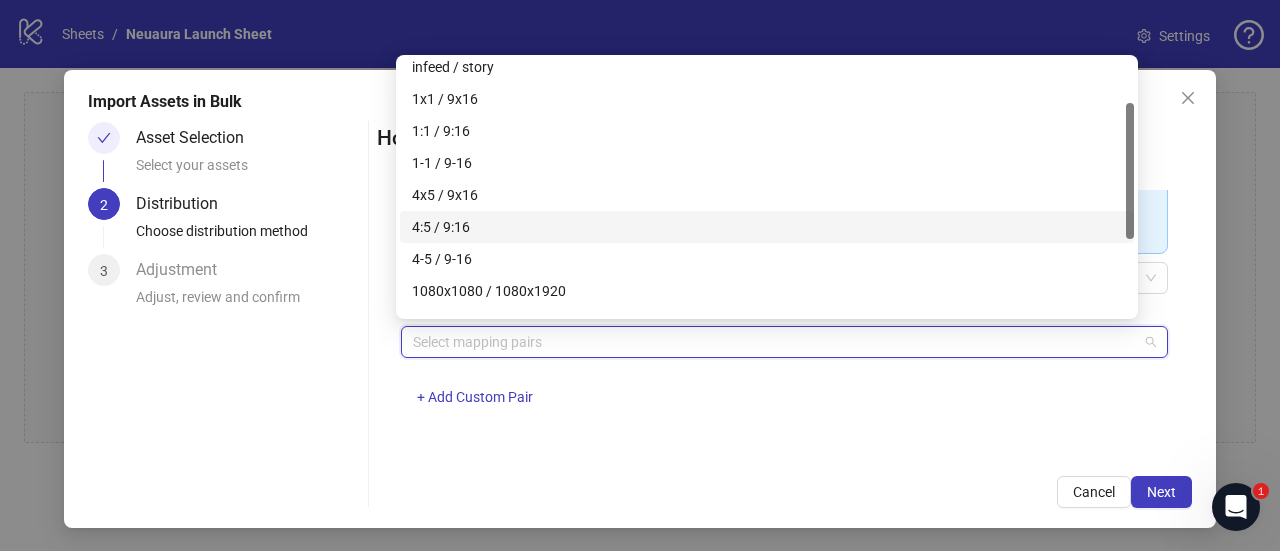scroll, scrollTop: 110, scrollLeft: 0, axis: vertical 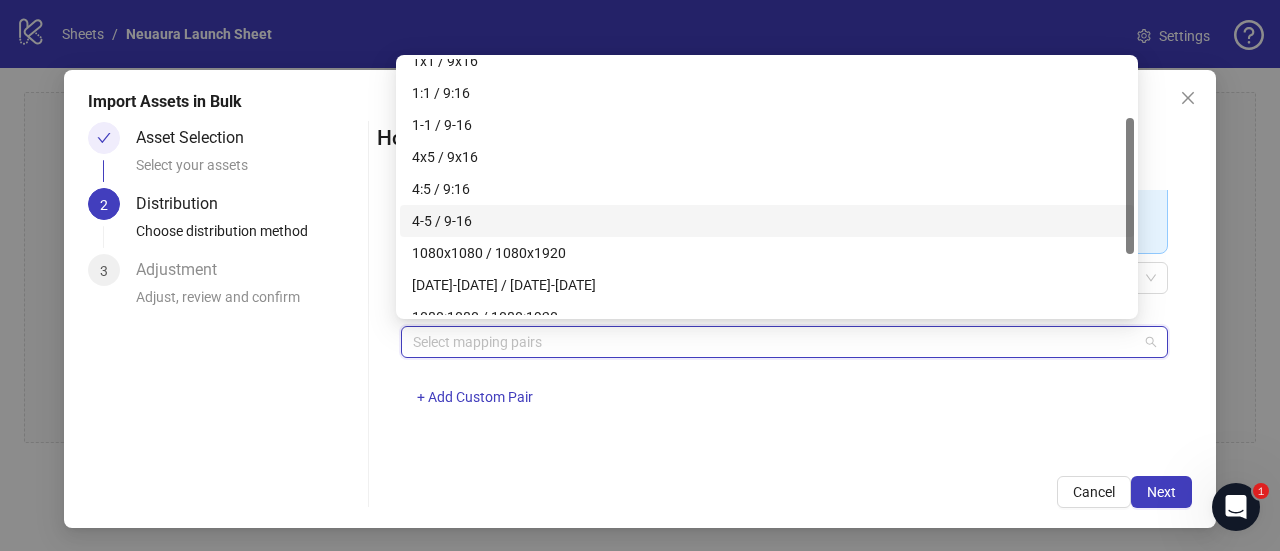 click on "4-5 / 9-16" at bounding box center [767, 221] 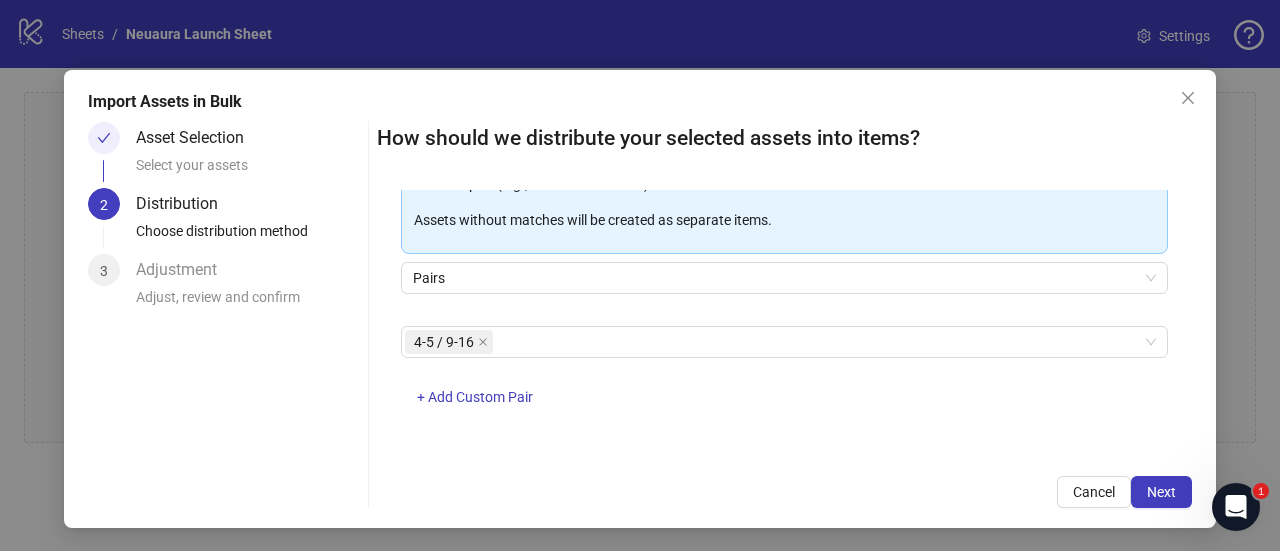 click on "One asset per item Group assets by name Assets must follow a consistent naming pattern to use this feature. Examples: Pairs: 'Summer_Campaign_1x1.png' and 'Summer_Campaign_9x16.png' Triples: 'Summer_Campaign_1x1.png', 'Summer_Campaign_9x16.png', and 'Summer_Campaign_16x9.png' Select one or more placement mappings below. We'll group matching assets together and create items using their common name. You can choose between: Pairs (e.g., '1x1 / 9x16') Triples (e.g., '1x1 / 9x16 / 16x9') Assets without matches will be created as separate items. Pairs 4-5 / 9-16   + Add Custom Pair" at bounding box center [784, 321] 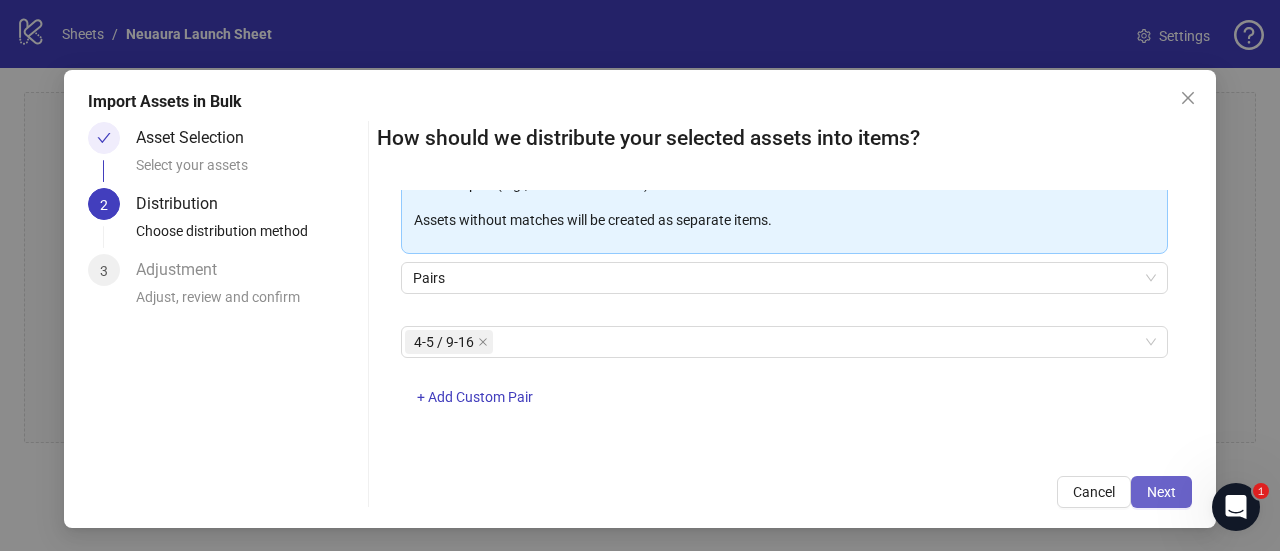 click on "Next" at bounding box center (1161, 492) 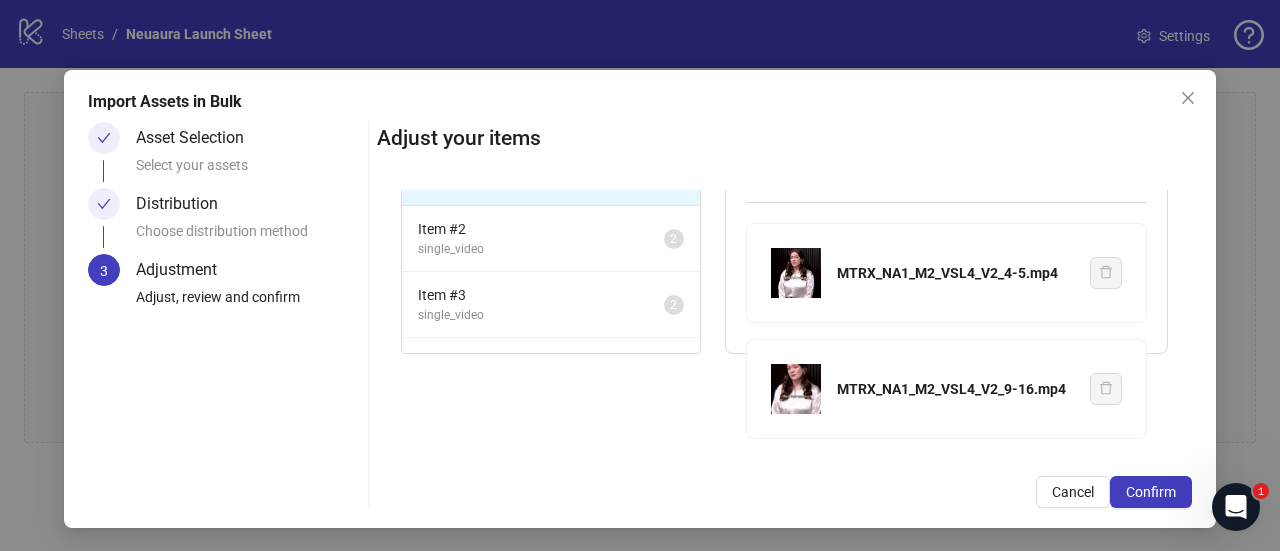scroll, scrollTop: 0, scrollLeft: 0, axis: both 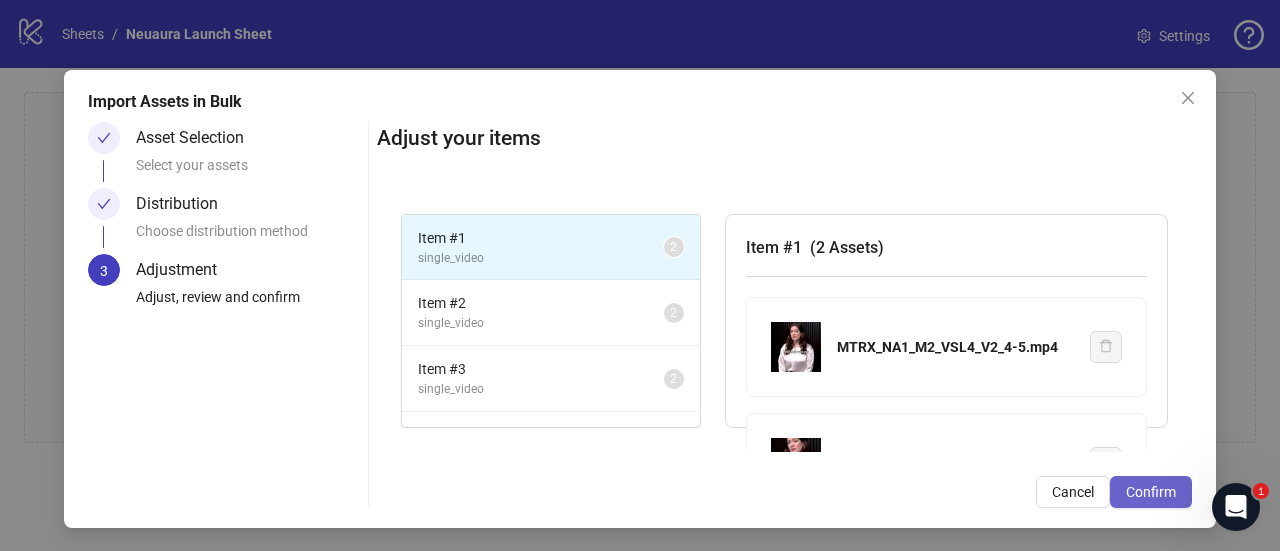 click on "Confirm" at bounding box center (1151, 492) 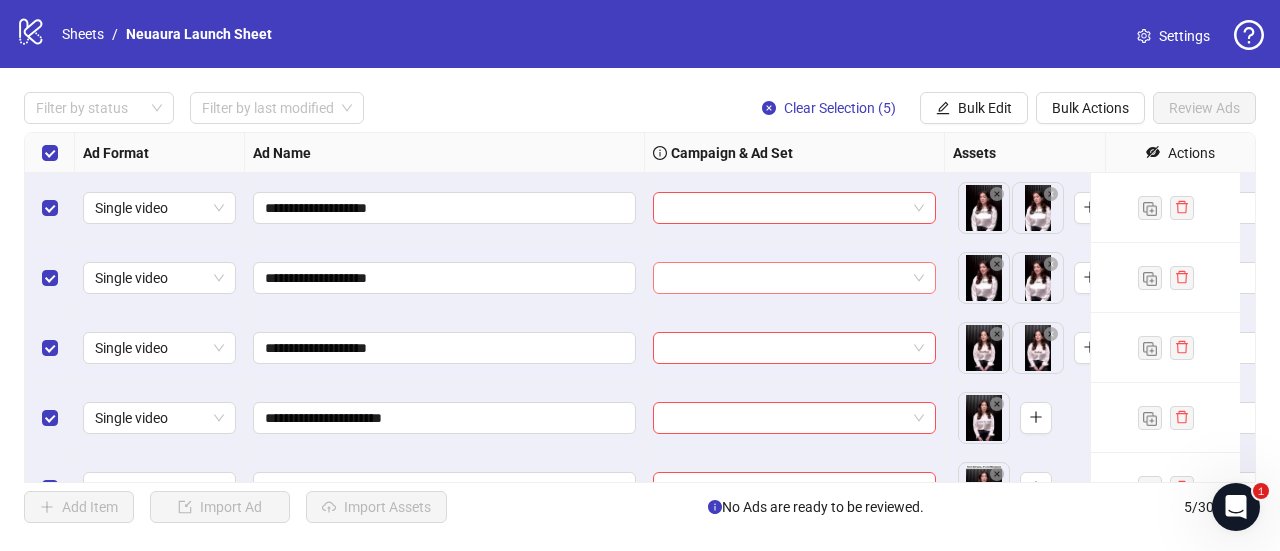 scroll, scrollTop: 0, scrollLeft: 146, axis: horizontal 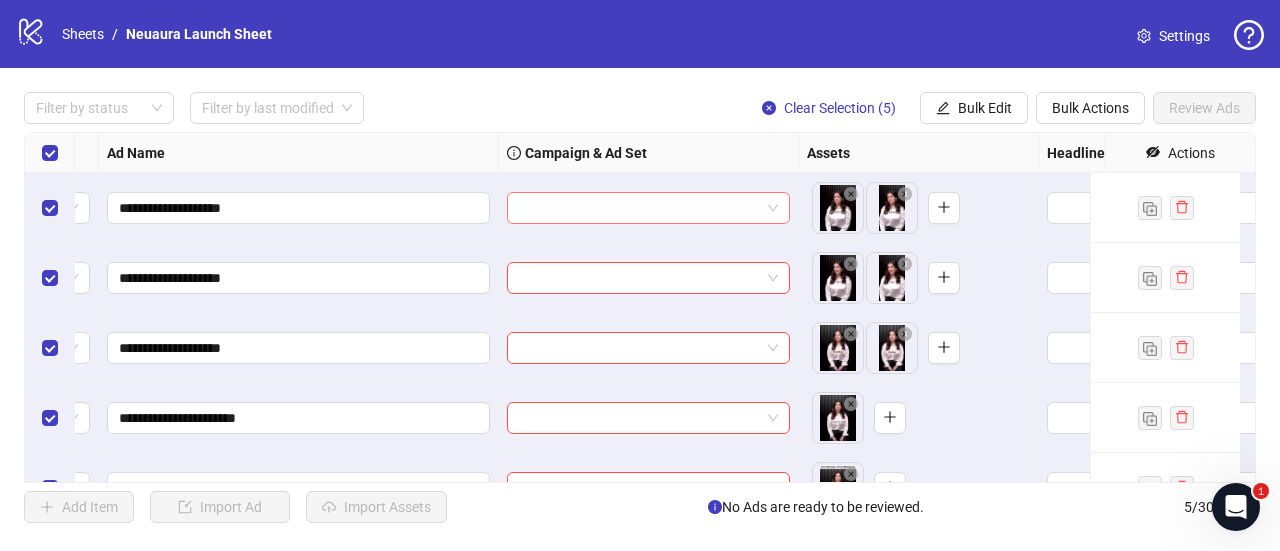 click at bounding box center (639, 208) 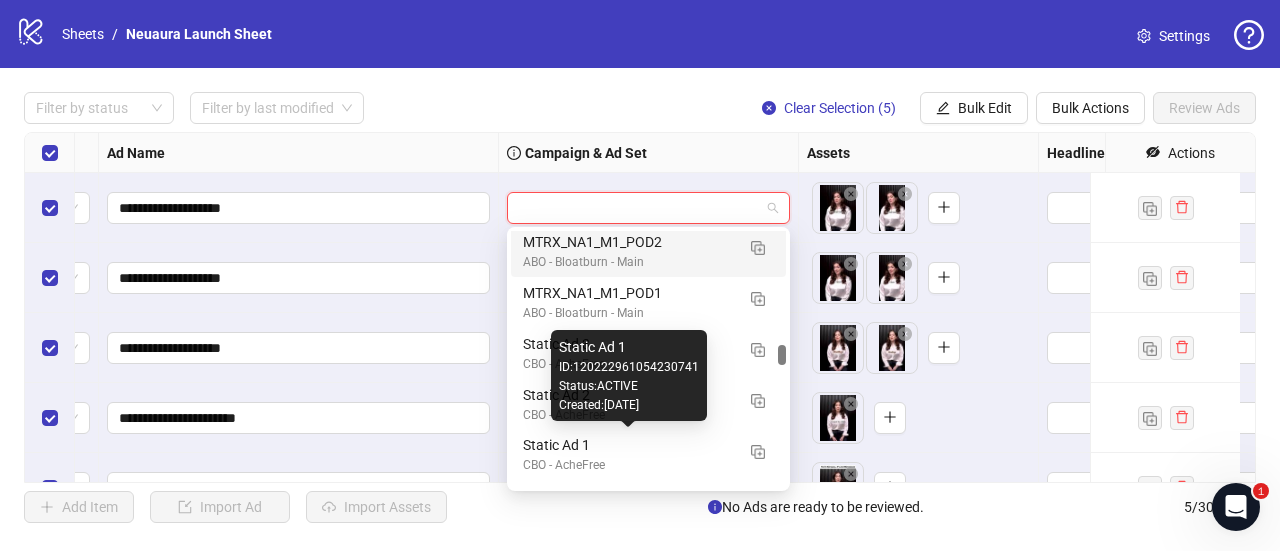 scroll, scrollTop: 1486, scrollLeft: 0, axis: vertical 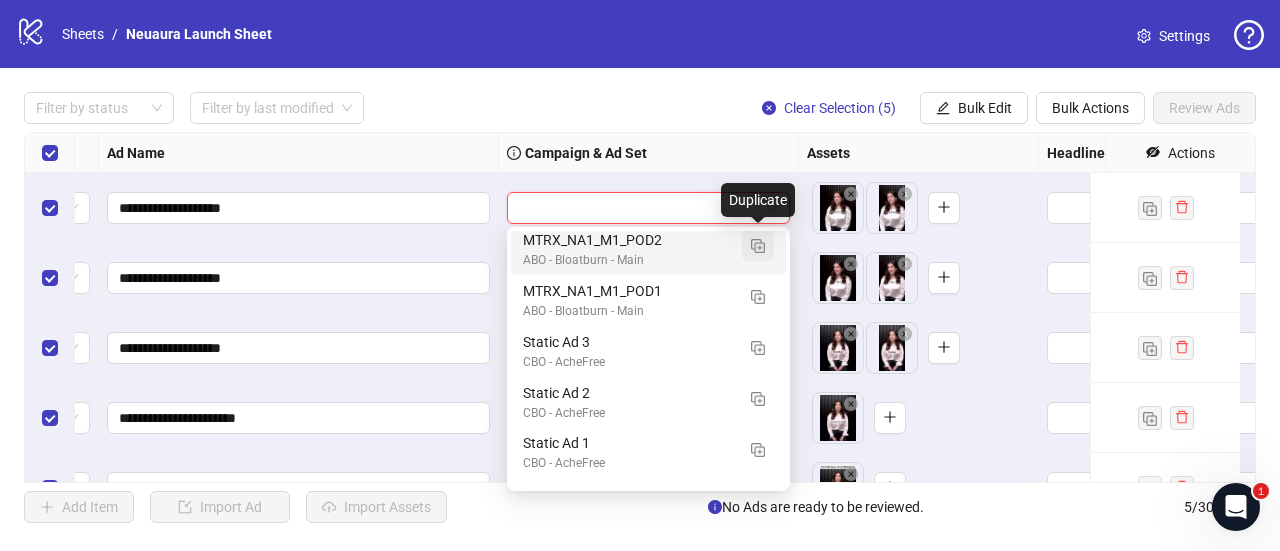 click at bounding box center (758, 246) 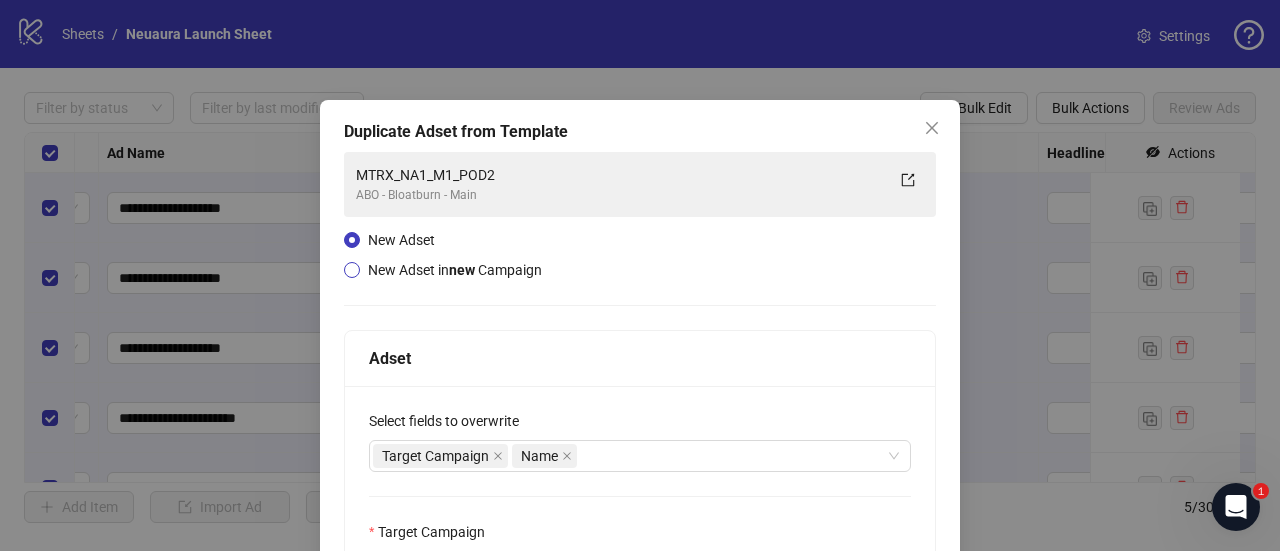 click on "New Adset in  new   Campaign" at bounding box center (455, 270) 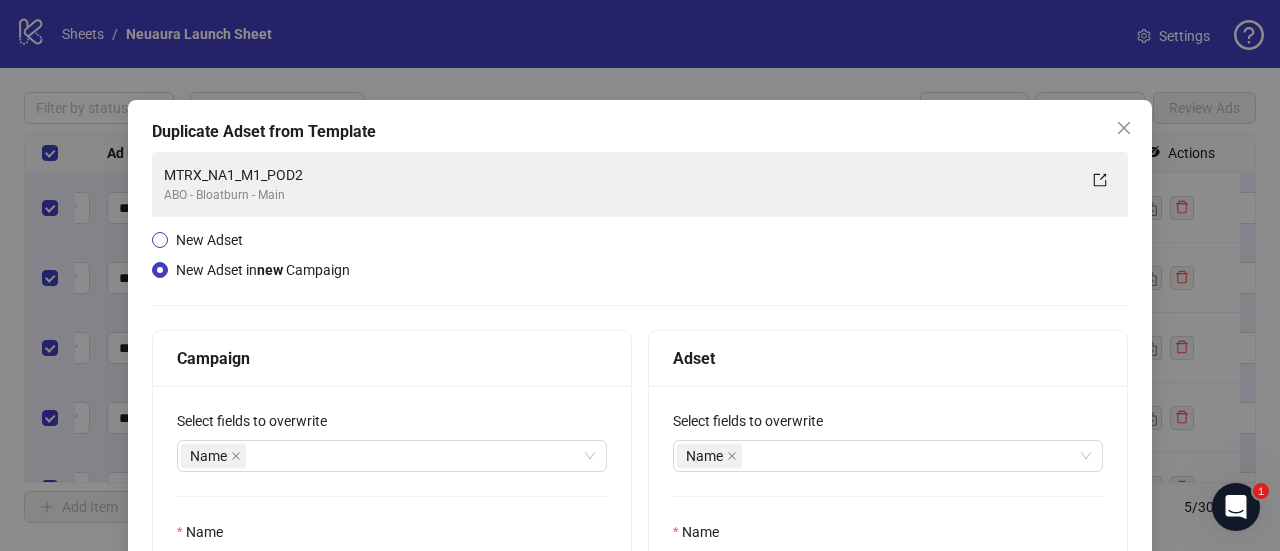 click on "New Adset" at bounding box center [209, 240] 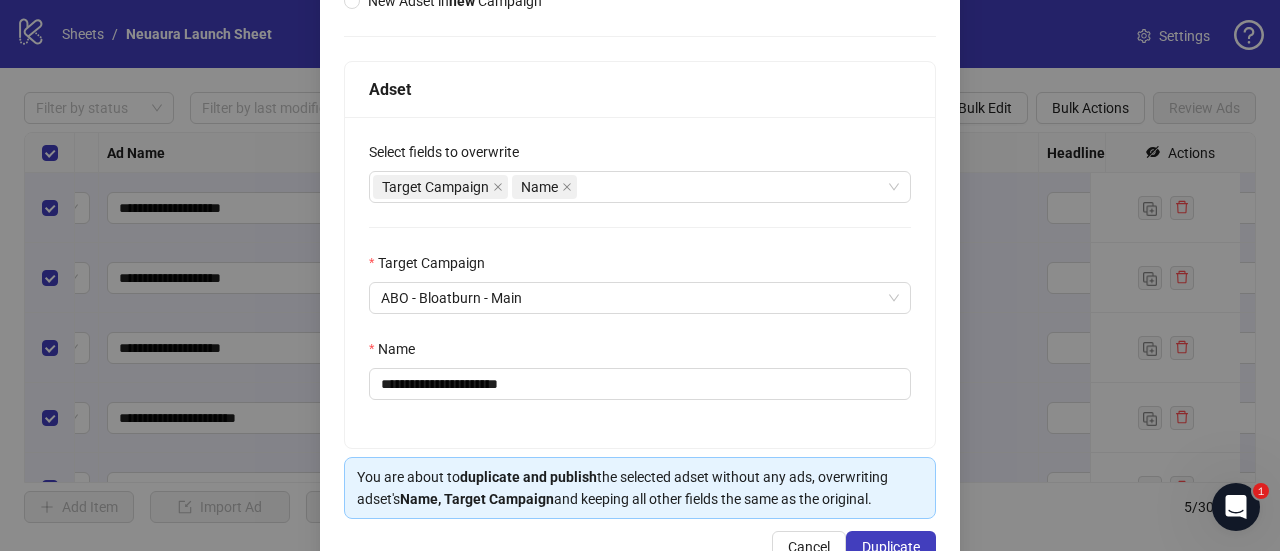 scroll, scrollTop: 273, scrollLeft: 0, axis: vertical 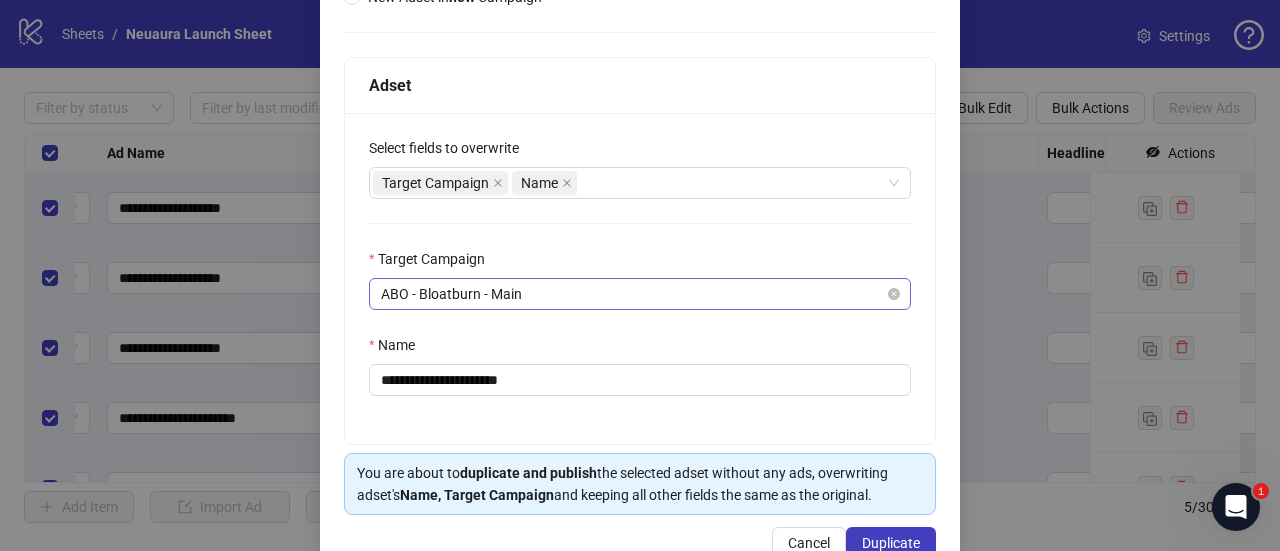 click on "ABO - Bloatburn - Main" at bounding box center [640, 294] 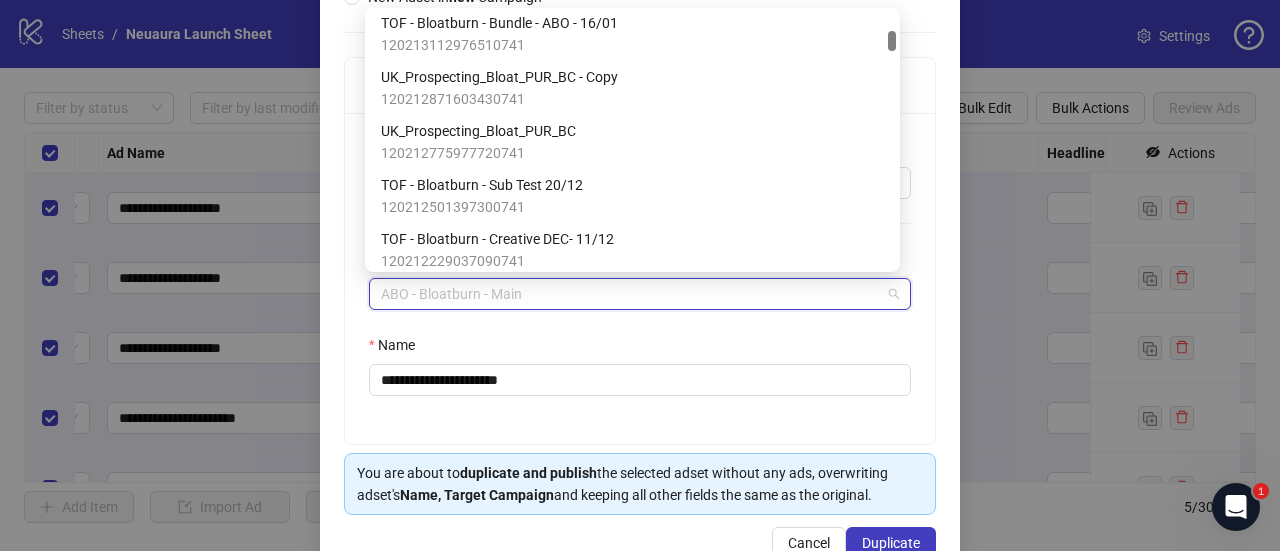 scroll, scrollTop: 0, scrollLeft: 0, axis: both 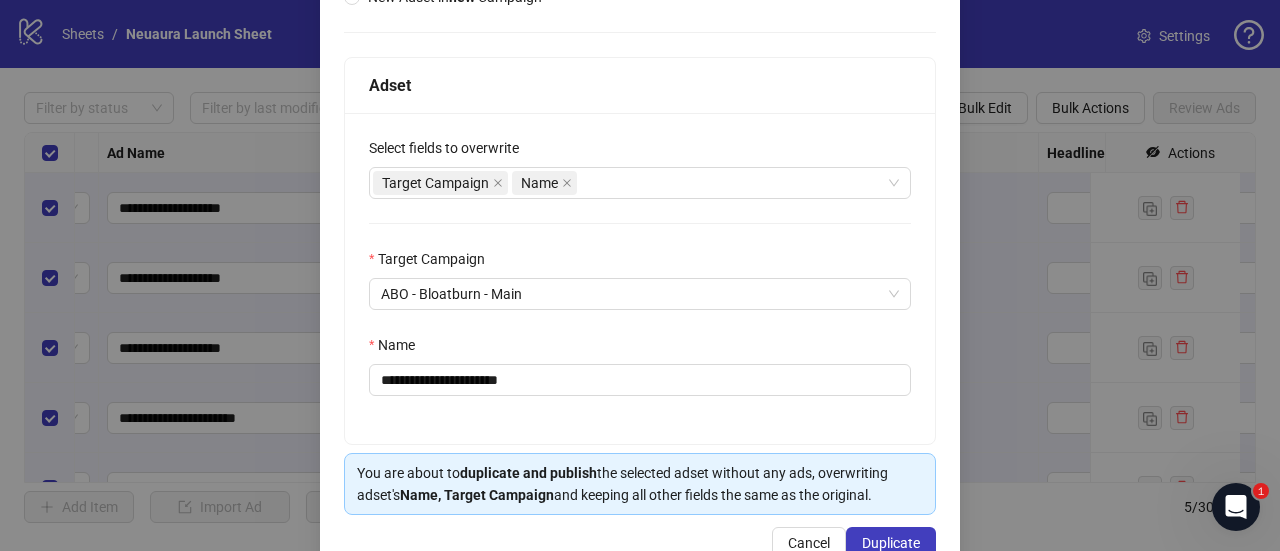click on "Name" at bounding box center (640, 349) 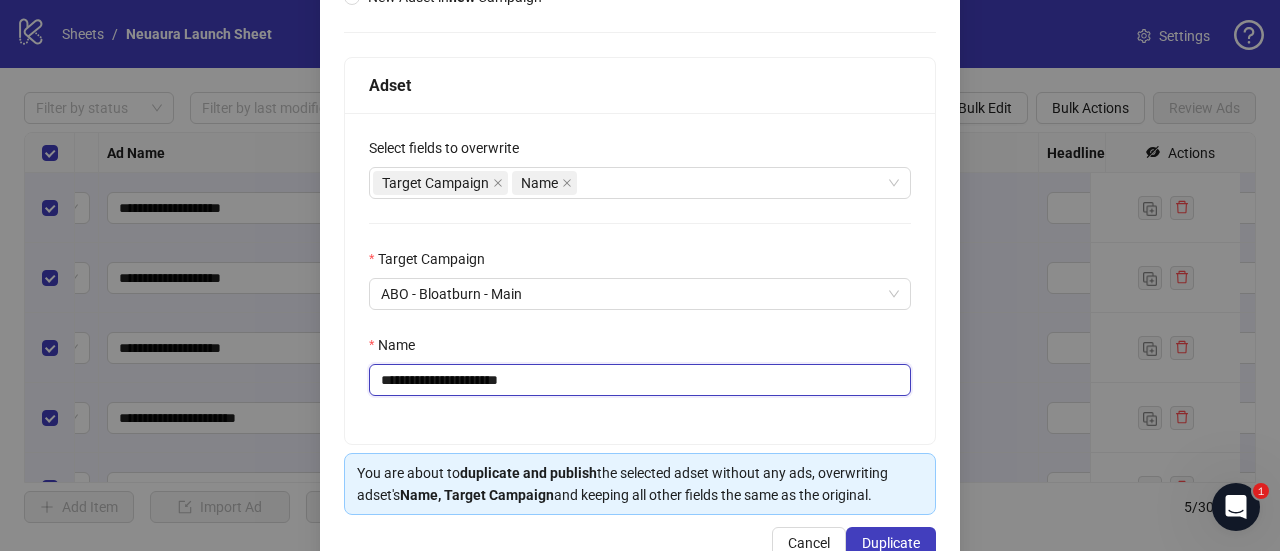 drag, startPoint x: 602, startPoint y: 379, endPoint x: 564, endPoint y: 383, distance: 38.209946 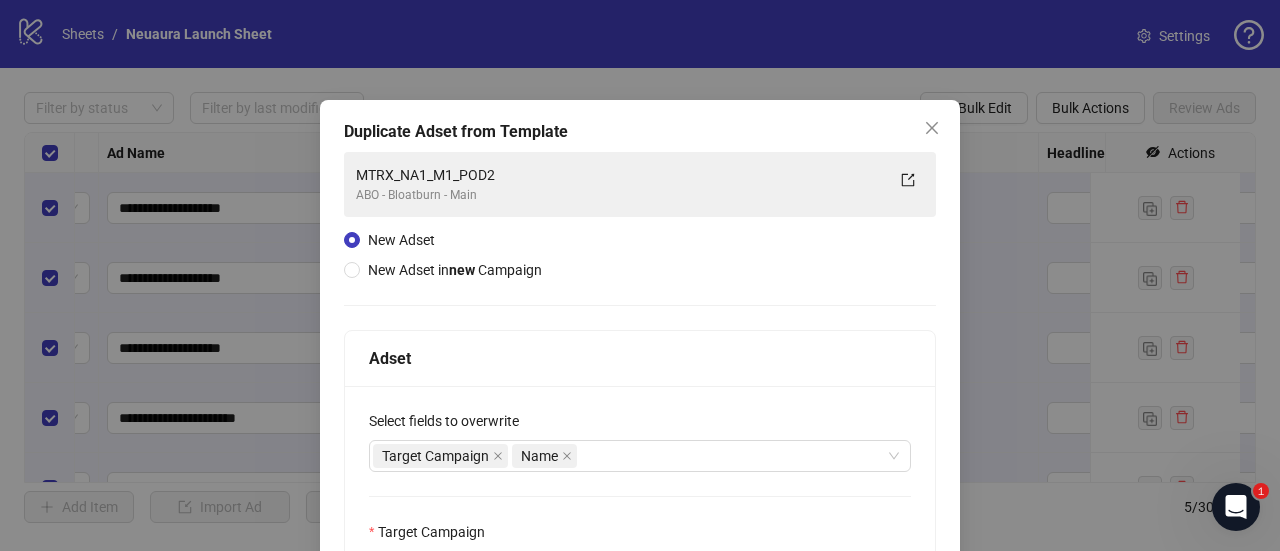scroll, scrollTop: 322, scrollLeft: 0, axis: vertical 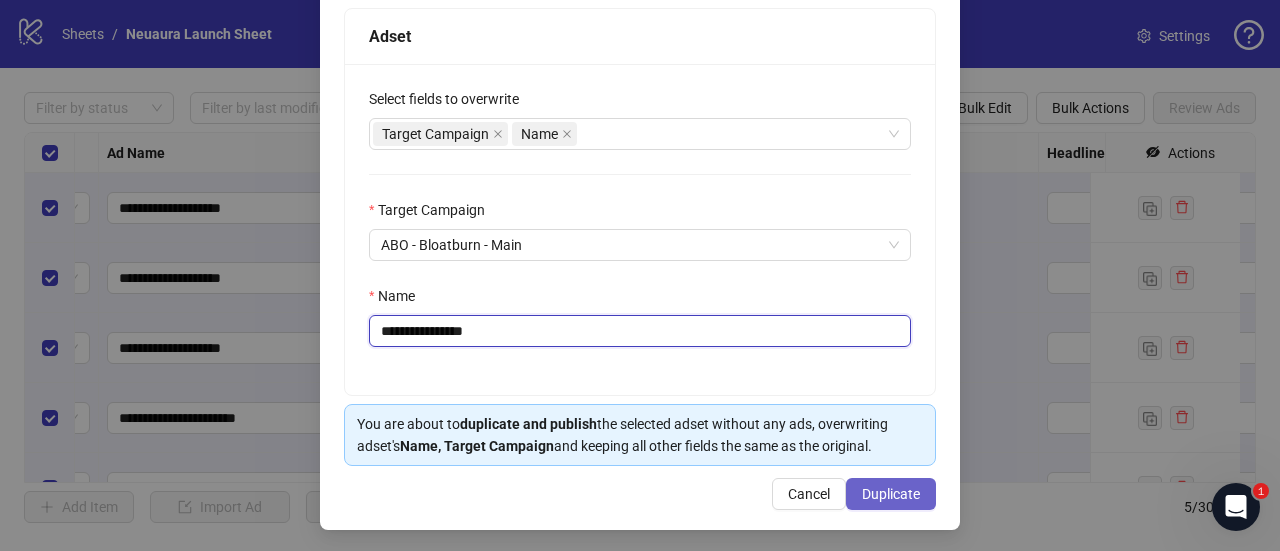 type on "**********" 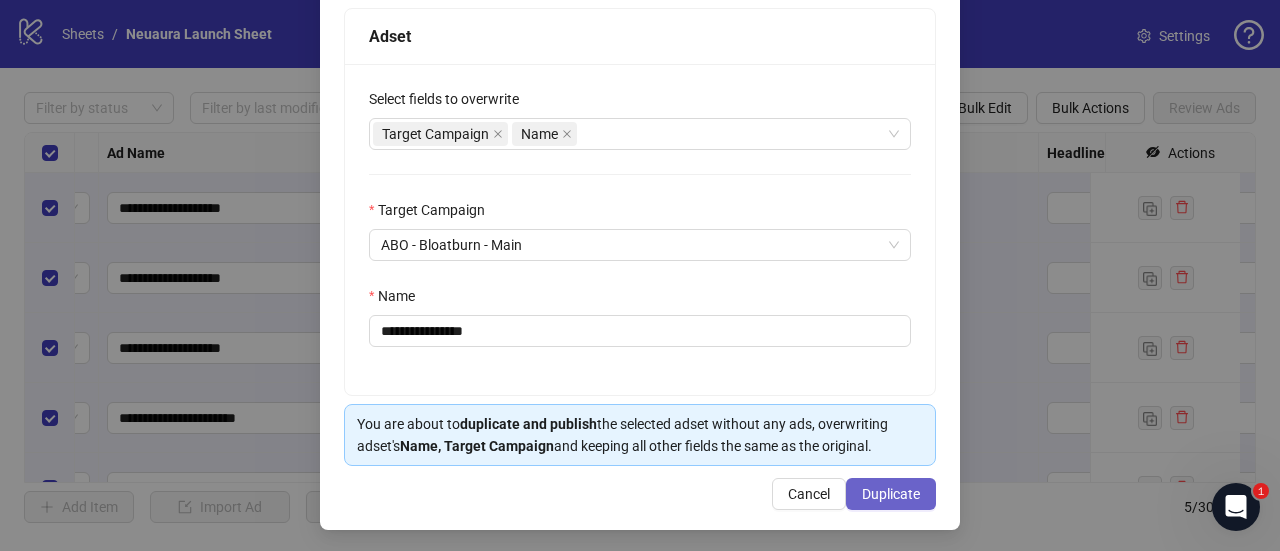 click on "Duplicate" at bounding box center [891, 494] 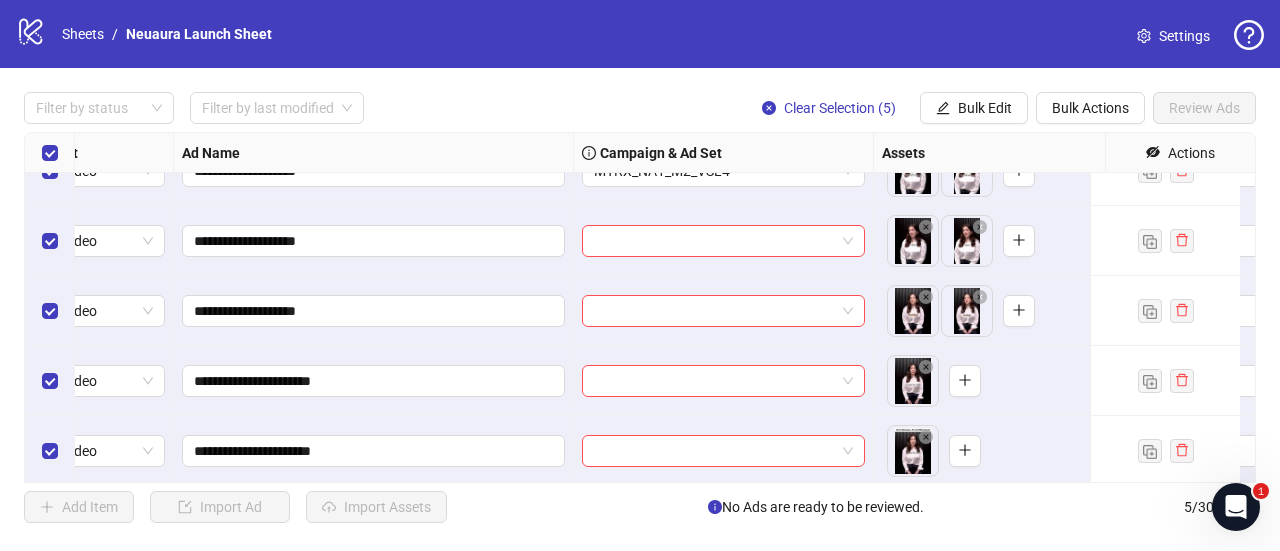 scroll, scrollTop: 55, scrollLeft: 71, axis: both 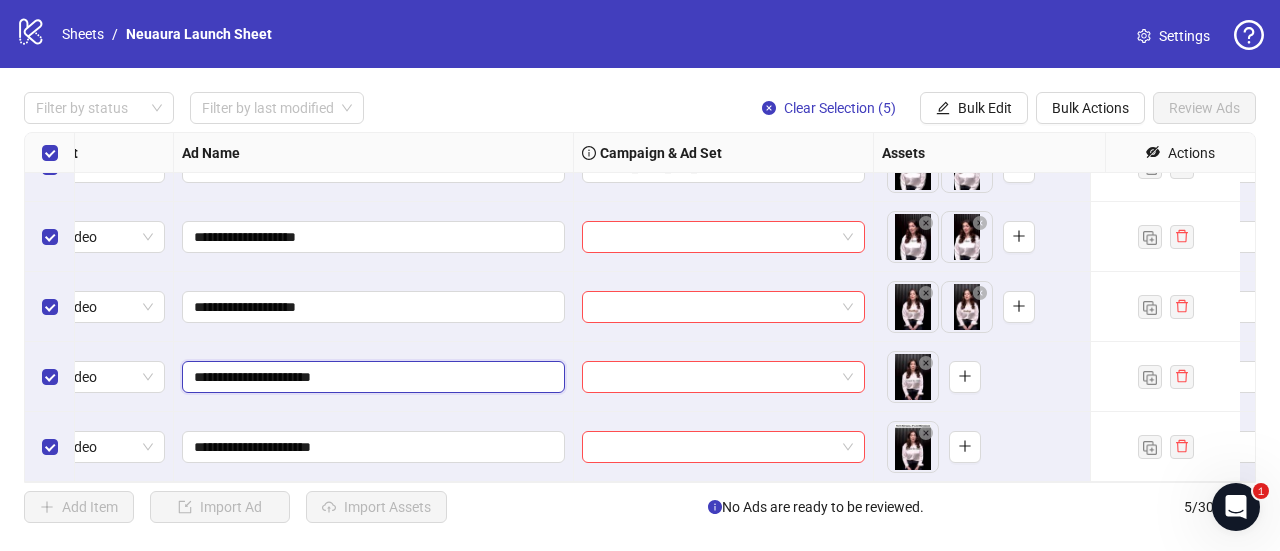 click on "**********" at bounding box center [371, 377] 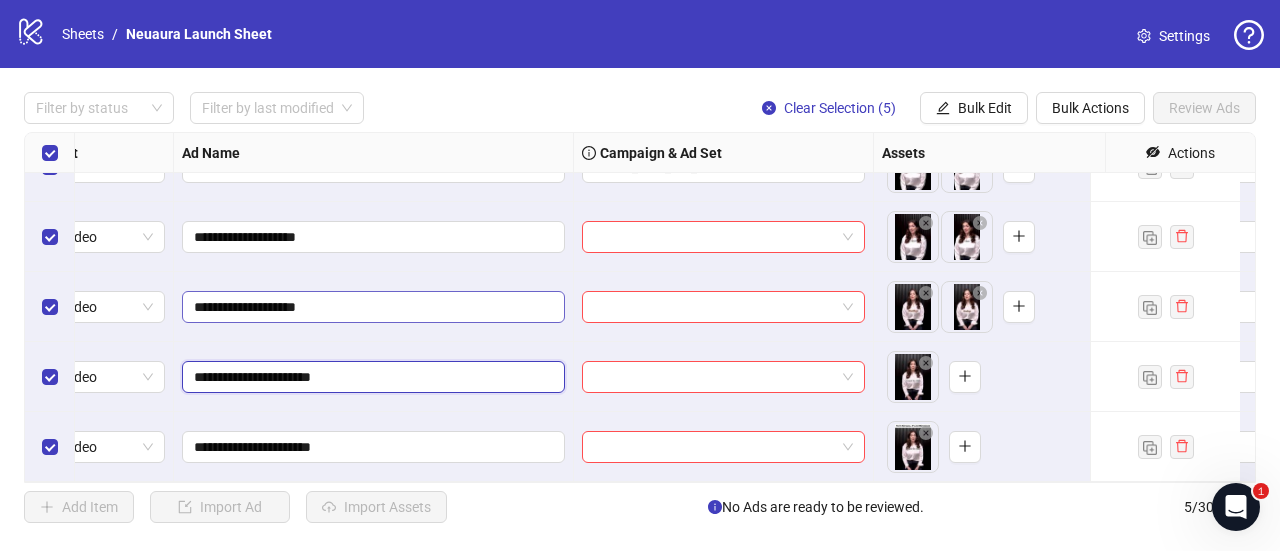 scroll, scrollTop: 0, scrollLeft: 71, axis: horizontal 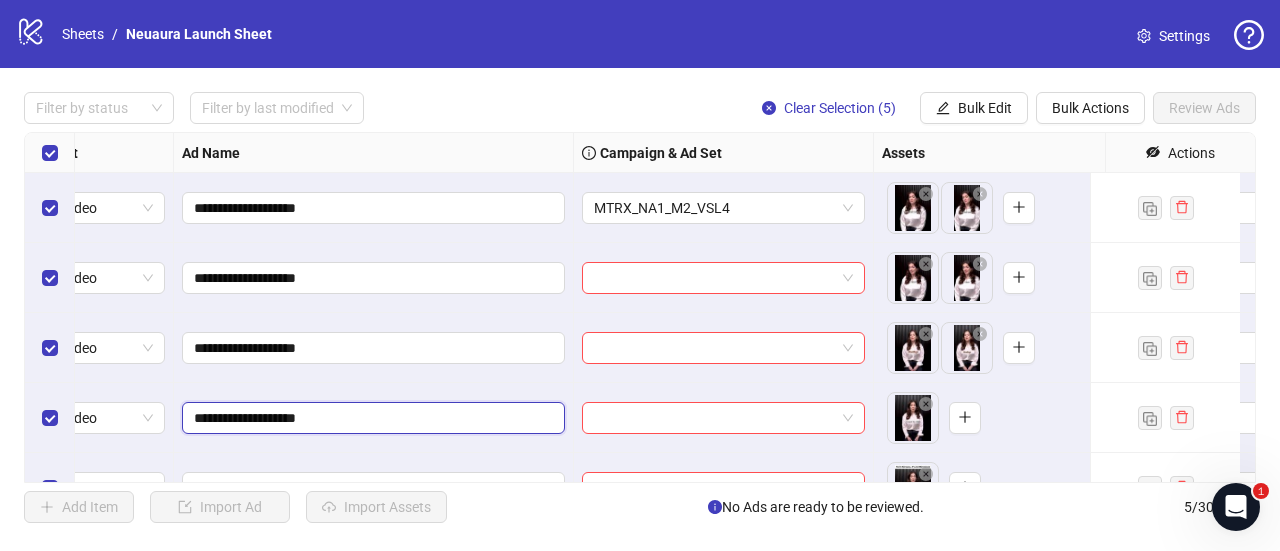 type on "**********" 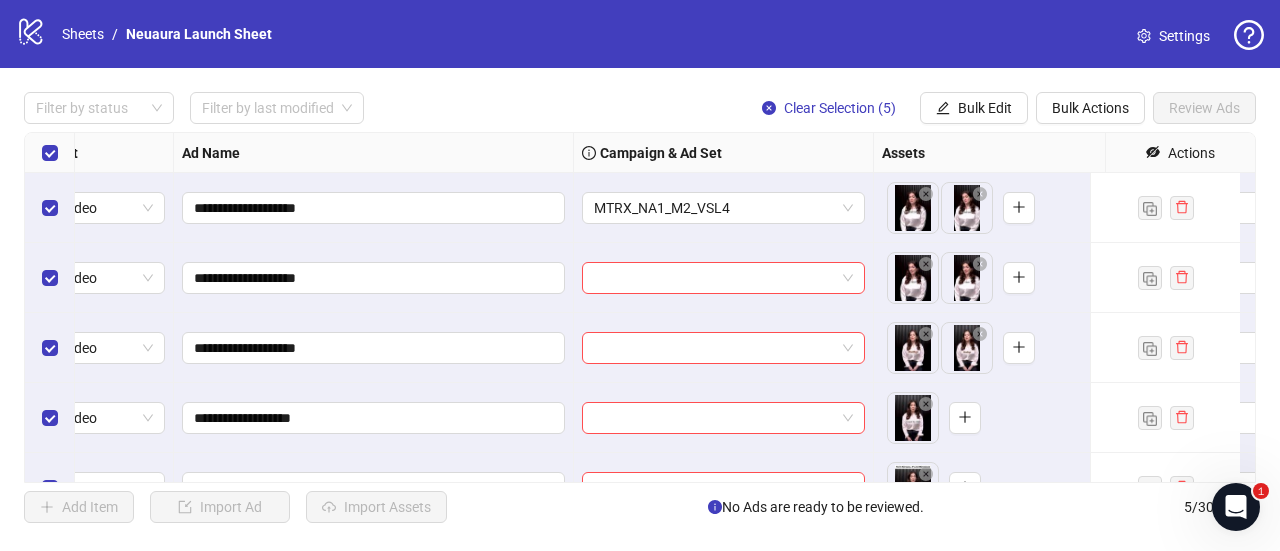 click on "**********" at bounding box center [374, 348] 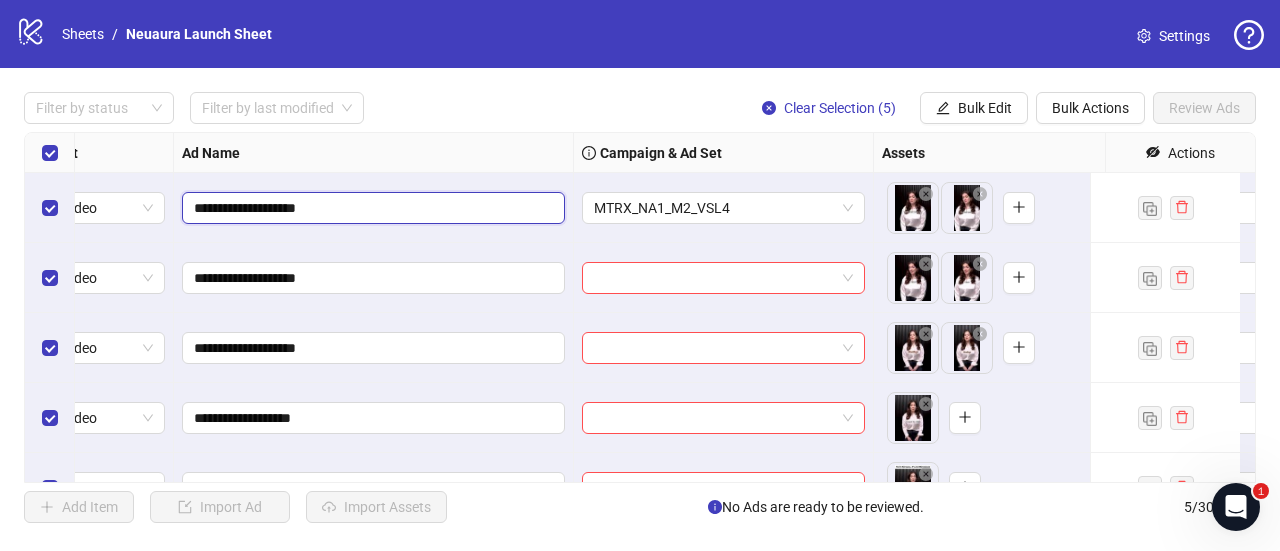click on "**********" at bounding box center (371, 208) 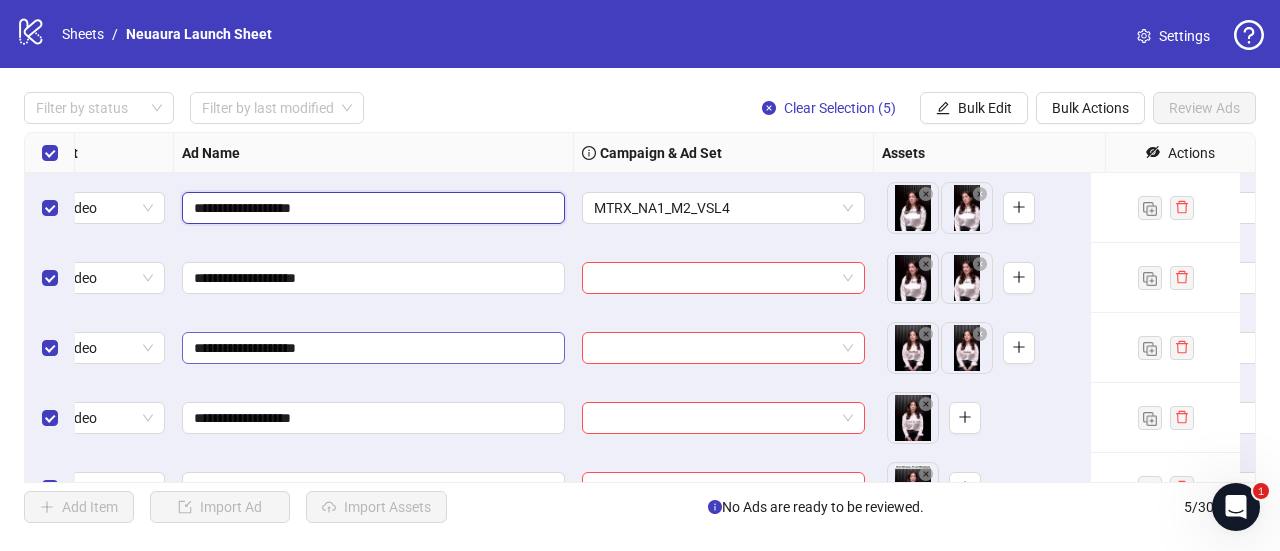 scroll, scrollTop: 55, scrollLeft: 71, axis: both 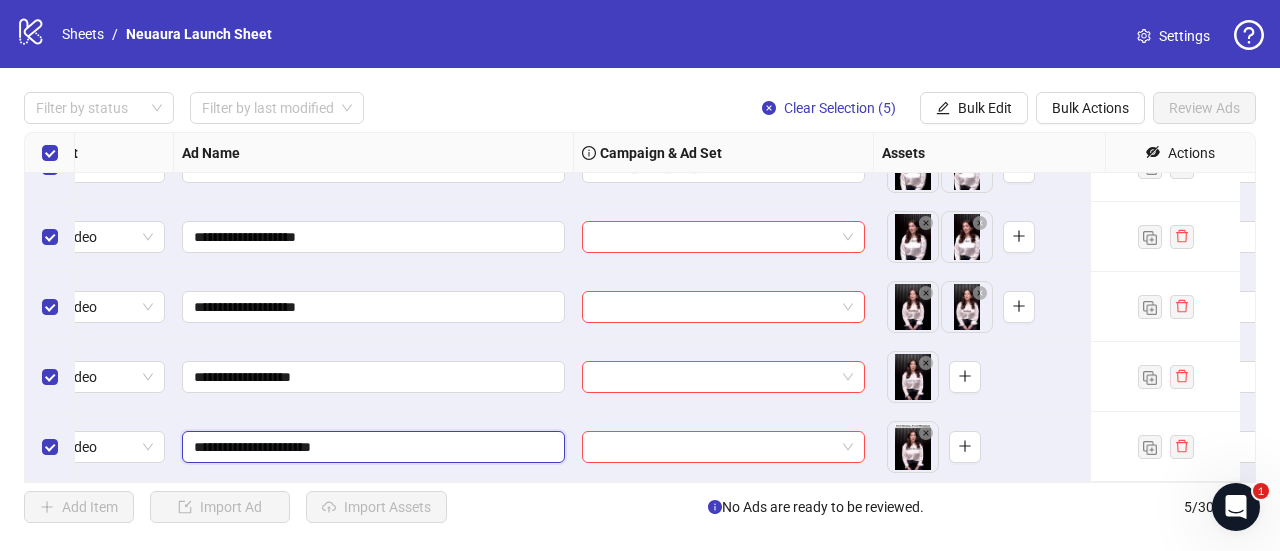 click on "**********" at bounding box center [371, 447] 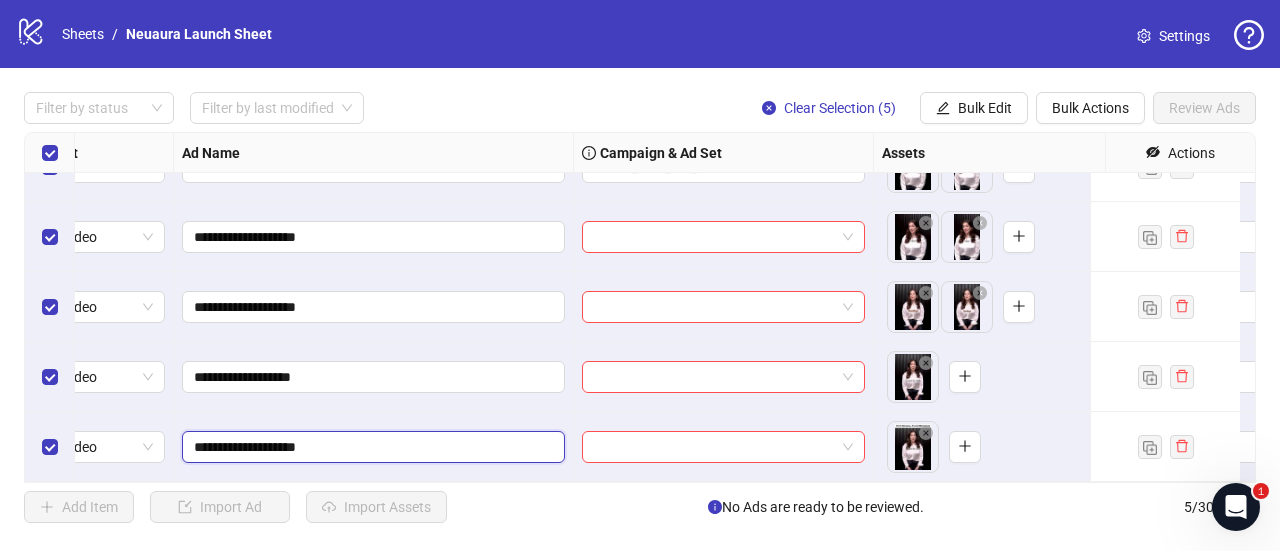 type on "**********" 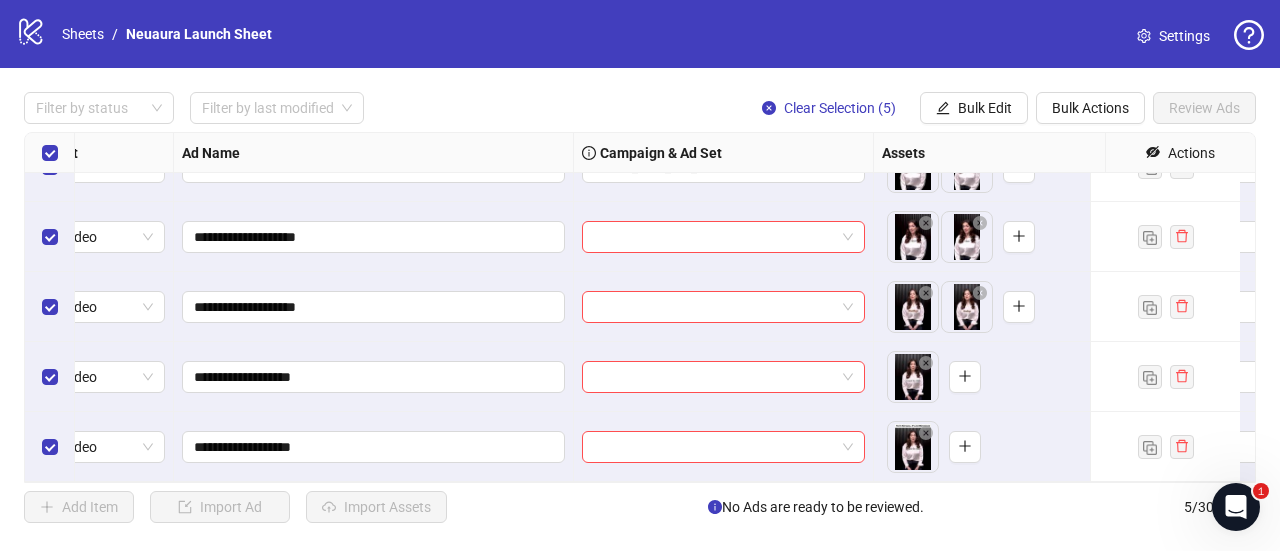 click on "**********" at bounding box center [374, 447] 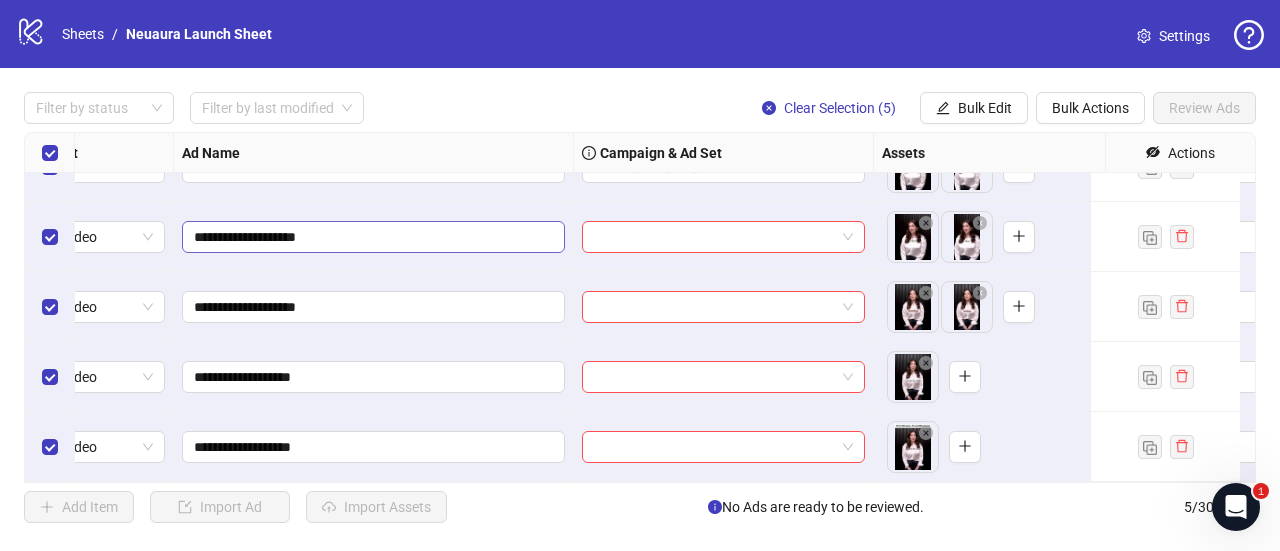 scroll, scrollTop: 0, scrollLeft: 71, axis: horizontal 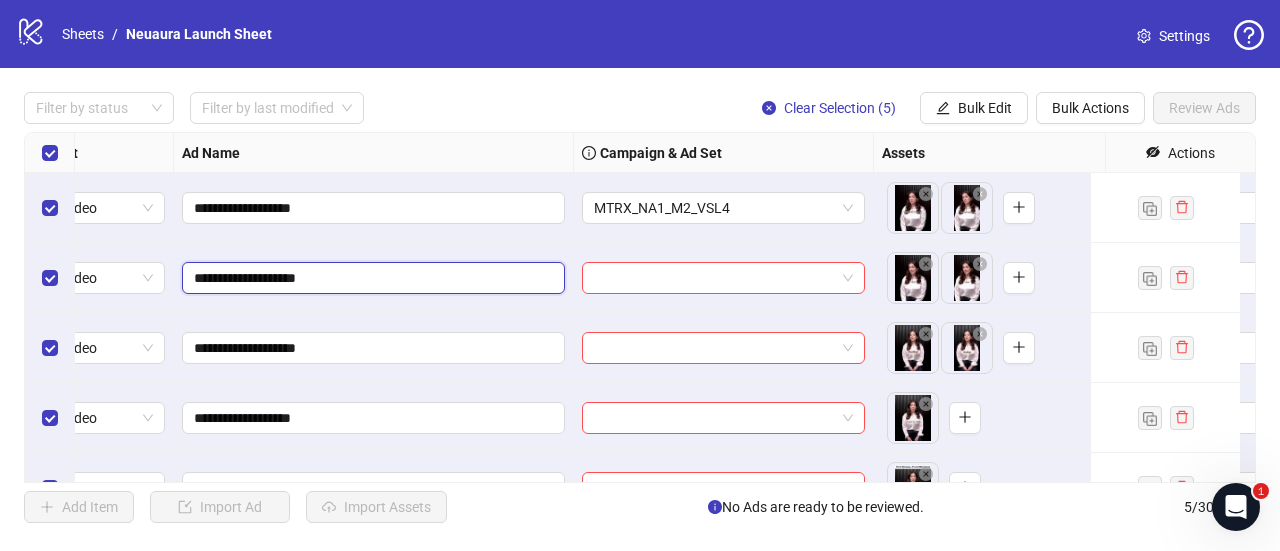 click on "**********" at bounding box center (371, 278) 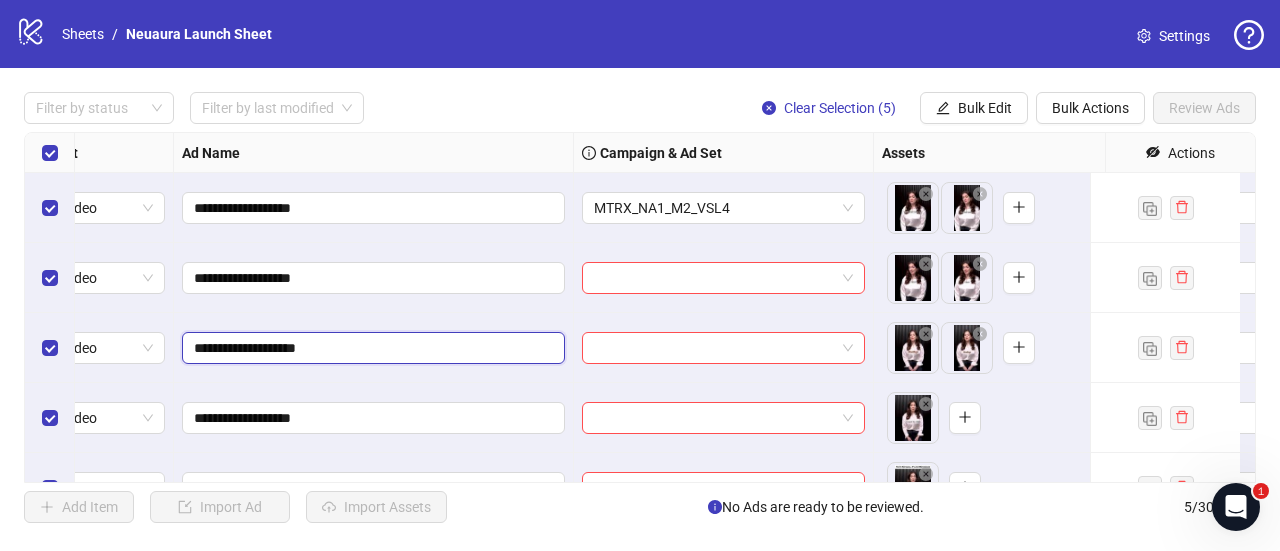 click on "**********" at bounding box center [371, 348] 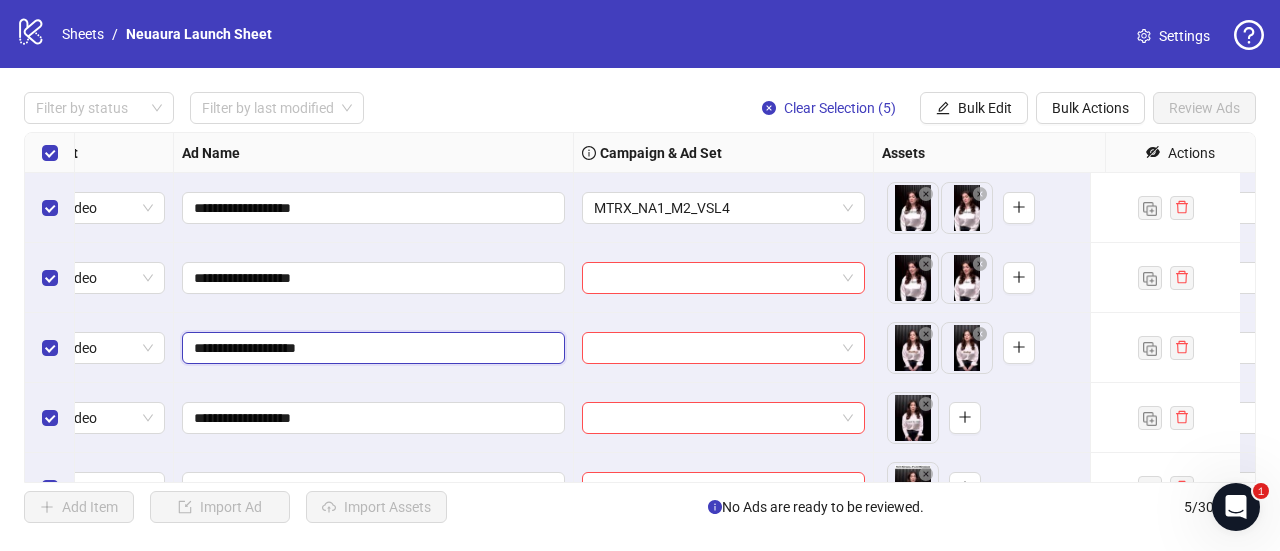 type on "**********" 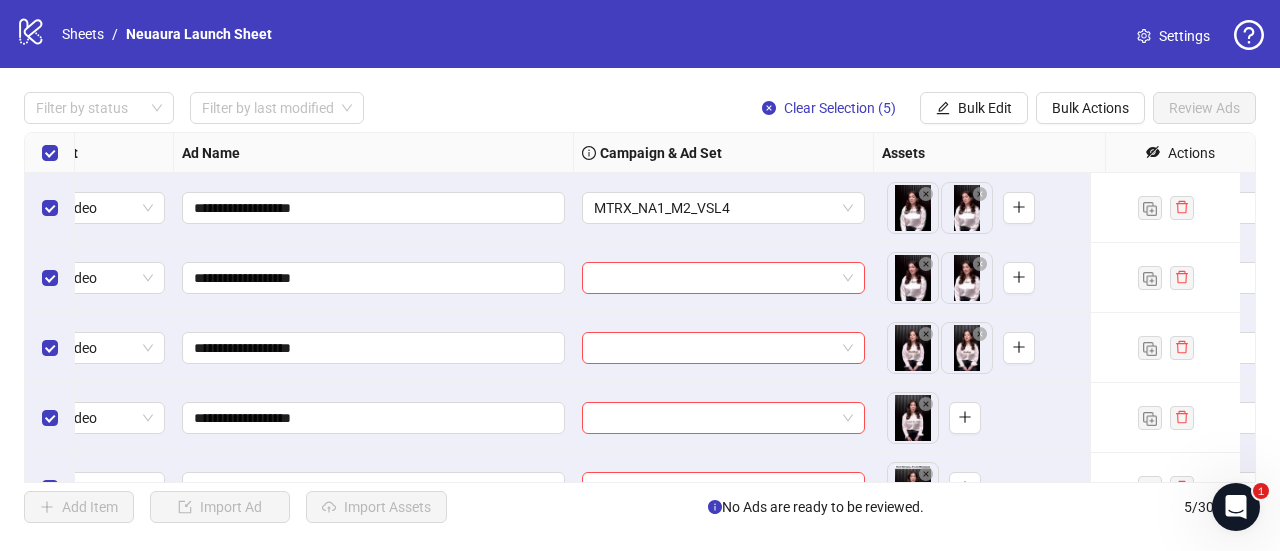 click on "**********" at bounding box center [374, 278] 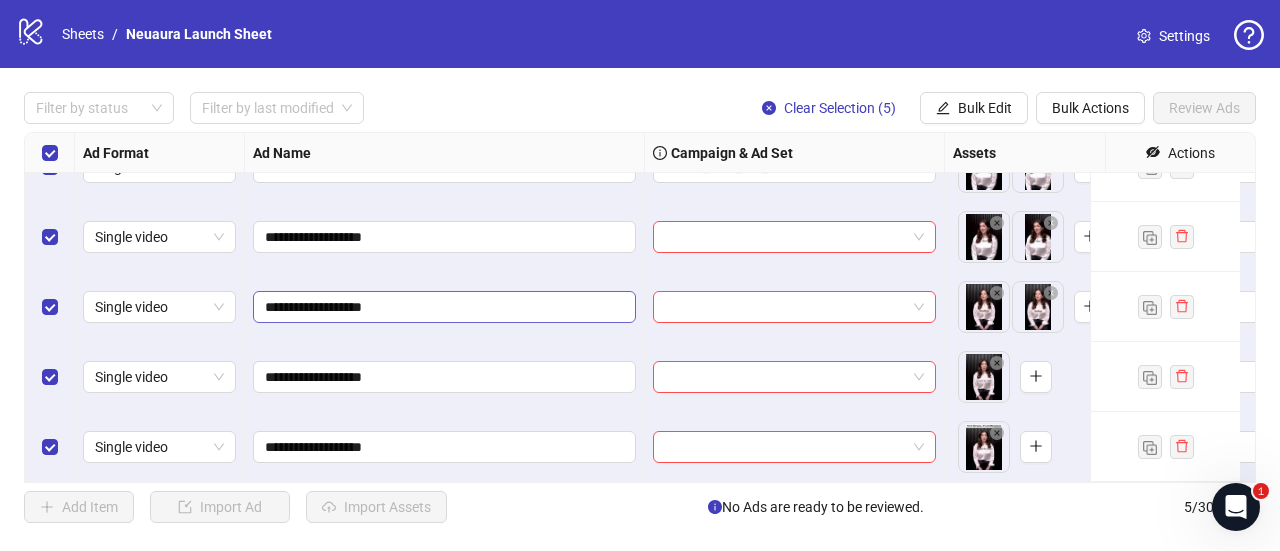 scroll, scrollTop: 0, scrollLeft: 0, axis: both 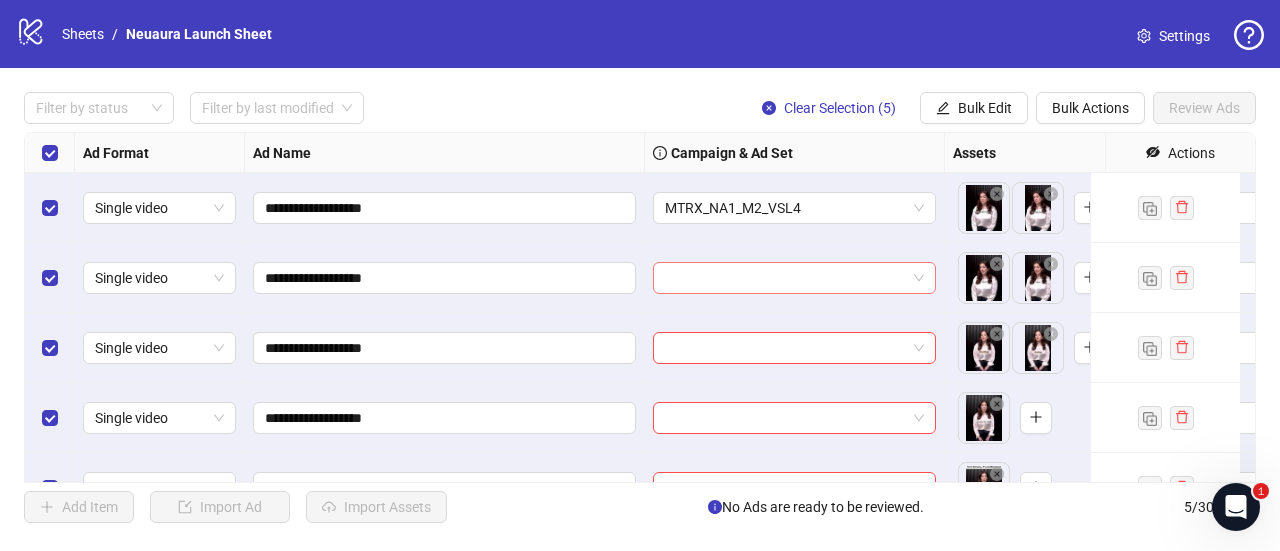 click at bounding box center (785, 278) 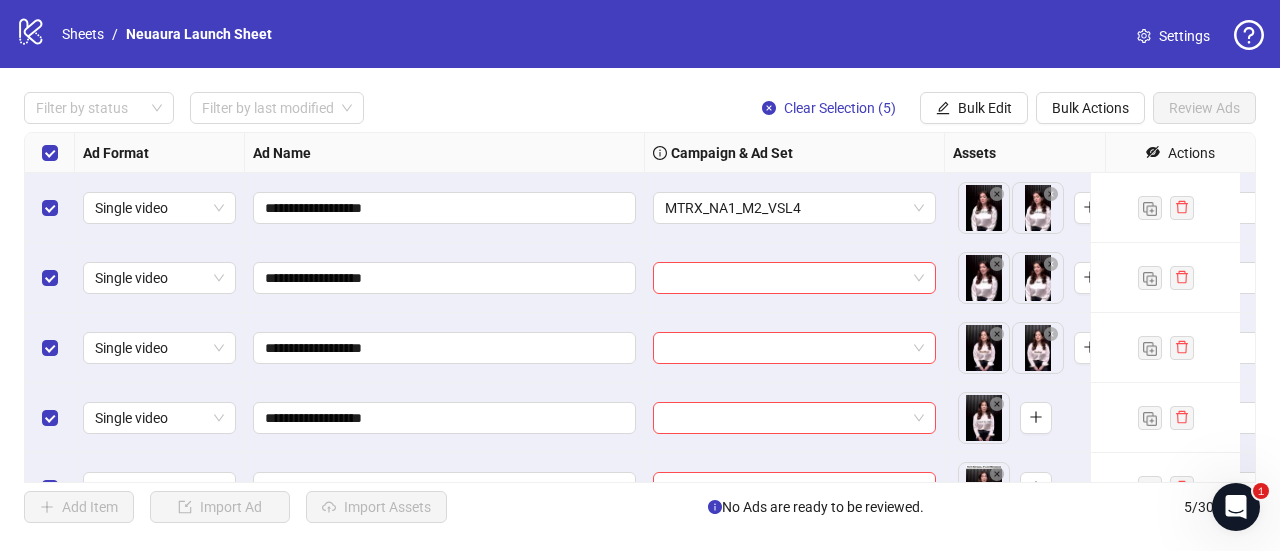 click at bounding box center (795, 348) 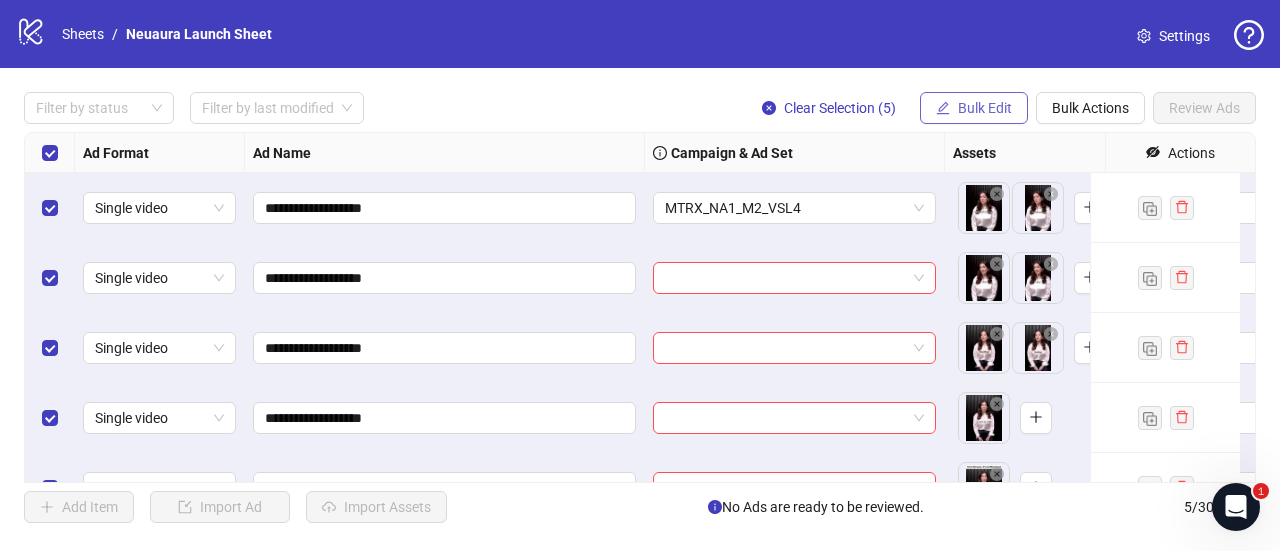 click on "Bulk Edit" at bounding box center (974, 108) 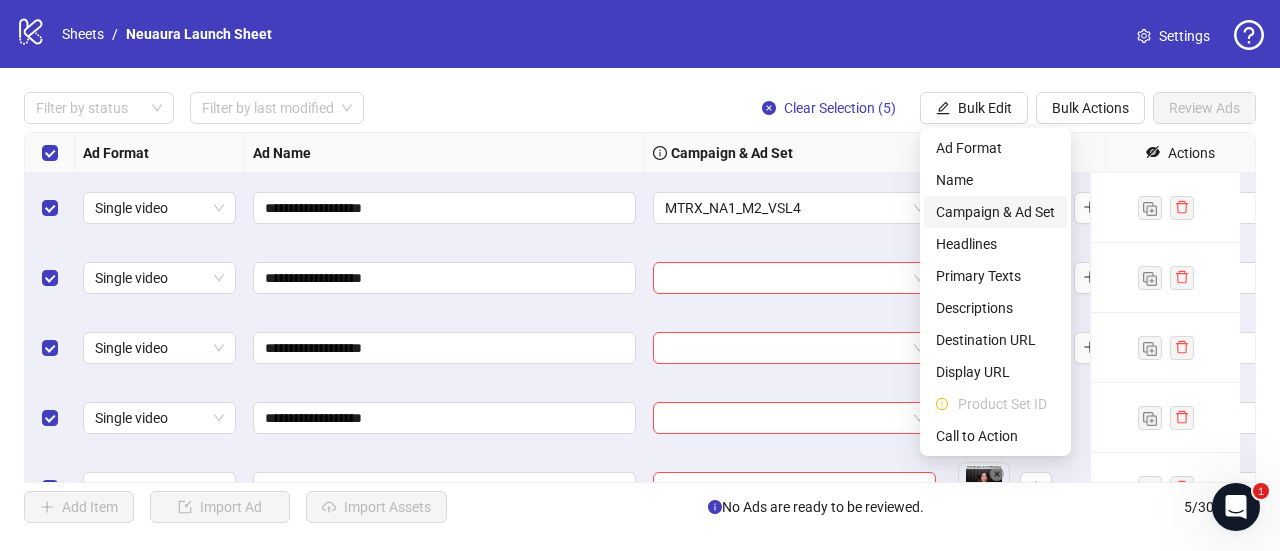 click on "Campaign & Ad Set" at bounding box center [995, 212] 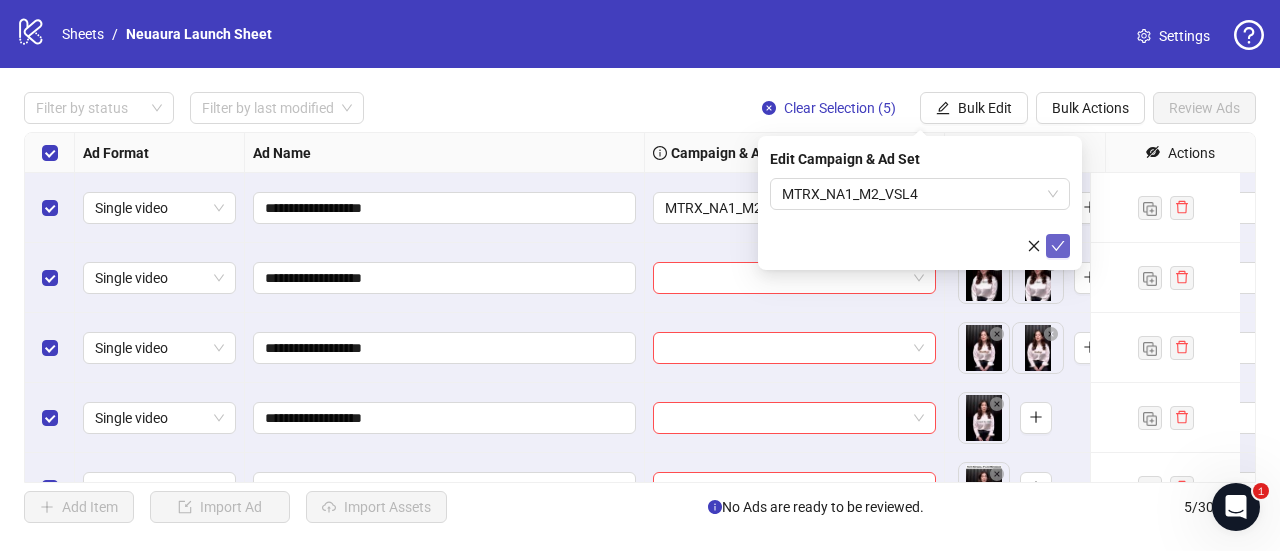 click 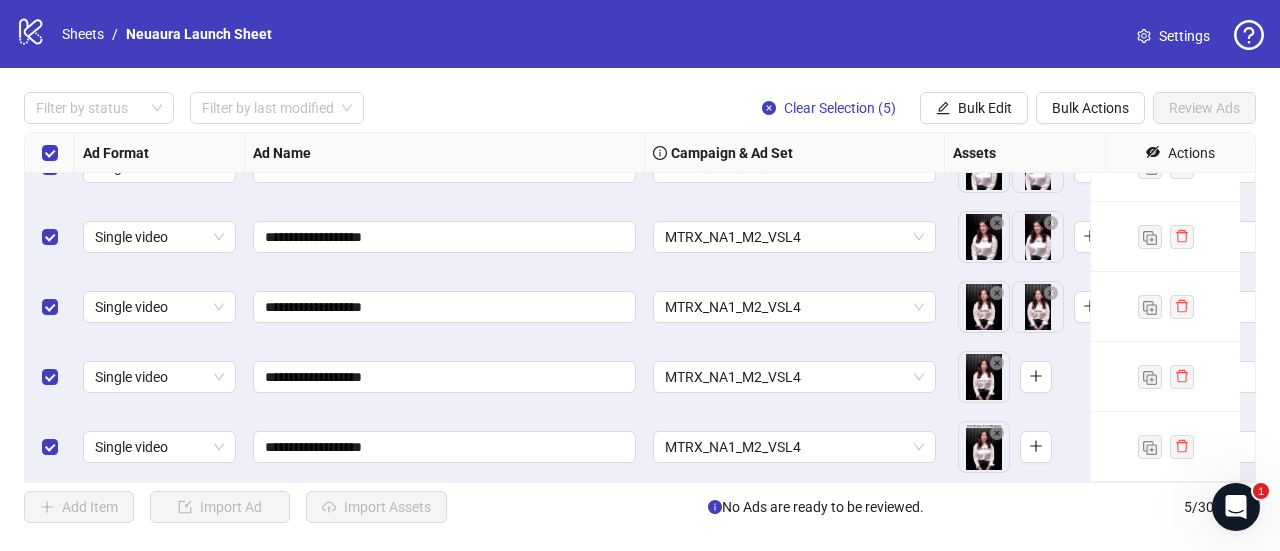 scroll, scrollTop: 0, scrollLeft: 0, axis: both 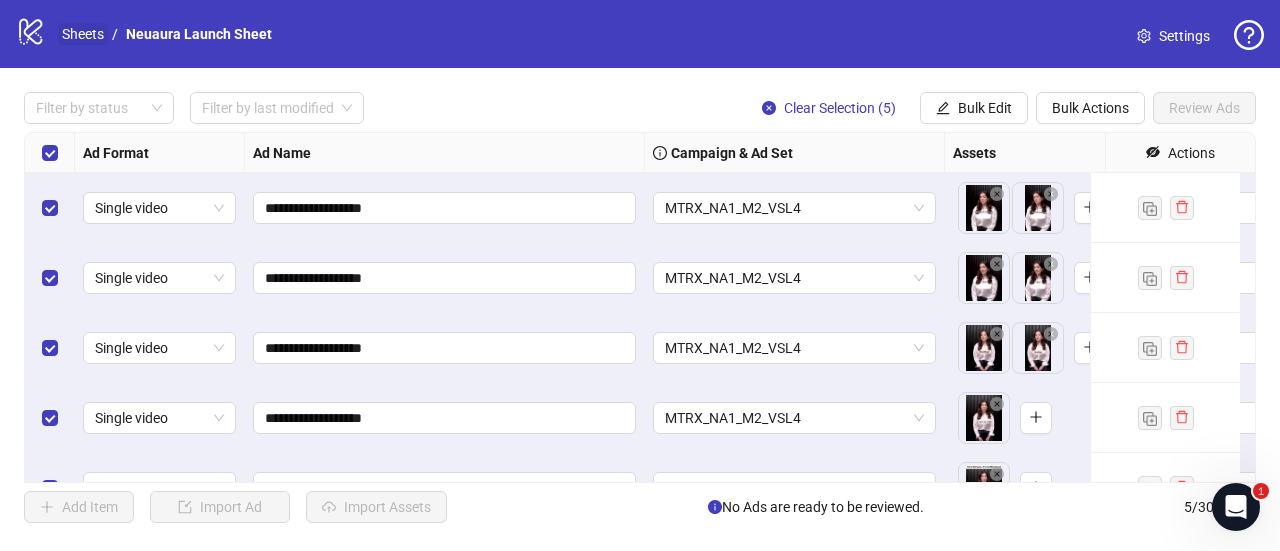click on "Sheets" at bounding box center [83, 34] 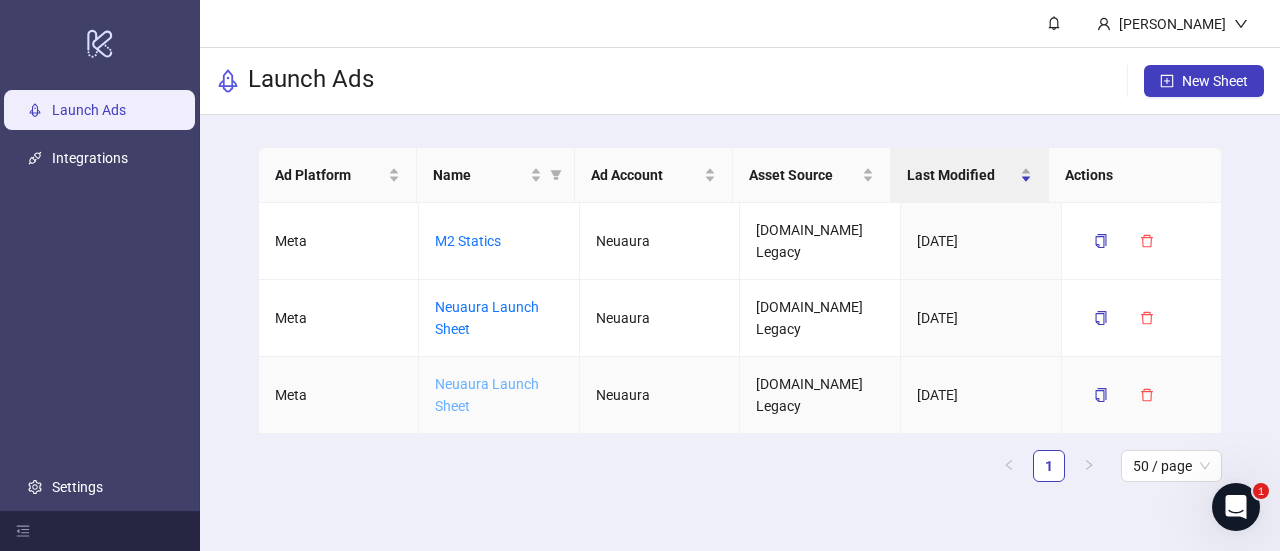 click on "Neuaura Launch Sheet" at bounding box center [487, 395] 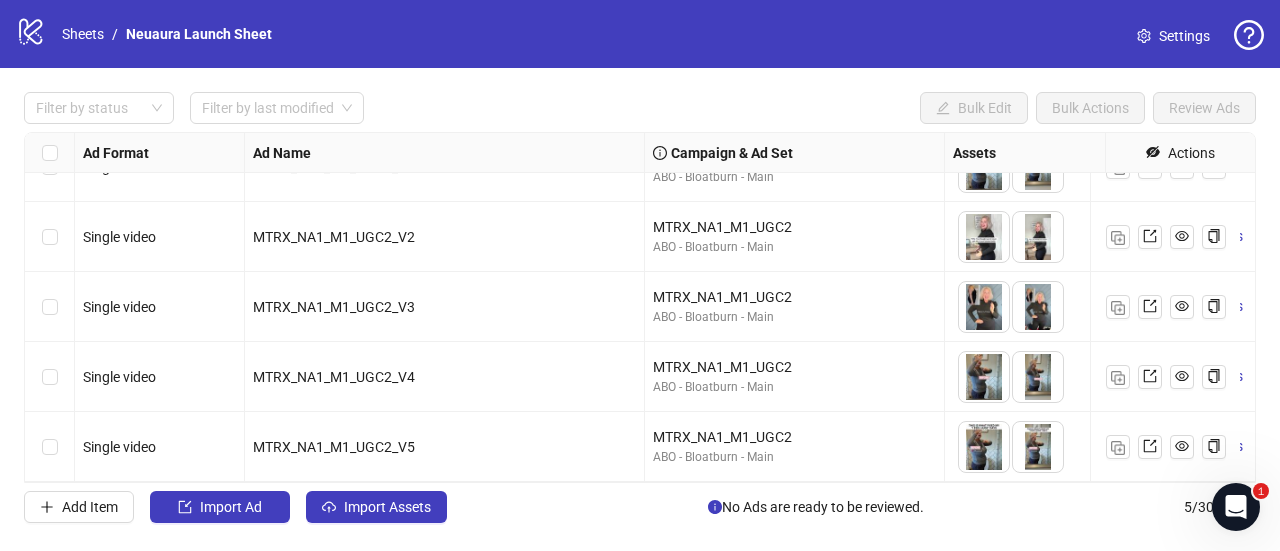 scroll, scrollTop: 0, scrollLeft: 0, axis: both 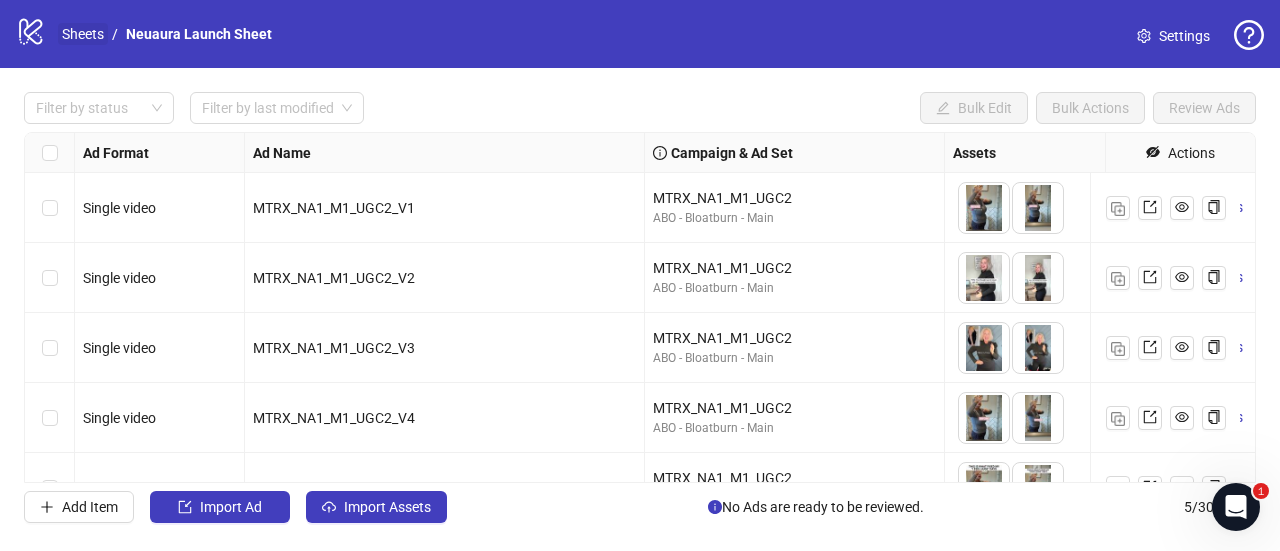 click on "Sheets" at bounding box center (83, 34) 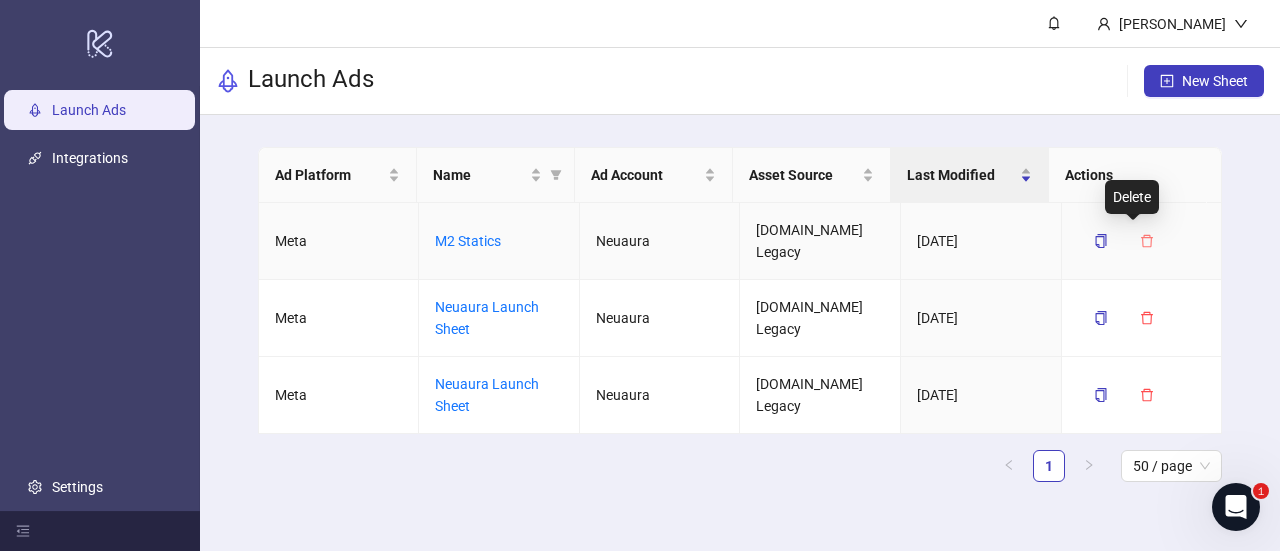click 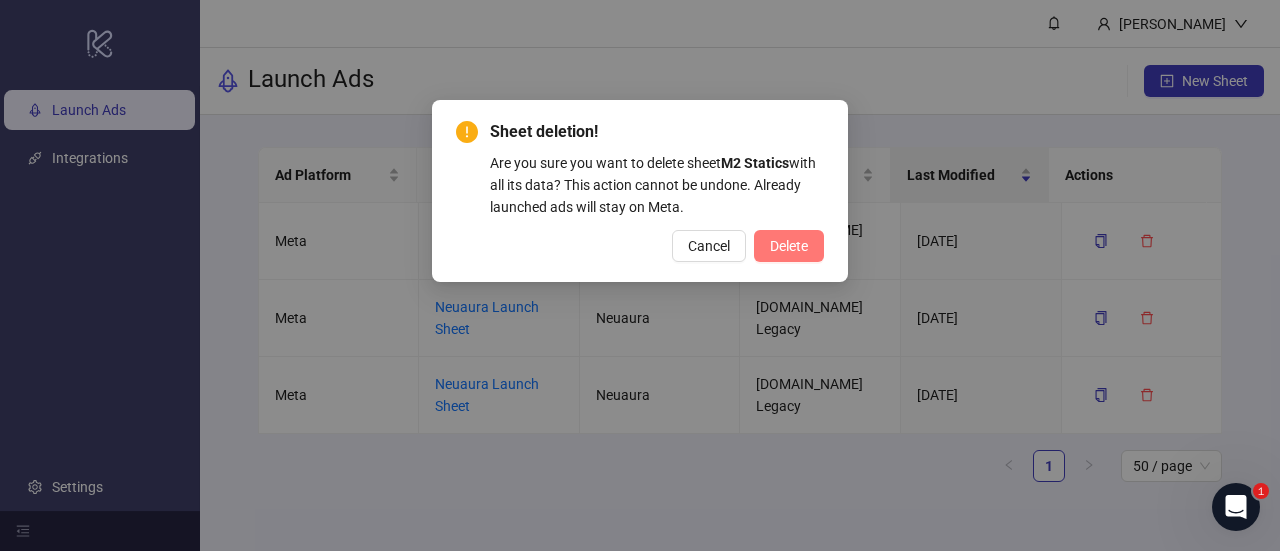 click on "Delete" at bounding box center (789, 246) 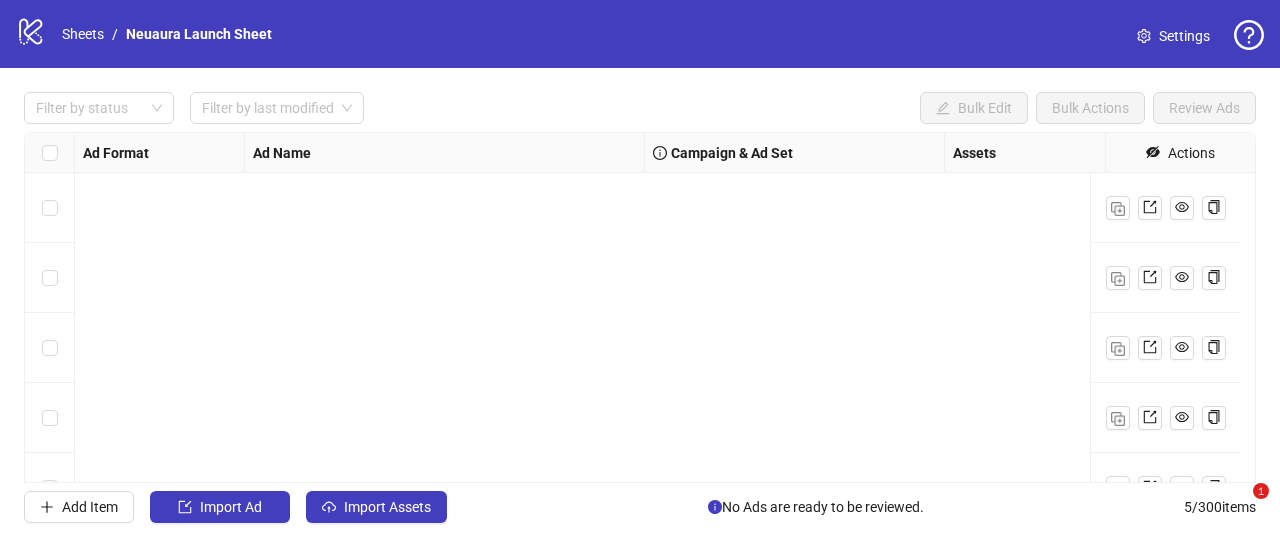 scroll, scrollTop: 0, scrollLeft: 0, axis: both 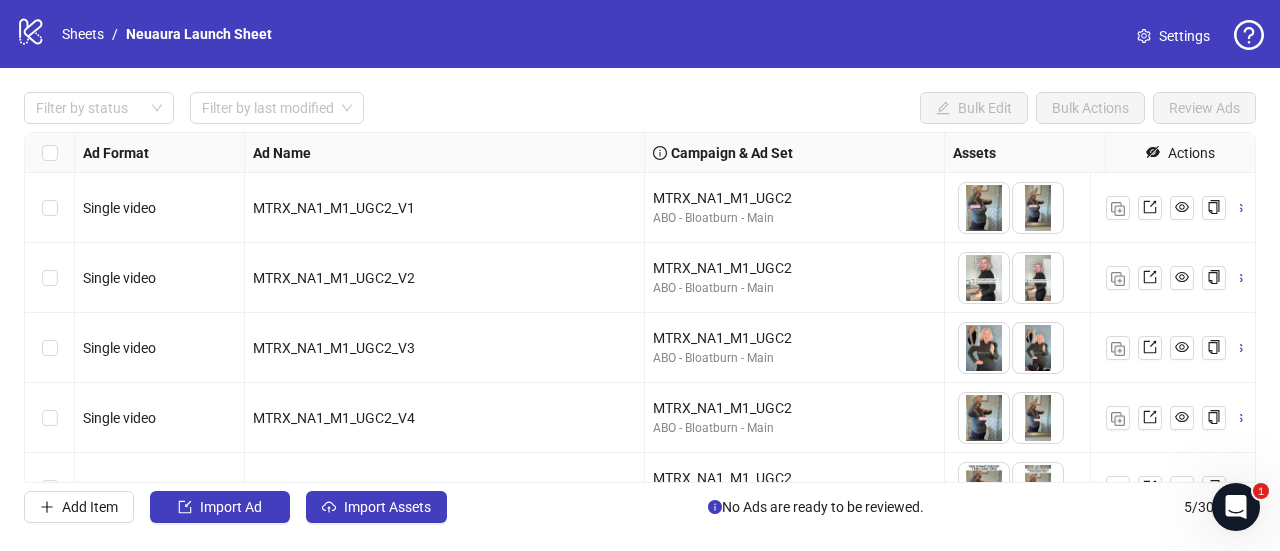 click on "MTRX_NA1_M1_UGC2_V2" at bounding box center [445, 278] 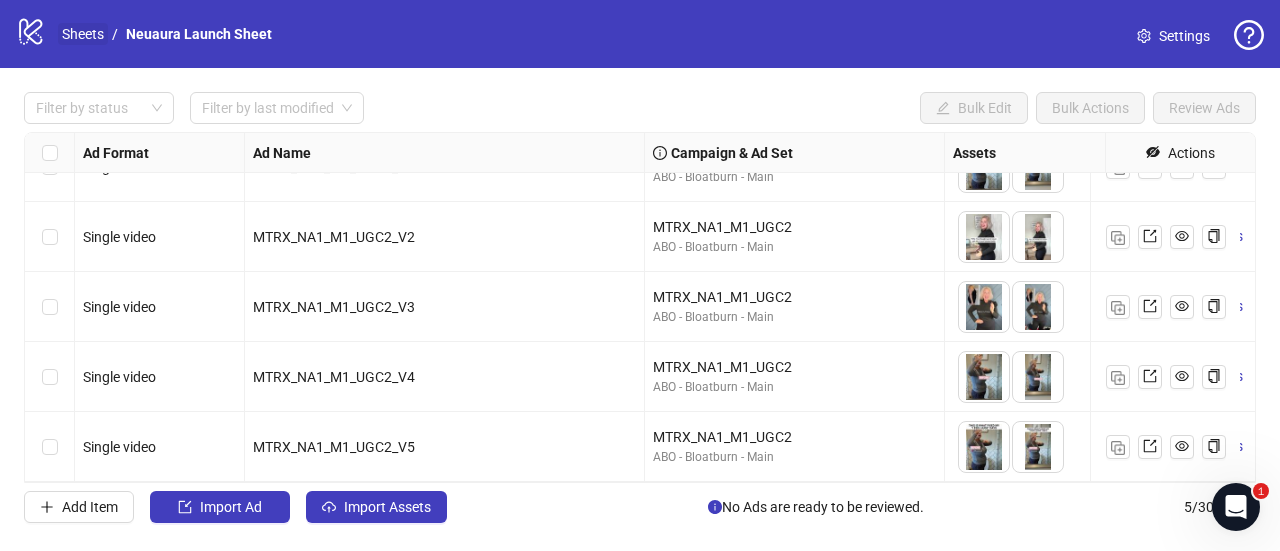 click on "Sheets" at bounding box center [83, 34] 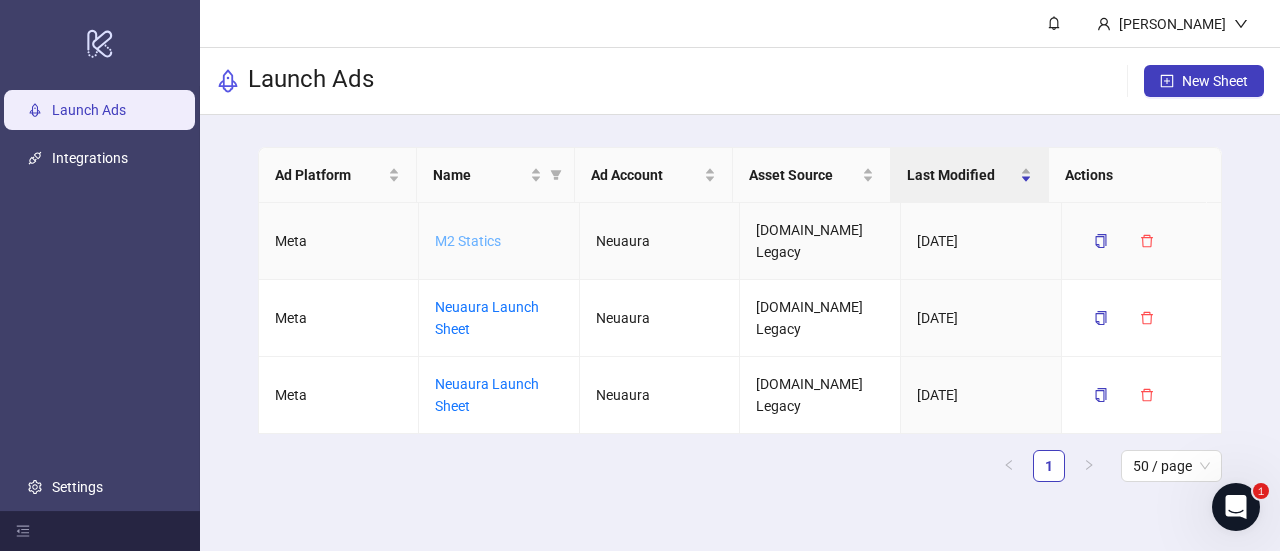 click on "M2 Statics" at bounding box center (468, 241) 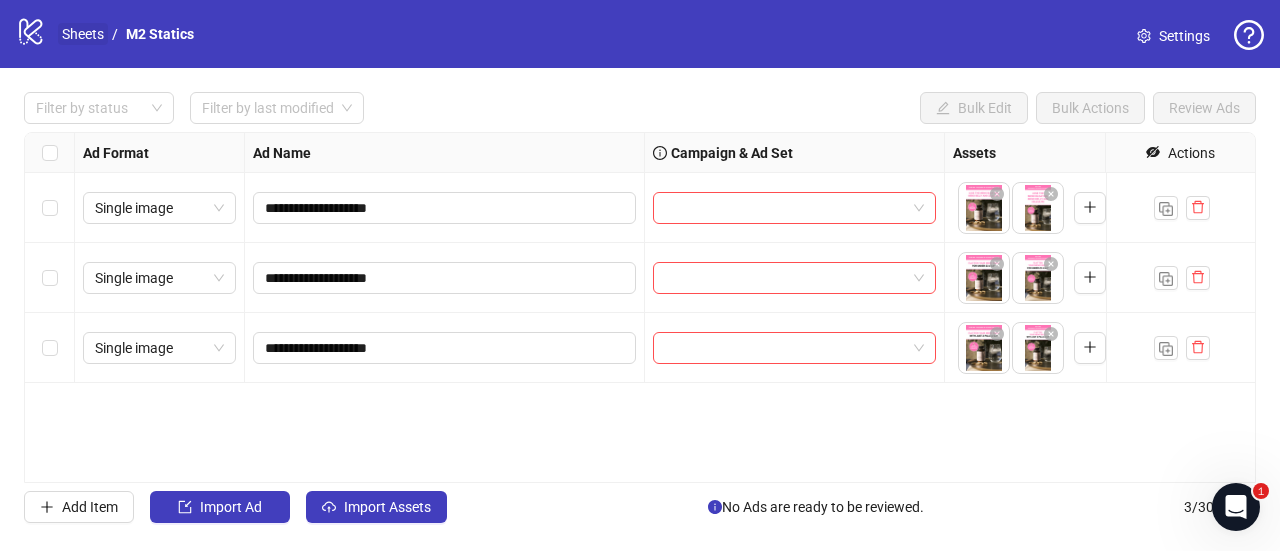 click on "Sheets" at bounding box center (83, 34) 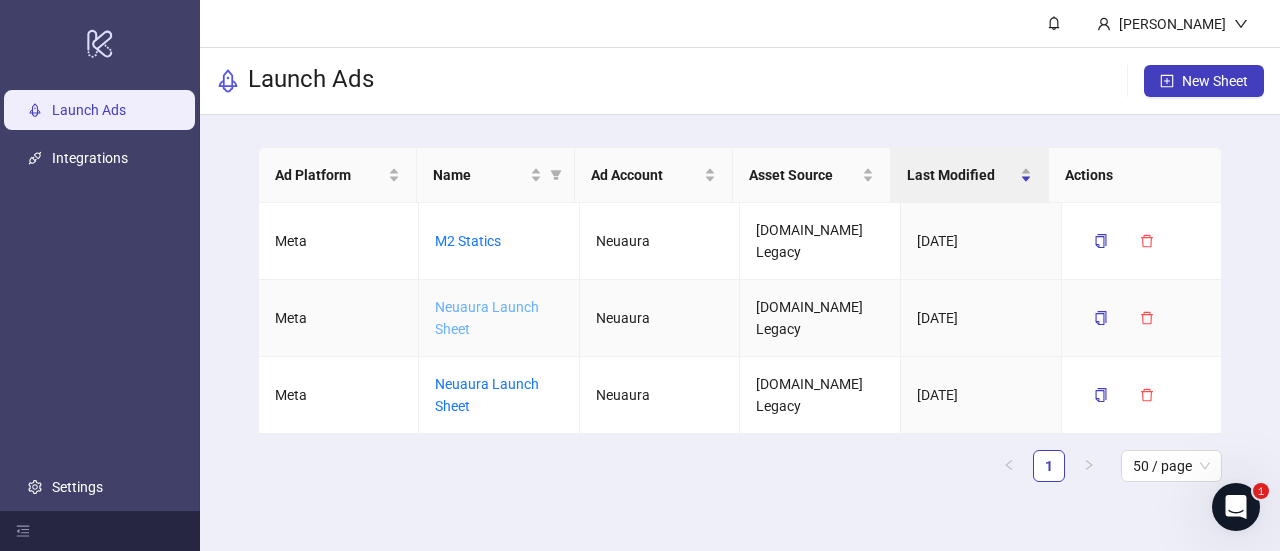 click on "Neuaura Launch Sheet" at bounding box center [487, 318] 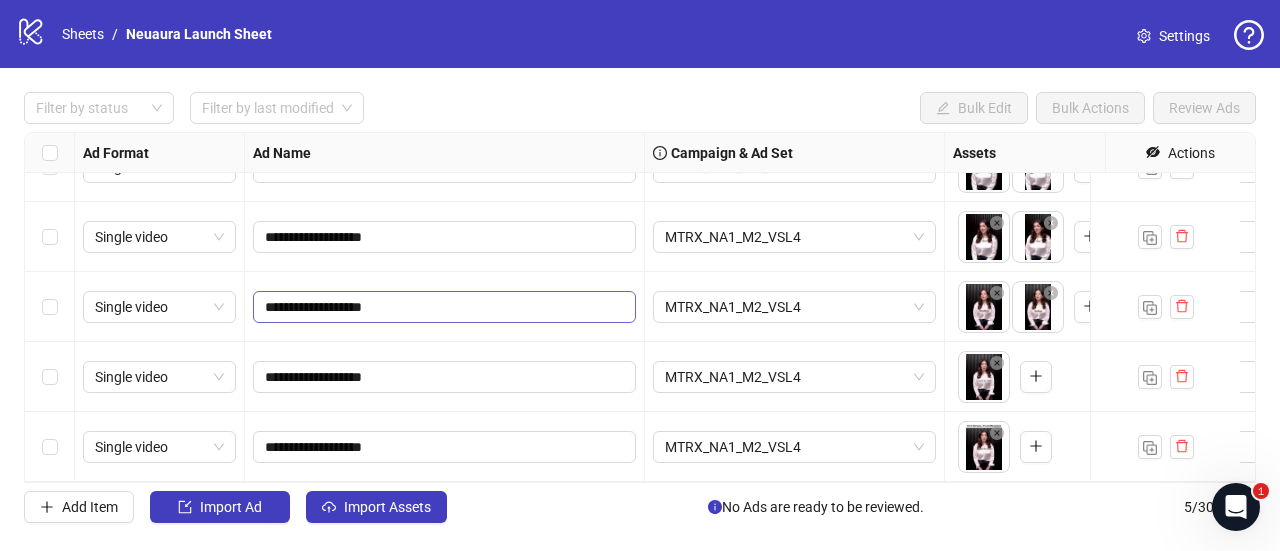 scroll, scrollTop: 0, scrollLeft: 0, axis: both 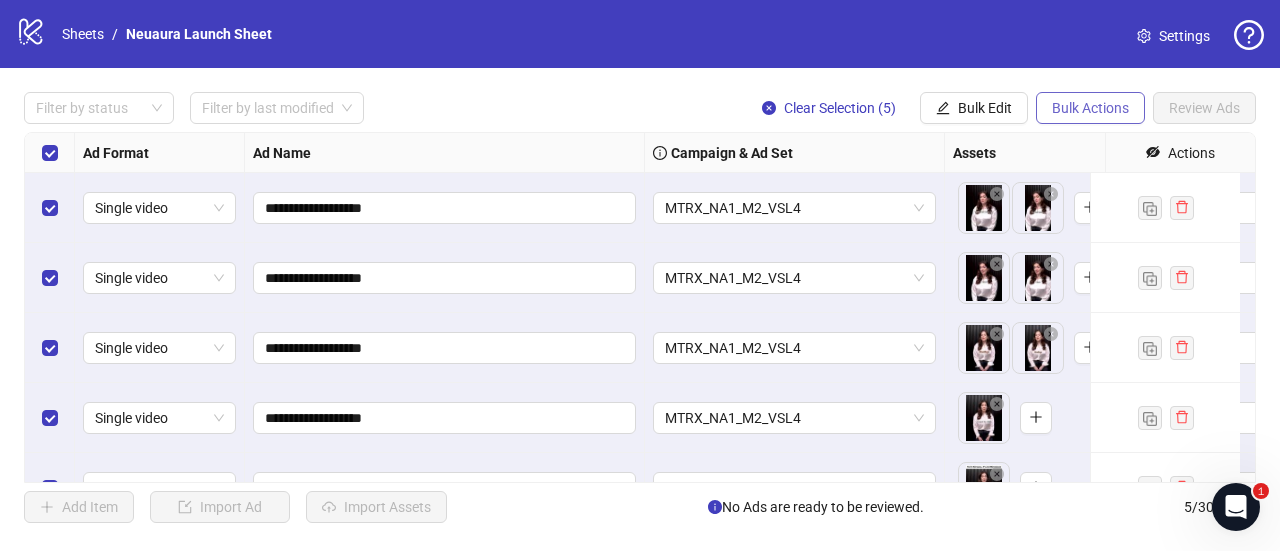 click on "Bulk Actions" at bounding box center (1090, 108) 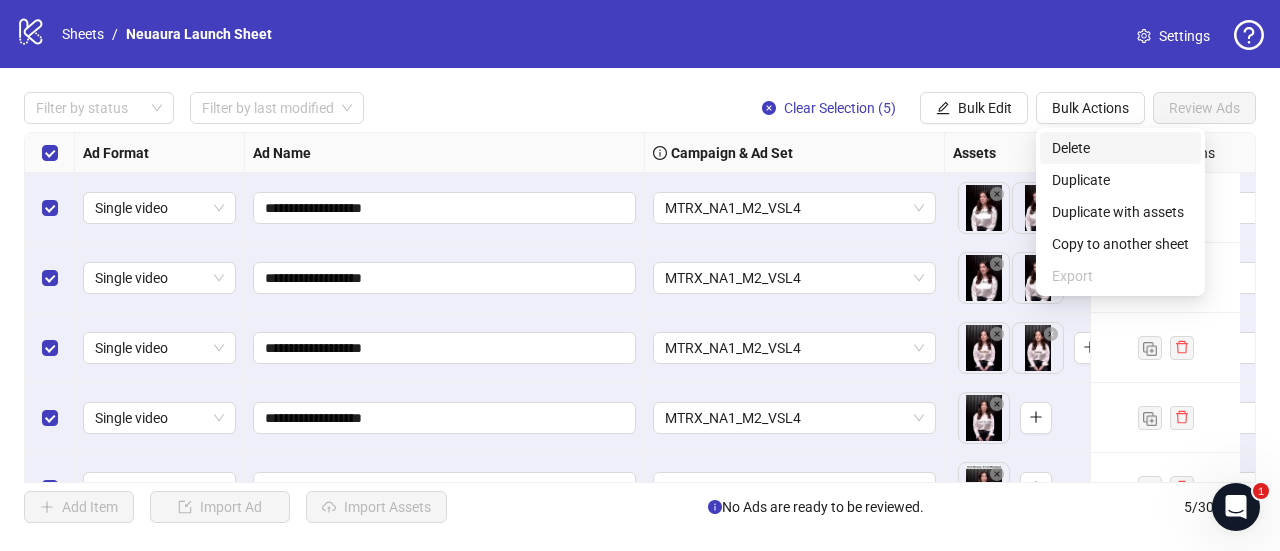 click on "Delete" at bounding box center [1120, 148] 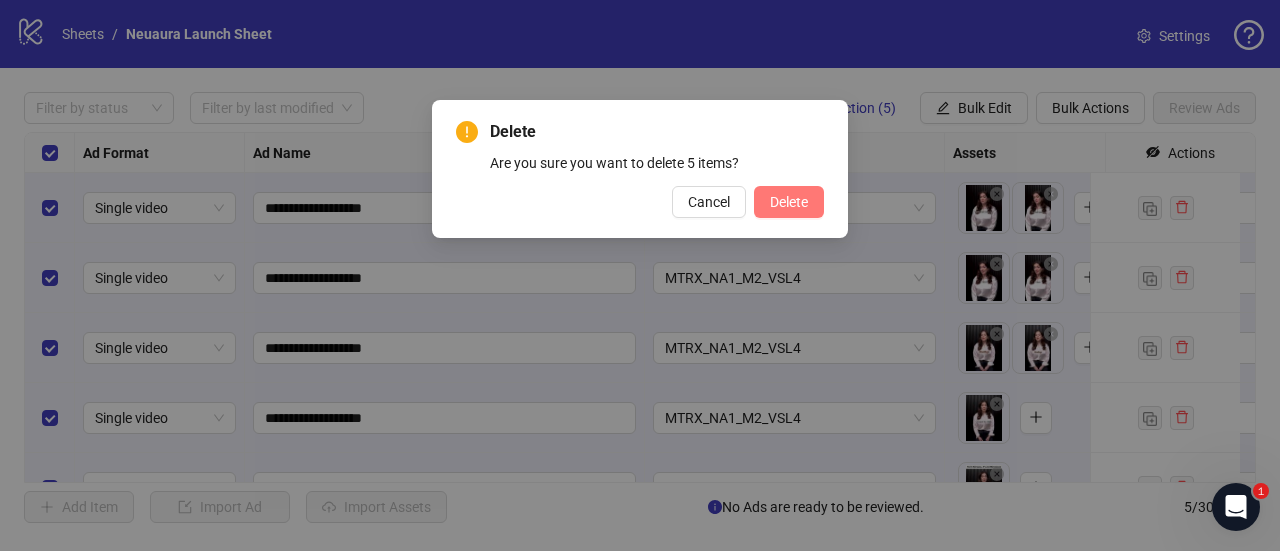 click on "Delete" at bounding box center [789, 202] 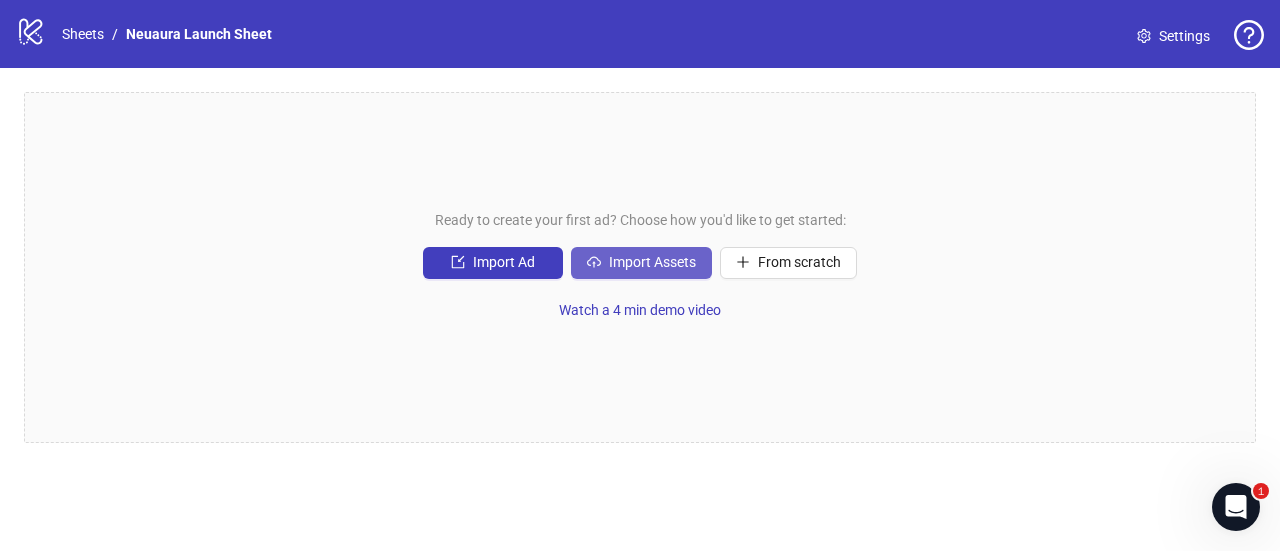 click on "Import Assets" at bounding box center (652, 262) 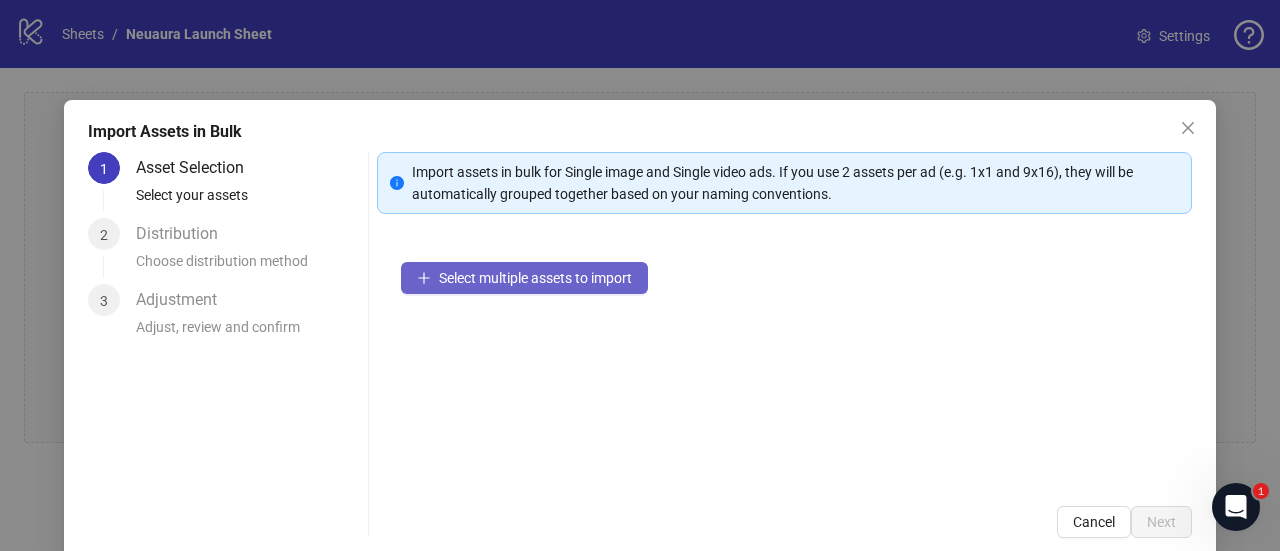 click on "Select multiple assets to import" at bounding box center (524, 278) 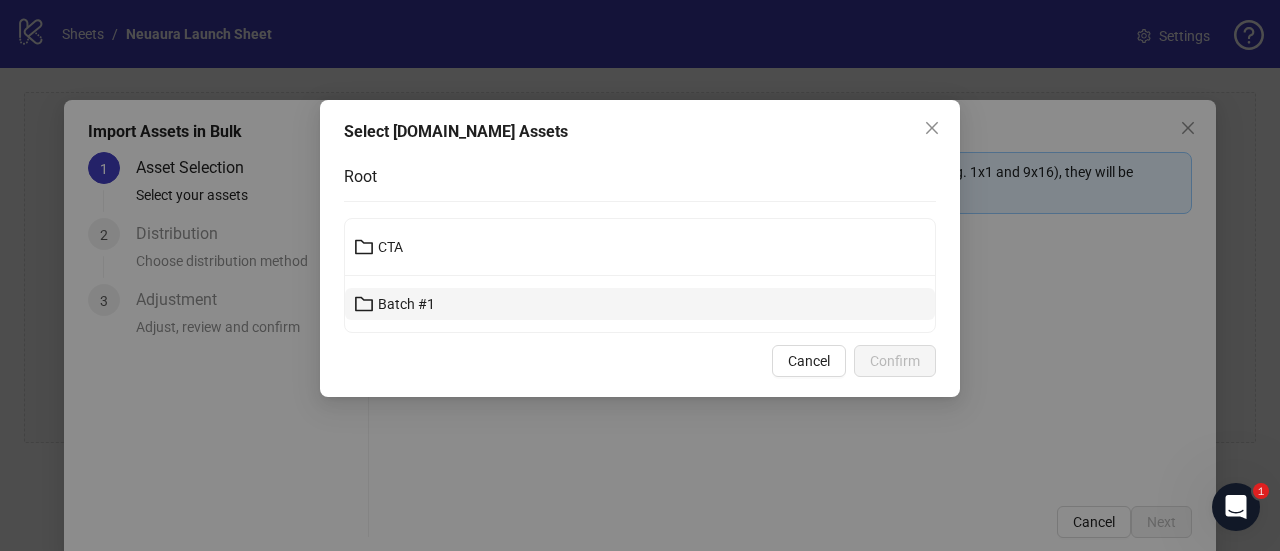 click on "Batch #1" at bounding box center [406, 304] 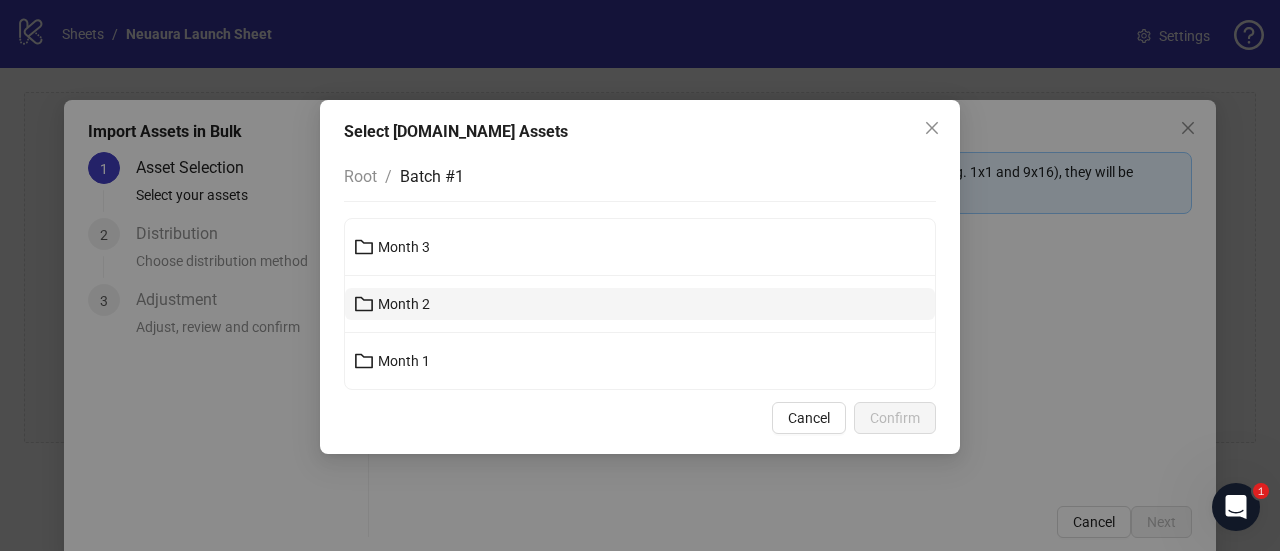 click on "Month 2" at bounding box center [640, 304] 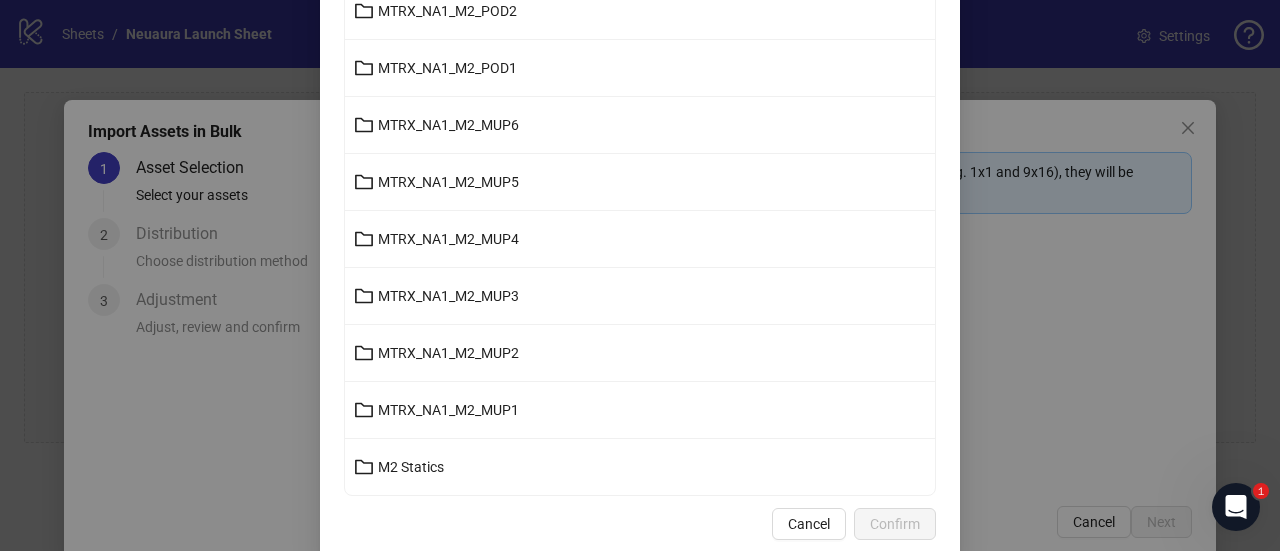 scroll, scrollTop: 945, scrollLeft: 0, axis: vertical 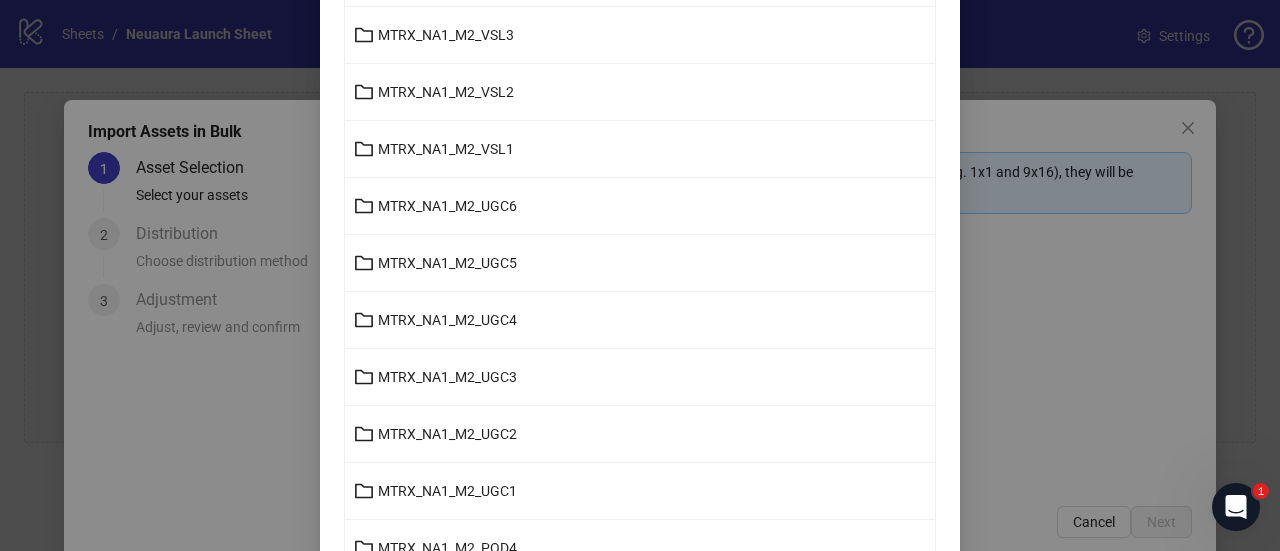 type 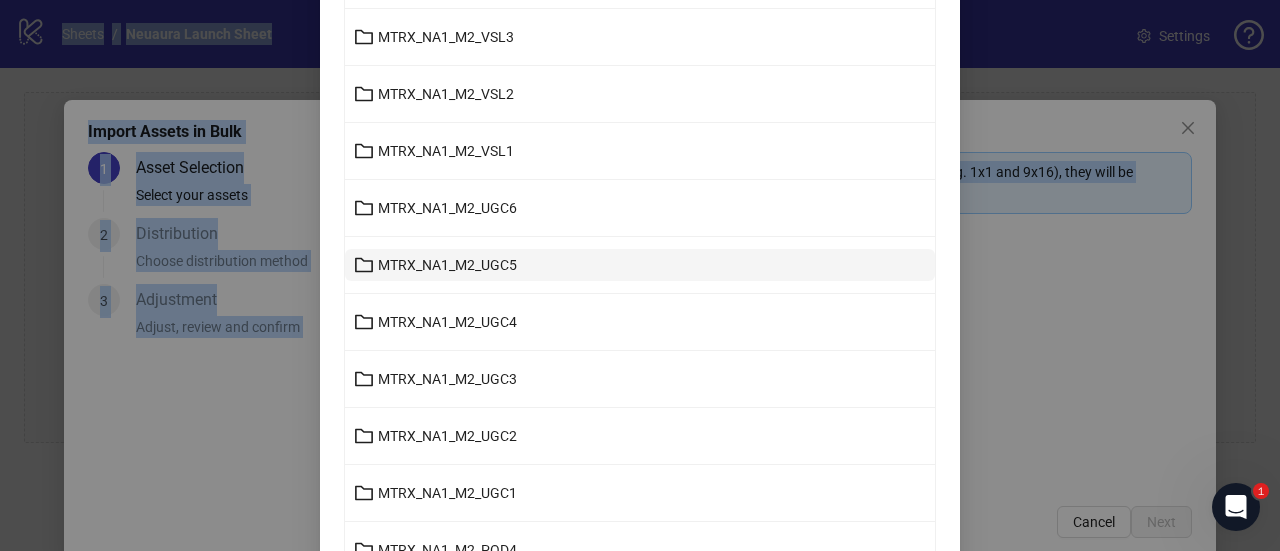 scroll, scrollTop: 0, scrollLeft: 0, axis: both 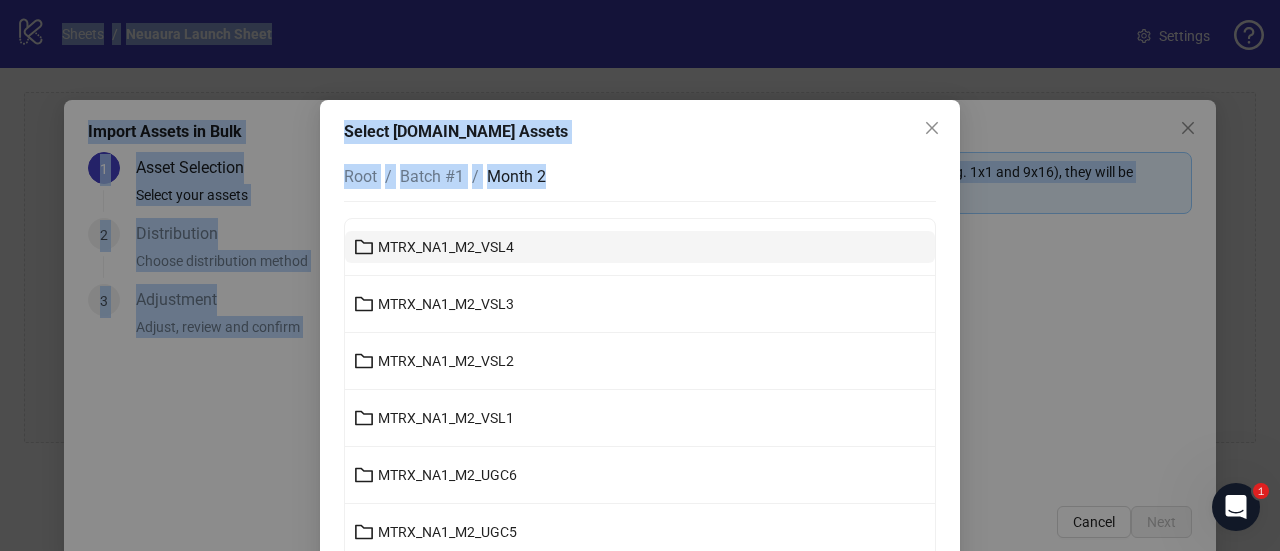 click on "MTRX_NA1_M2_VSL4" at bounding box center [446, 247] 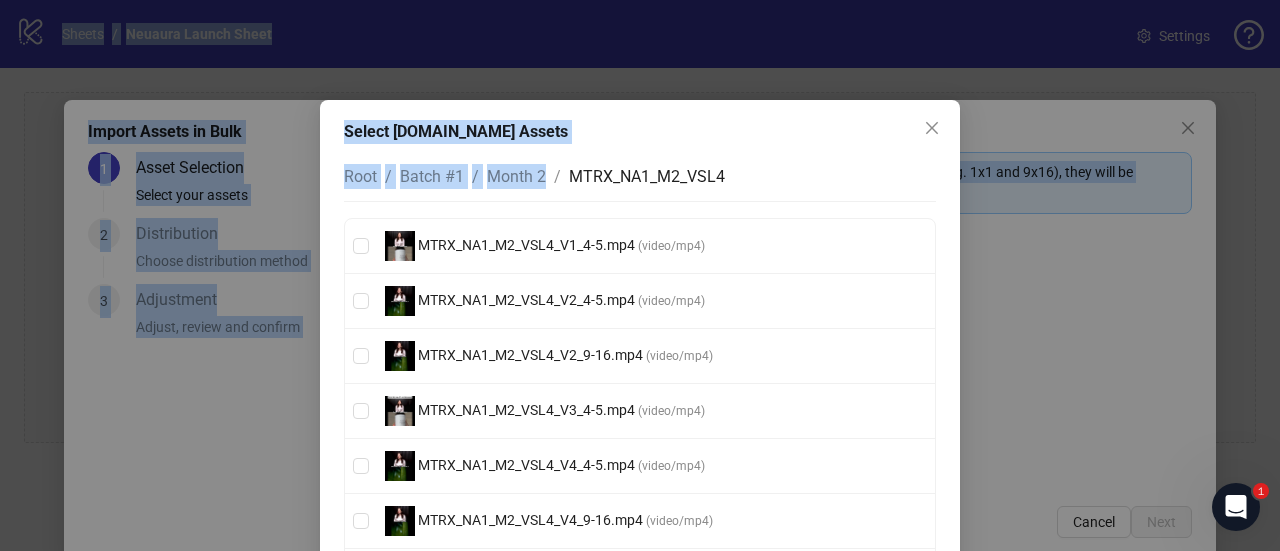 click on "MTRX_NA1_M2_VSL4_V2_4-5.mp4   ( video/mp4 )" at bounding box center [640, 301] 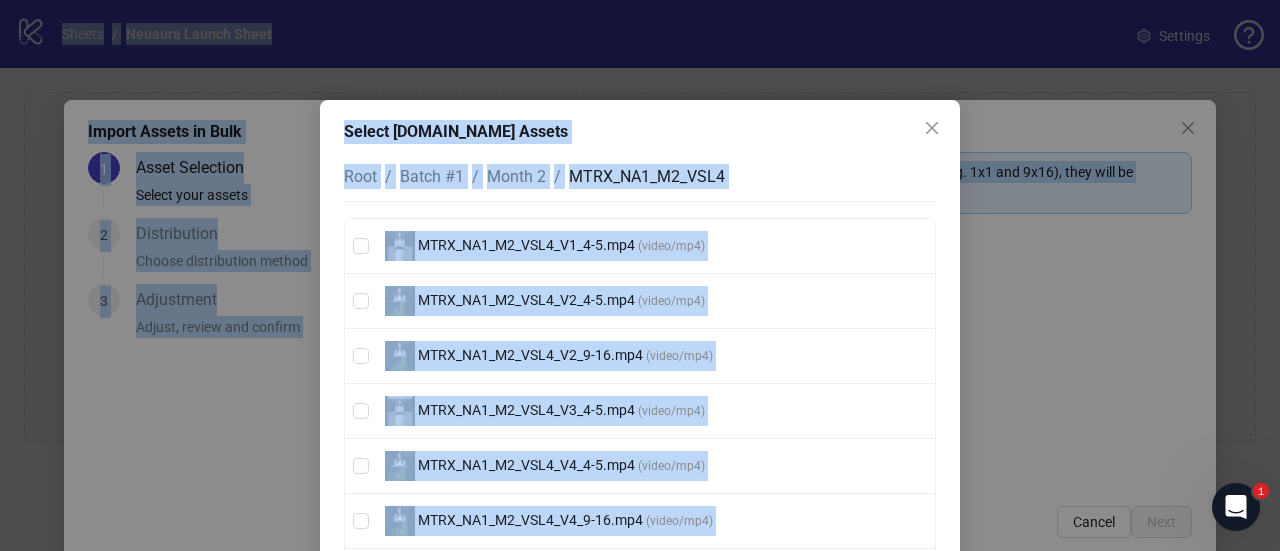 click on "MTRX_NA1_M2_VSL4_V1_4-5.mp4   ( video/mp4 )" at bounding box center (640, 246) 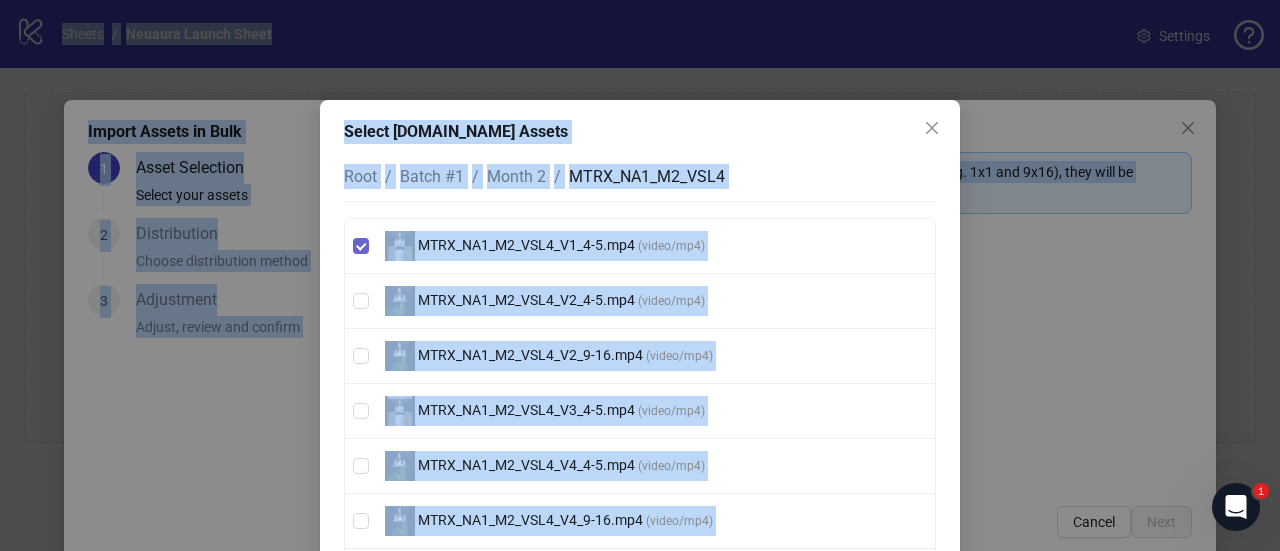 click on "MTRX_NA1_M2_VSL4_V1_4-5.mp4   ( video/mp4 )" at bounding box center [640, 246] 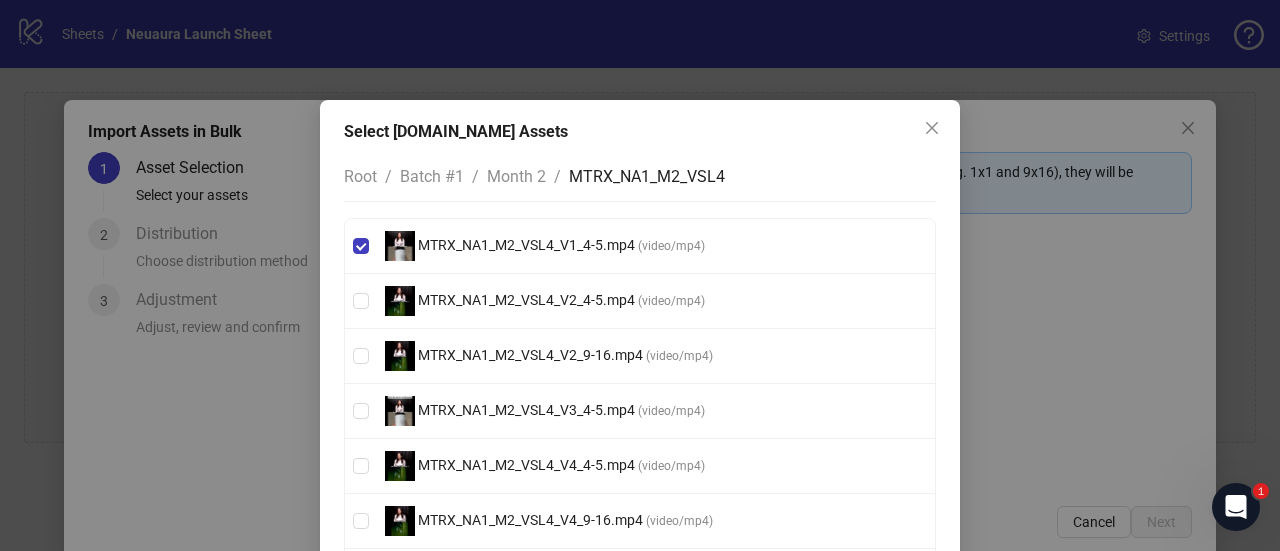 click on "MTRX_NA1_M2_VSL4_V2_4-5.mp4   ( video/mp4 )" at bounding box center (640, 301) 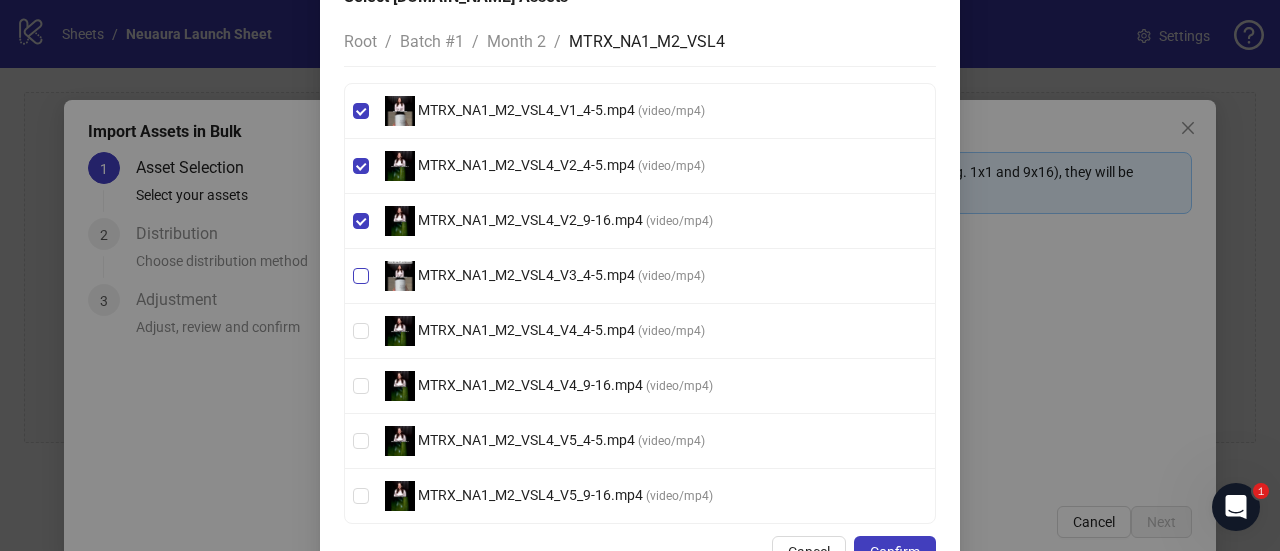 scroll, scrollTop: 138, scrollLeft: 0, axis: vertical 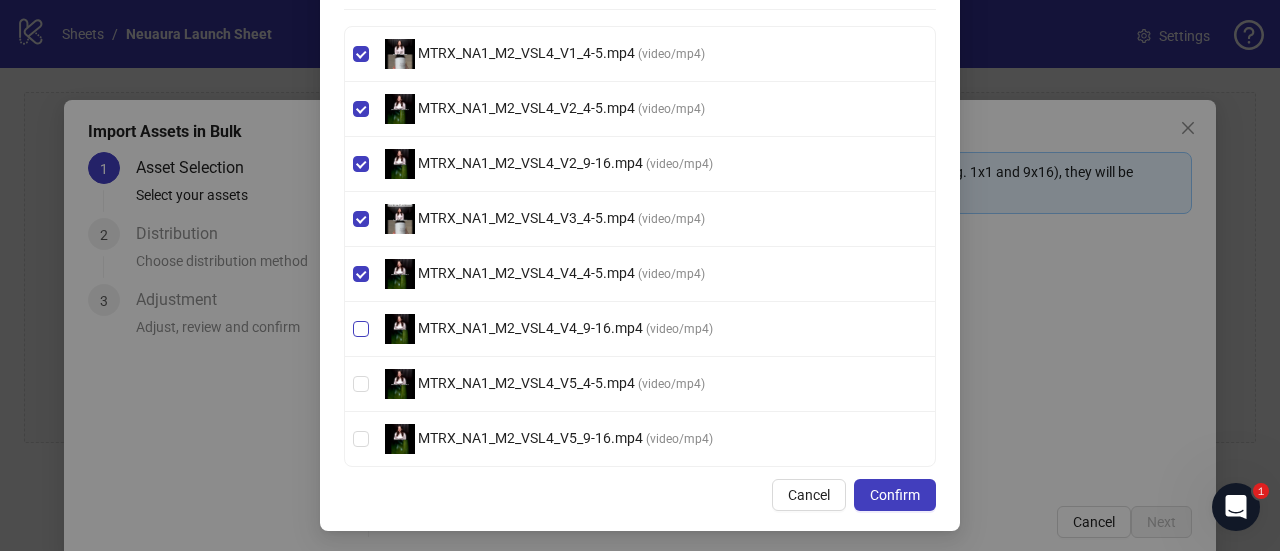 click on "MTRX_NA1_M2_VSL4_V4_9-16.mp4   ( video/mp4 )" at bounding box center [640, 329] 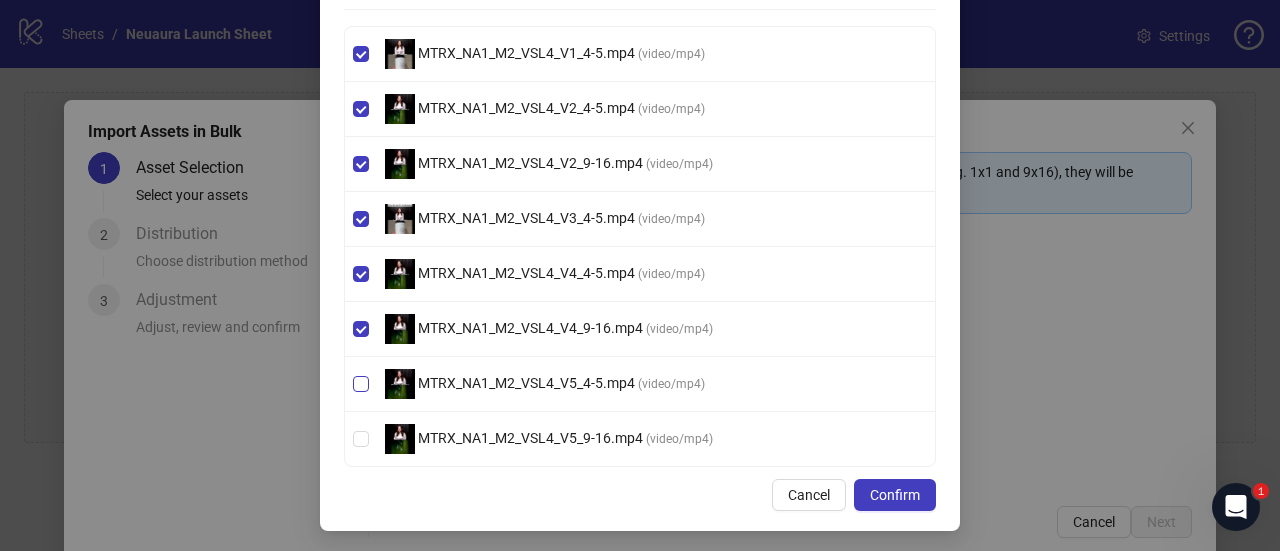 click on "MTRX_NA1_M2_VSL4_V5_4-5.mp4   ( video/mp4 )" at bounding box center (640, 384) 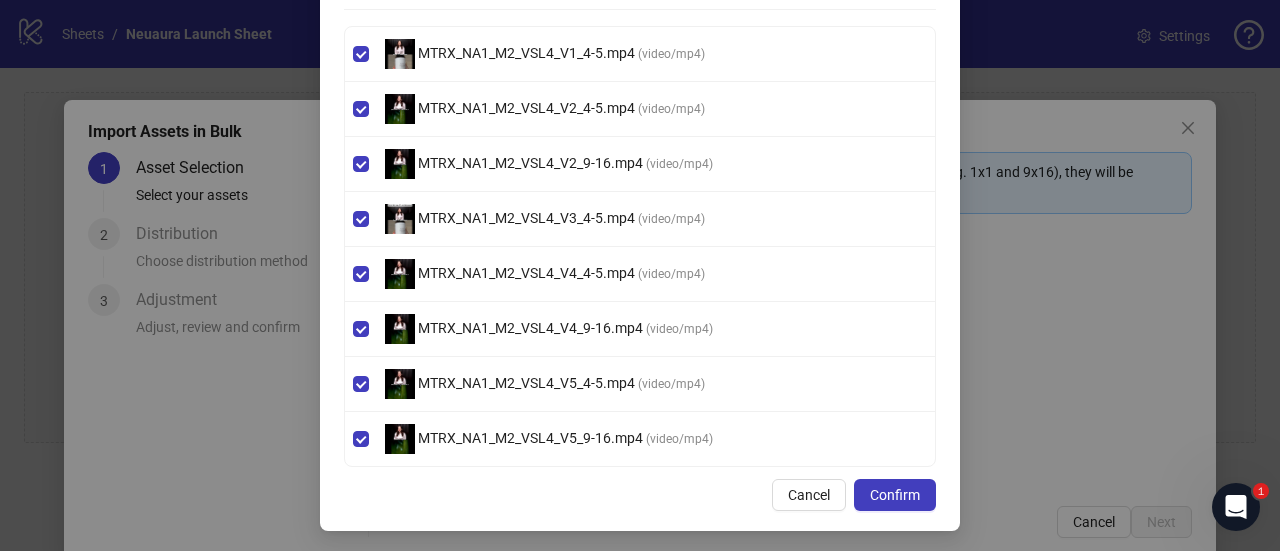 scroll, scrollTop: 0, scrollLeft: 0, axis: both 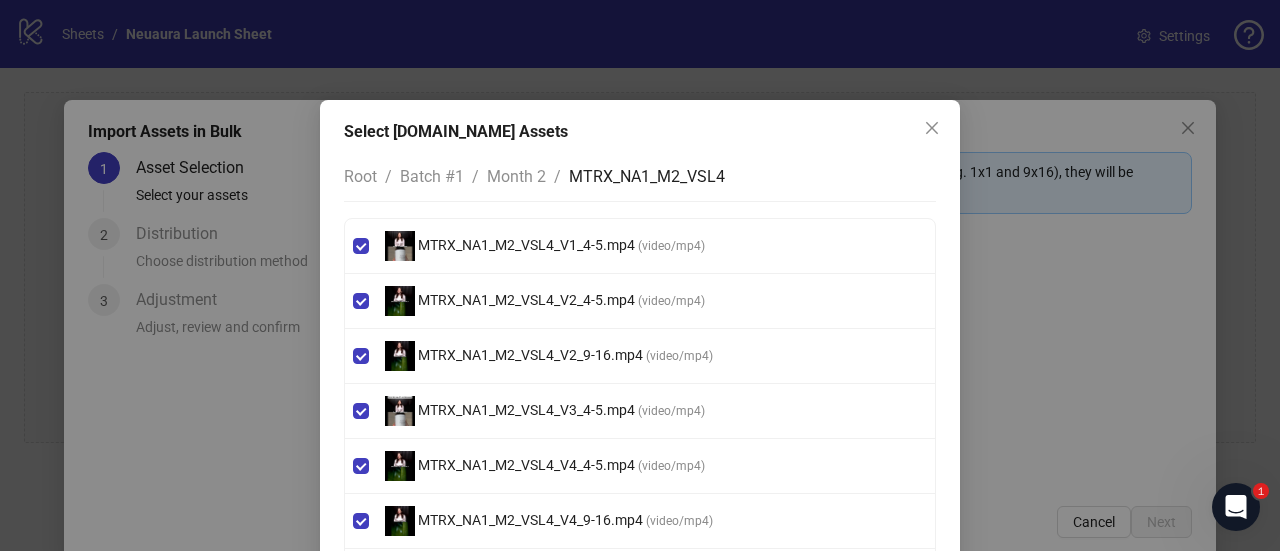 click on "Month 2" at bounding box center (516, 176) 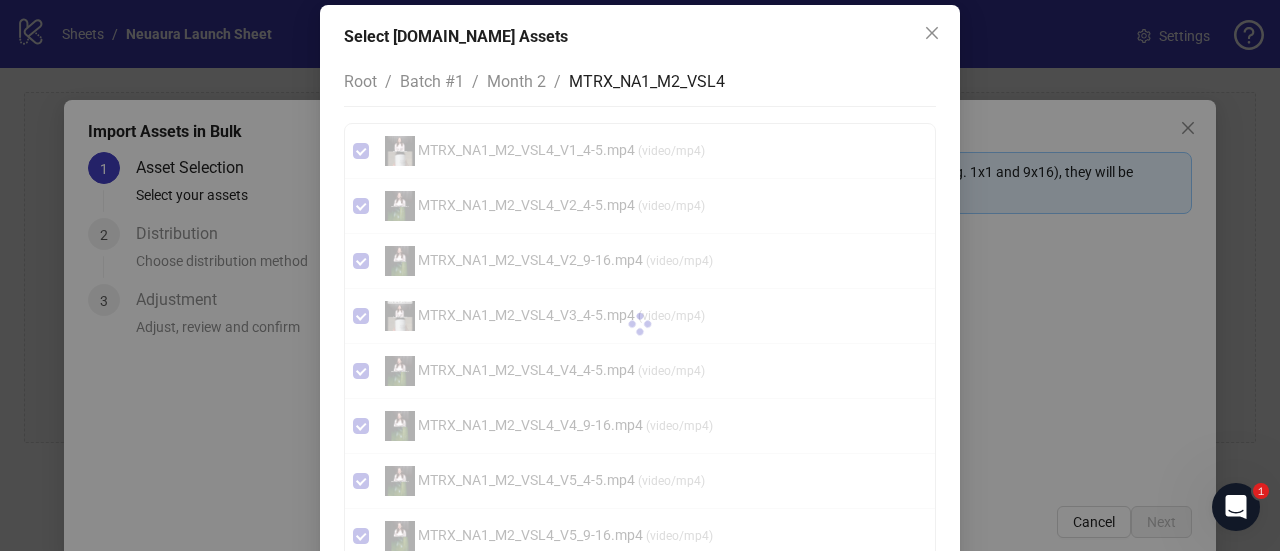 scroll, scrollTop: 99, scrollLeft: 0, axis: vertical 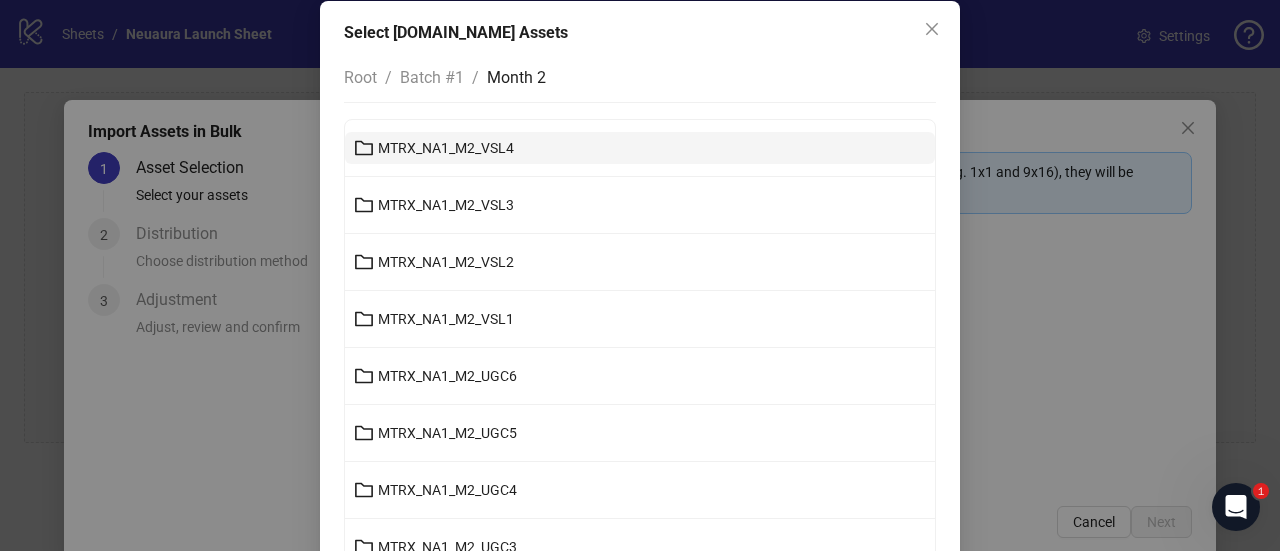 click 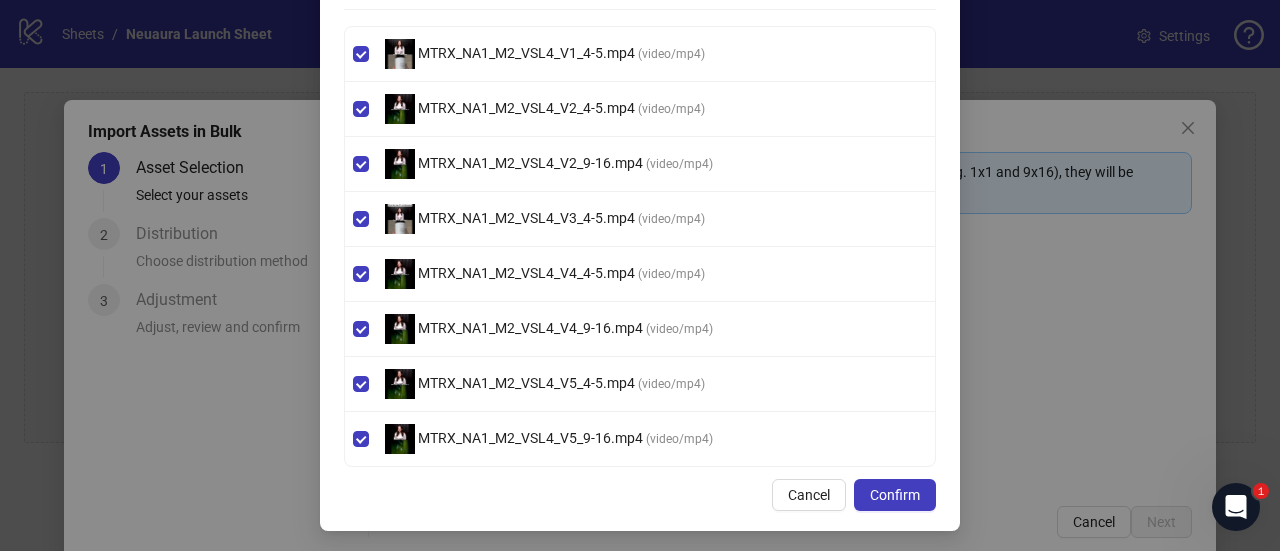 scroll, scrollTop: 0, scrollLeft: 0, axis: both 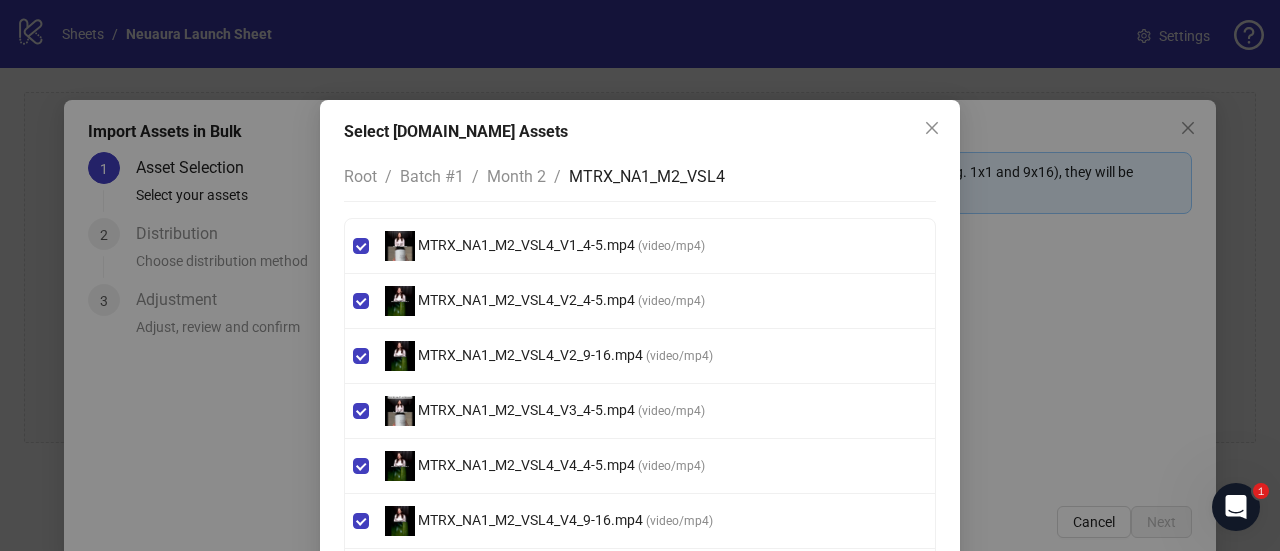 click on "Month 2" at bounding box center [516, 176] 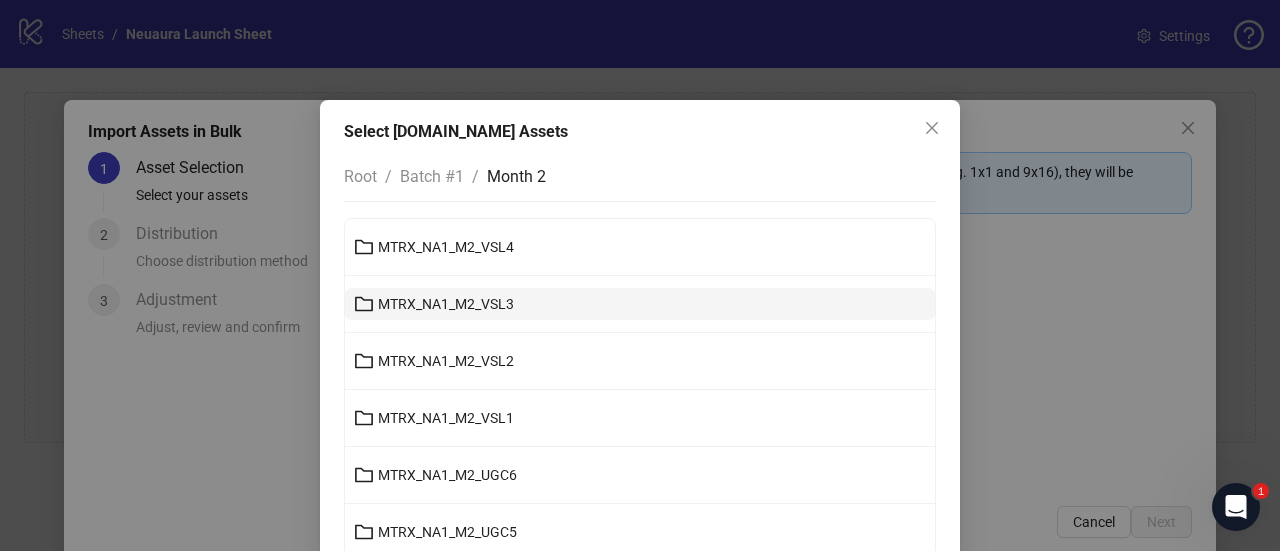 click on "MTRX_NA1_M2_VSL3" at bounding box center (446, 304) 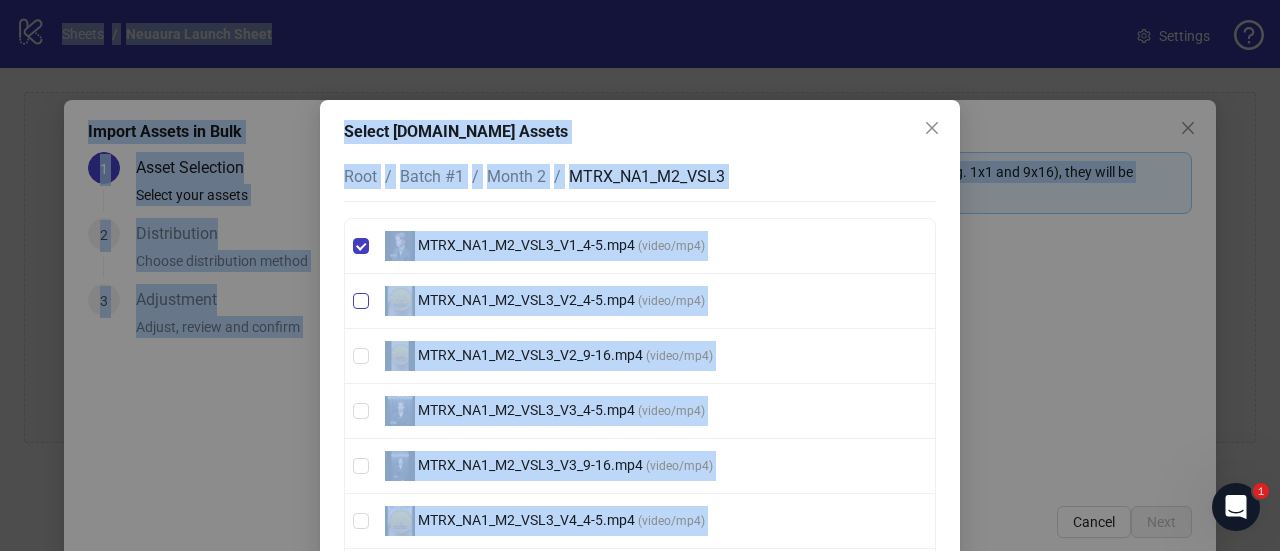 click on "MTRX_NA1_M2_VSL3_V2_4-5.mp4   ( video/mp4 )" at bounding box center [640, 301] 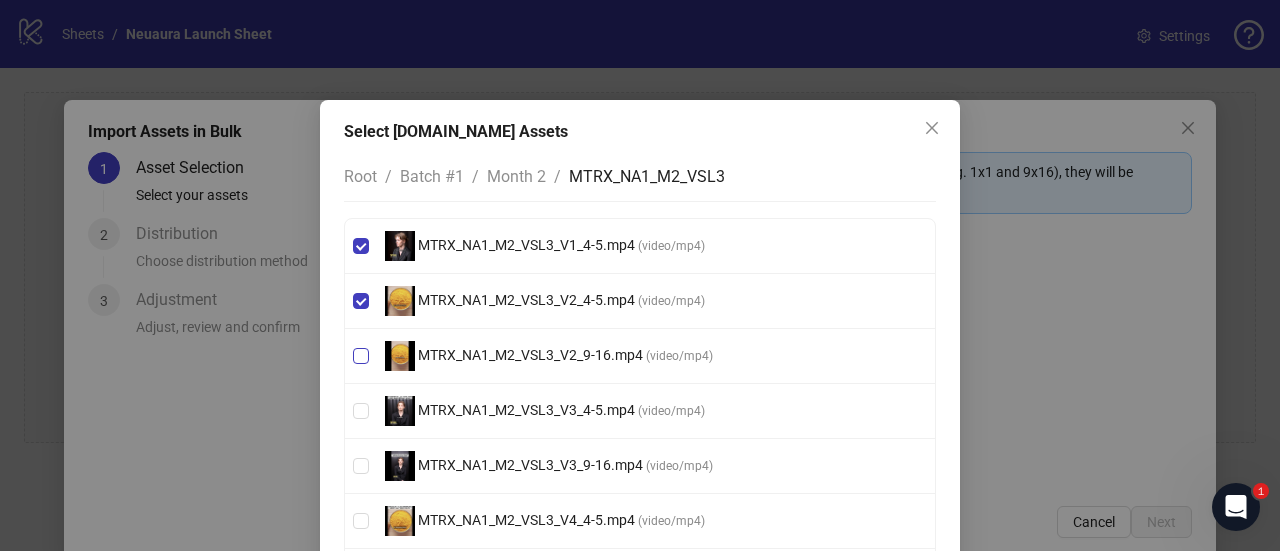 click on "MTRX_NA1_M2_VSL3_V2_9-16.mp4   ( video/mp4 )" at bounding box center (640, 356) 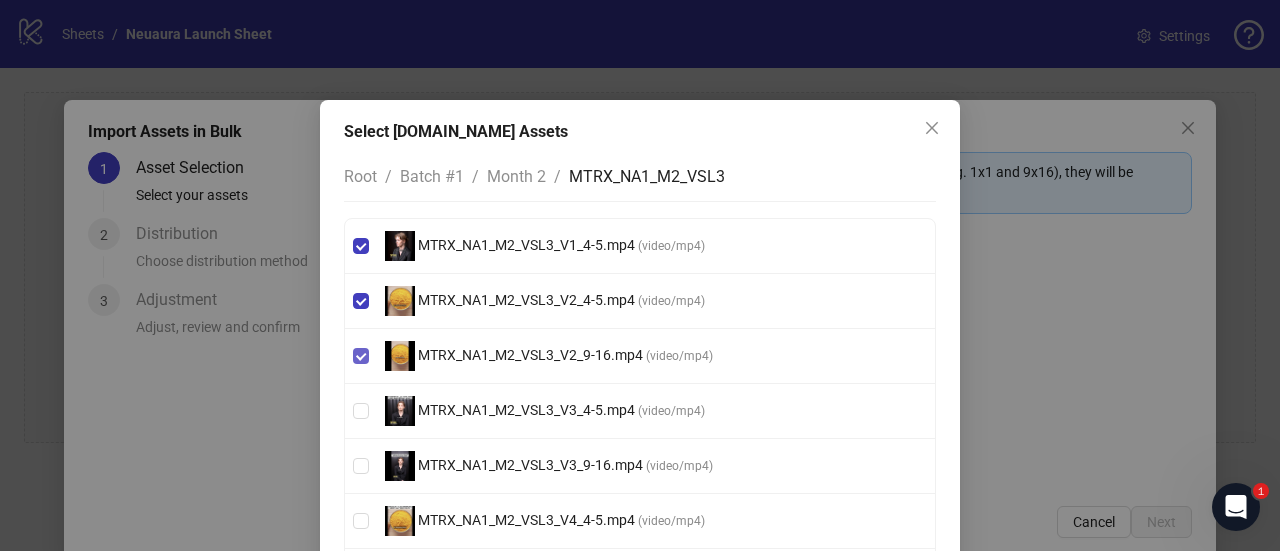 scroll, scrollTop: 138, scrollLeft: 0, axis: vertical 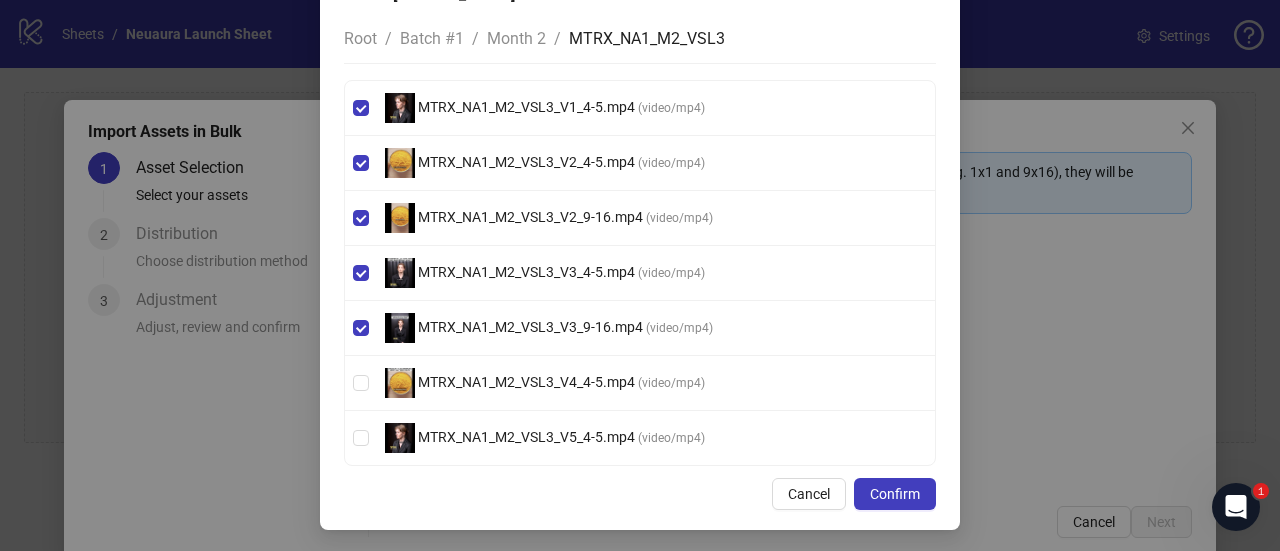 click on "MTRX_NA1_M2_VSL3_V4_4-5.mp4   ( video/mp4 )" at bounding box center [640, 383] 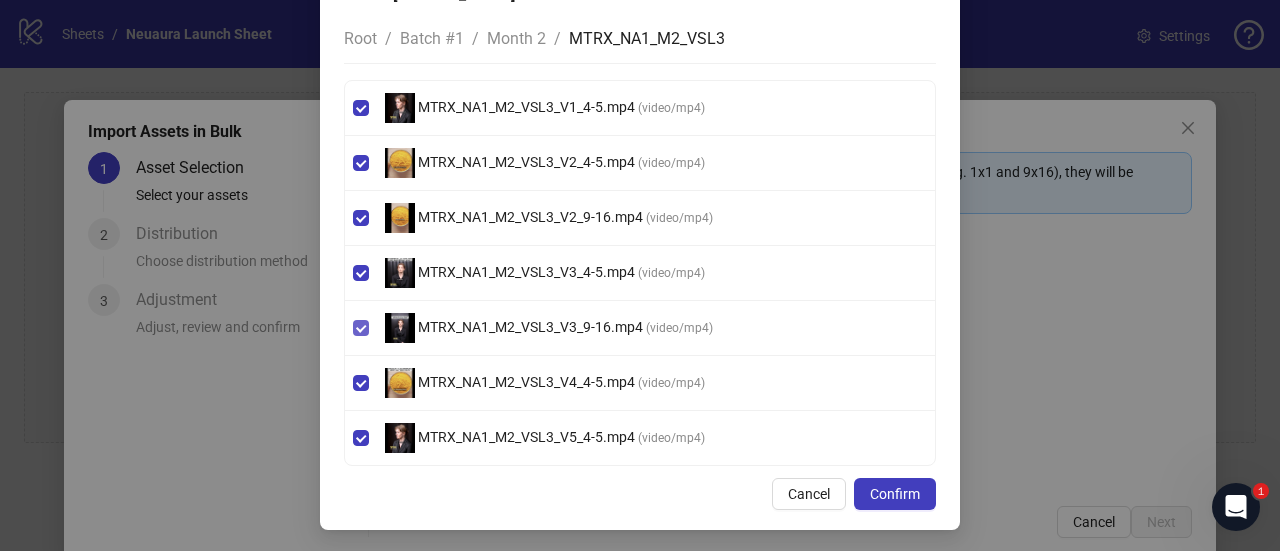scroll, scrollTop: 0, scrollLeft: 0, axis: both 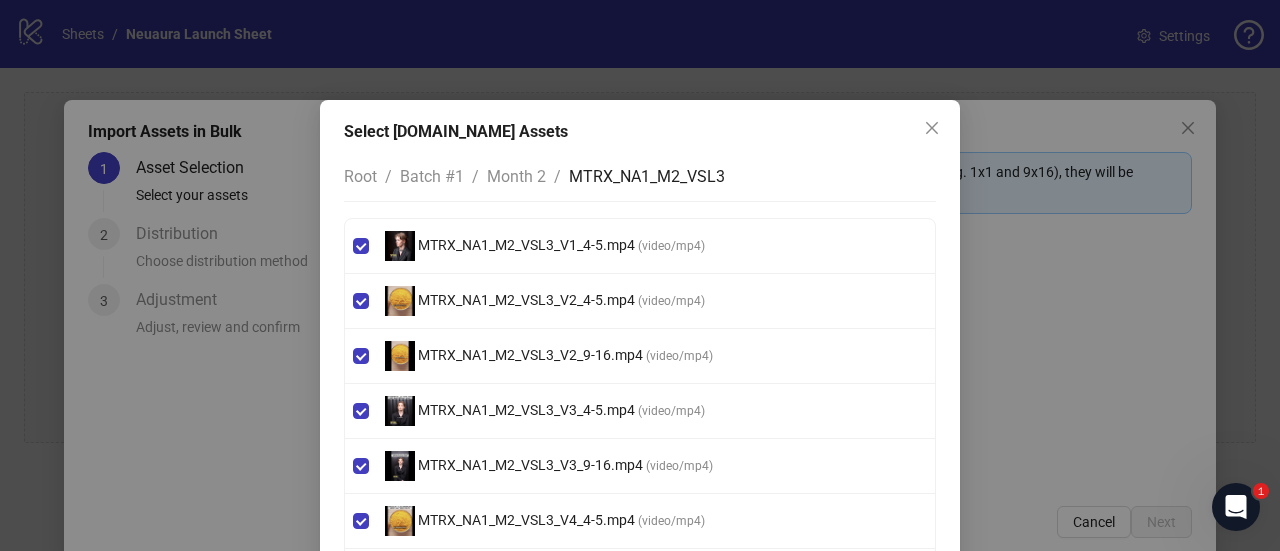 click on "Month 2" at bounding box center [516, 176] 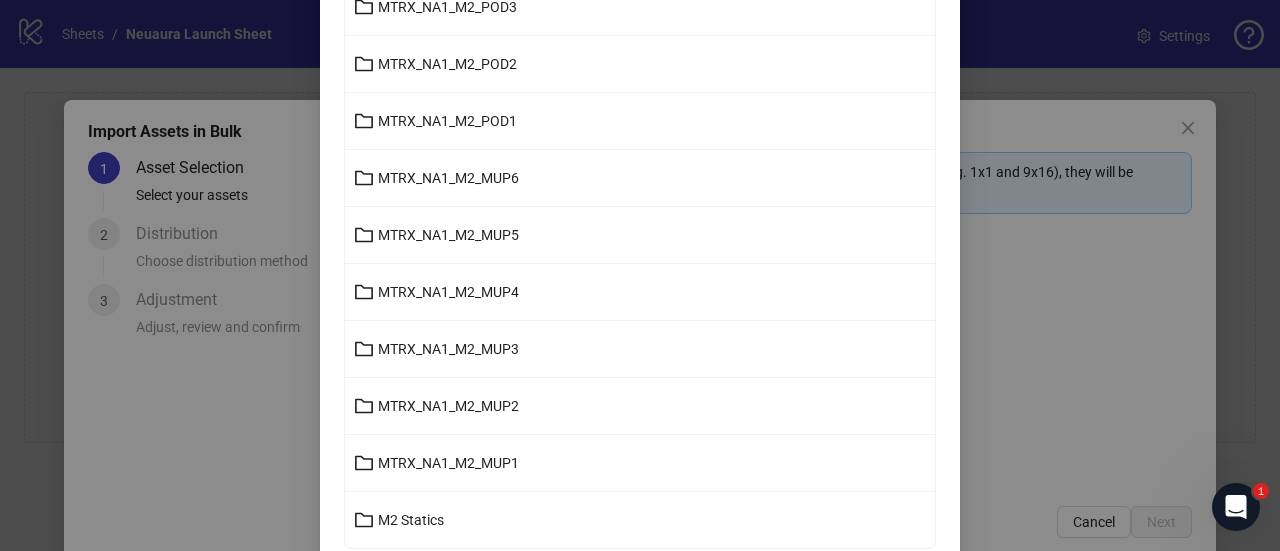 scroll, scrollTop: 945, scrollLeft: 0, axis: vertical 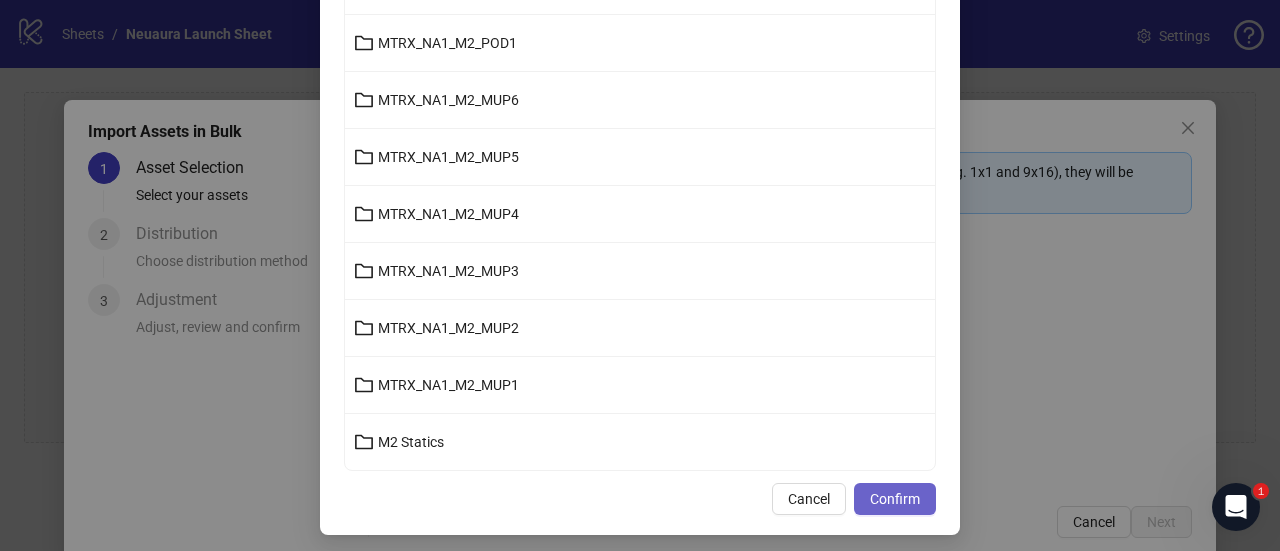 click on "Confirm" at bounding box center [895, 499] 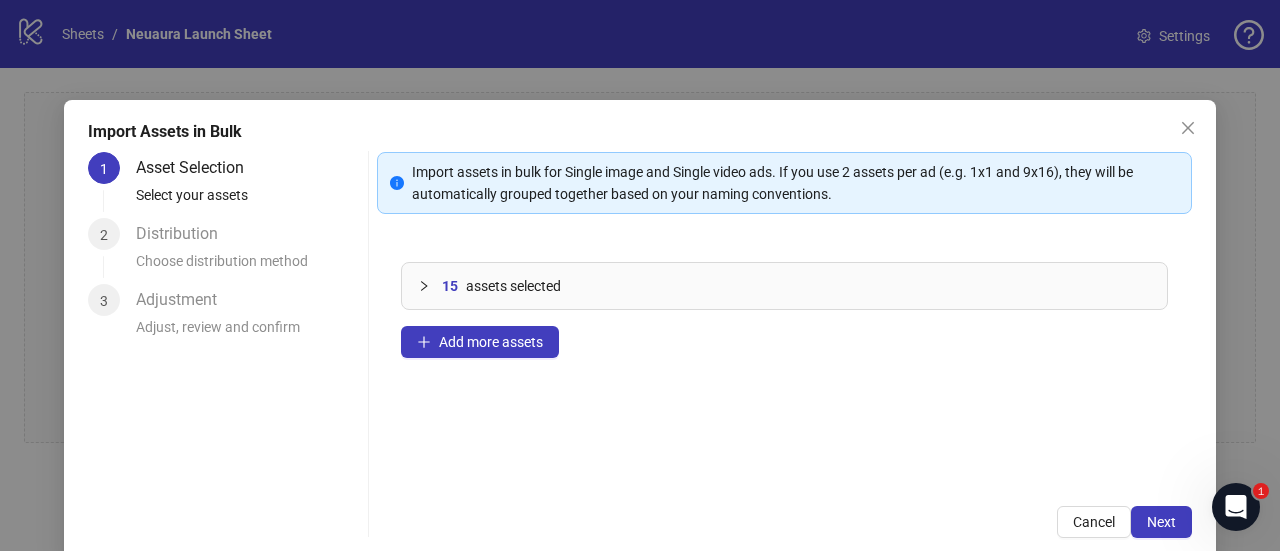 scroll, scrollTop: 845, scrollLeft: 0, axis: vertical 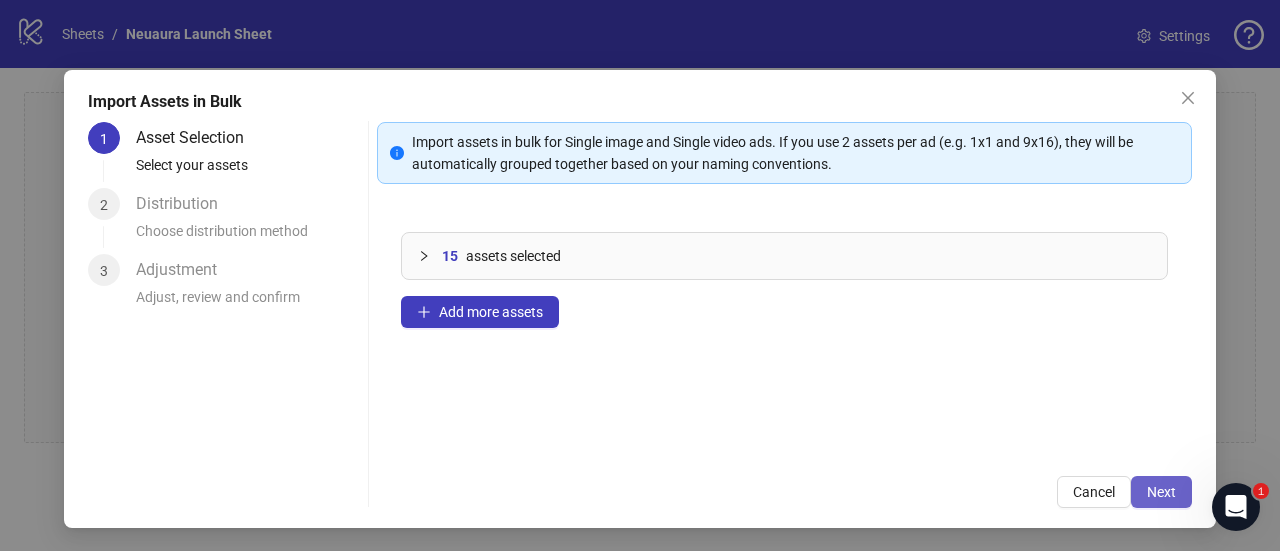 click on "Next" at bounding box center [1161, 492] 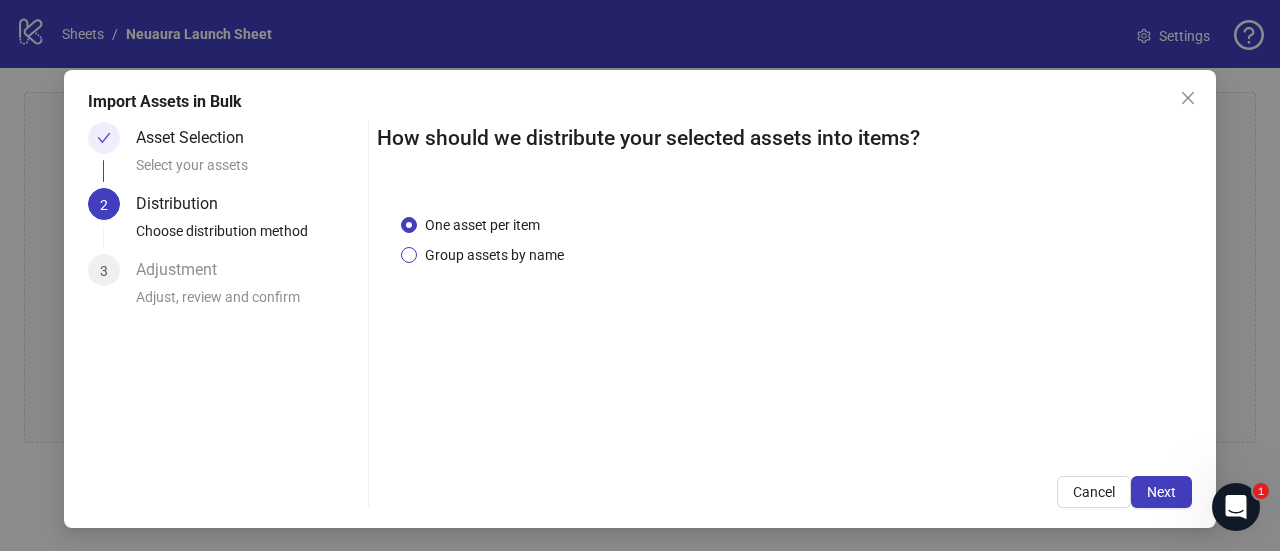 click on "Group assets by name" at bounding box center (494, 255) 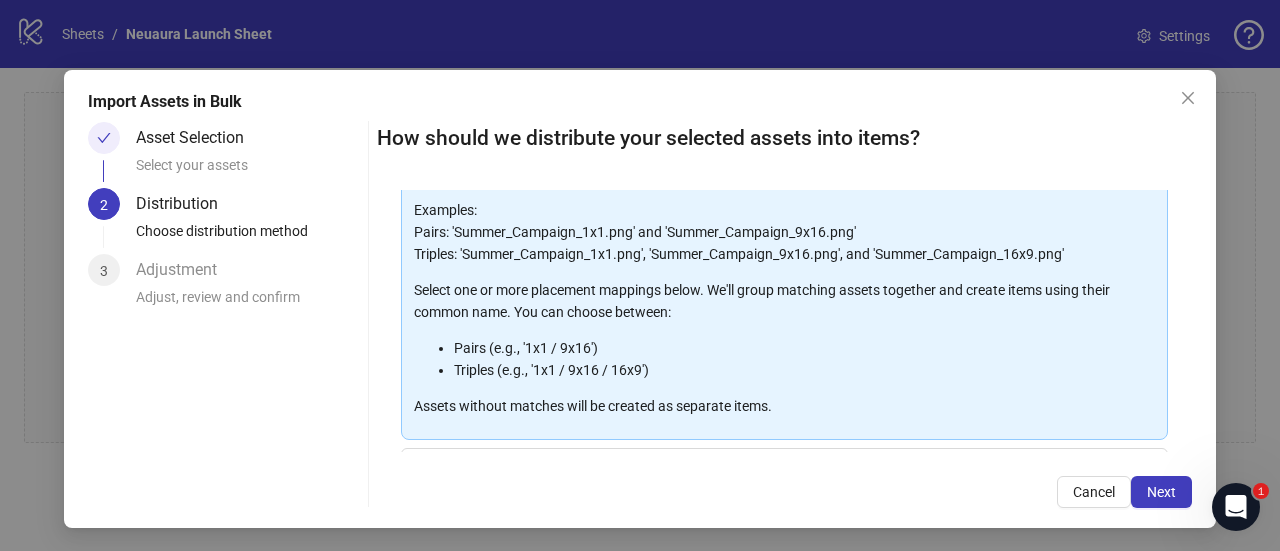 scroll, scrollTop: 0, scrollLeft: 0, axis: both 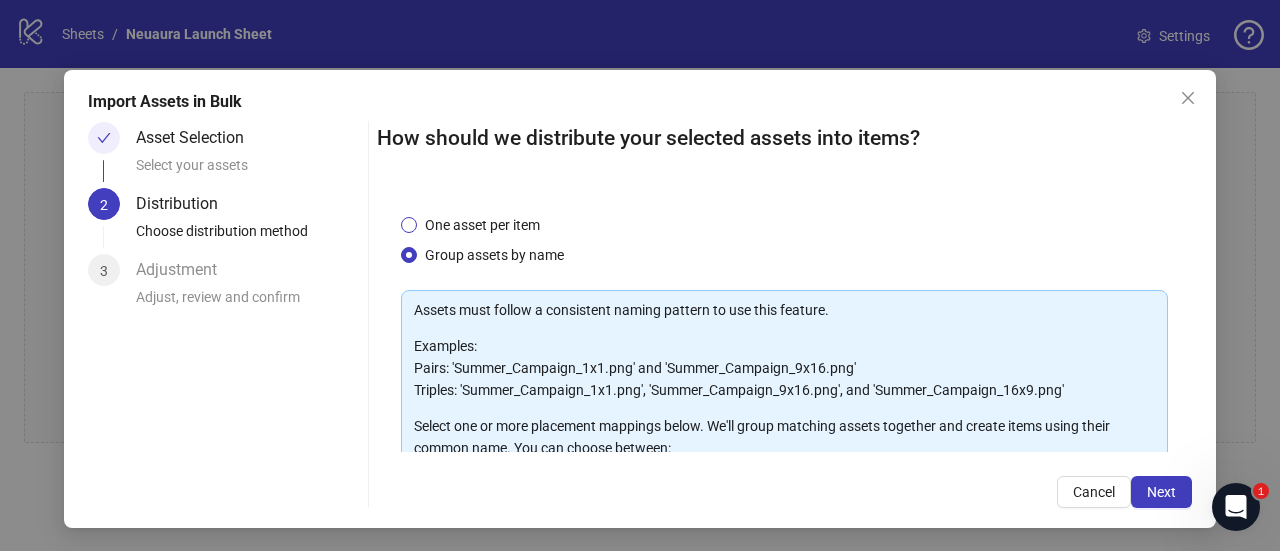 click on "One asset per item" at bounding box center [482, 225] 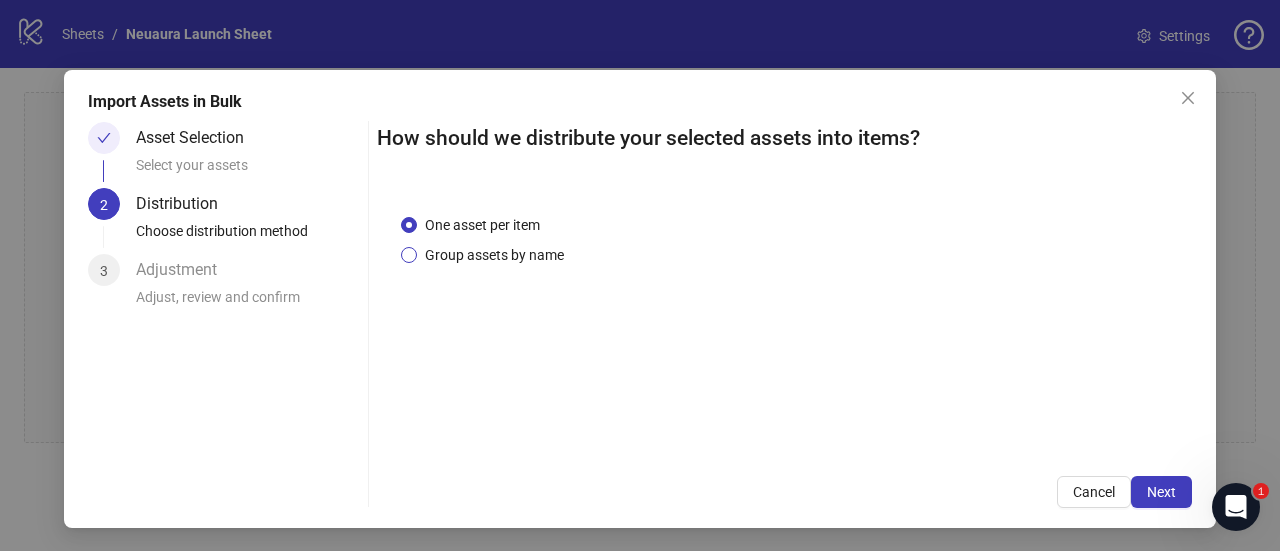 click on "Group assets by name" at bounding box center (494, 255) 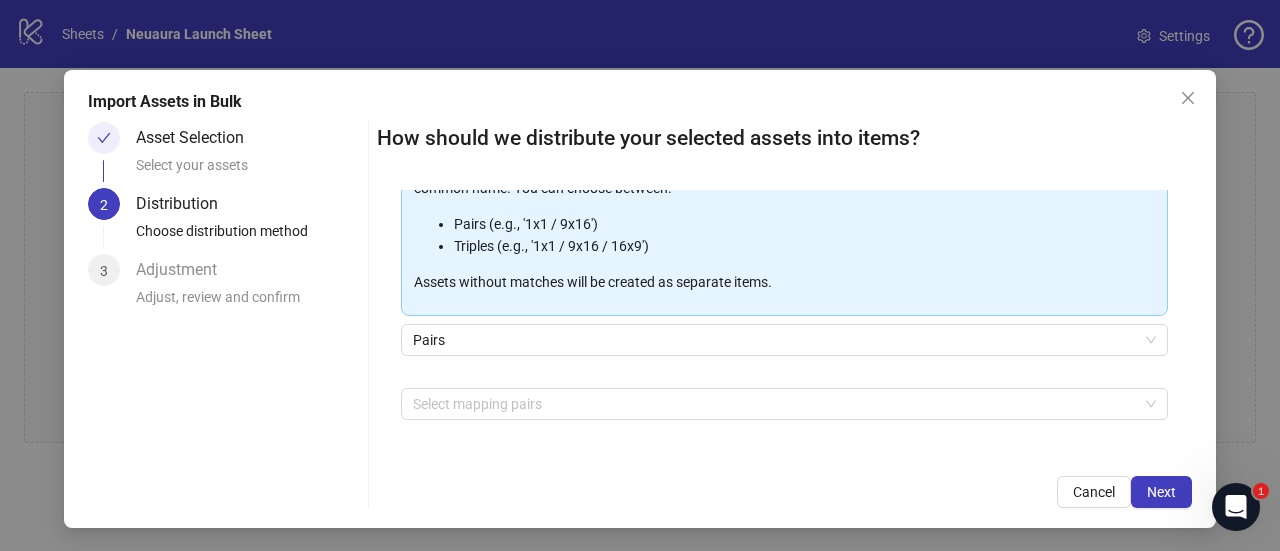 scroll, scrollTop: 322, scrollLeft: 0, axis: vertical 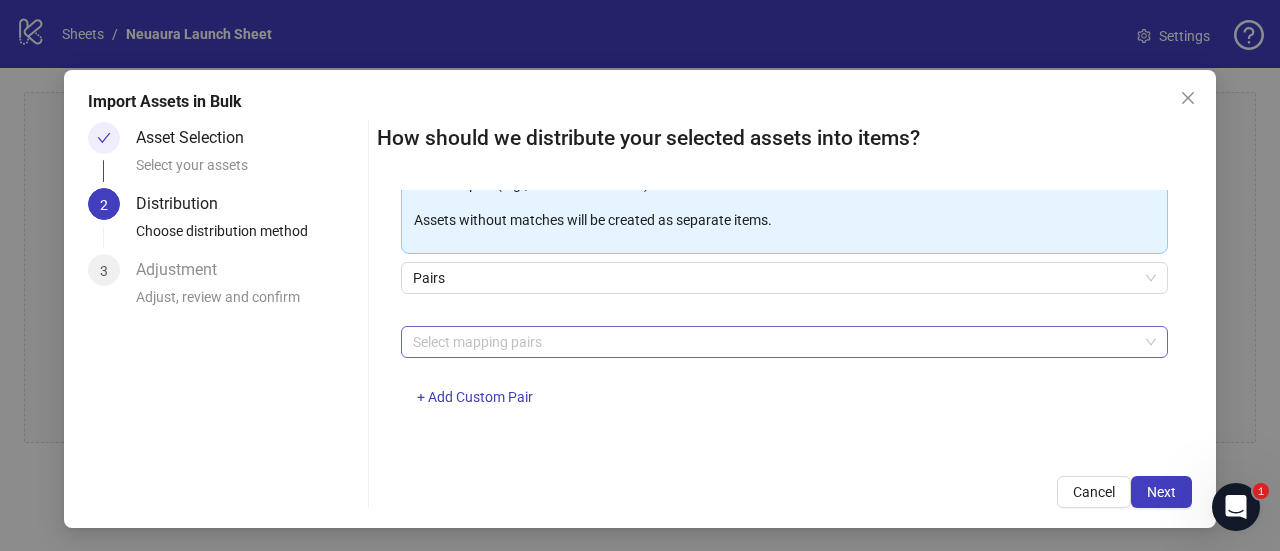 click at bounding box center (774, 342) 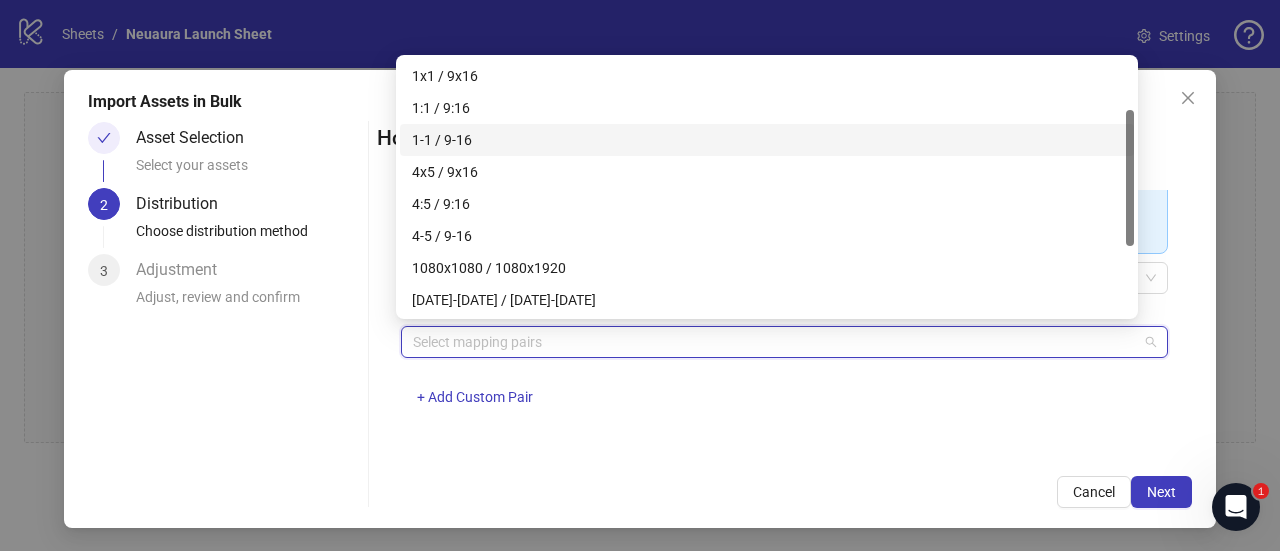 scroll, scrollTop: 94, scrollLeft: 0, axis: vertical 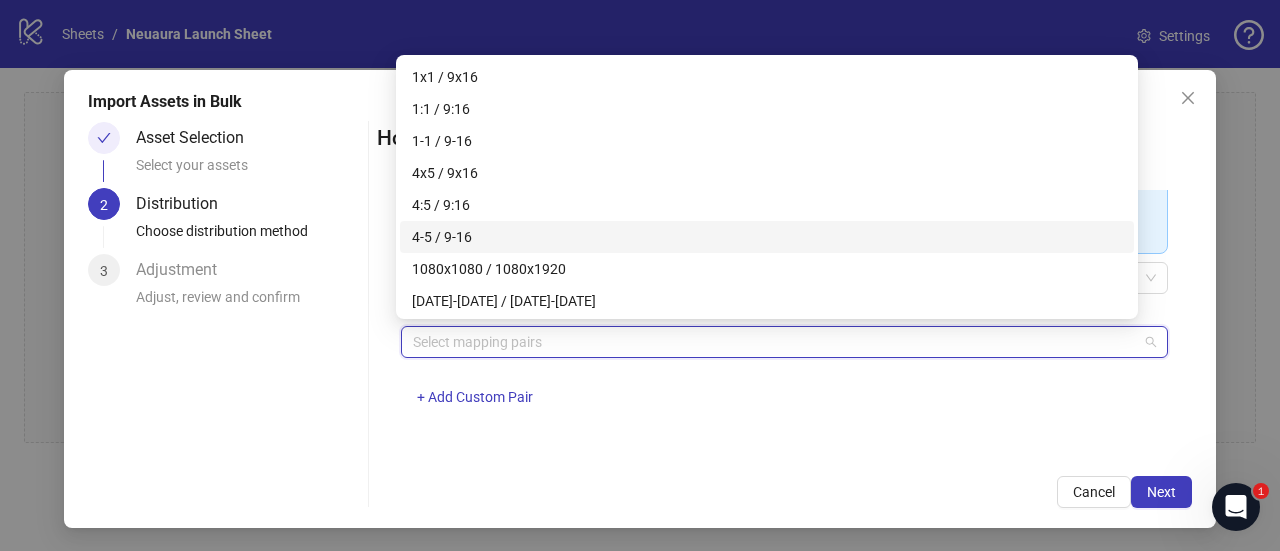 click on "4-5 / 9-16" at bounding box center (767, 237) 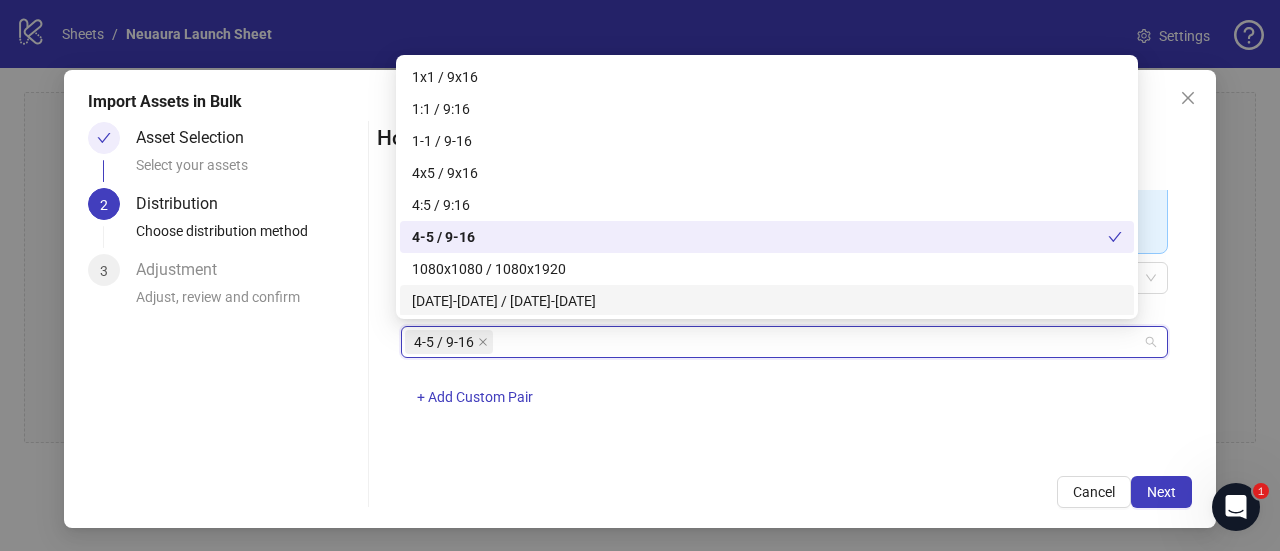 click on "4-5 / 9-16   + Add Custom Pair" at bounding box center (784, 378) 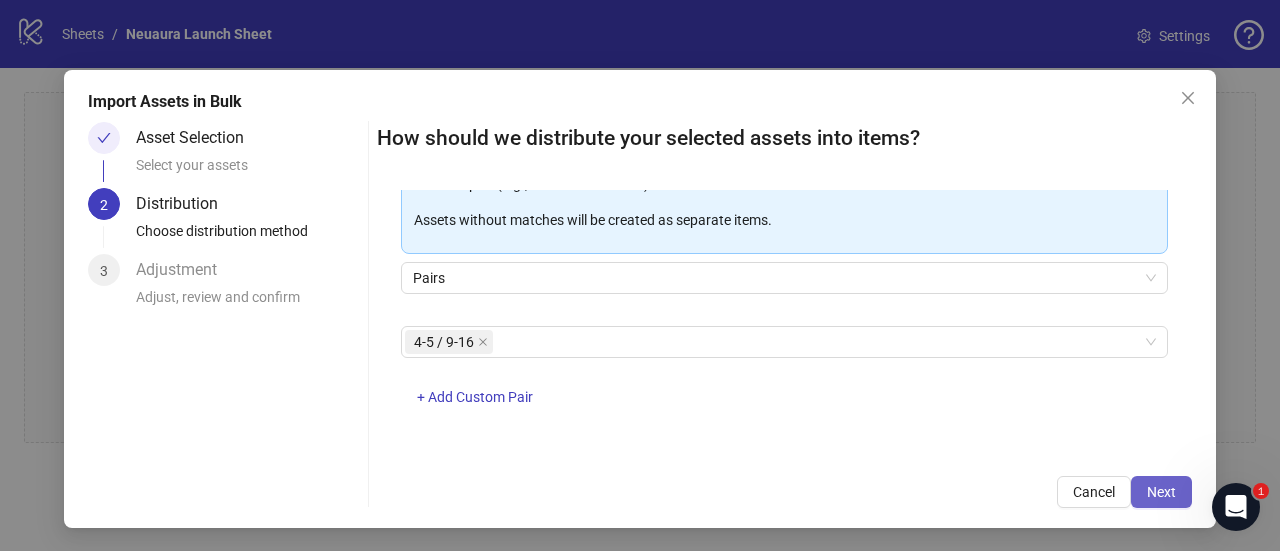 click on "Next" at bounding box center [1161, 492] 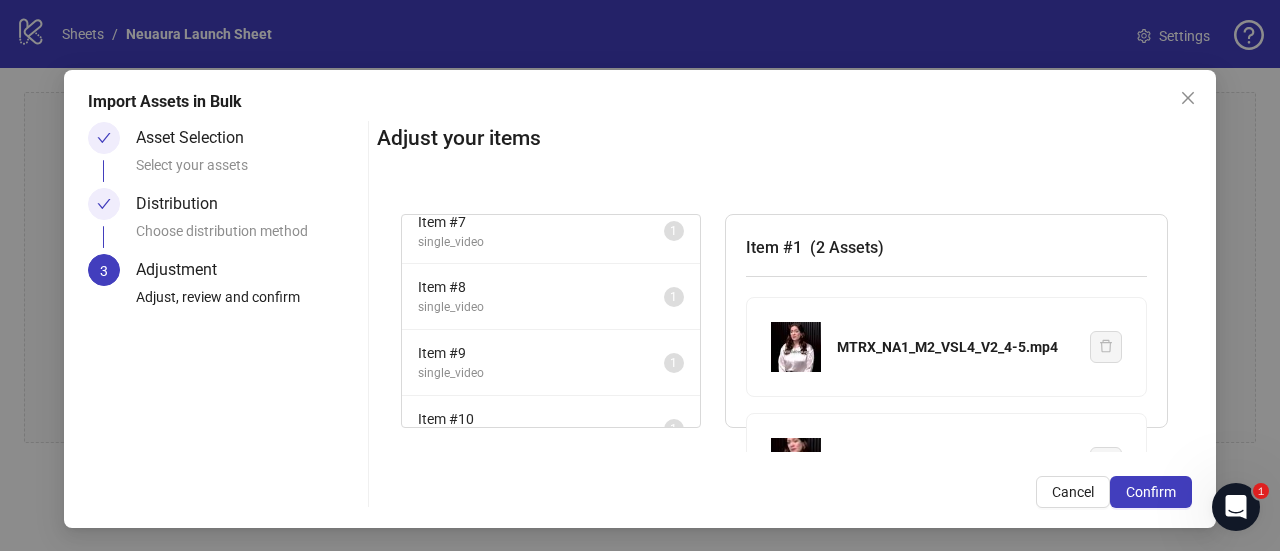 scroll, scrollTop: 441, scrollLeft: 0, axis: vertical 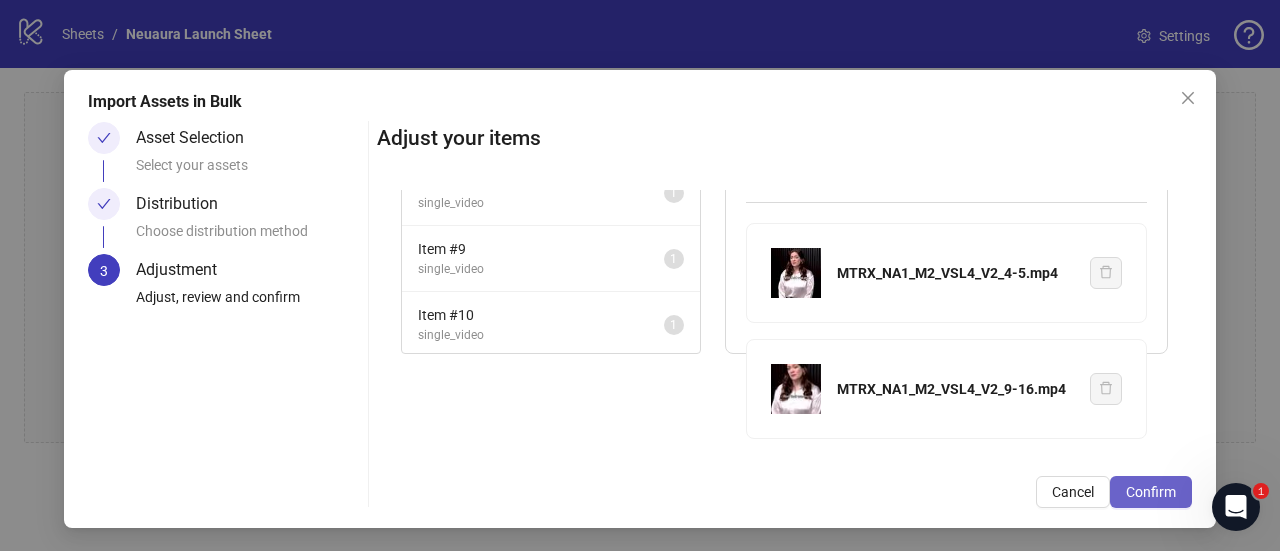 click on "Confirm" at bounding box center (1151, 492) 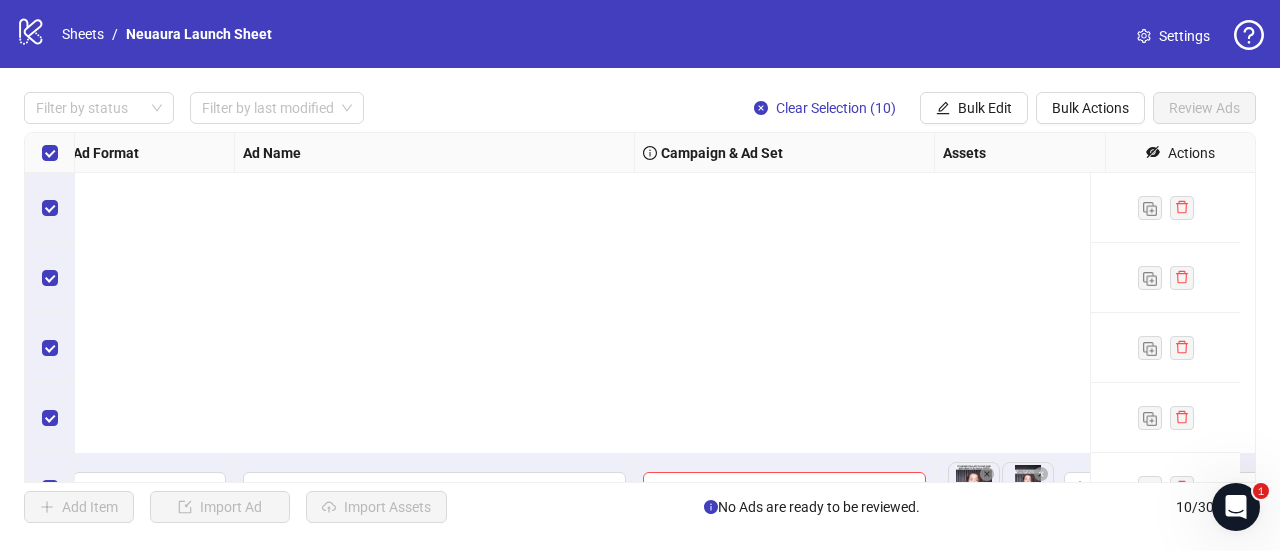 scroll, scrollTop: 405, scrollLeft: 10, axis: both 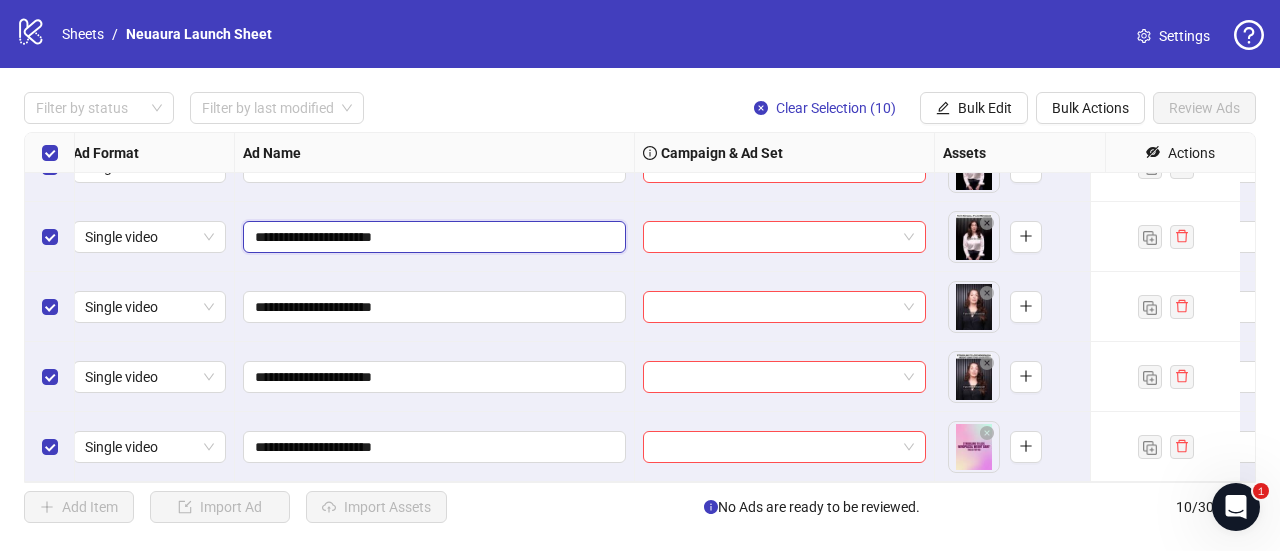 drag, startPoint x: 350, startPoint y: 223, endPoint x: 246, endPoint y: 214, distance: 104.388695 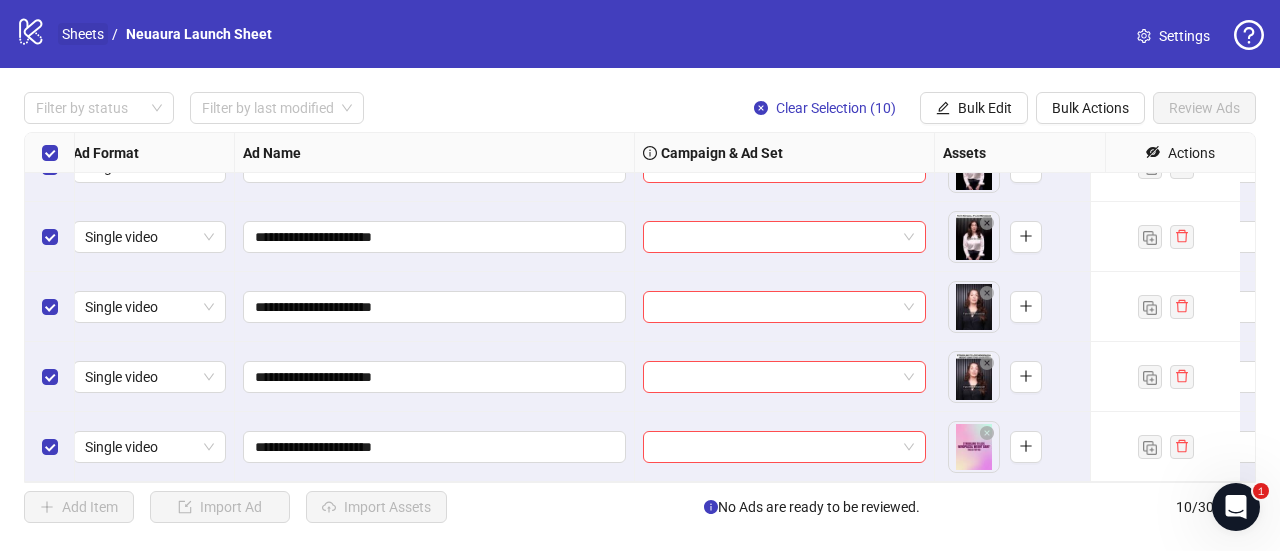 click on "Sheets" at bounding box center [83, 34] 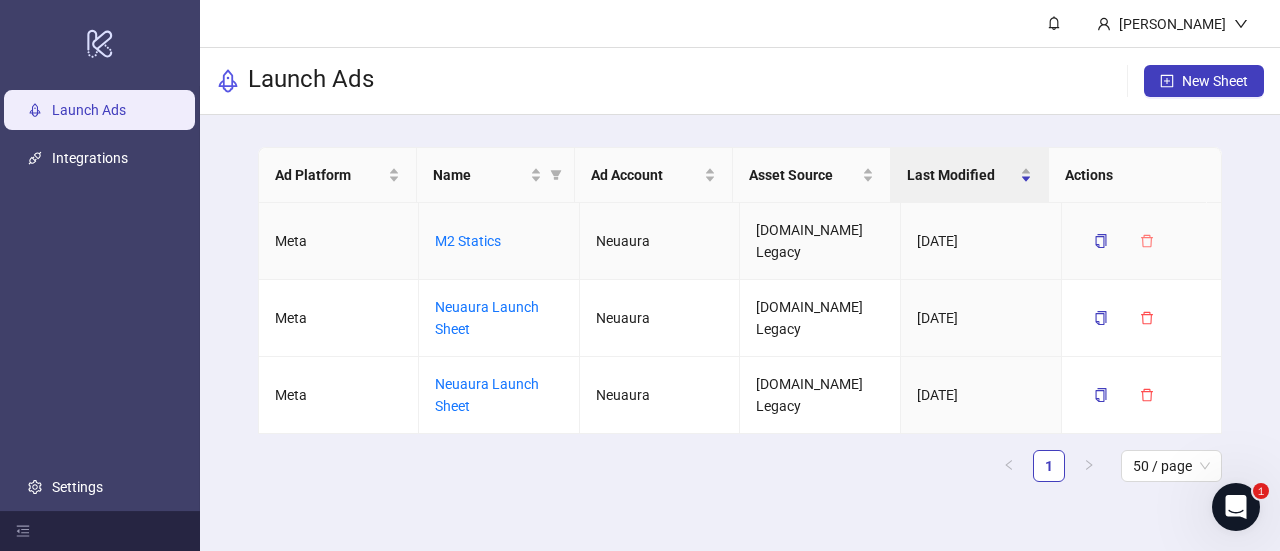 click 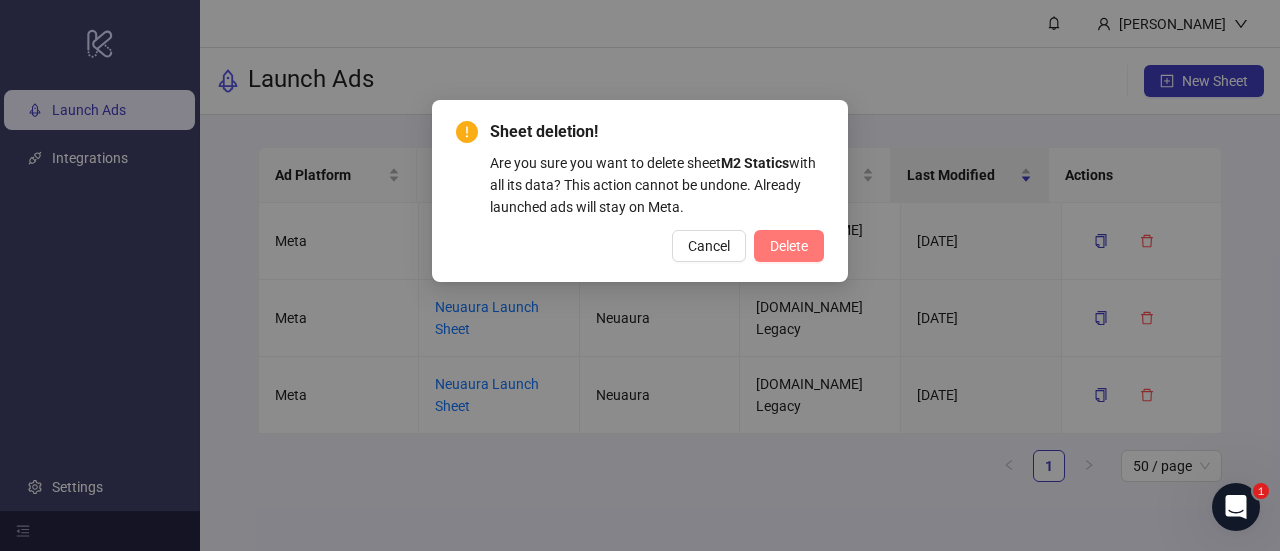 click on "Delete" at bounding box center (789, 246) 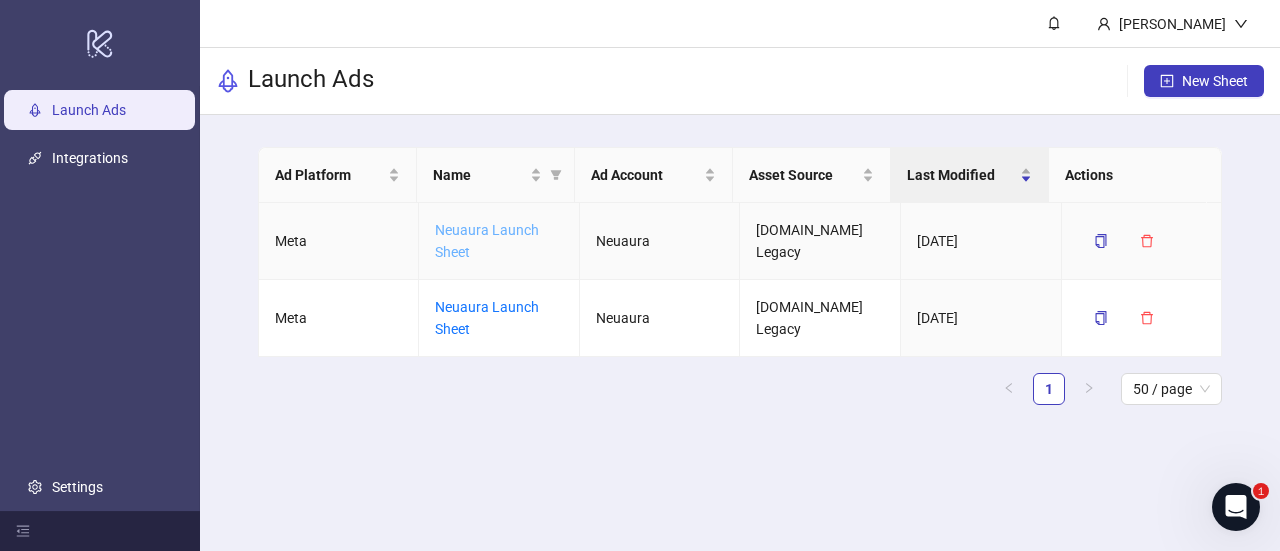 click on "Neuaura Launch Sheet" at bounding box center [487, 241] 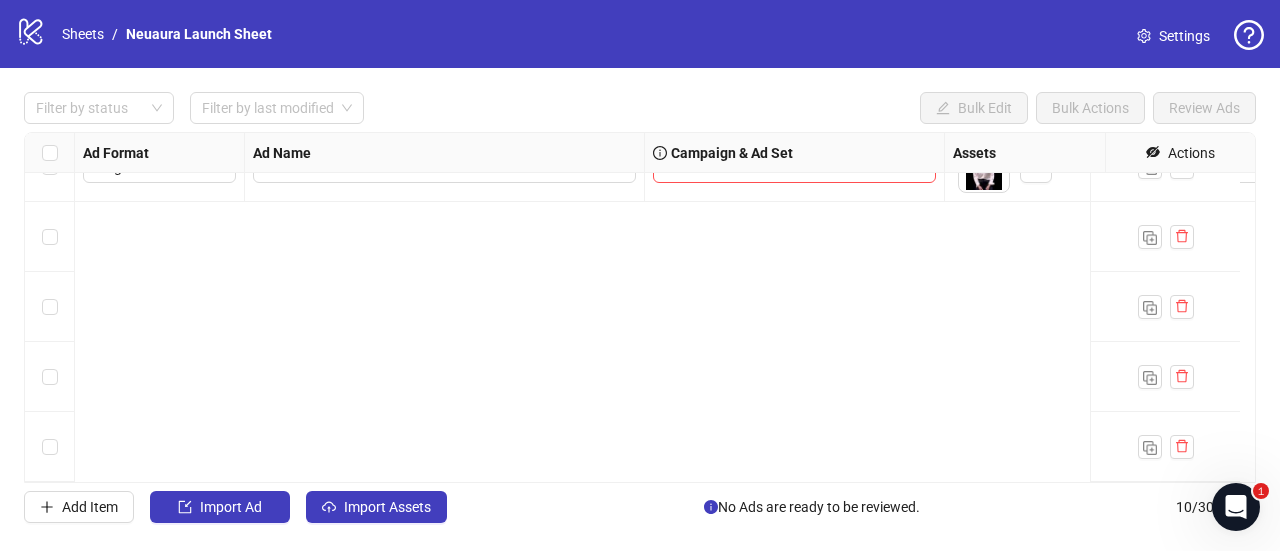 scroll, scrollTop: 0, scrollLeft: 0, axis: both 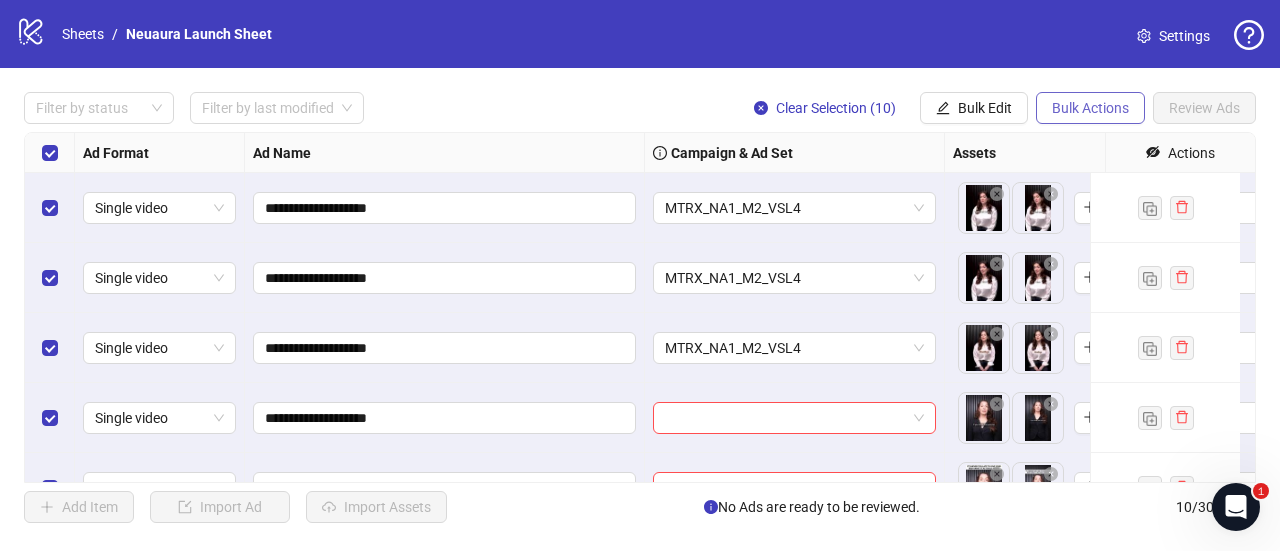 click on "Bulk Actions" at bounding box center (1090, 108) 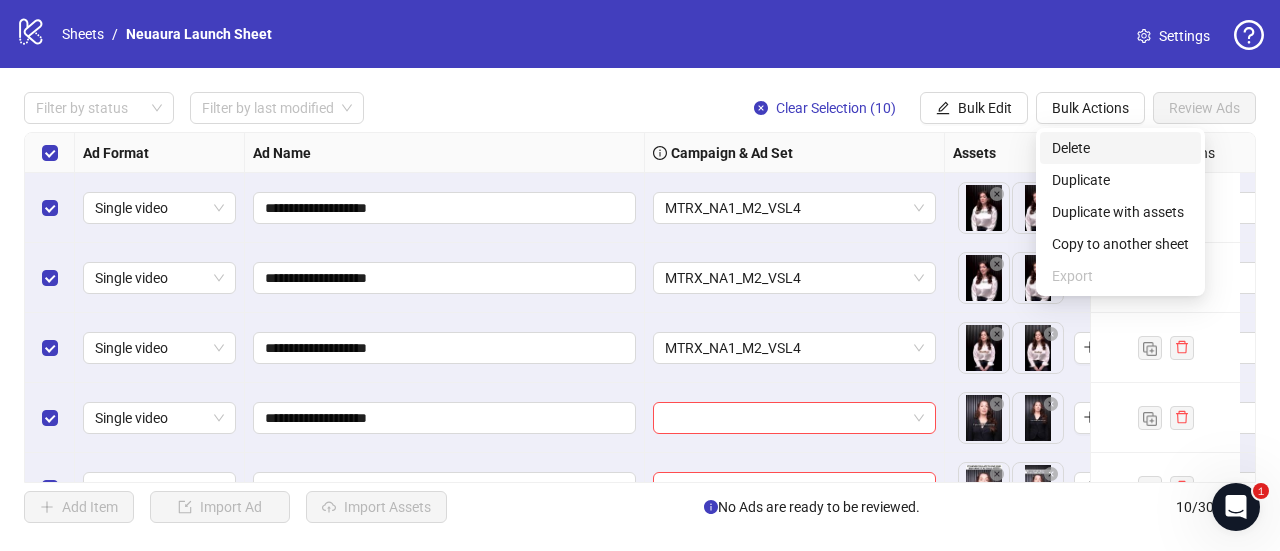 click on "Delete" at bounding box center (1120, 148) 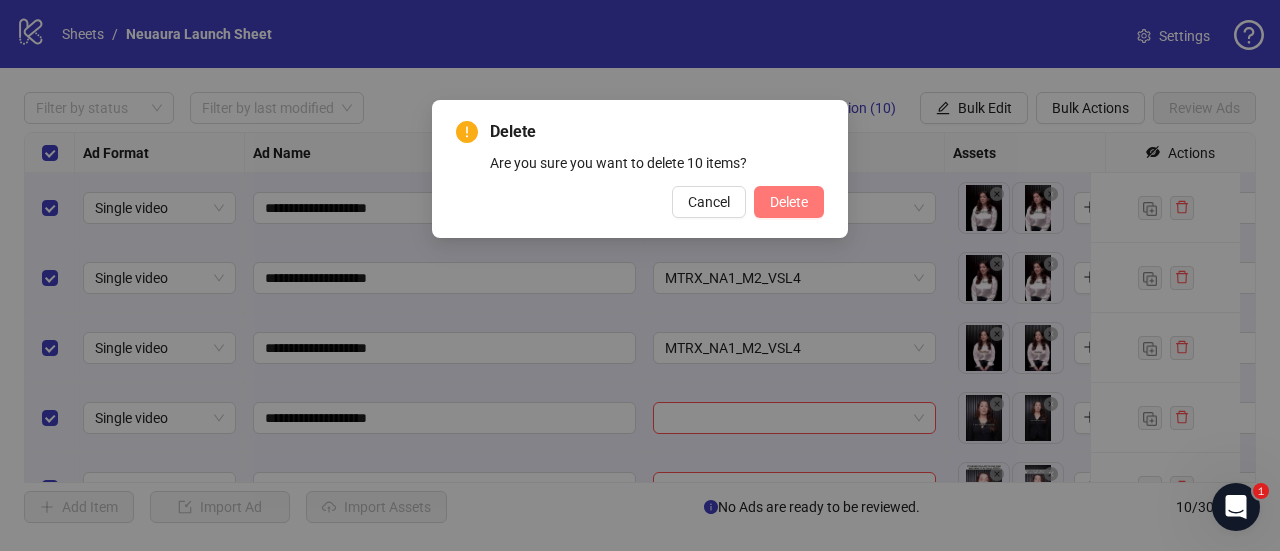 click on "Delete" at bounding box center (789, 202) 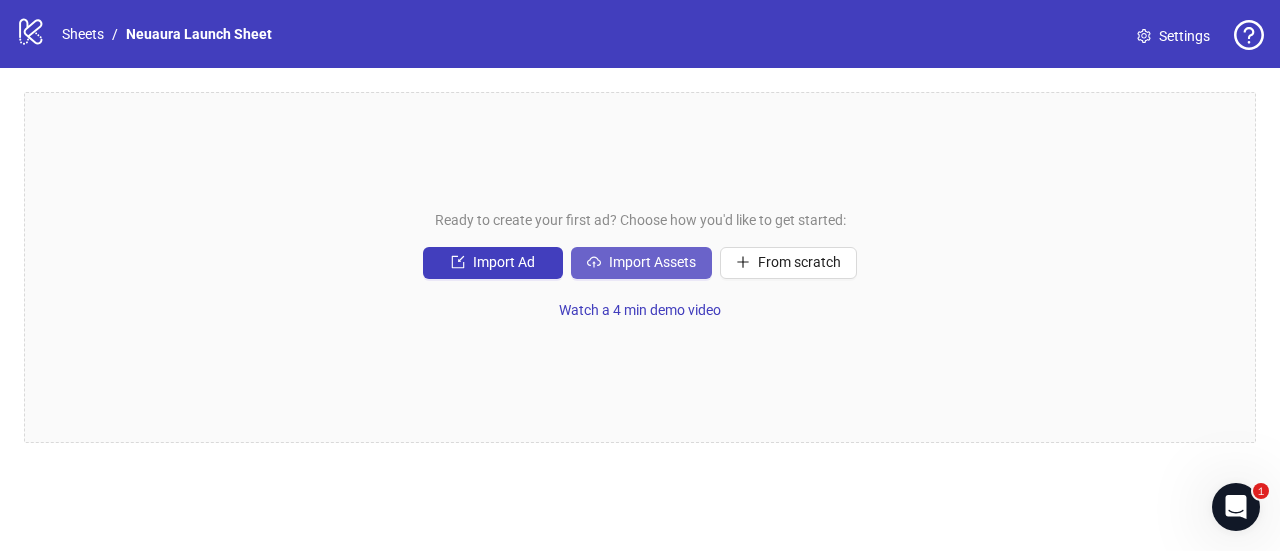 click on "Import Assets" at bounding box center [652, 262] 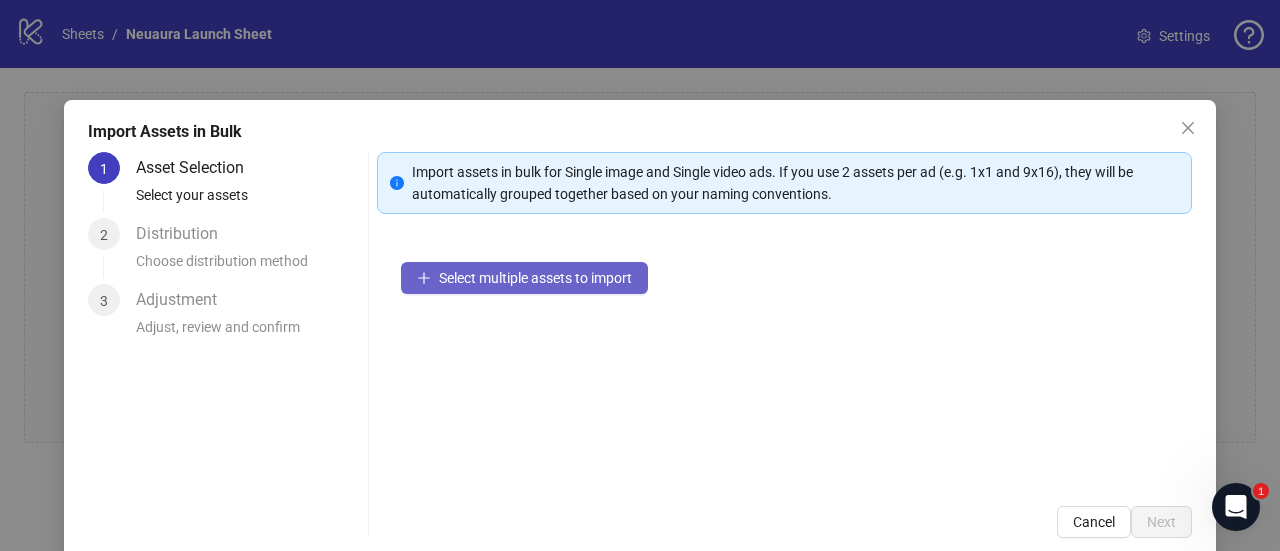 click on "Select multiple assets to import" at bounding box center (524, 278) 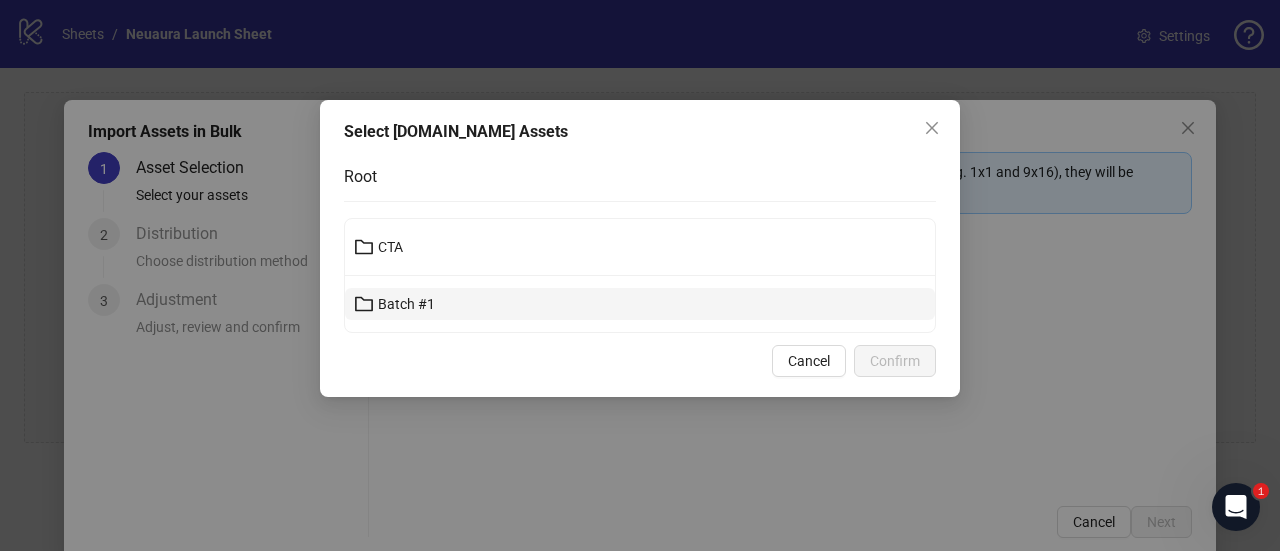 click on "Batch #1" at bounding box center (406, 304) 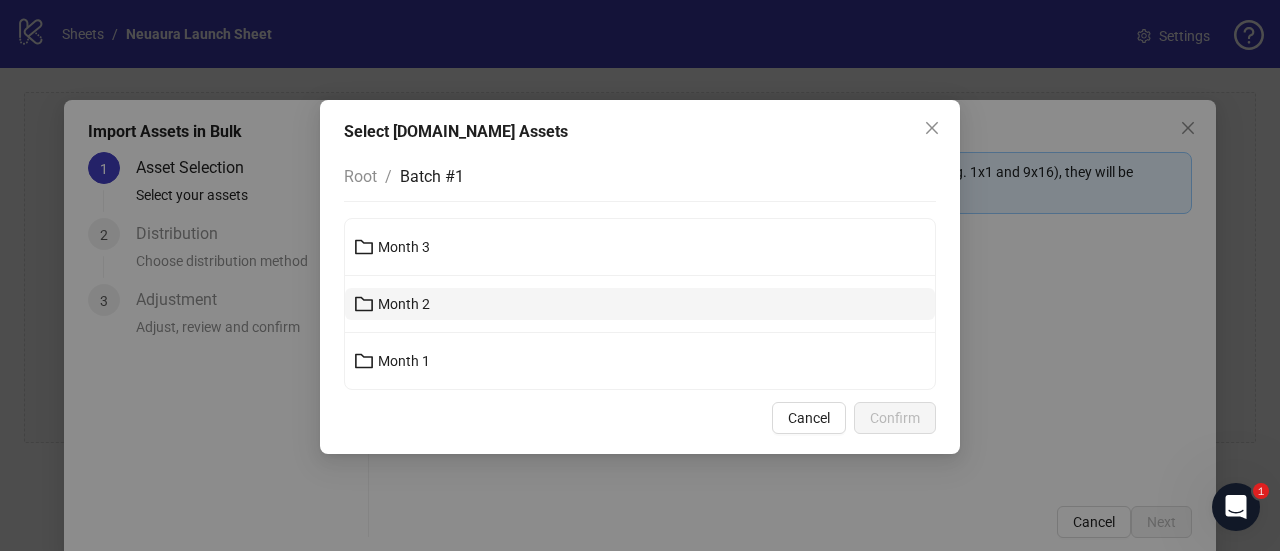 click on "Month 2" at bounding box center [404, 304] 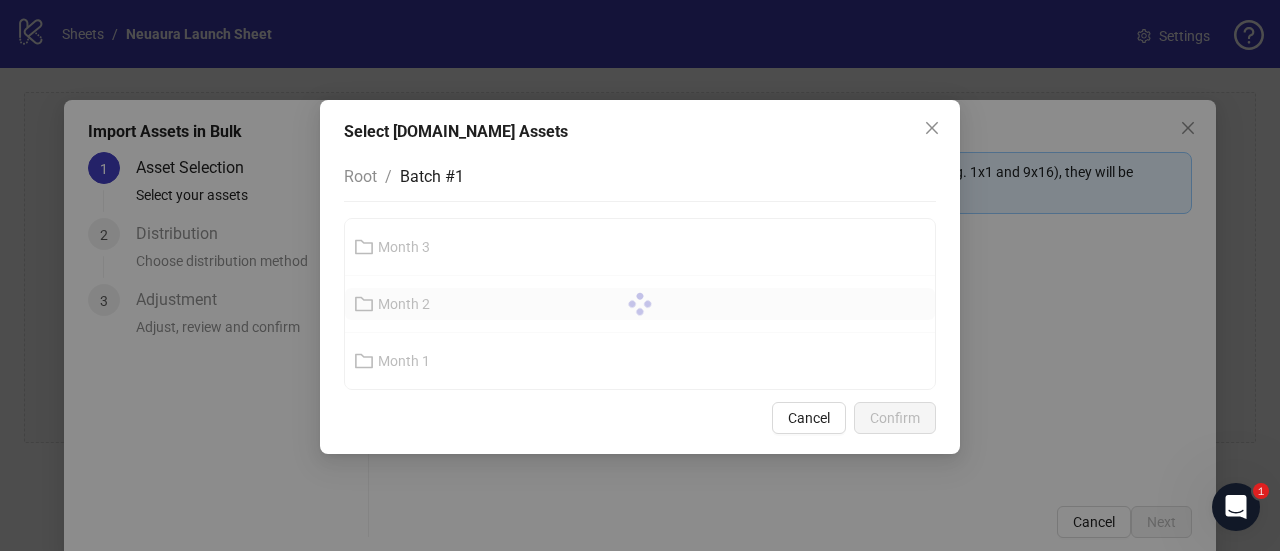 click at bounding box center (640, 304) 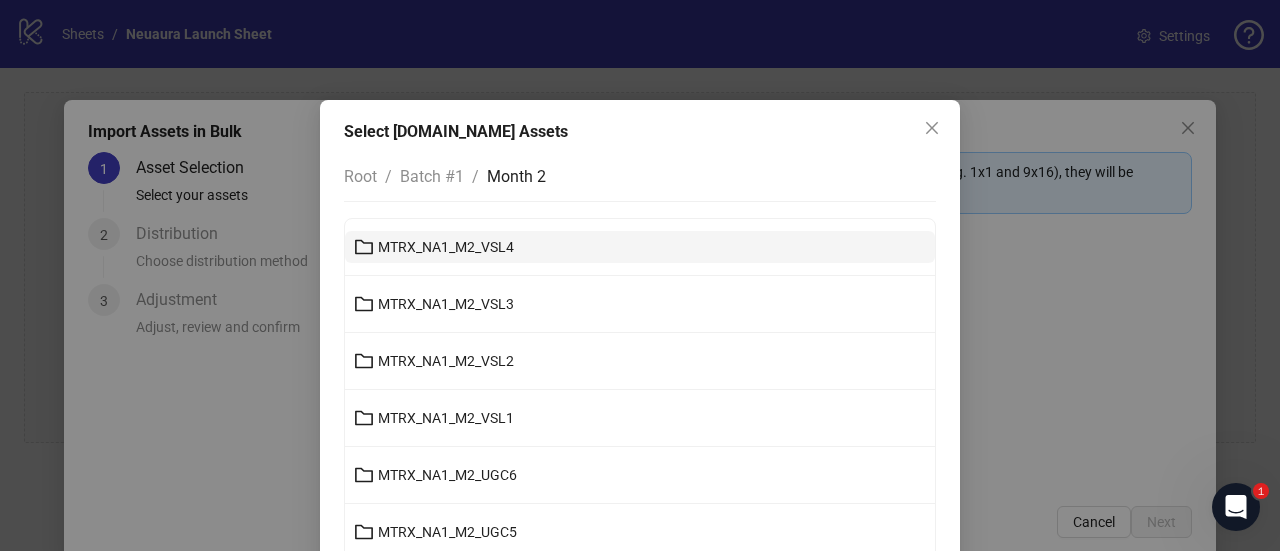 scroll, scrollTop: 945, scrollLeft: 0, axis: vertical 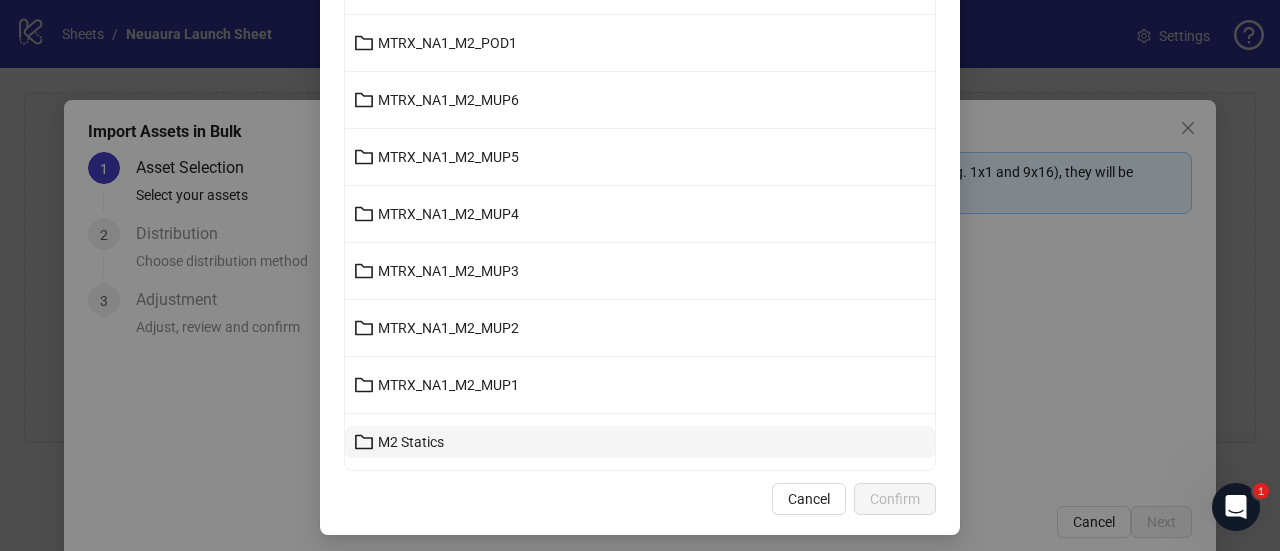 click on "M2 Statics" at bounding box center [411, 442] 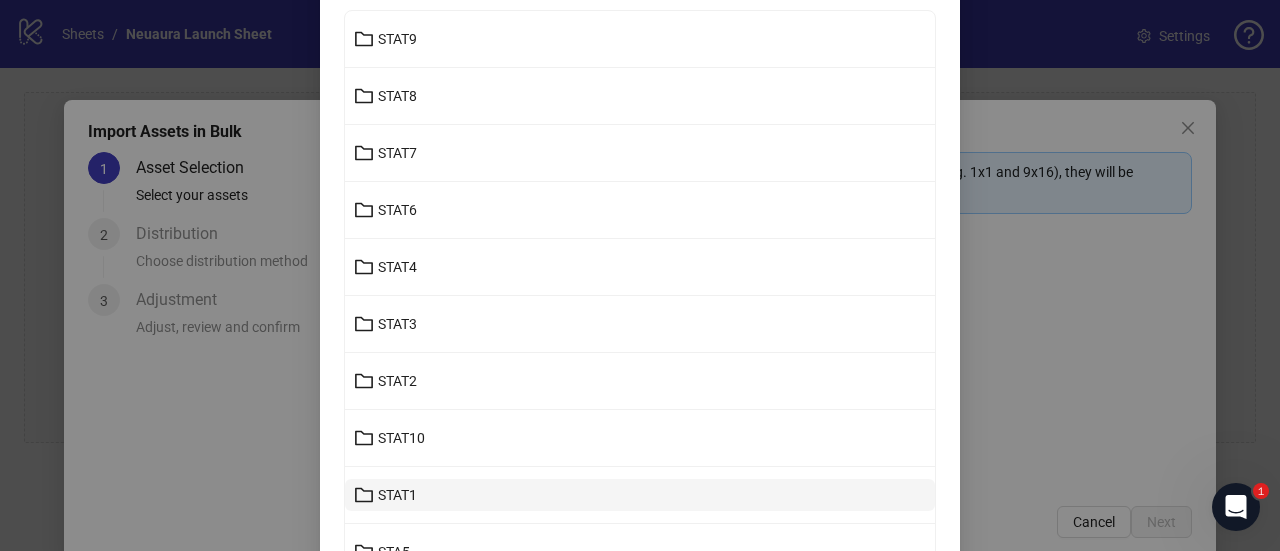 scroll, scrollTop: 322, scrollLeft: 0, axis: vertical 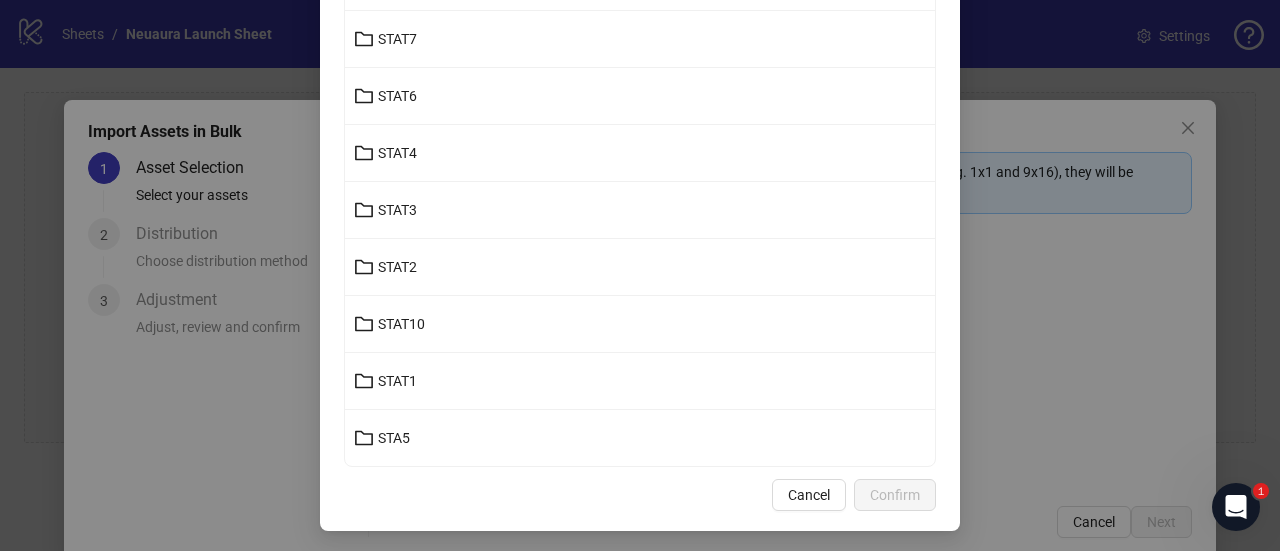 click on "Select [DOMAIN_NAME] Assets Root / Batch #1 / Month 2 / M2 Statics STAT9 STAT8 STAT7 STAT6 STAT4 STAT3 STAT2 STAT10 STAT1 STA5 Cancel Confirm" at bounding box center [640, 275] 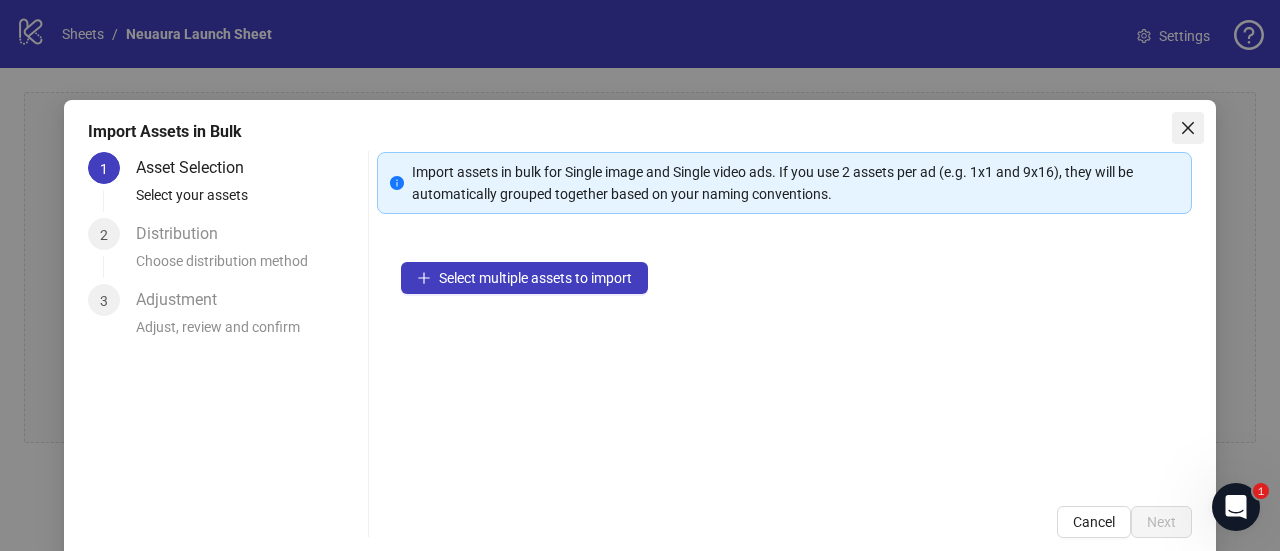 click 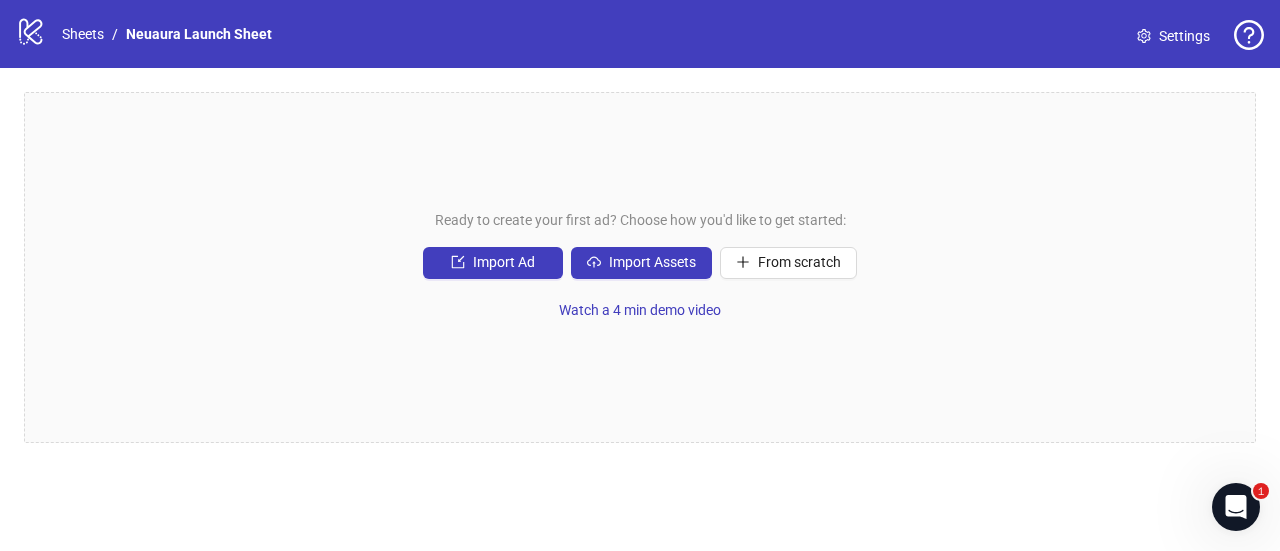 click on "Ready to create your first ad? Choose how you'd like to get started: Import Ad Import Assets From scratch Watch a 4 min demo video" at bounding box center (640, 267) 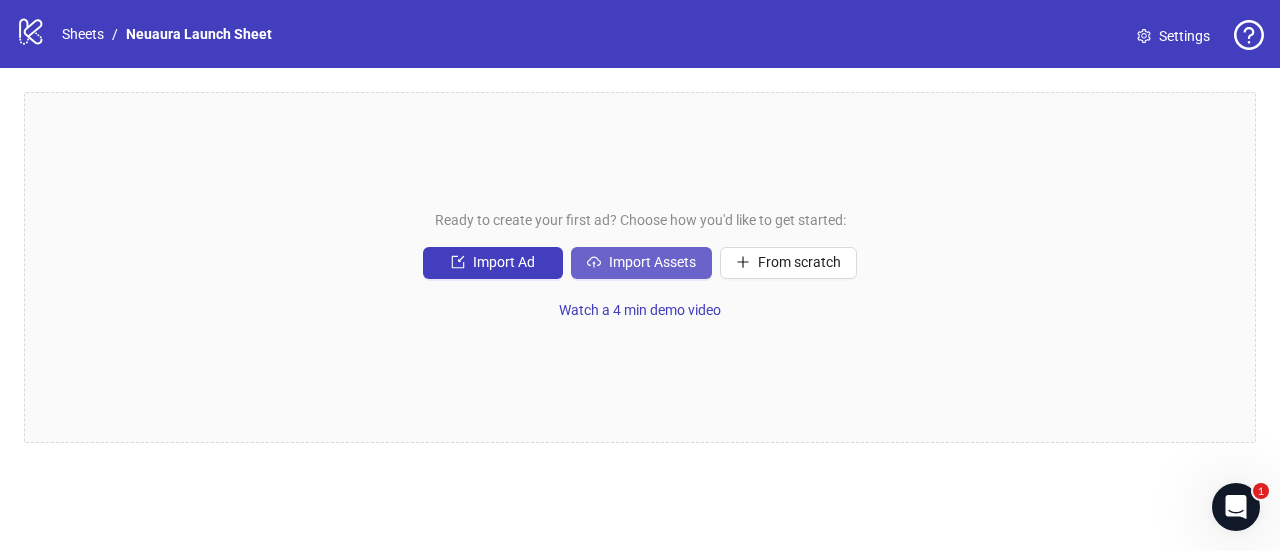 click on "Import Assets" at bounding box center (641, 263) 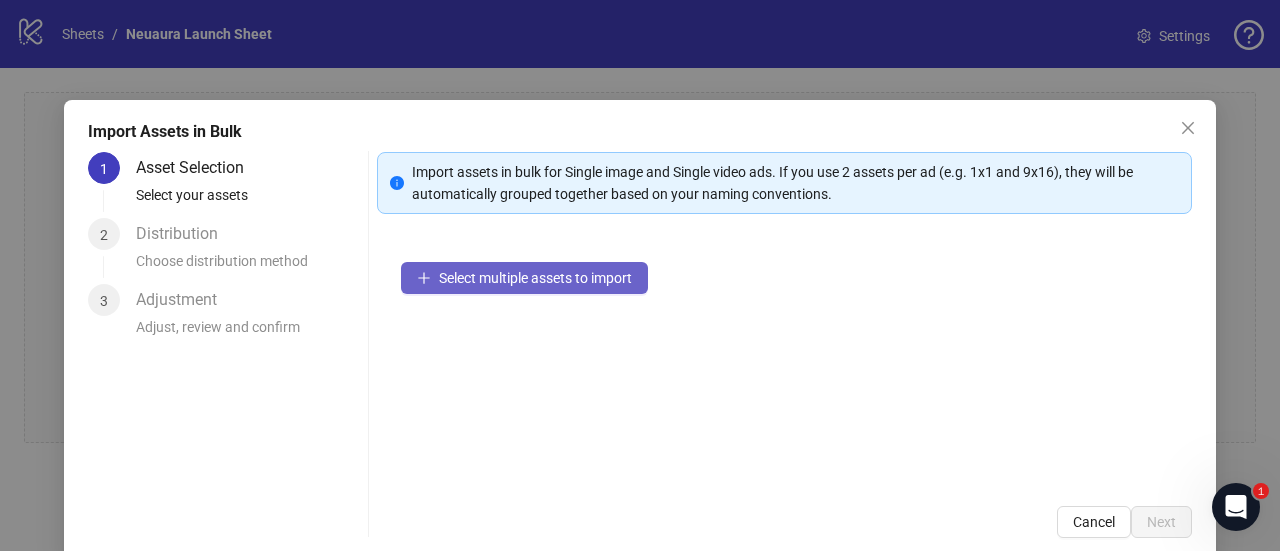 click on "Select multiple assets to import" at bounding box center (535, 278) 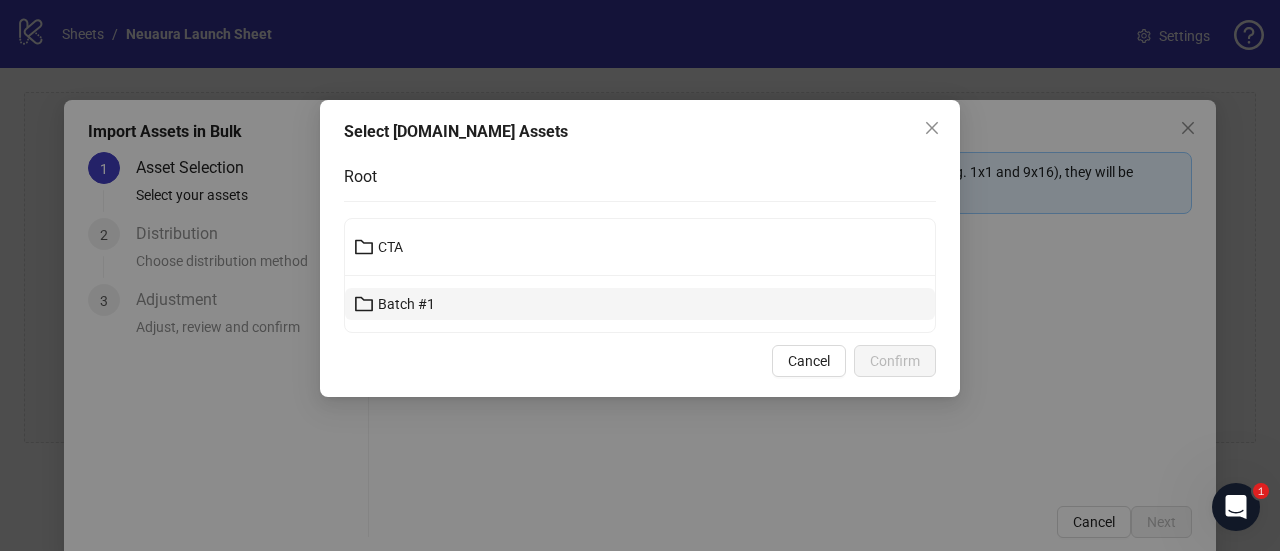 click on "Batch #1" at bounding box center (406, 304) 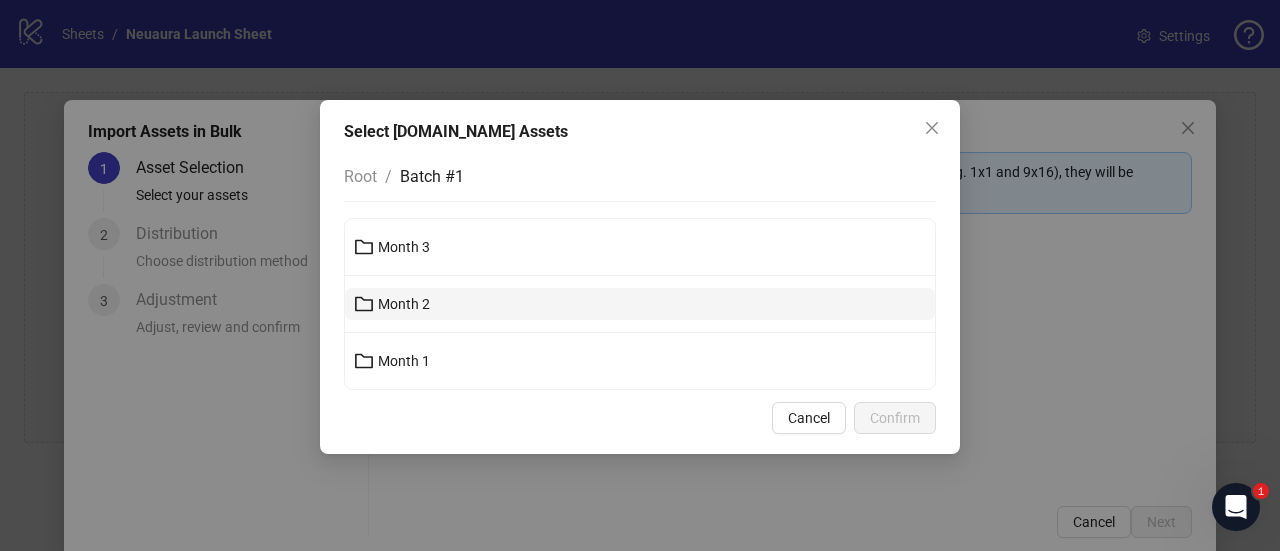 click on "Month 2" at bounding box center (404, 304) 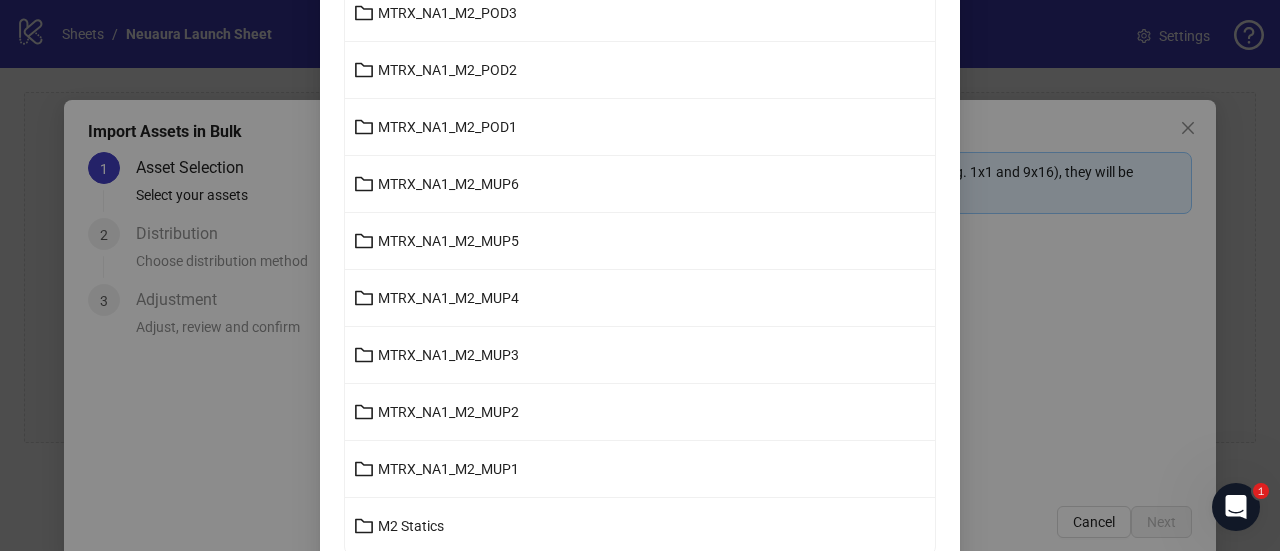 scroll, scrollTop: 945, scrollLeft: 0, axis: vertical 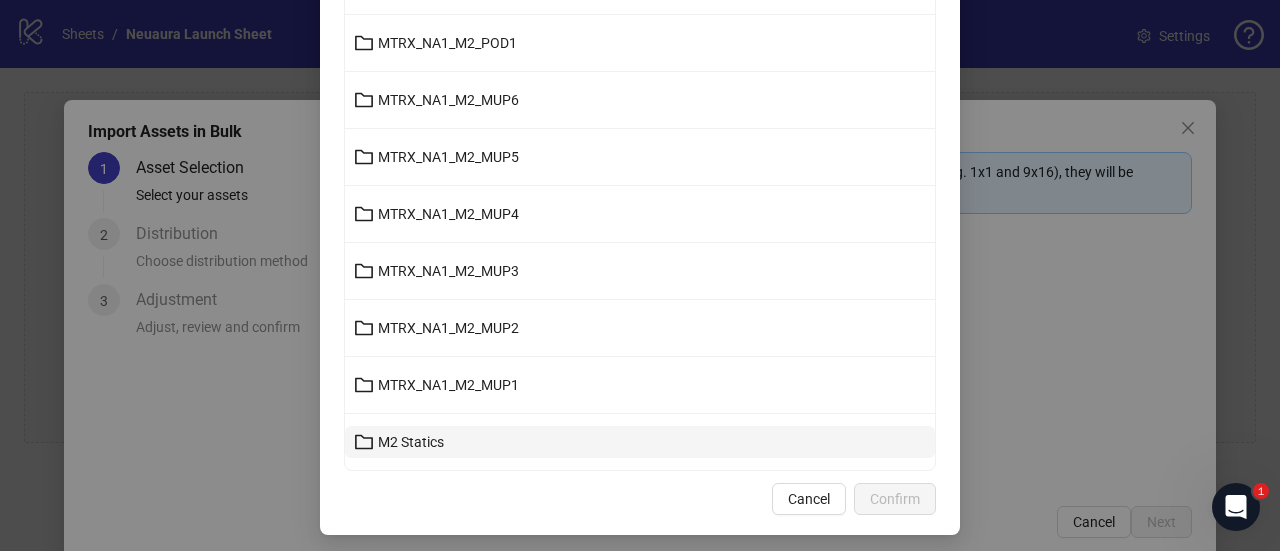 click on "M2 Statics" at bounding box center (411, 442) 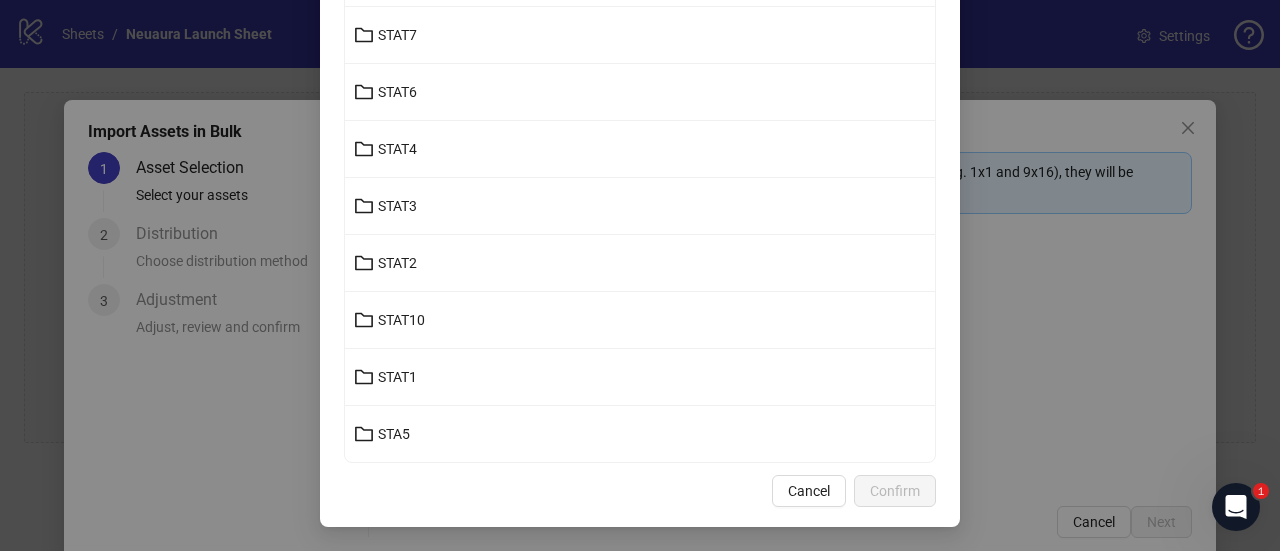 scroll, scrollTop: 322, scrollLeft: 0, axis: vertical 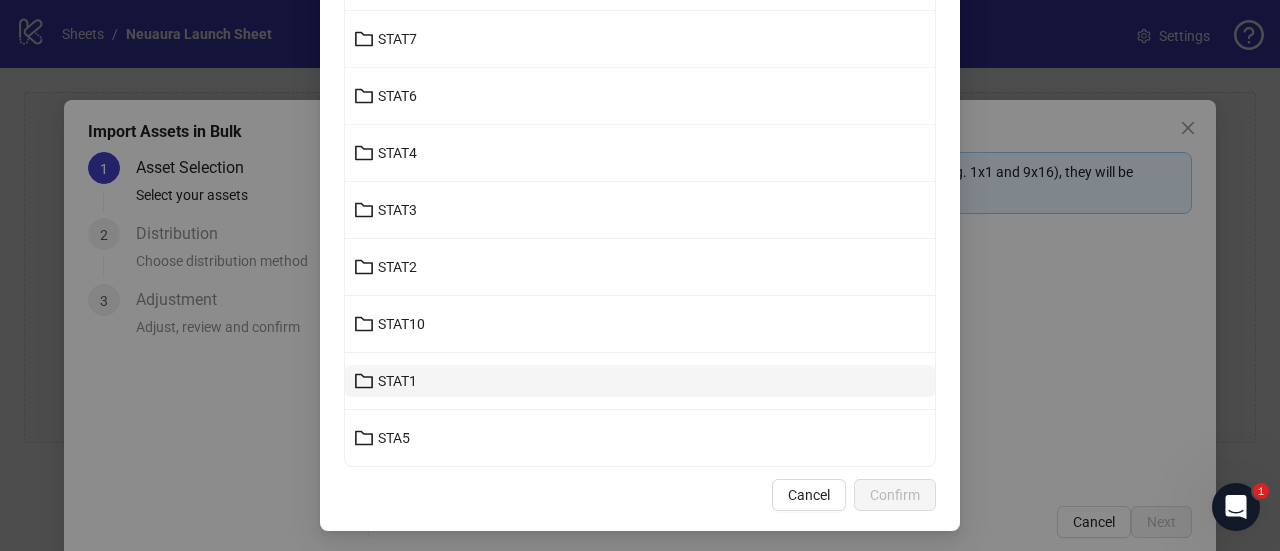 click on "STAT1" at bounding box center (397, 381) 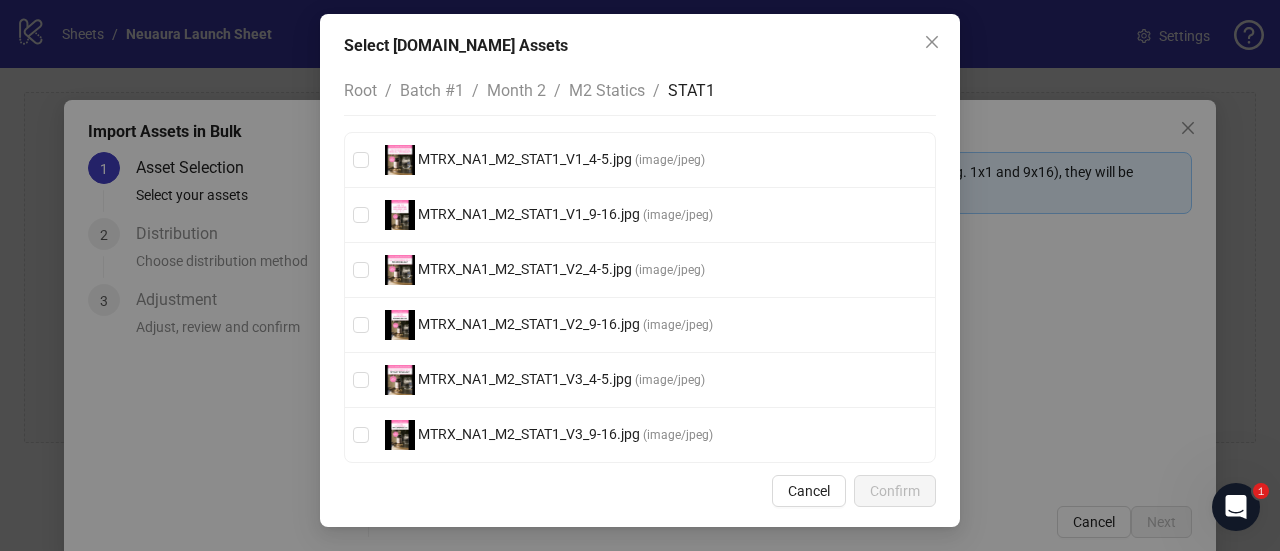 scroll, scrollTop: 83, scrollLeft: 0, axis: vertical 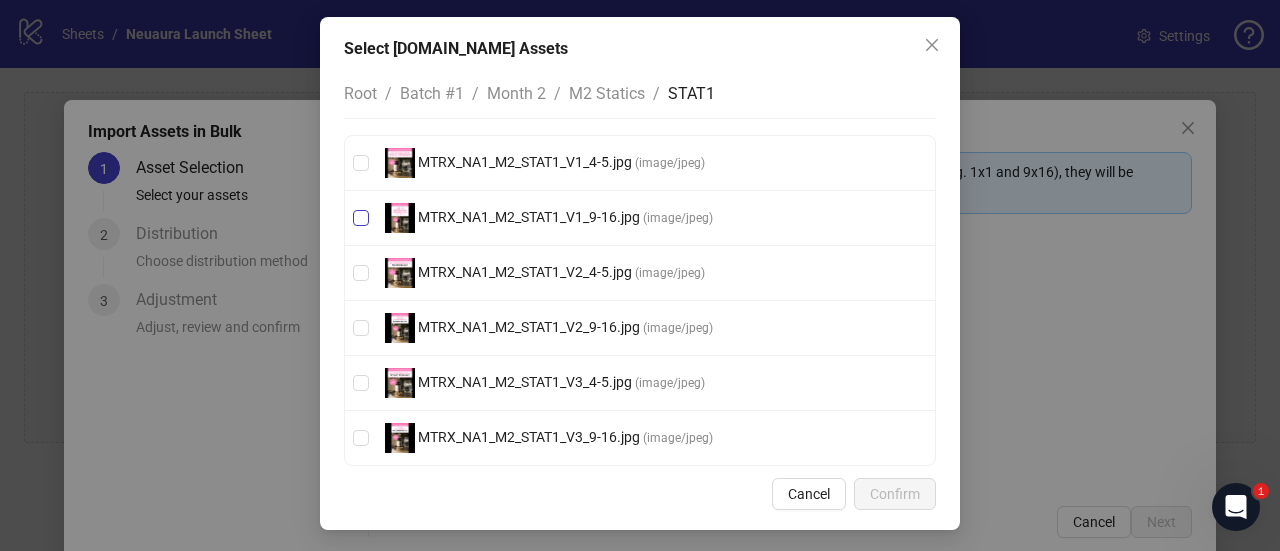 click on "MTRX_NA1_M2_STAT1_V1_4-5.jpg   ( image/jpeg )   MTRX_NA1_M2_STAT1_V1_9-16.jpg   ( image/jpeg )   MTRX_NA1_M2_STAT1_V2_4-5.jpg   ( image/jpeg )   MTRX_NA1_M2_STAT1_V2_9-16.jpg   ( image/jpeg )   MTRX_NA1_M2_STAT1_V3_4-5.jpg   ( image/jpeg )   MTRX_NA1_M2_STAT1_V3_9-16.jpg   ( image/jpeg )" at bounding box center [640, 300] 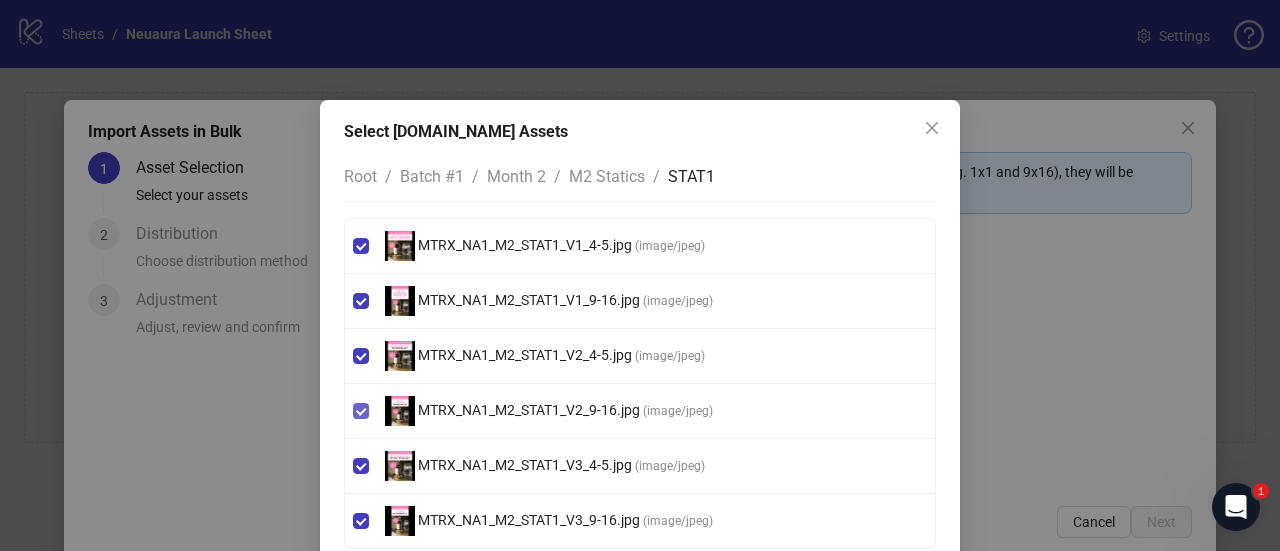 scroll, scrollTop: 83, scrollLeft: 0, axis: vertical 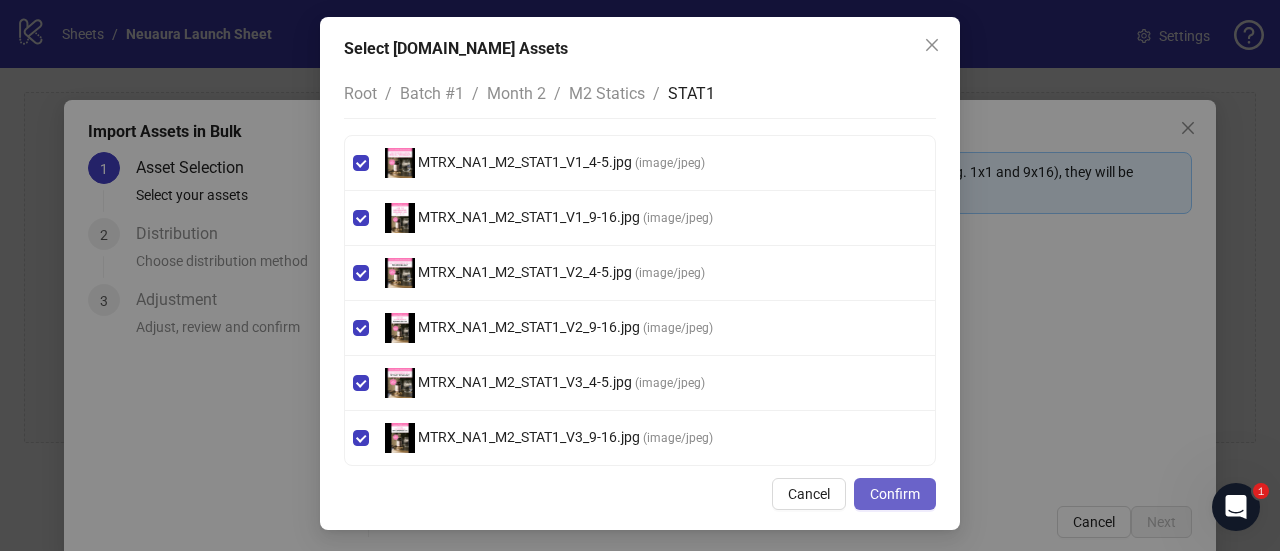 click on "Confirm" at bounding box center (895, 494) 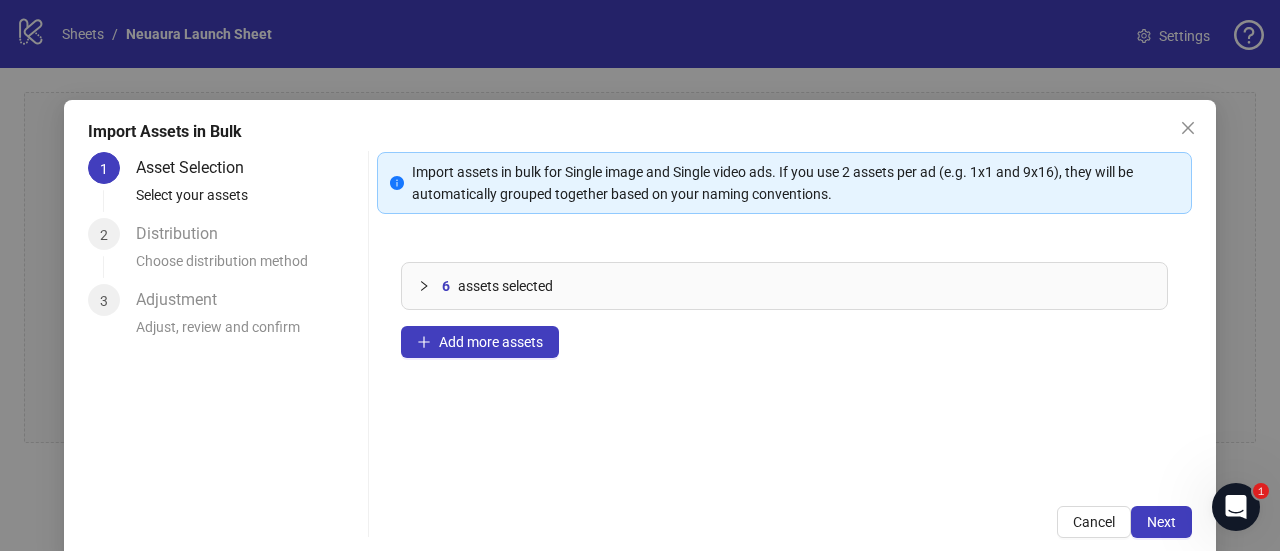 scroll, scrollTop: 0, scrollLeft: 0, axis: both 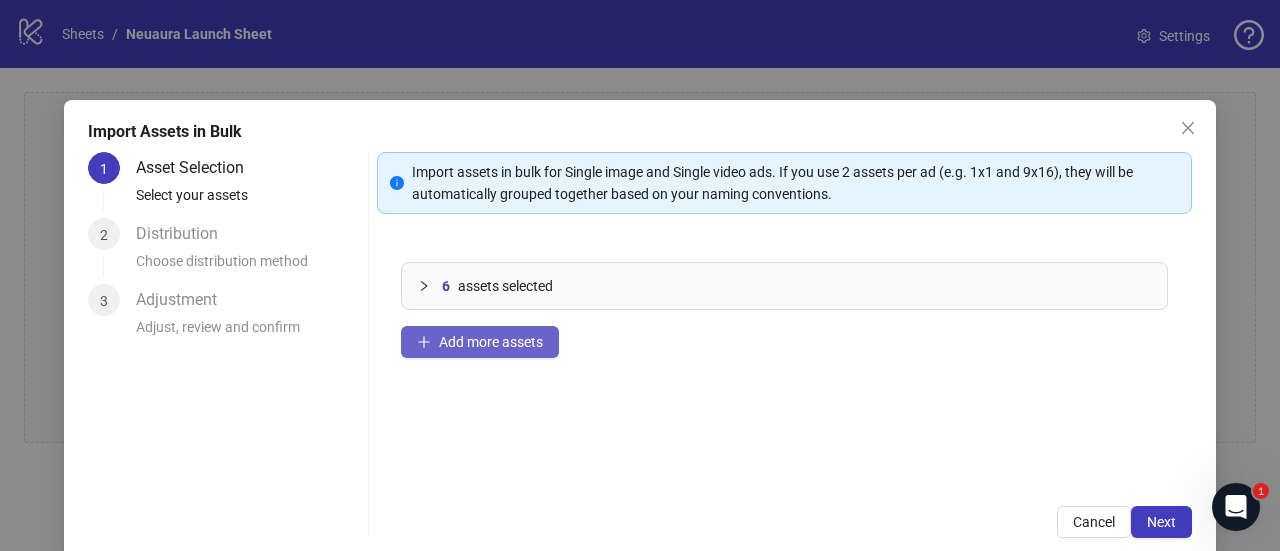click 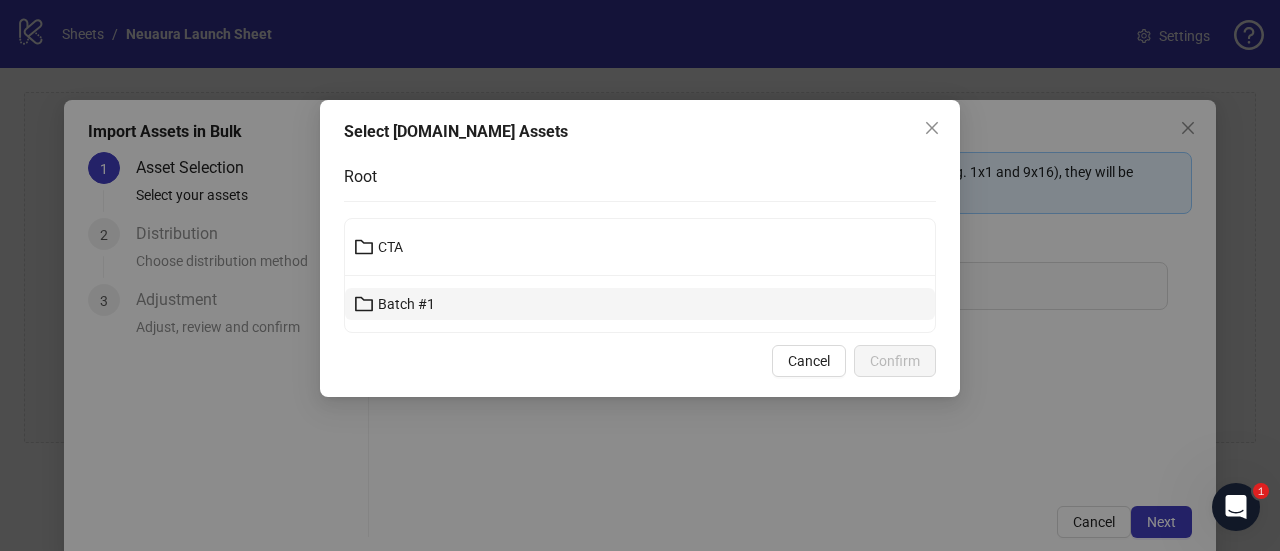click on "Batch #1" at bounding box center [406, 304] 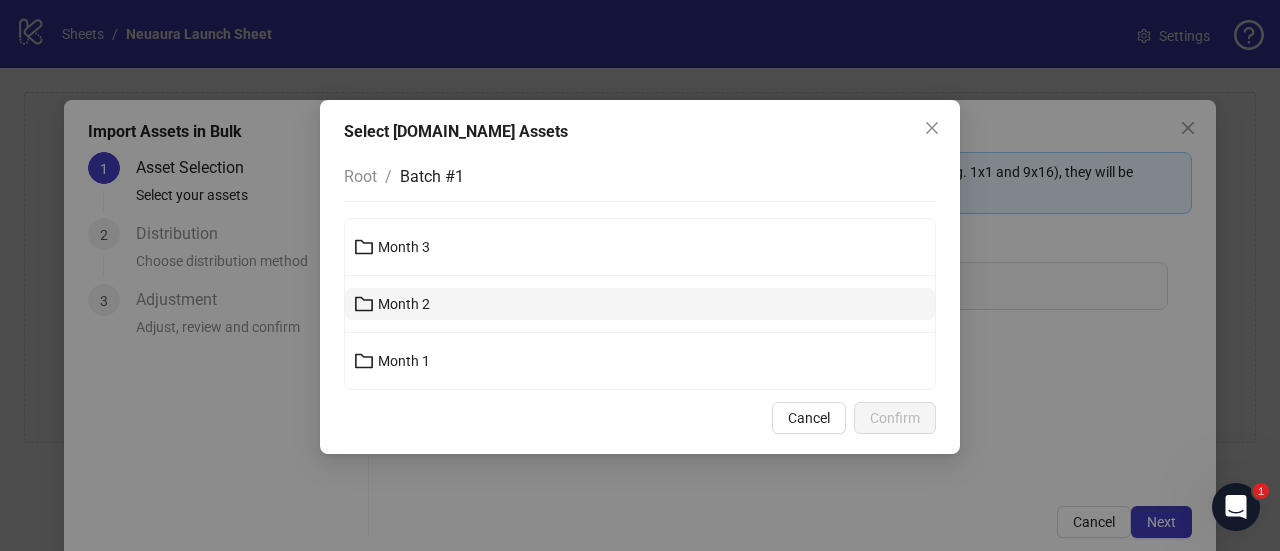 click on "Month 2" at bounding box center [404, 304] 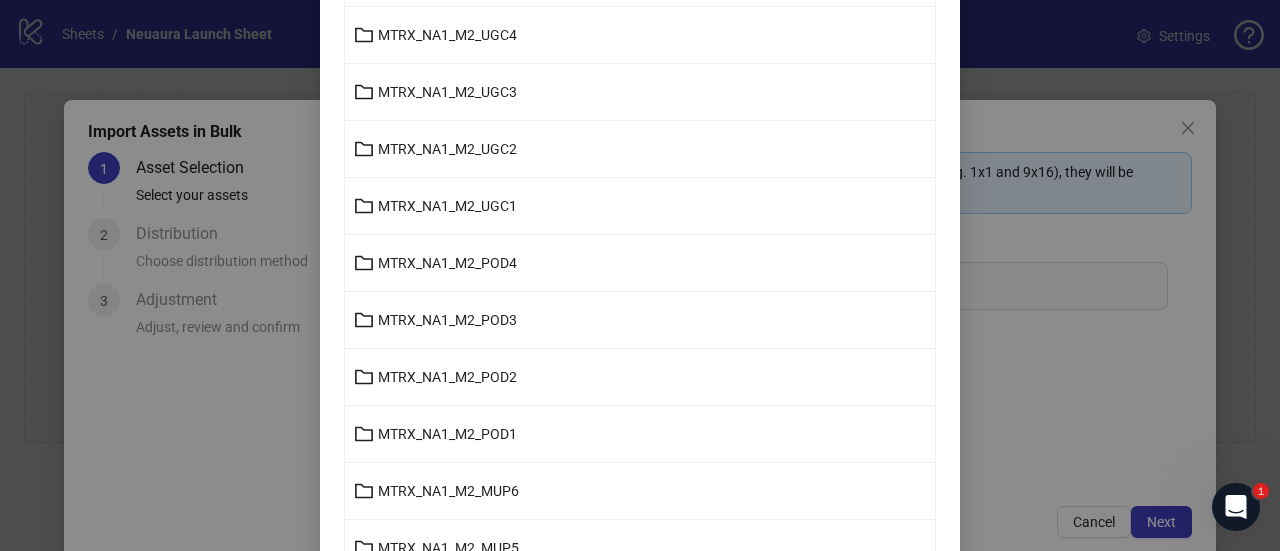 scroll, scrollTop: 945, scrollLeft: 0, axis: vertical 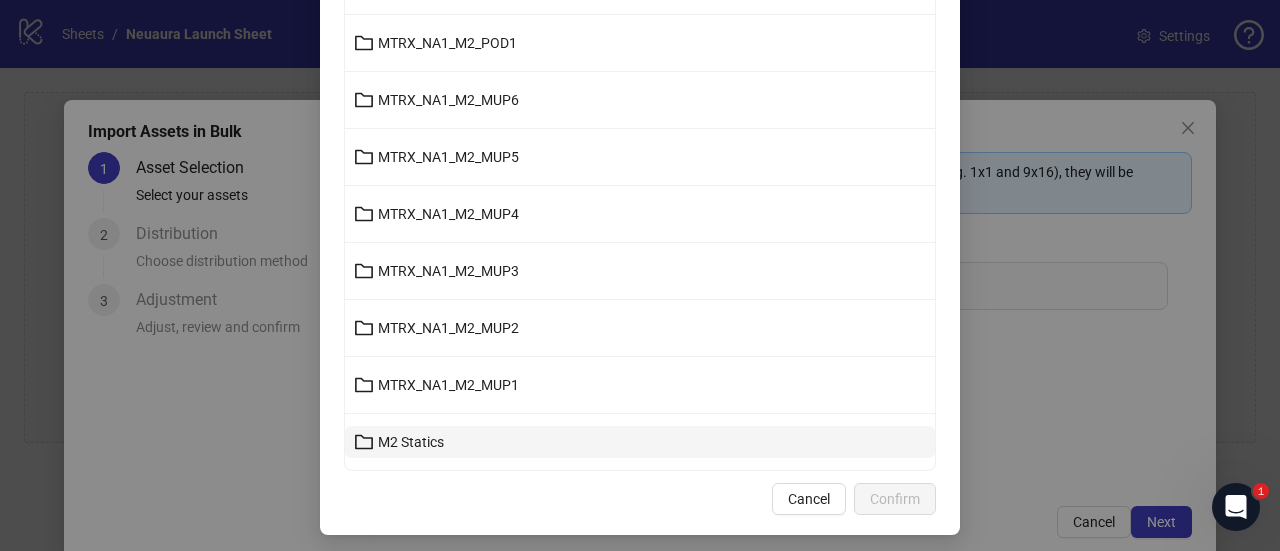 click 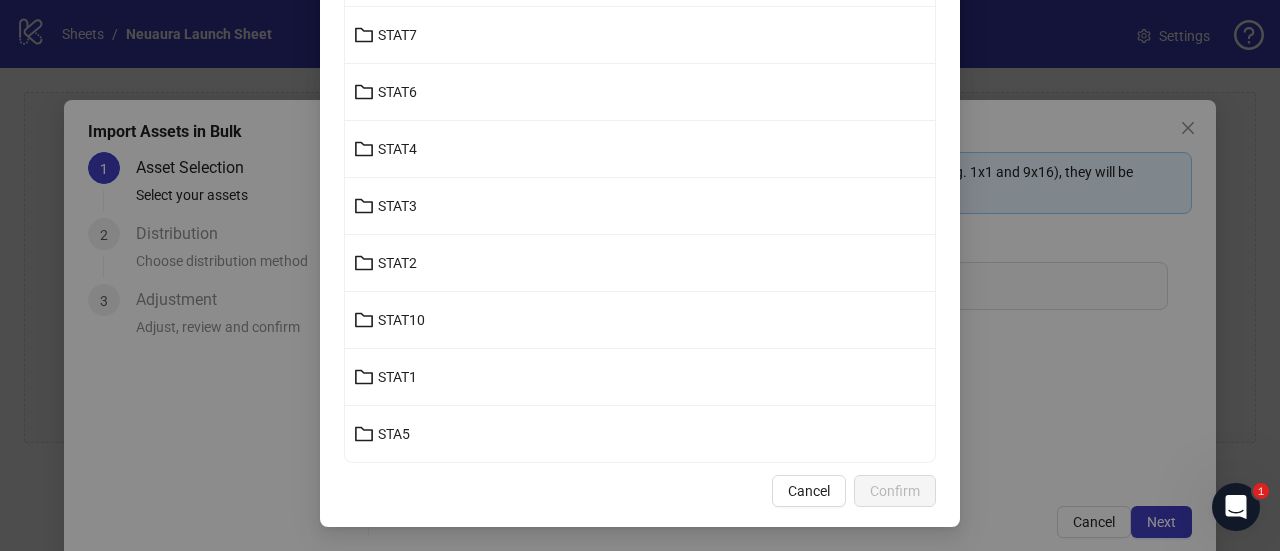 scroll, scrollTop: 322, scrollLeft: 0, axis: vertical 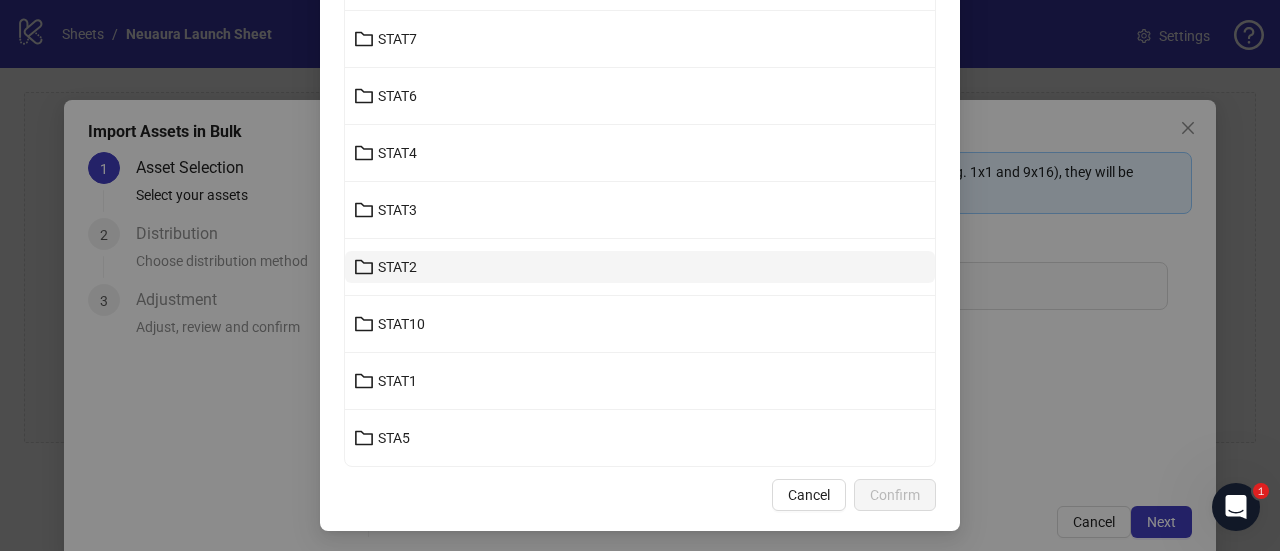click 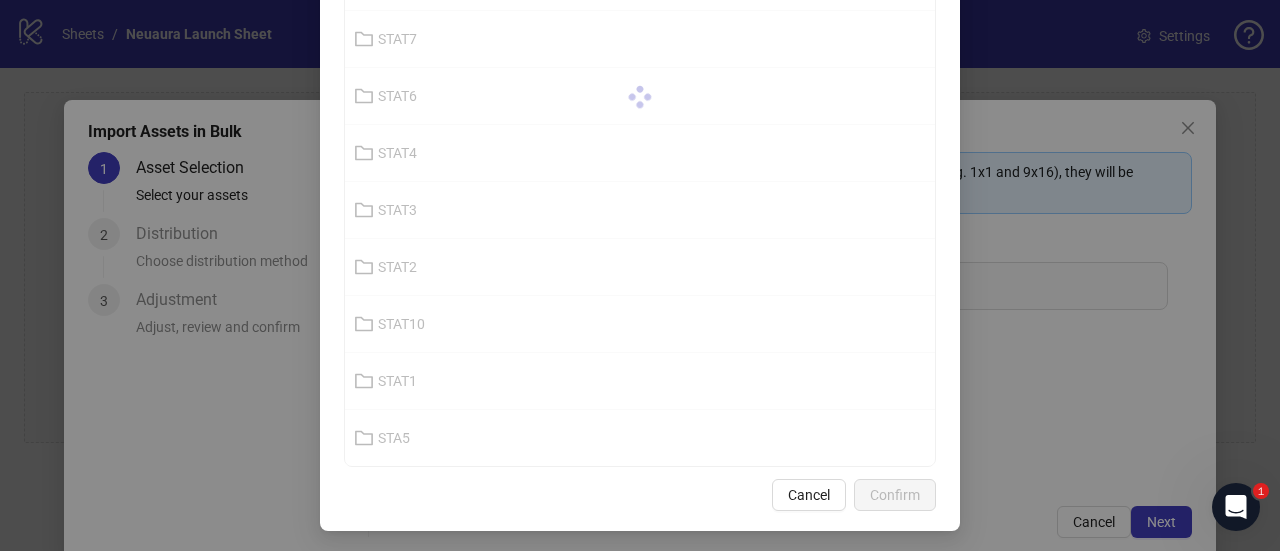 scroll, scrollTop: 0, scrollLeft: 0, axis: both 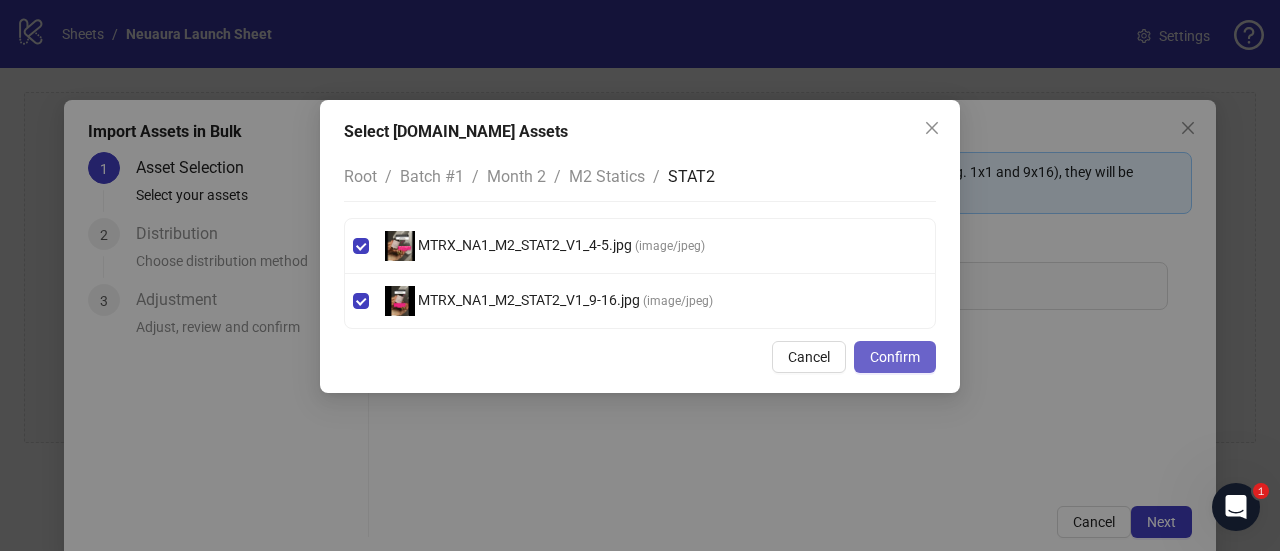 click on "Confirm" at bounding box center [895, 357] 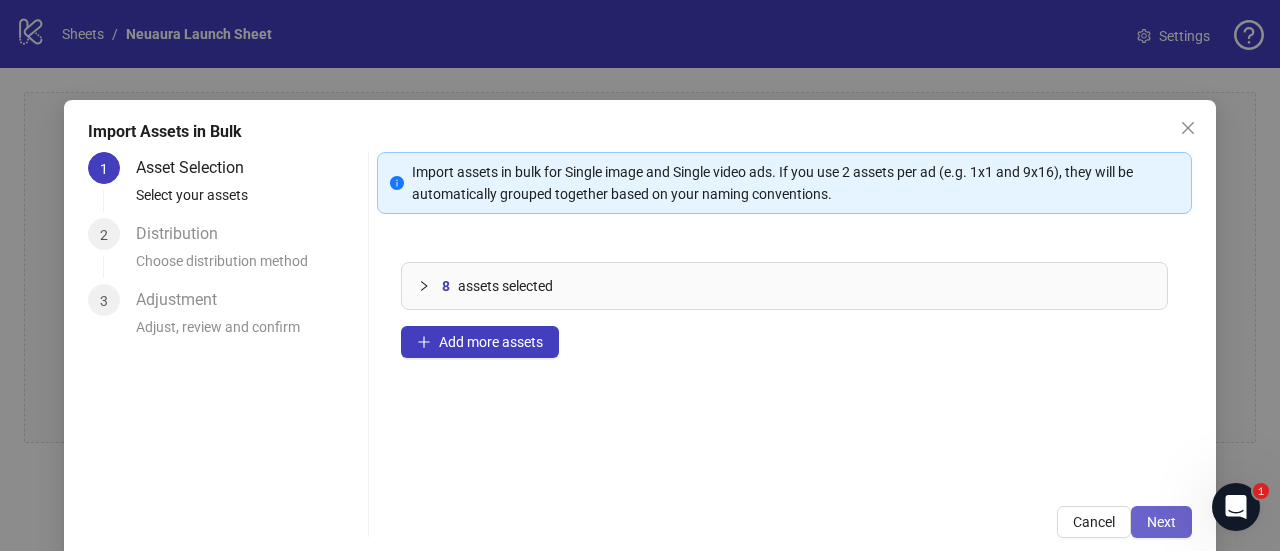 click on "Next" at bounding box center [1161, 522] 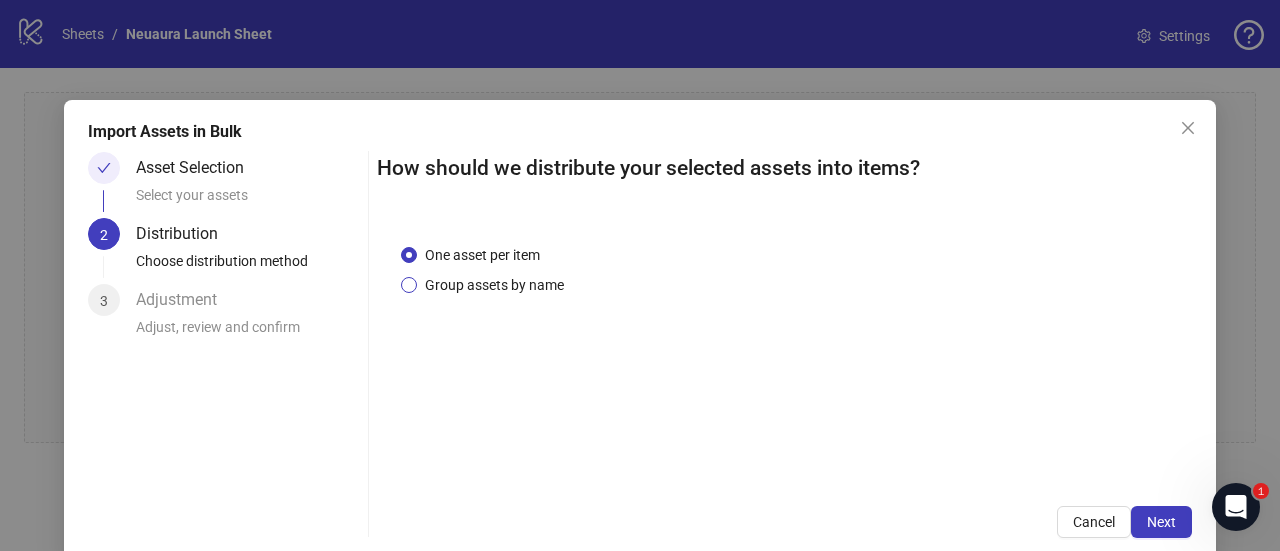 click on "Group assets by name" at bounding box center (494, 285) 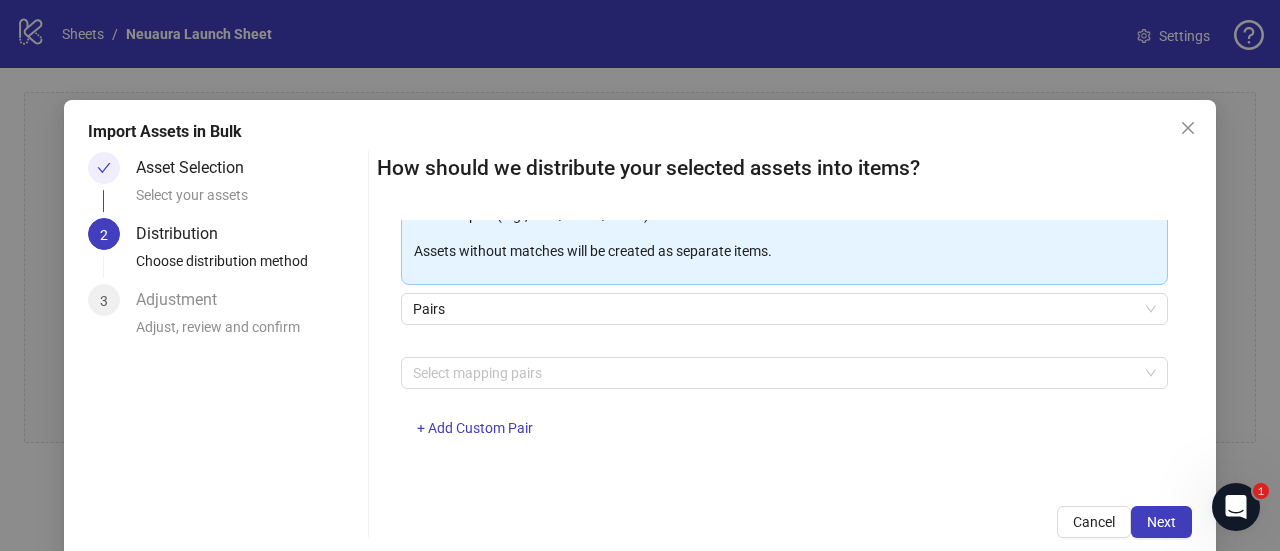 scroll, scrollTop: 322, scrollLeft: 0, axis: vertical 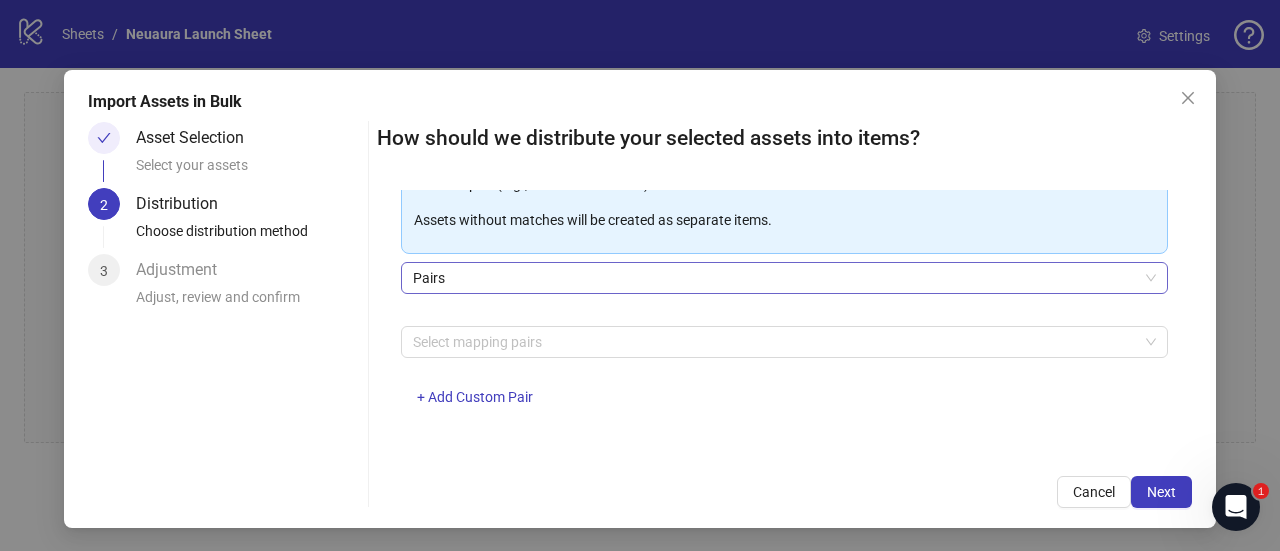 click on "Pairs" at bounding box center [784, 278] 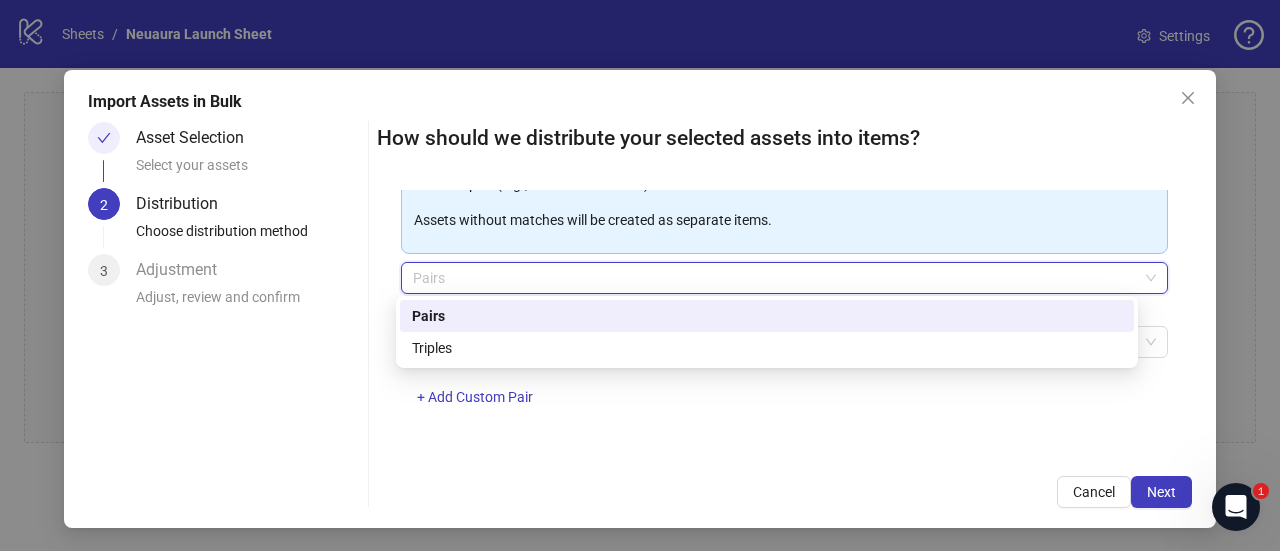 click on "Pairs" at bounding box center [784, 278] 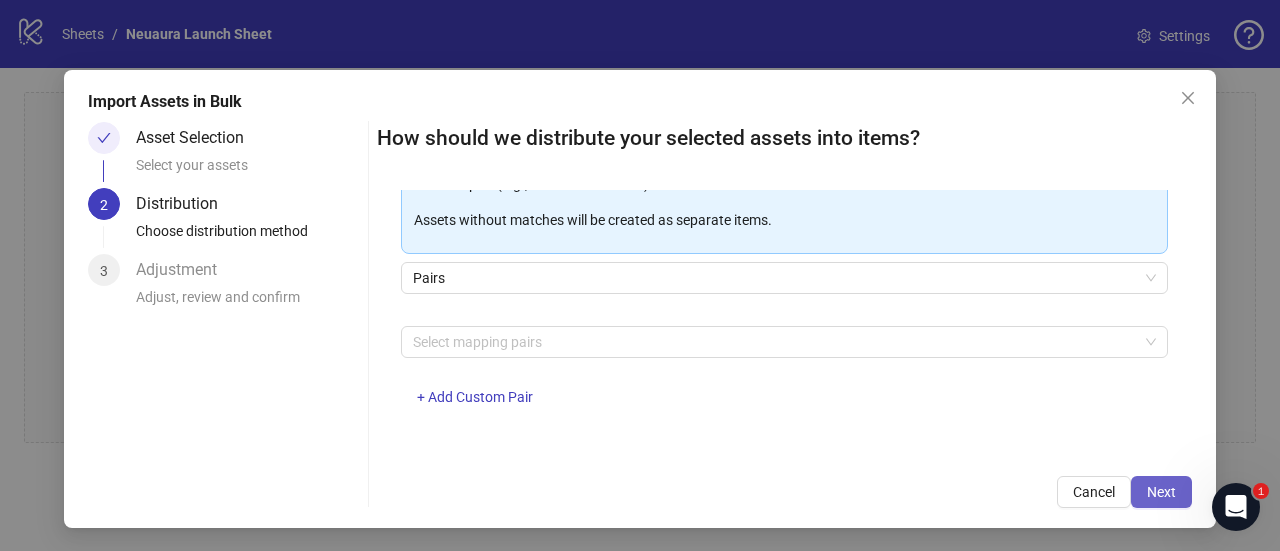 click on "Next" at bounding box center (1161, 492) 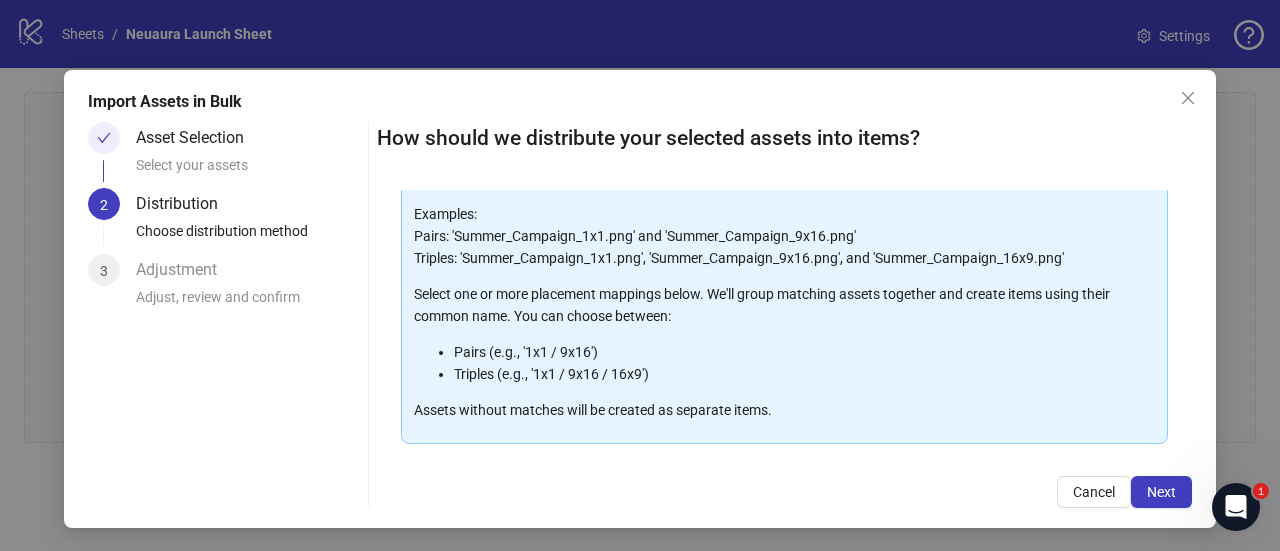 scroll, scrollTop: 0, scrollLeft: 0, axis: both 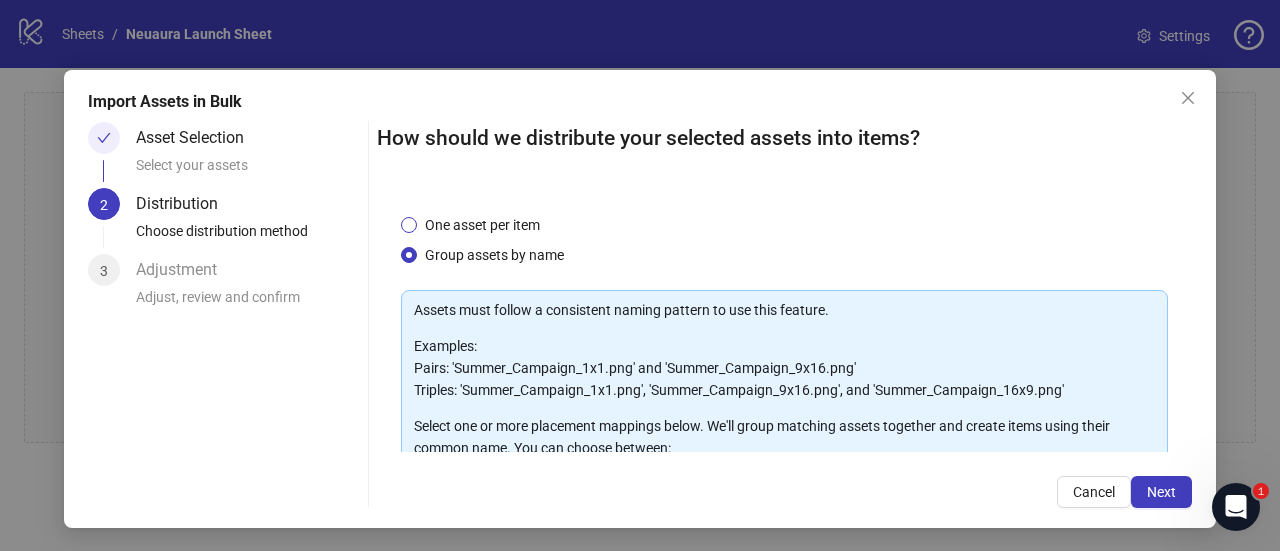 click on "One asset per item" at bounding box center (482, 225) 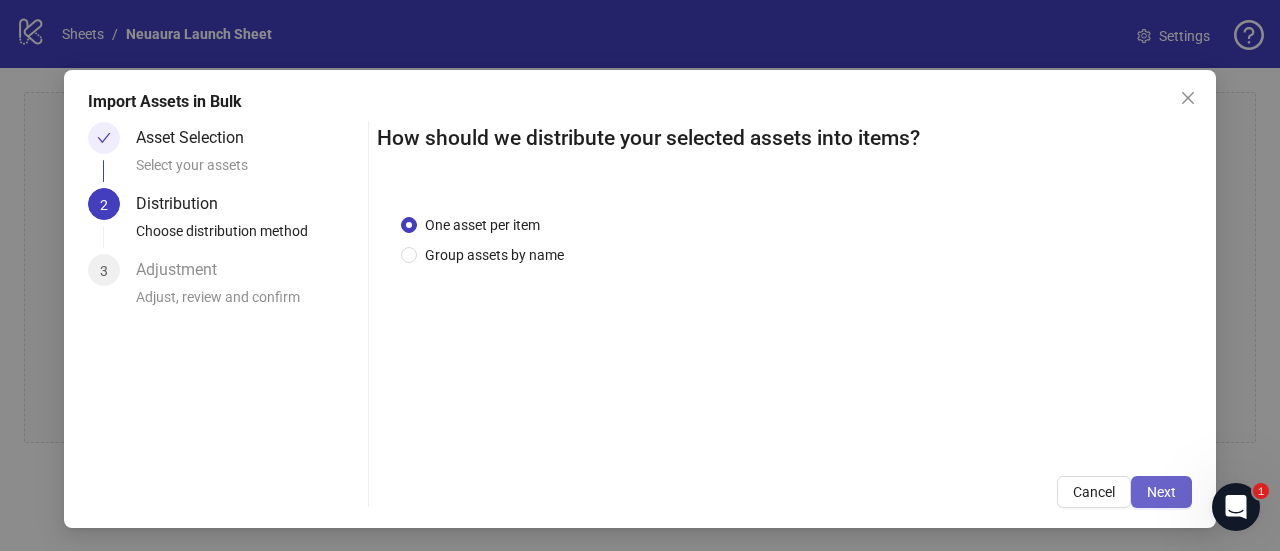 click on "Next" at bounding box center (1161, 492) 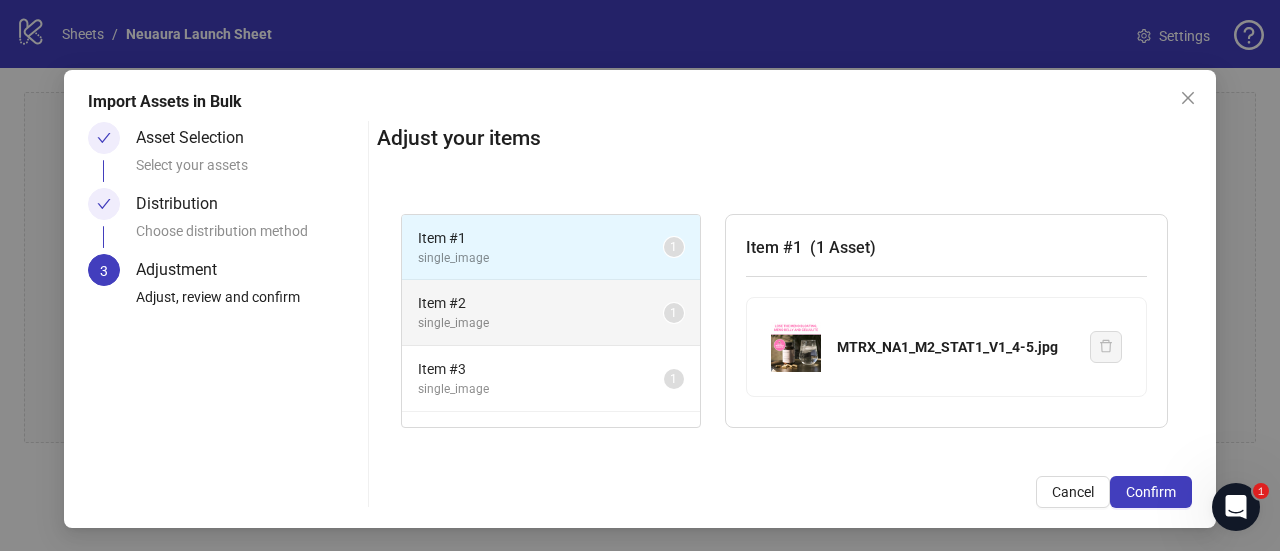 drag, startPoint x: 582, startPoint y: 323, endPoint x: 549, endPoint y: 317, distance: 33.54102 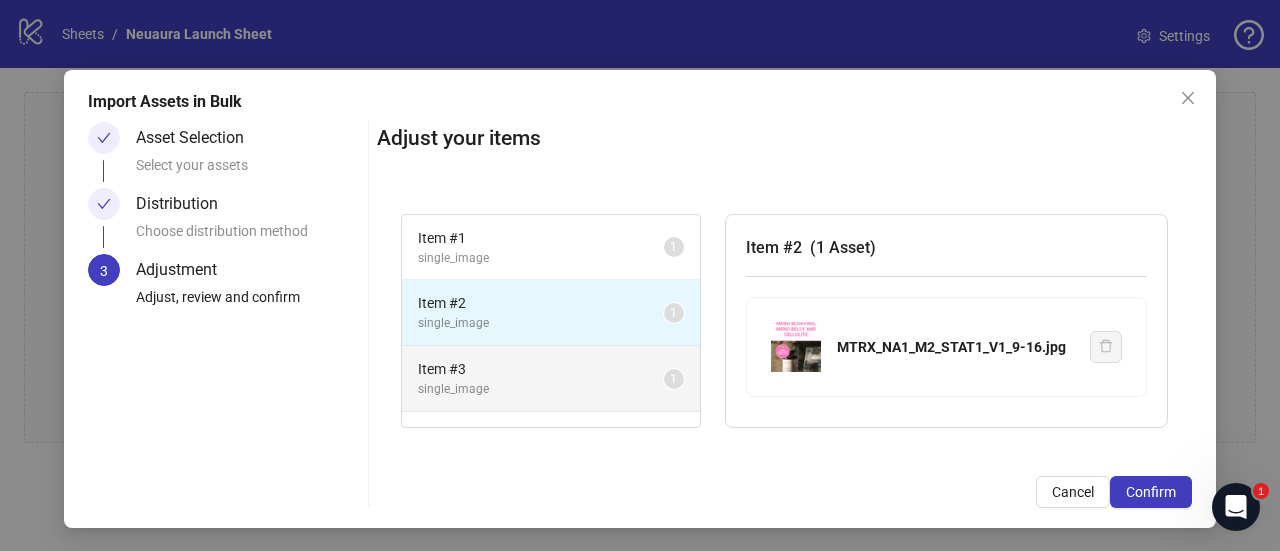 click on "single_image" at bounding box center (541, 389) 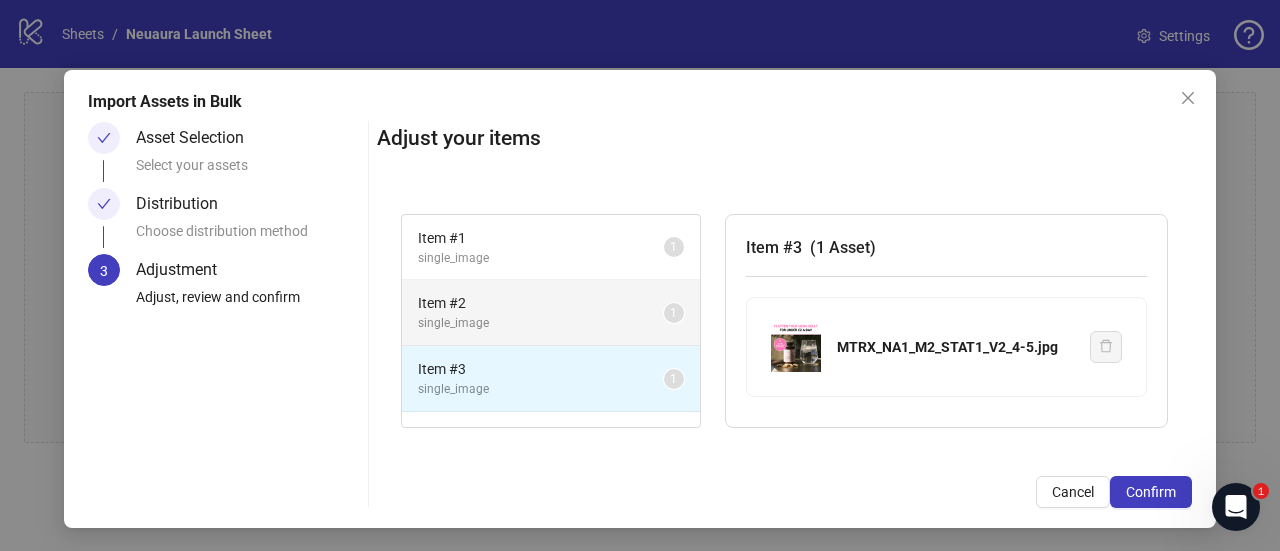 click on "Item # 2" at bounding box center [541, 303] 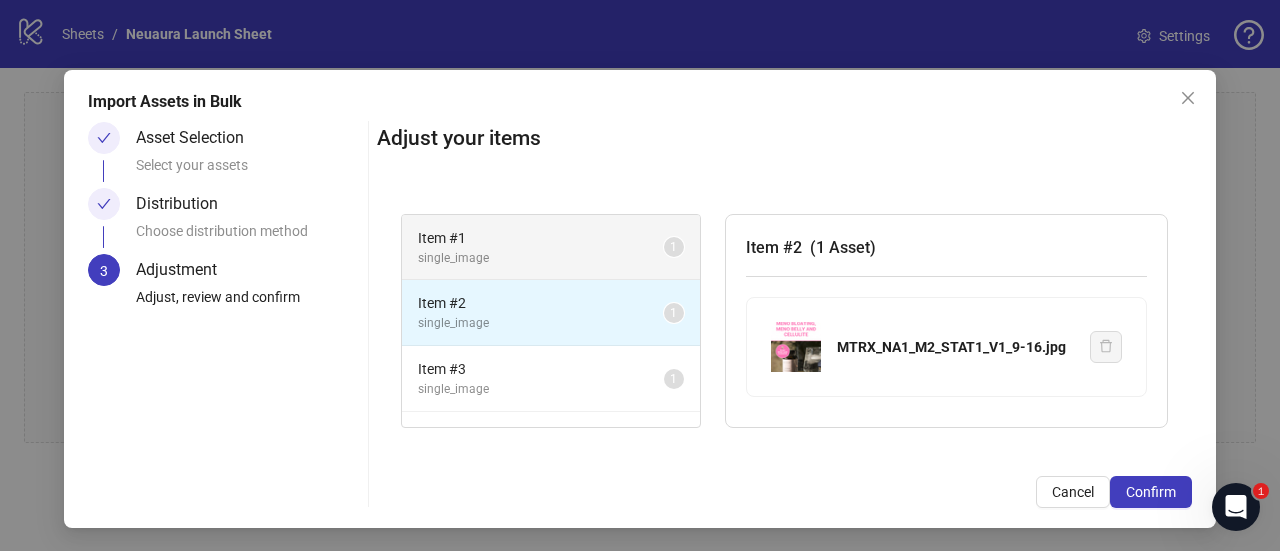 click on "single_image" at bounding box center (541, 258) 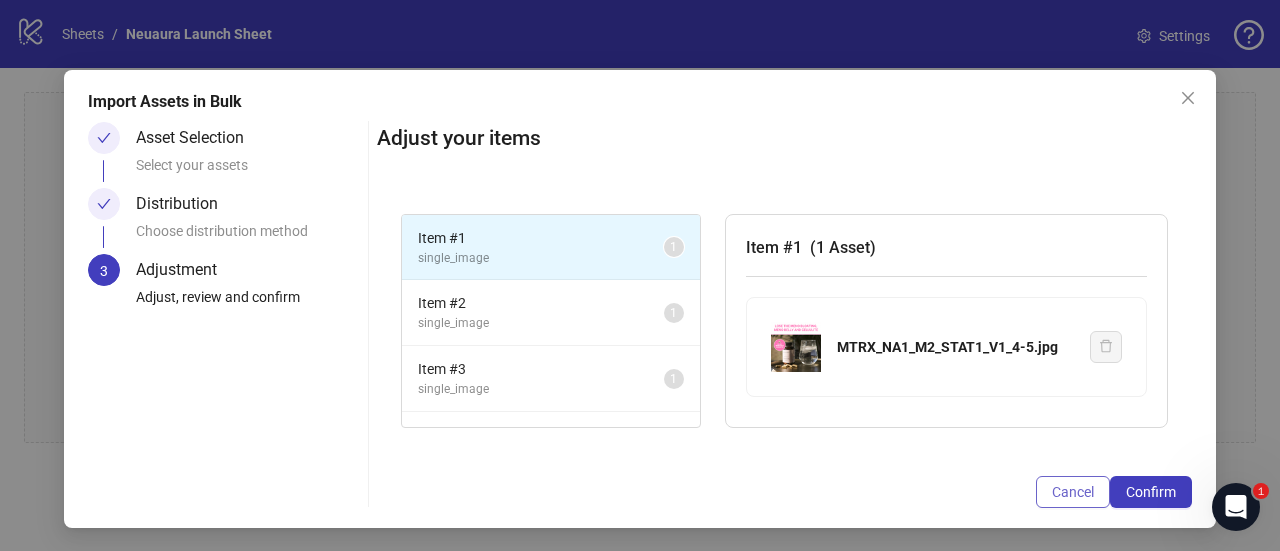 click on "Cancel" at bounding box center (1073, 492) 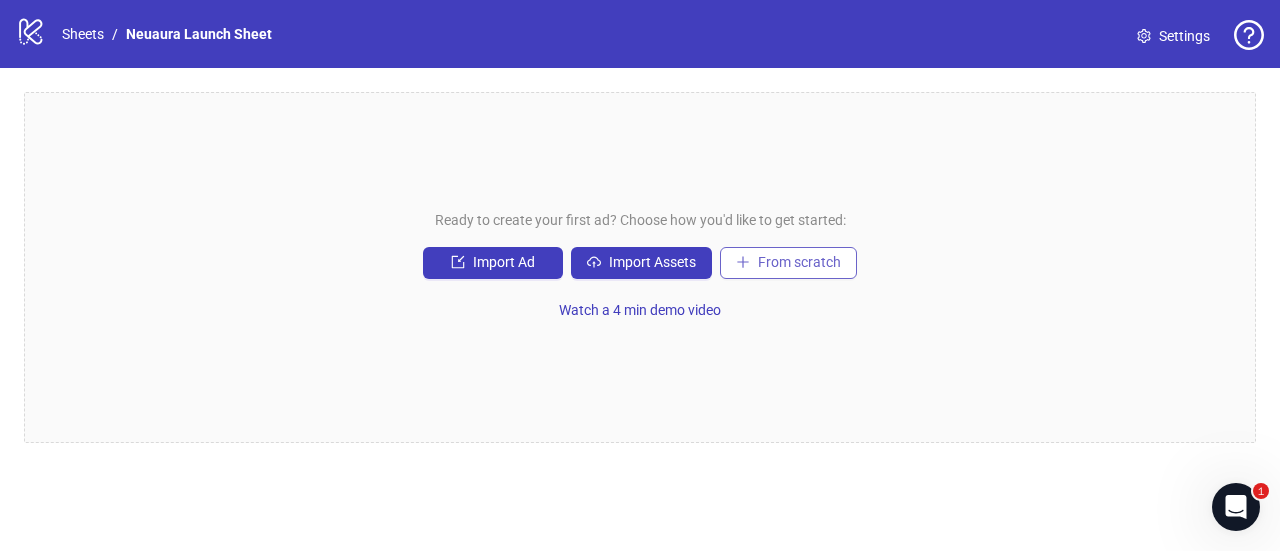 click on "From scratch" at bounding box center [799, 262] 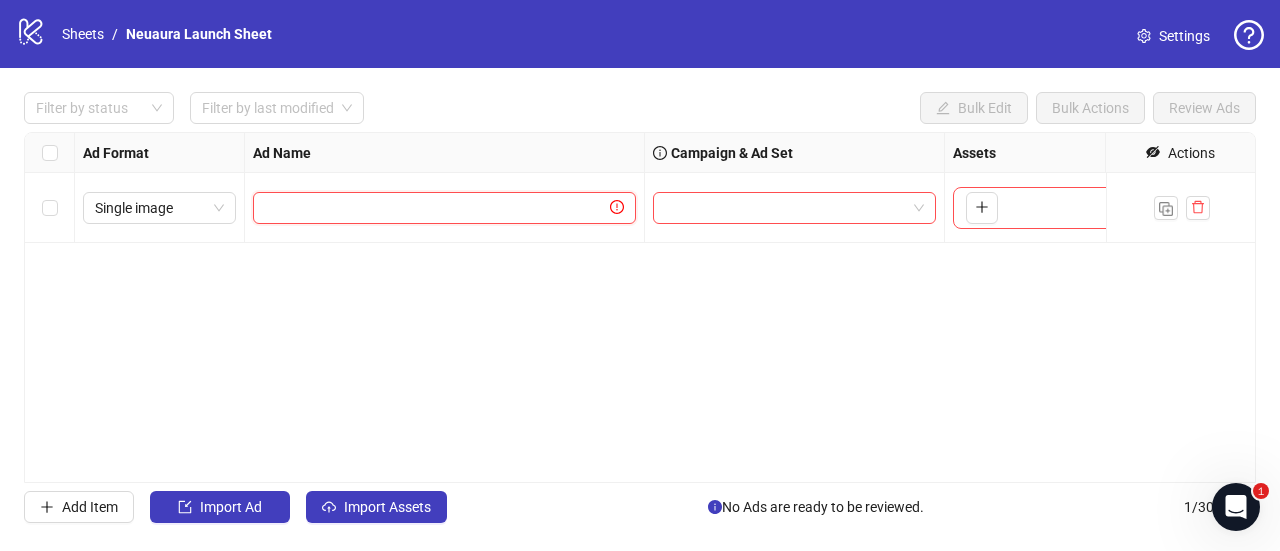 click at bounding box center (435, 208) 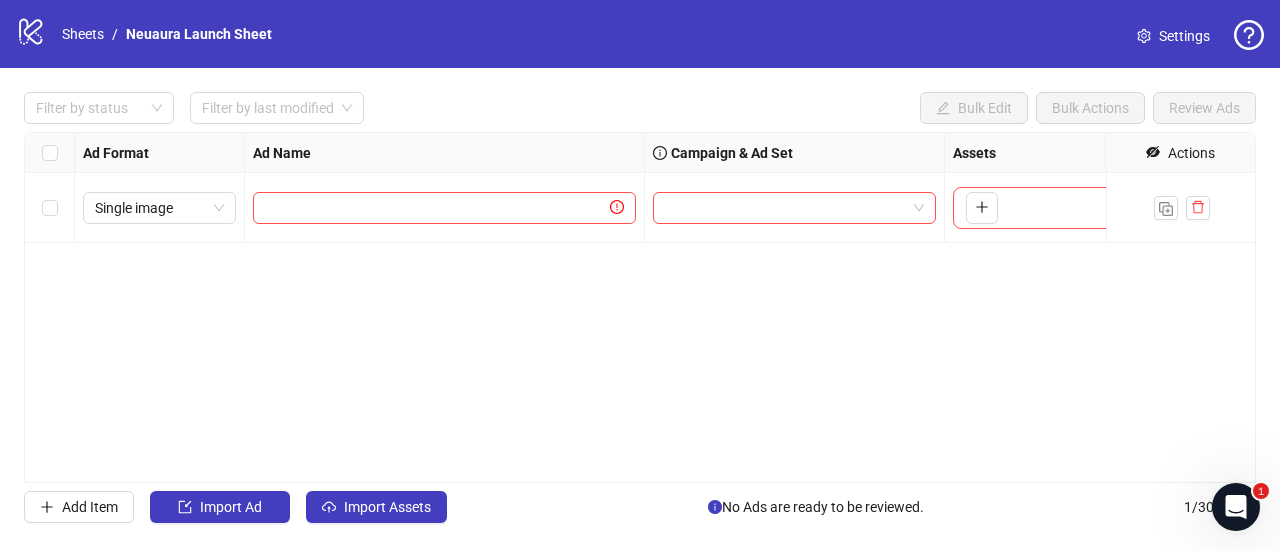 click on "Ad Format Ad Name Campaign & Ad Set Assets Headlines Primary Texts Descriptions Destination URL App Product Page ID Display URL Leadgen Form Product Set ID Call to Action Actions Single image
To pick up a draggable item, press the space bar.
While dragging, use the arrow keys to move the item.
Press space again to drop the item in its new position, or press escape to cancel." at bounding box center (640, 307) 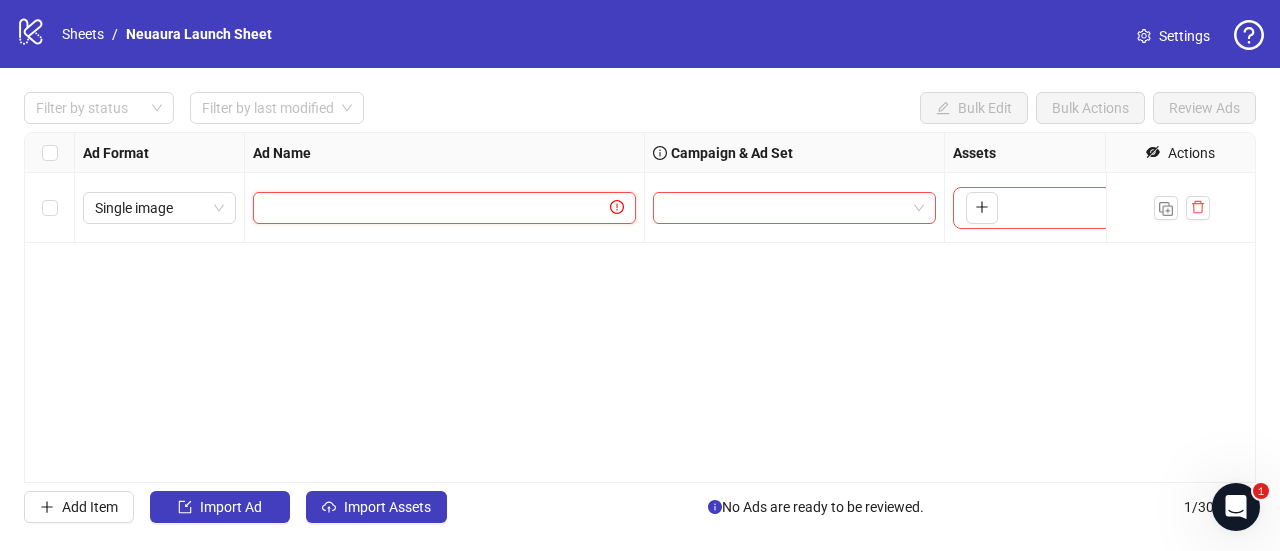 click at bounding box center (435, 208) 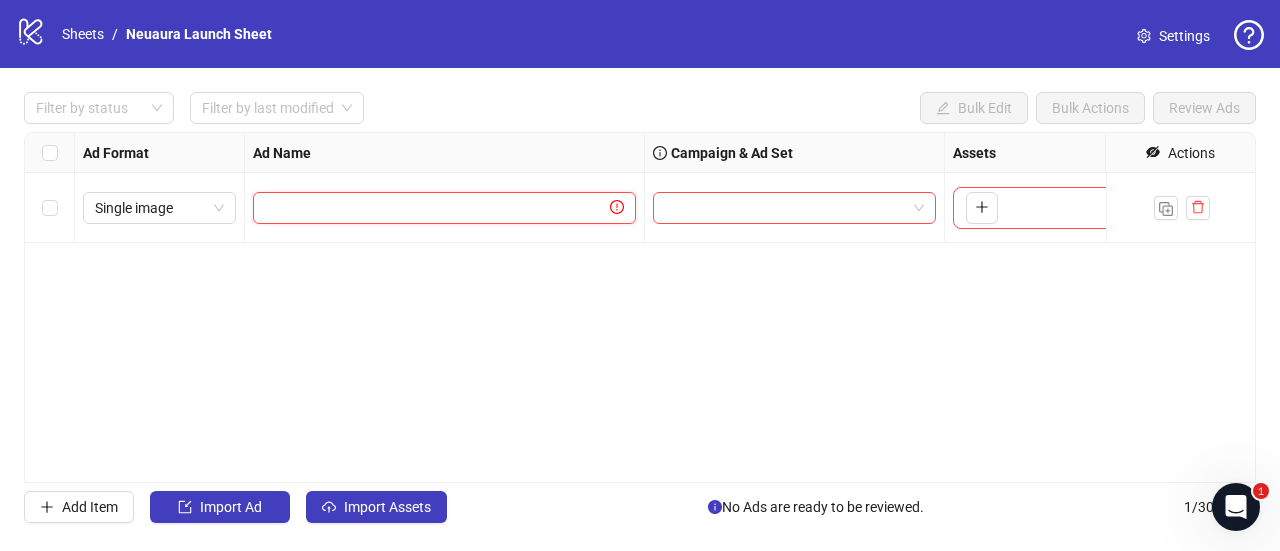type on "*" 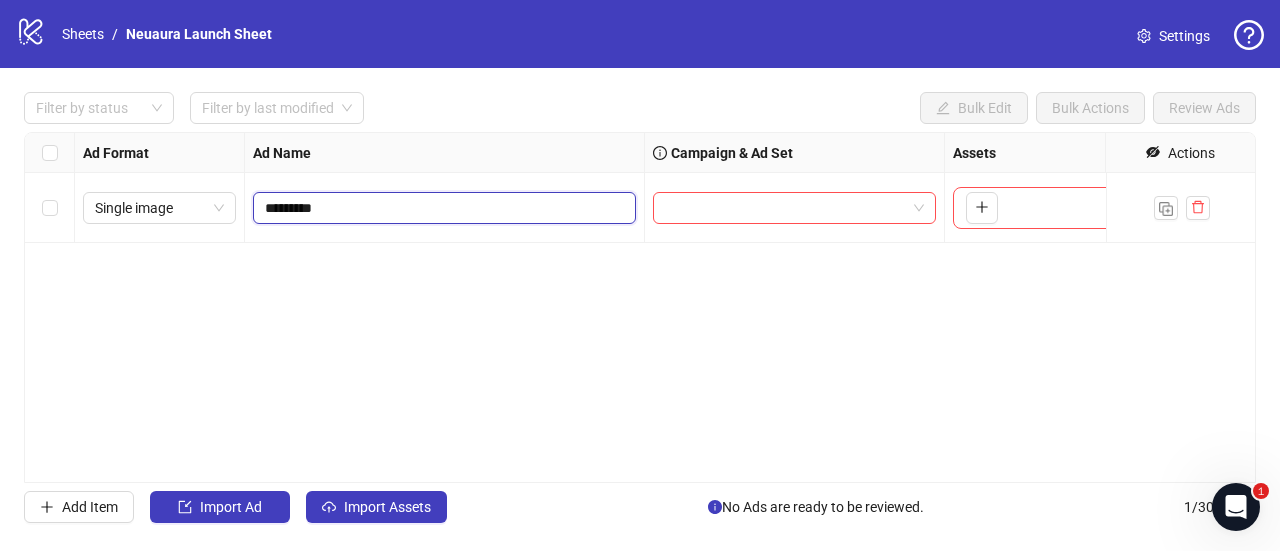 type on "**********" 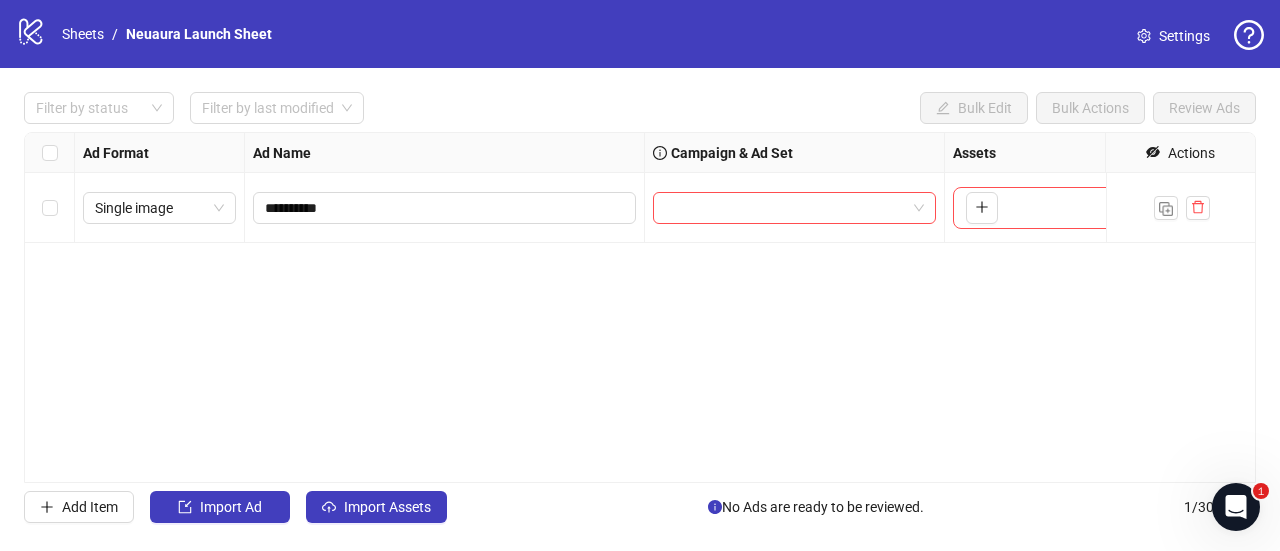 click on "**********" at bounding box center [640, 307] 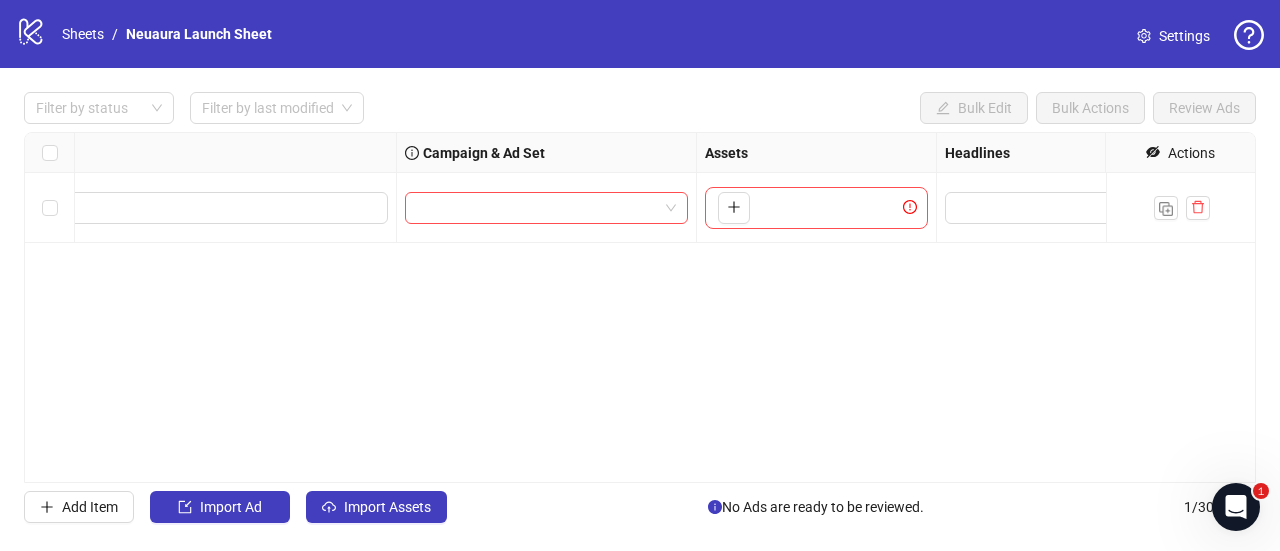 scroll, scrollTop: 0, scrollLeft: 302, axis: horizontal 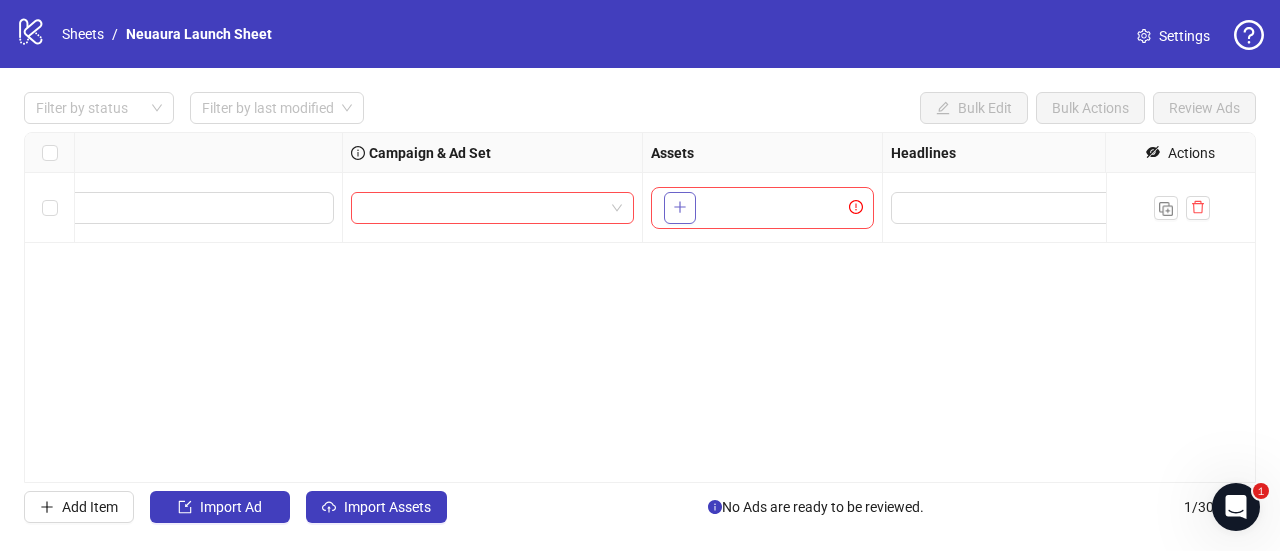 click 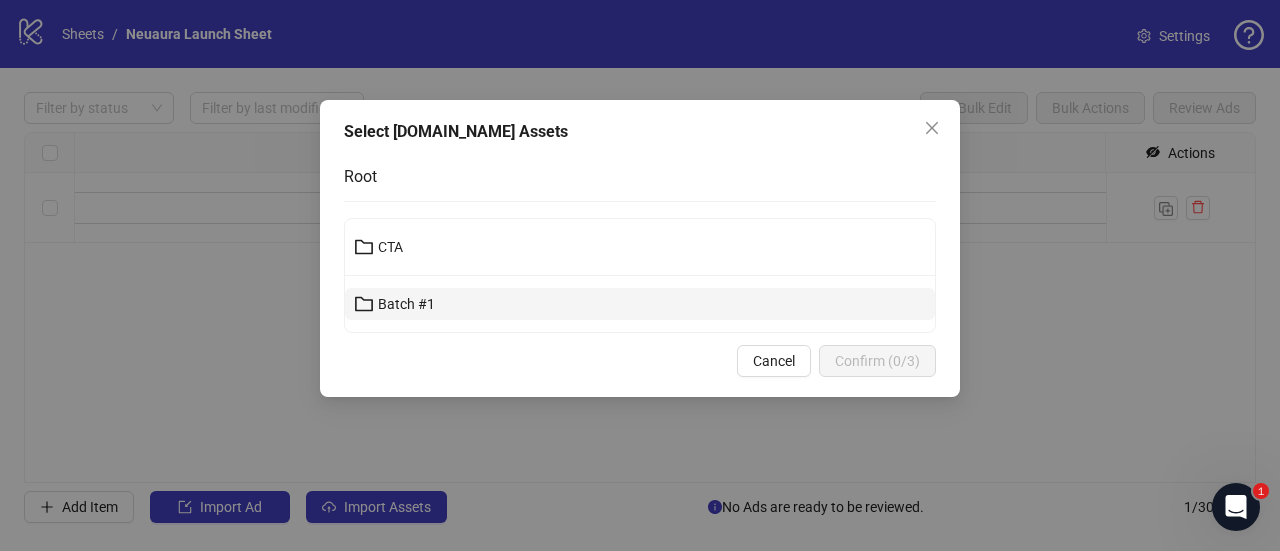 click on "Batch #1" at bounding box center [406, 304] 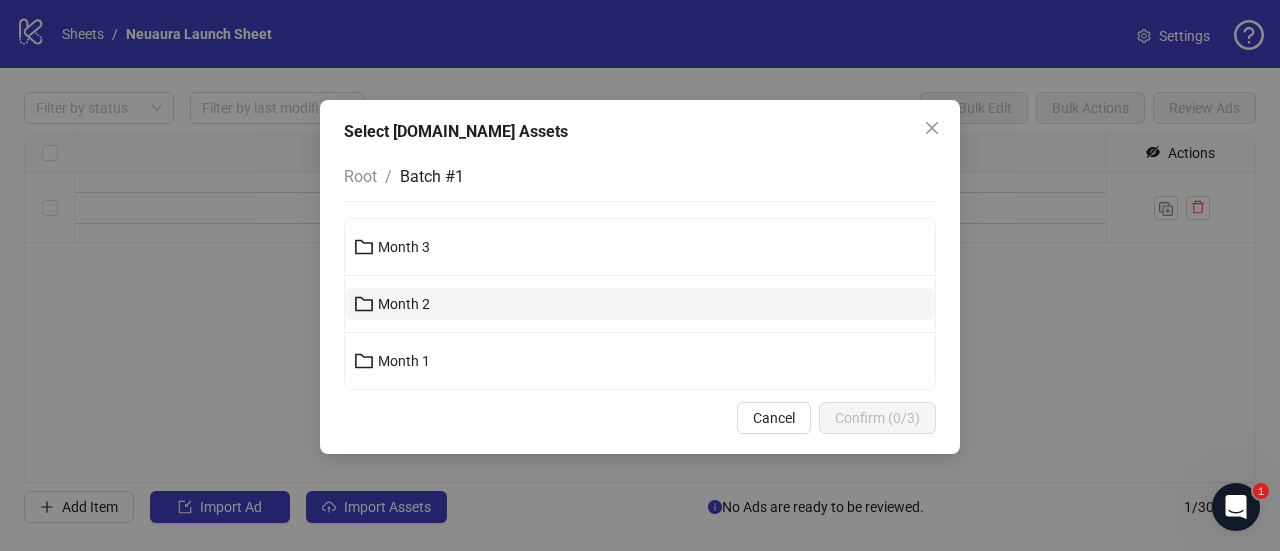 click on "Month 2" at bounding box center (404, 304) 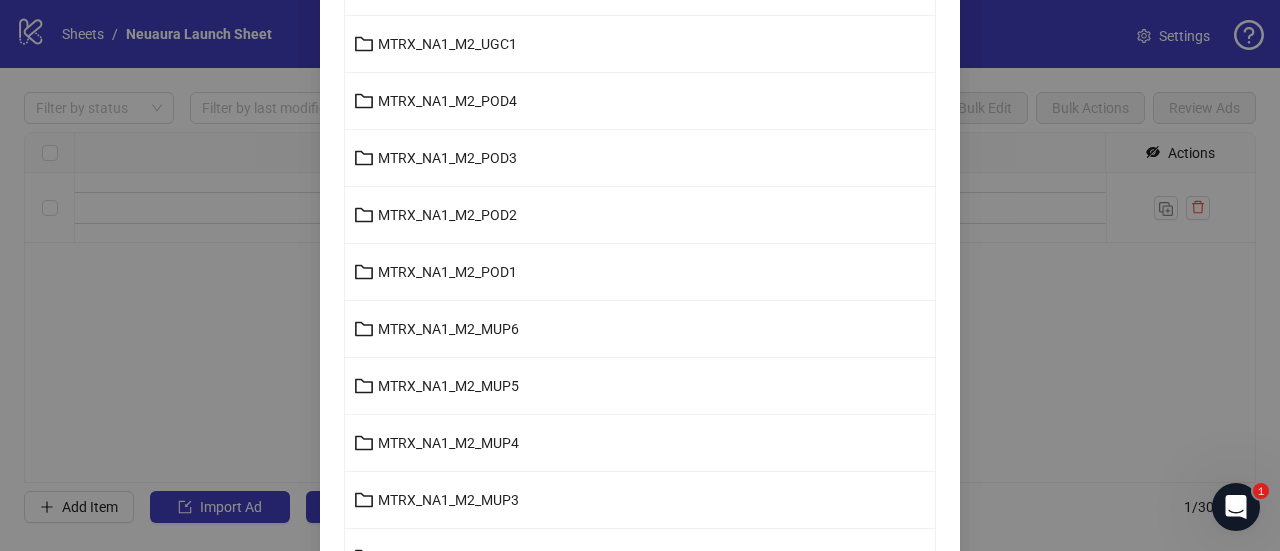 scroll, scrollTop: 945, scrollLeft: 0, axis: vertical 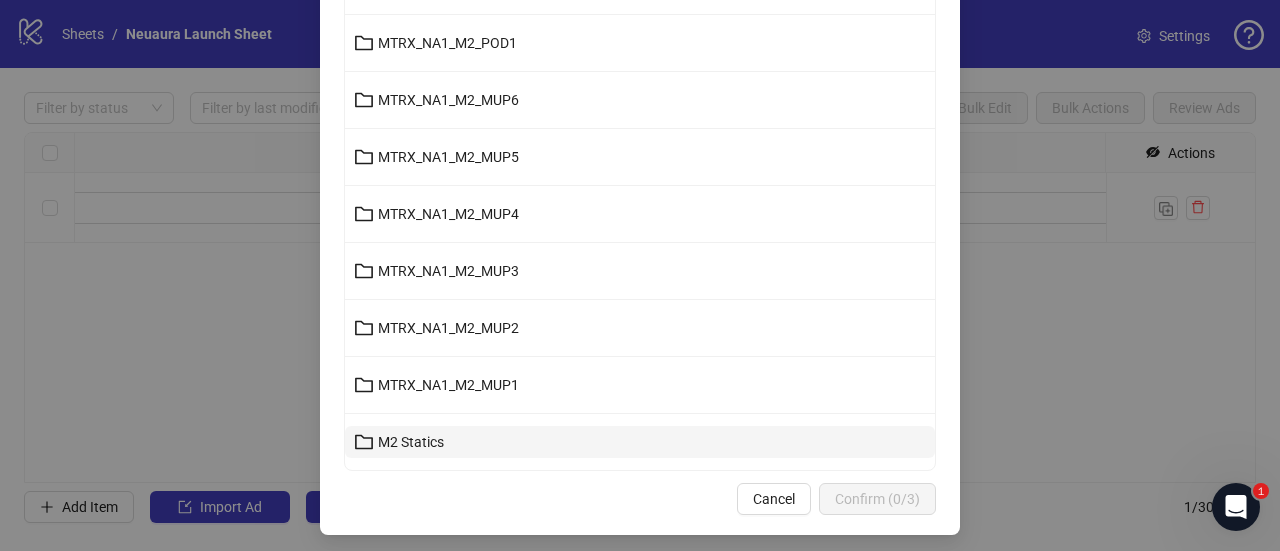 click on "M2 Statics" at bounding box center (640, 442) 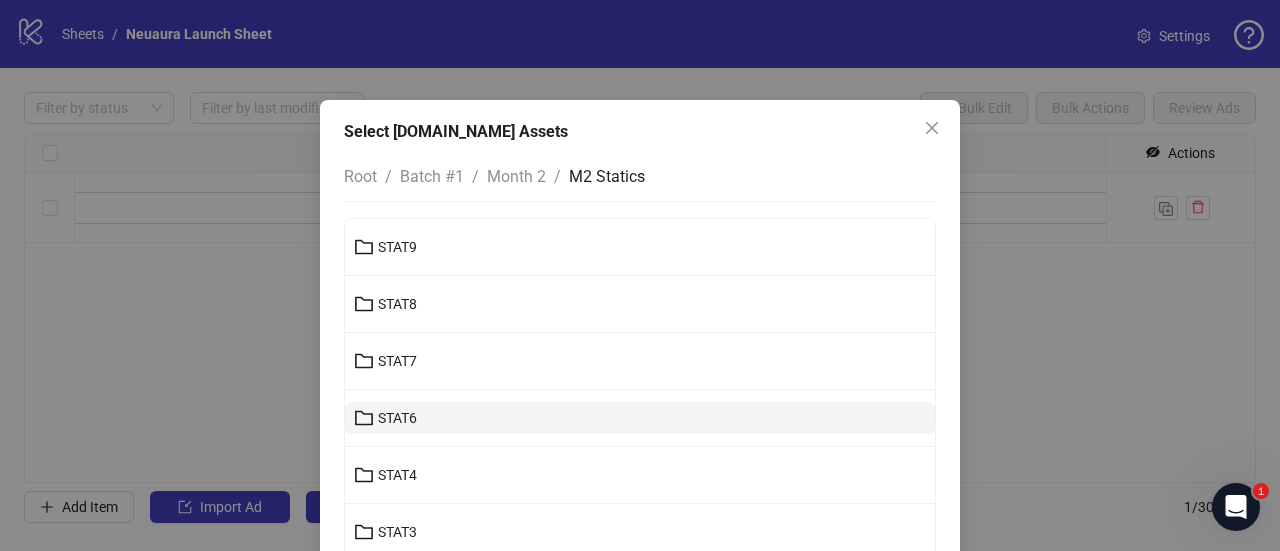 scroll, scrollTop: 322, scrollLeft: 0, axis: vertical 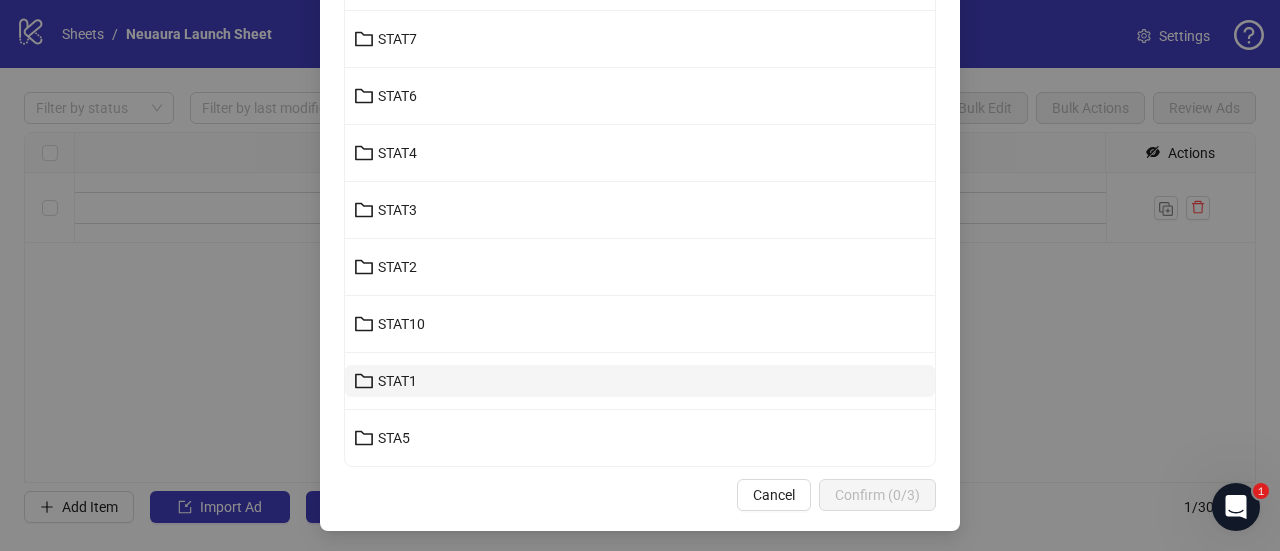 click 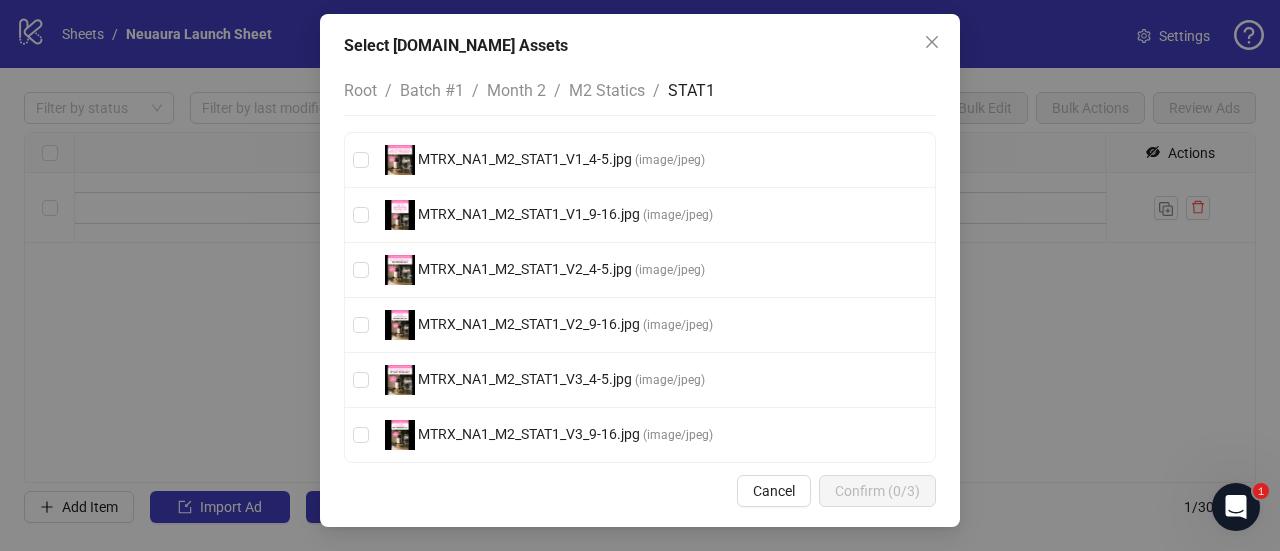 scroll, scrollTop: 83, scrollLeft: 0, axis: vertical 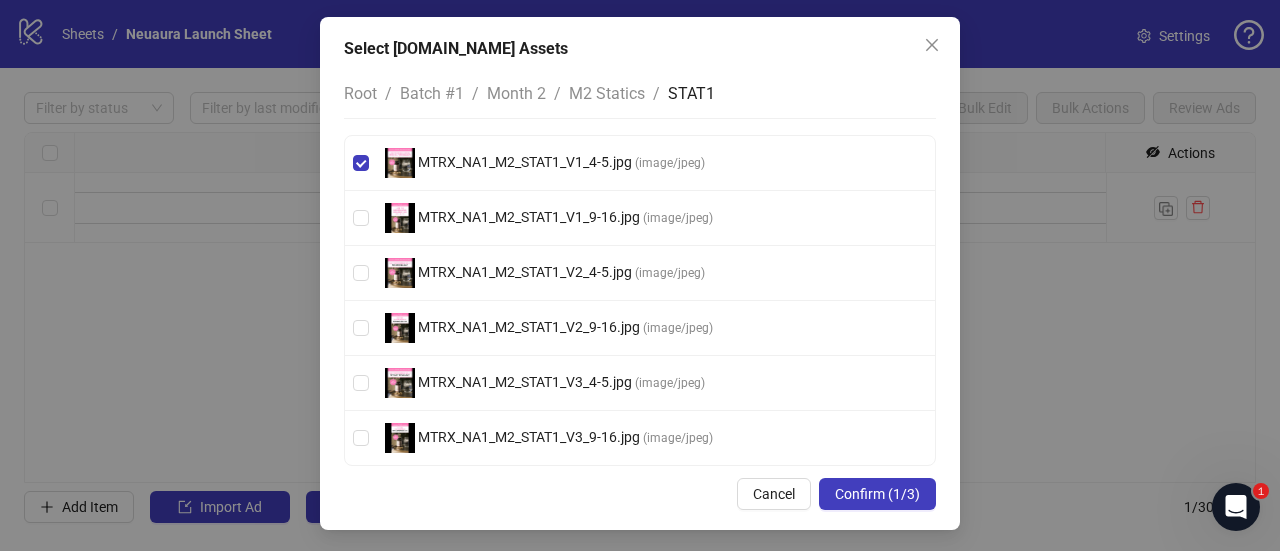 click on "MTRX_NA1_M2_STAT1_V1_9-16.jpg   ( image/jpeg )" at bounding box center (640, 218) 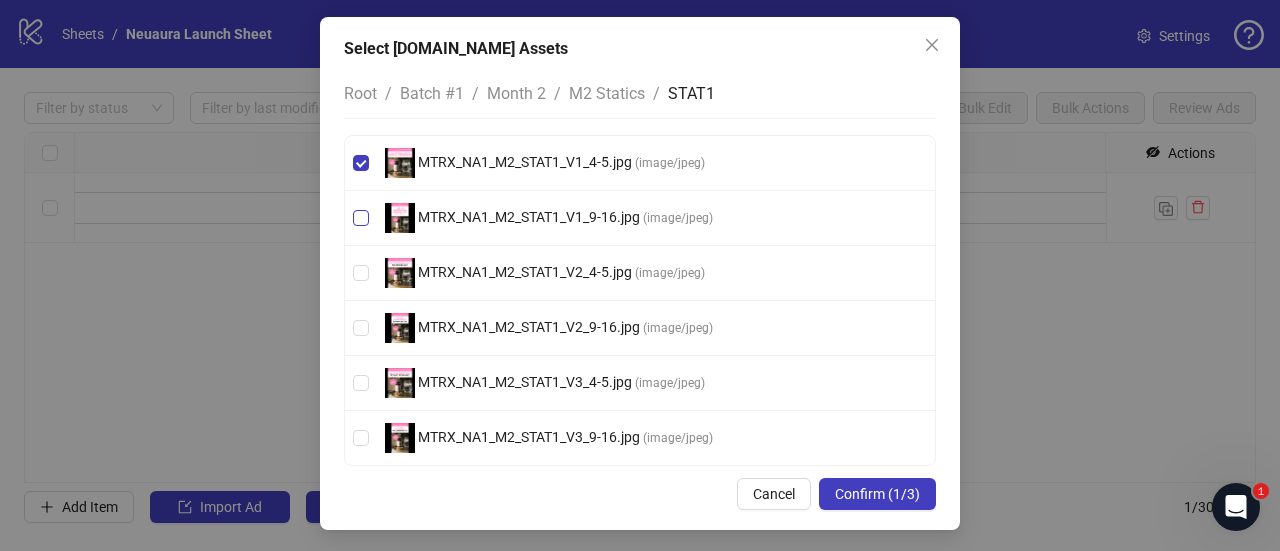 click on "MTRX_NA1_M2_STAT1_V1_9-16.jpg   ( image/jpeg )" at bounding box center (640, 218) 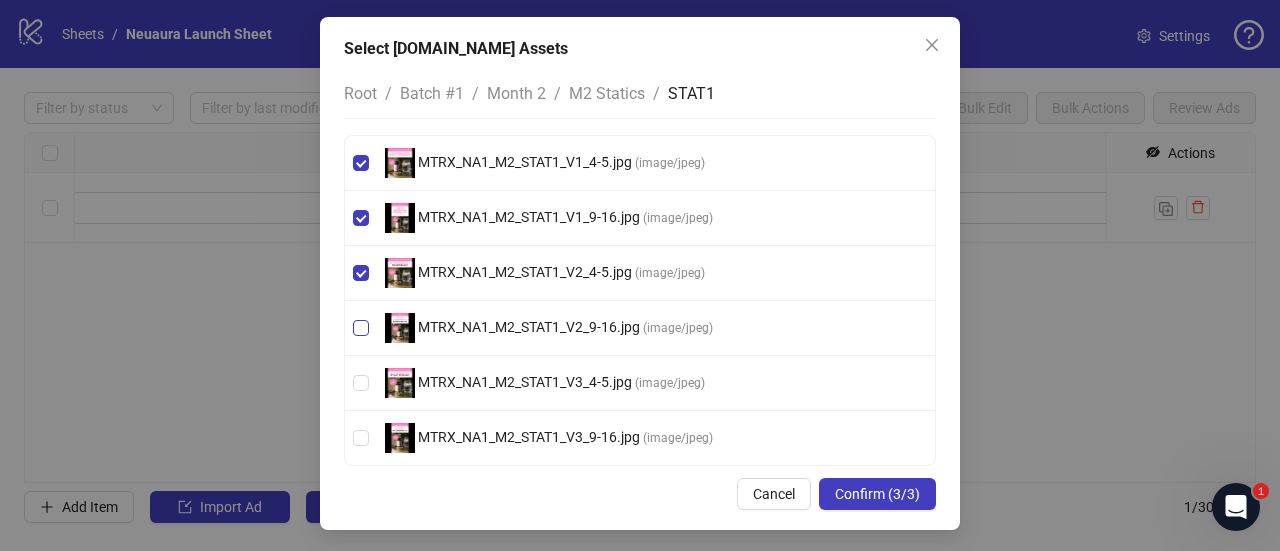 click on "MTRX_NA1_M2_STAT1_V2_9-16.jpg   ( image/jpeg )" at bounding box center [640, 328] 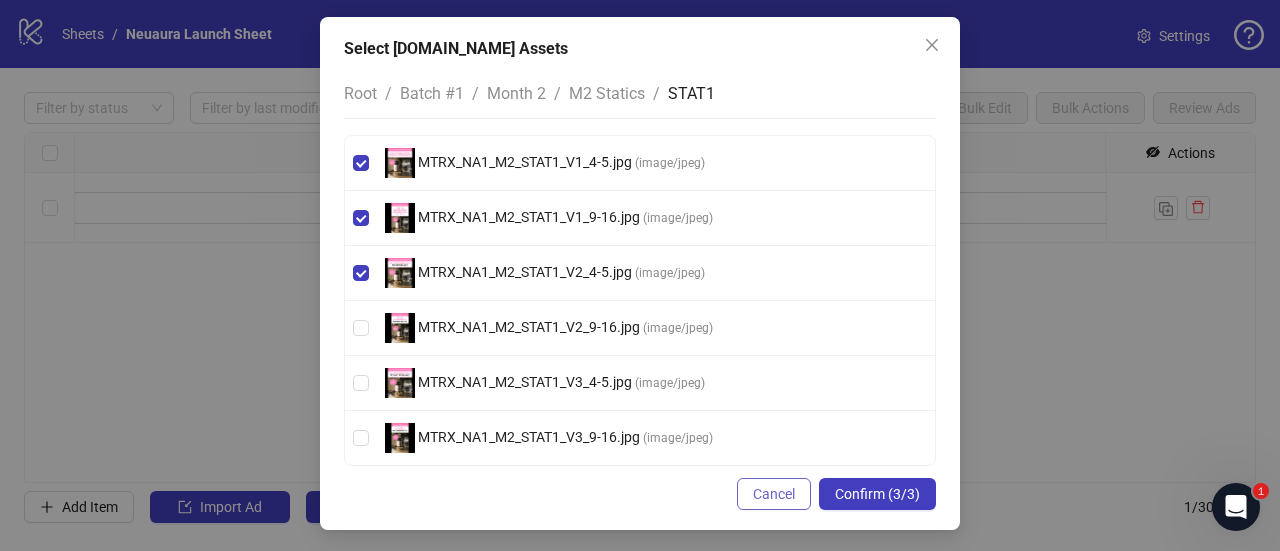 click on "Cancel" at bounding box center [774, 494] 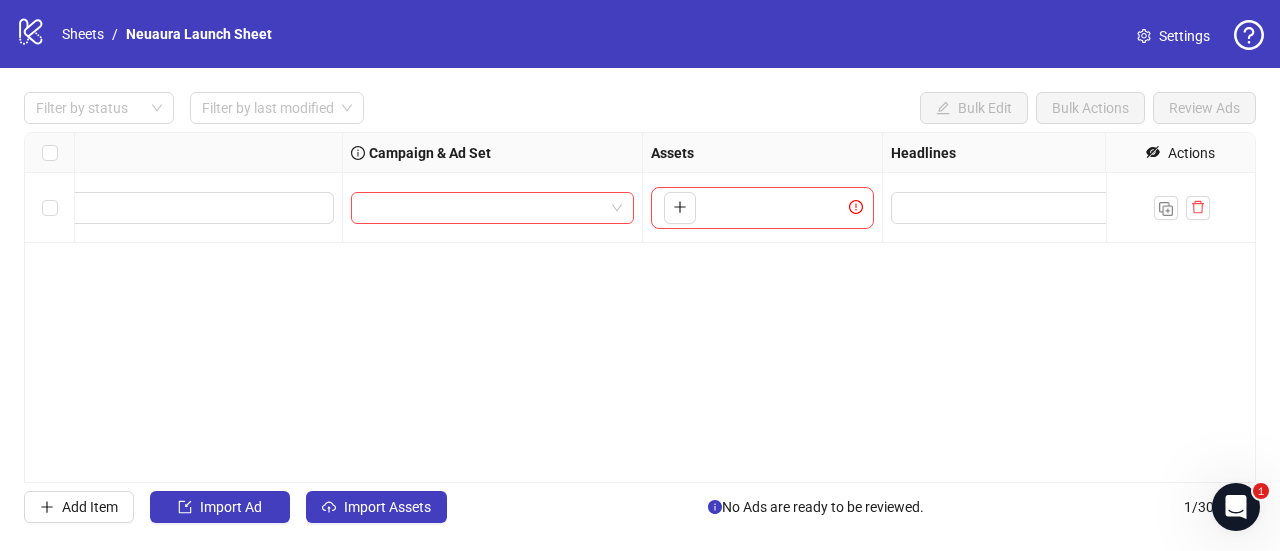 scroll, scrollTop: 0, scrollLeft: 0, axis: both 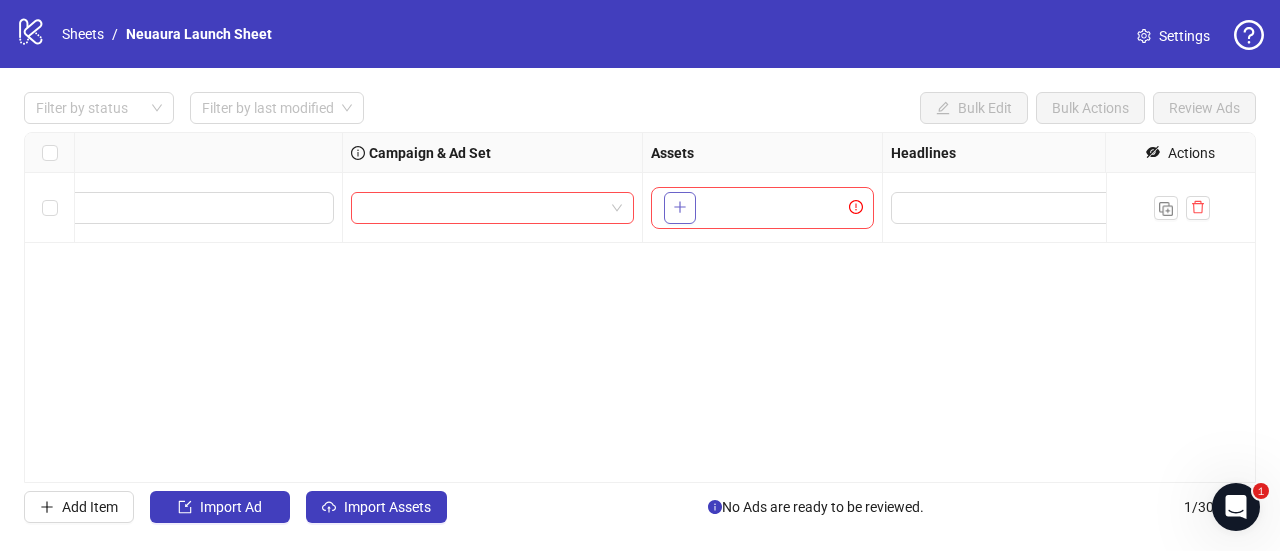 click at bounding box center (680, 208) 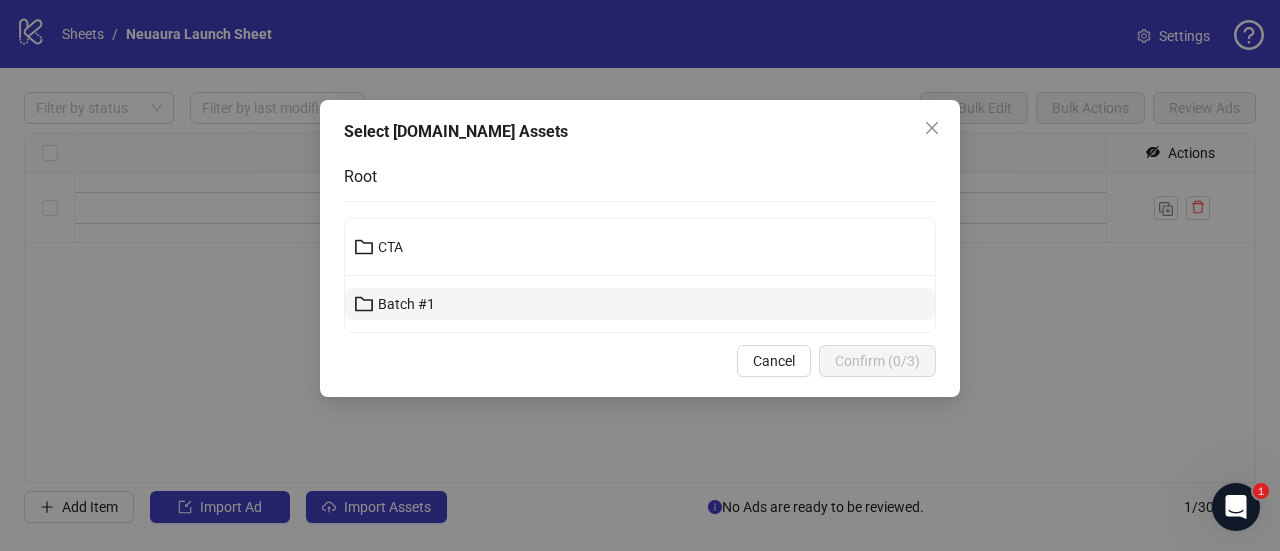 click on "Batch #1" at bounding box center (640, 304) 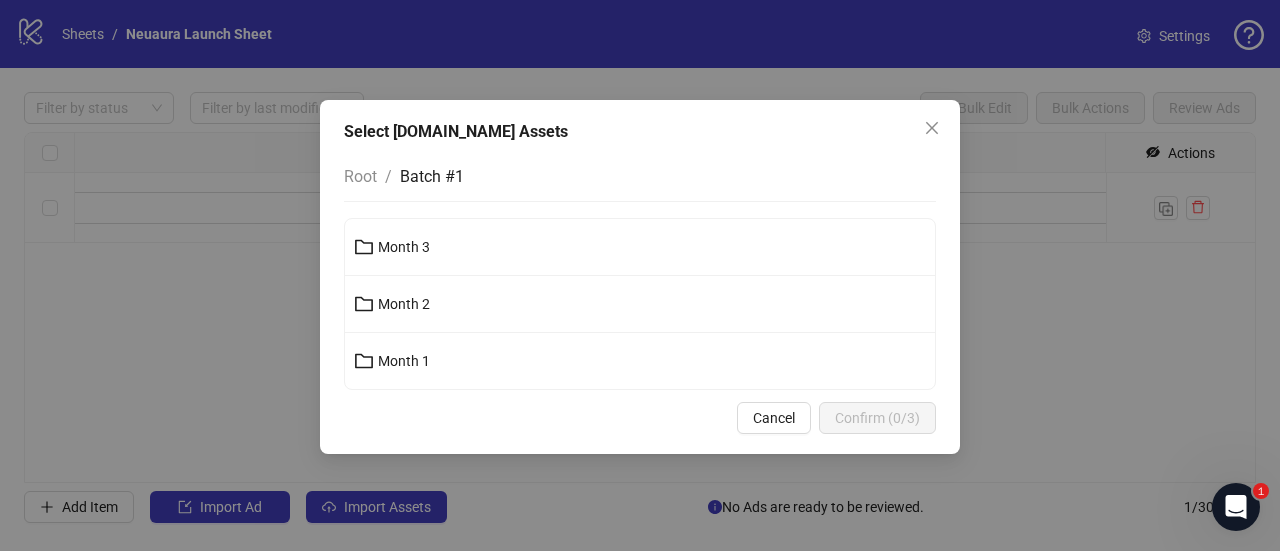 click on "Month 2" at bounding box center [404, 304] 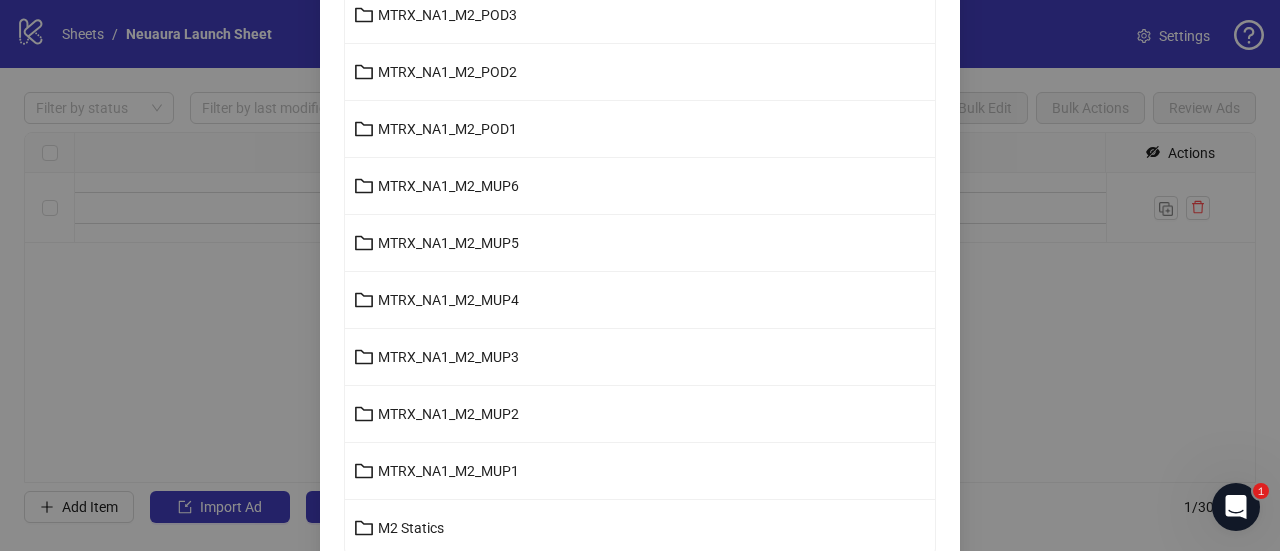 scroll, scrollTop: 945, scrollLeft: 0, axis: vertical 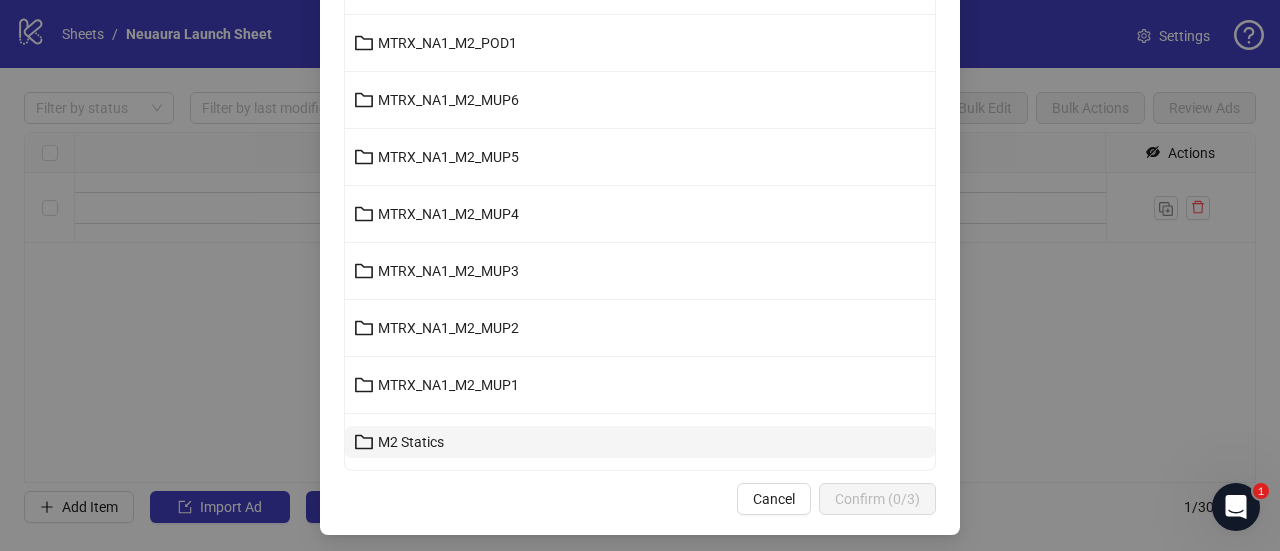 click on "M2 Statics" at bounding box center (411, 442) 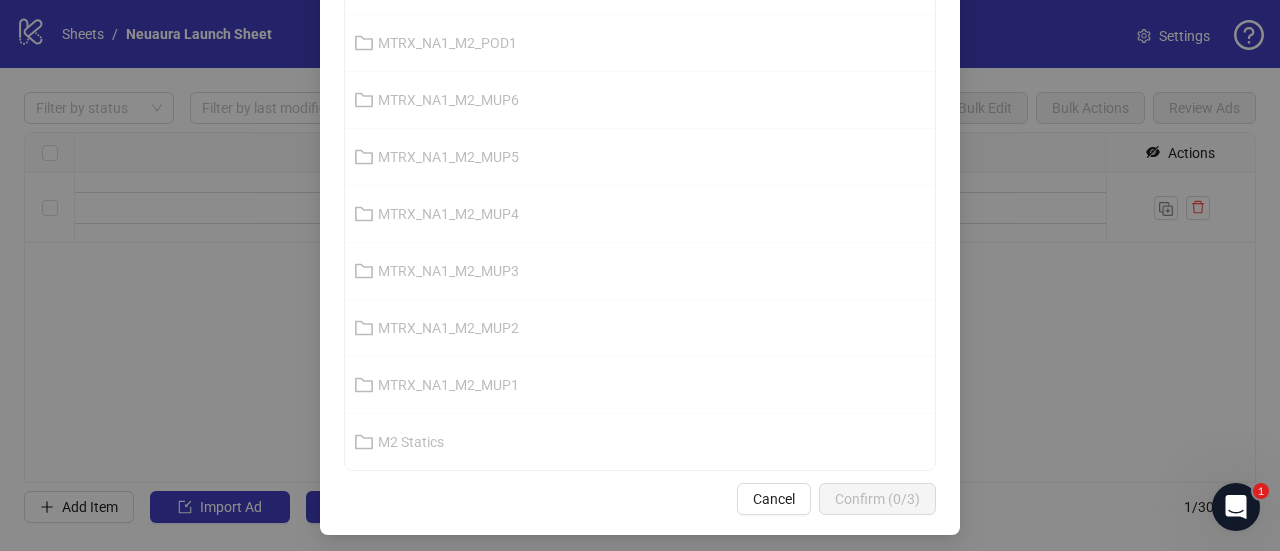 scroll, scrollTop: 322, scrollLeft: 0, axis: vertical 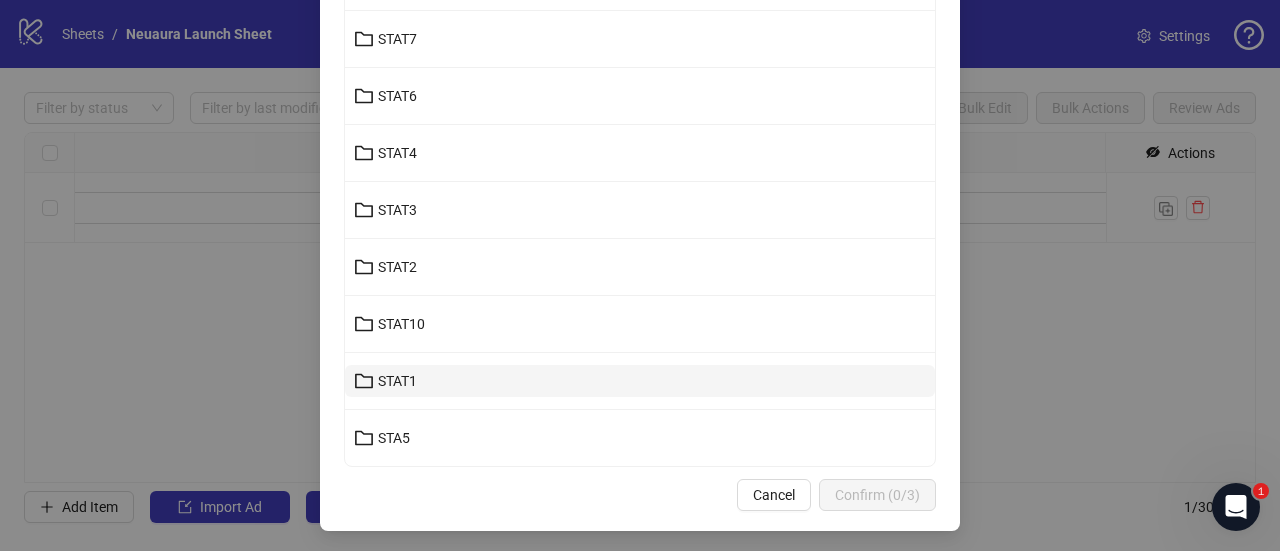 click on "STAT1" at bounding box center (640, 381) 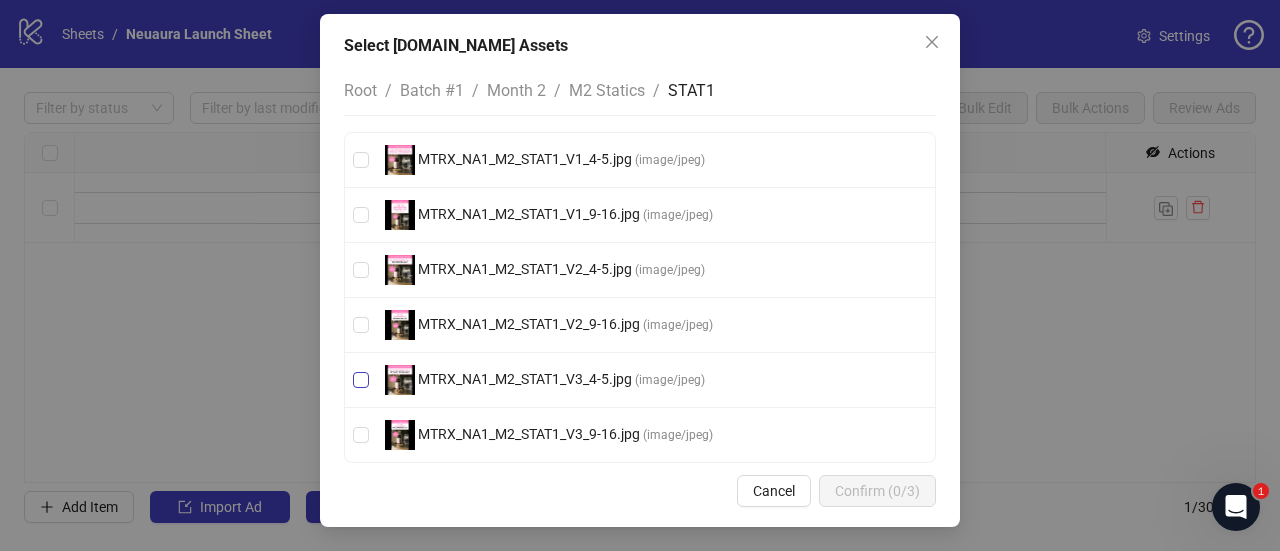 scroll, scrollTop: 83, scrollLeft: 0, axis: vertical 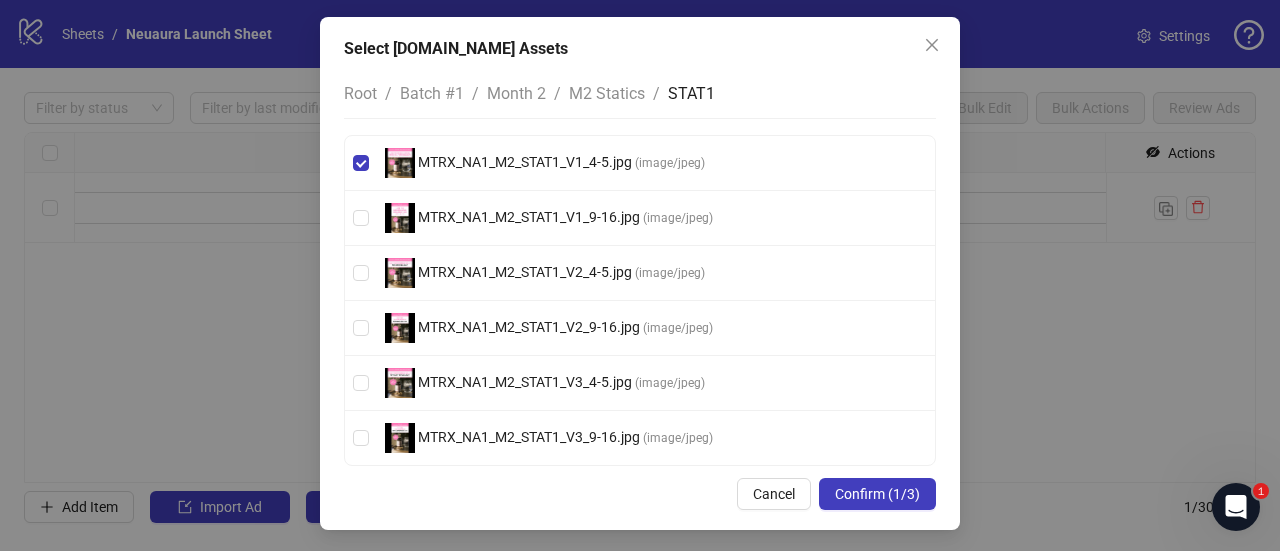 click on "MTRX_NA1_M2_STAT1_V1_9-16.jpg   ( image/jpeg )" at bounding box center (640, 218) 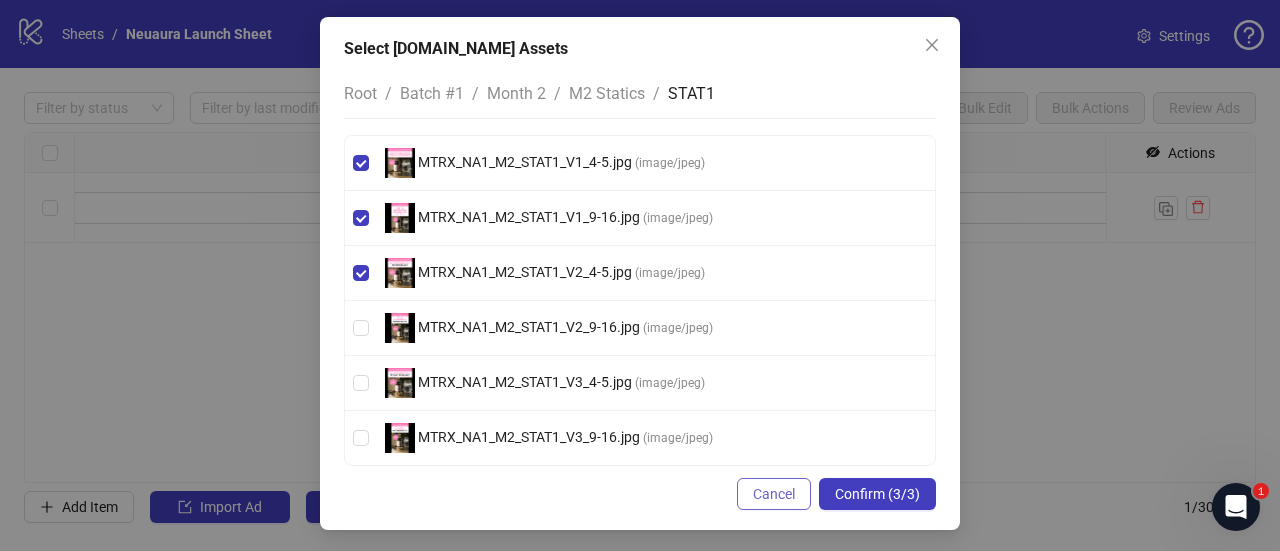 click on "Cancel" at bounding box center (774, 494) 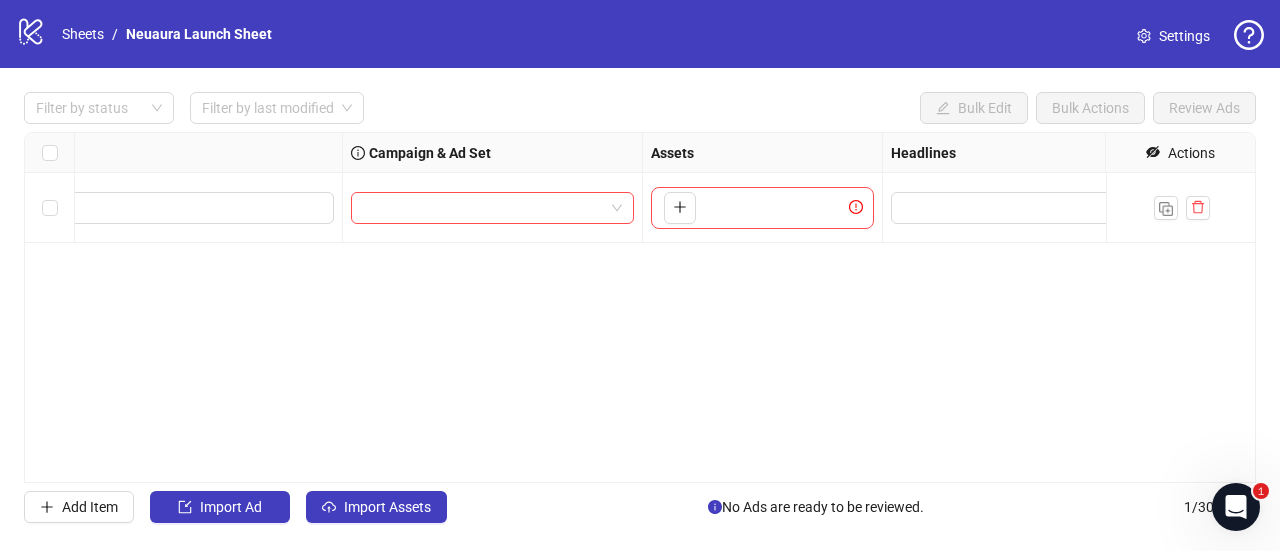 scroll, scrollTop: 0, scrollLeft: 0, axis: both 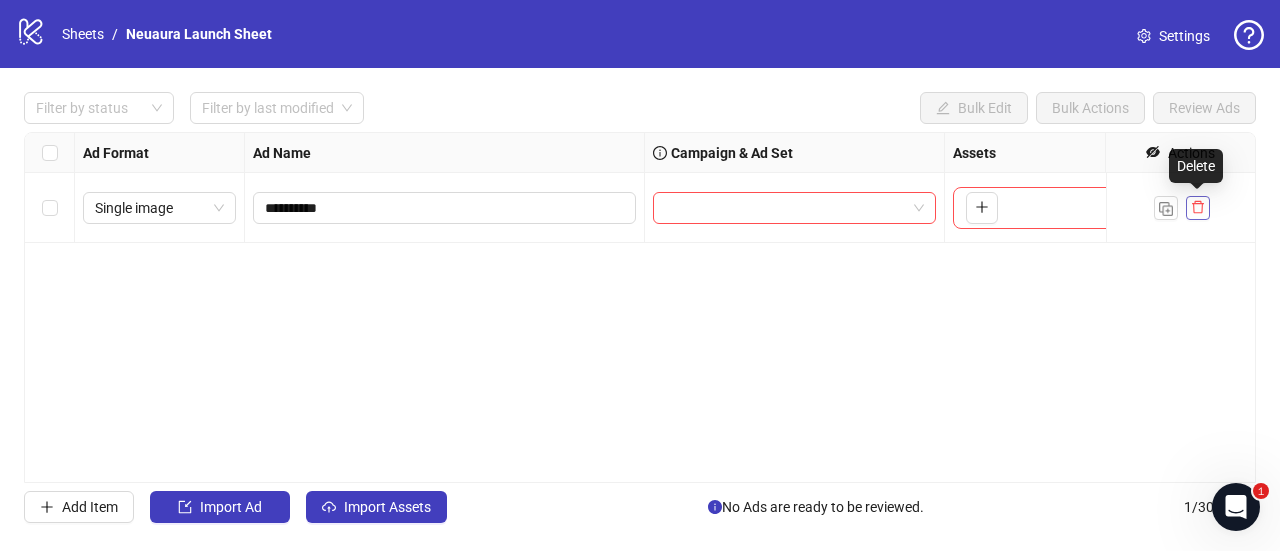 click 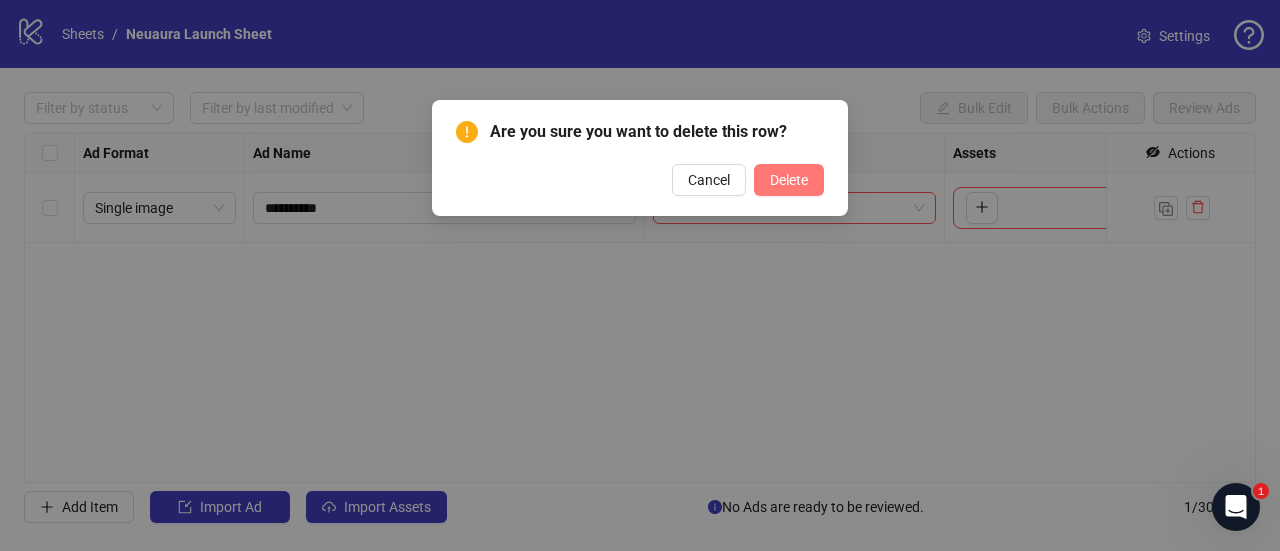 click on "Delete" at bounding box center (789, 180) 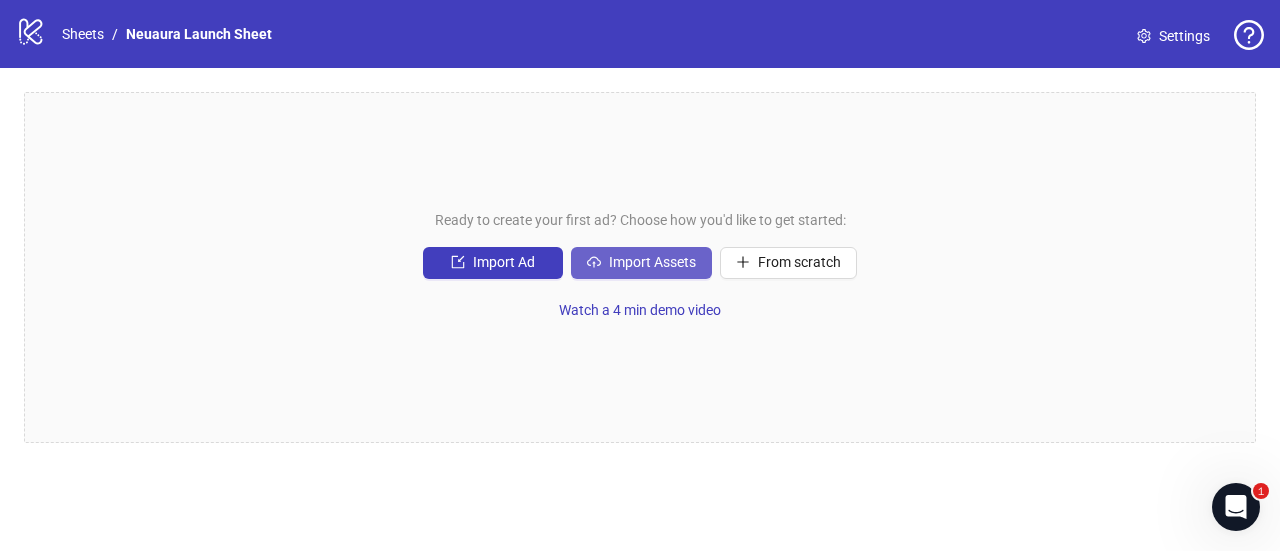 click on "Import Assets" at bounding box center (652, 262) 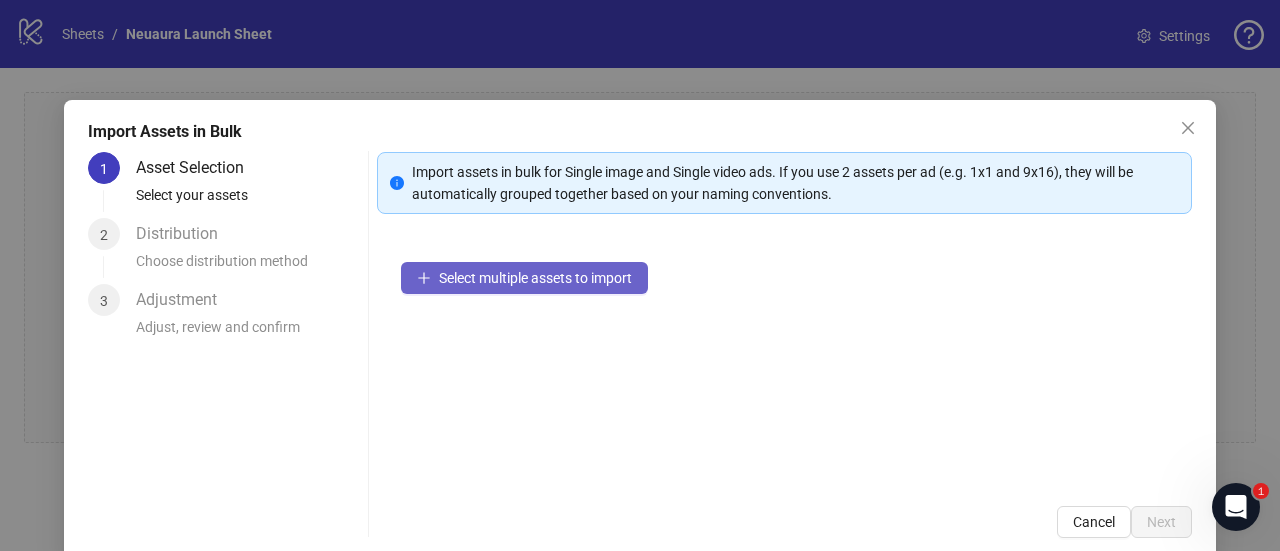 click on "Select multiple assets to import" at bounding box center (535, 278) 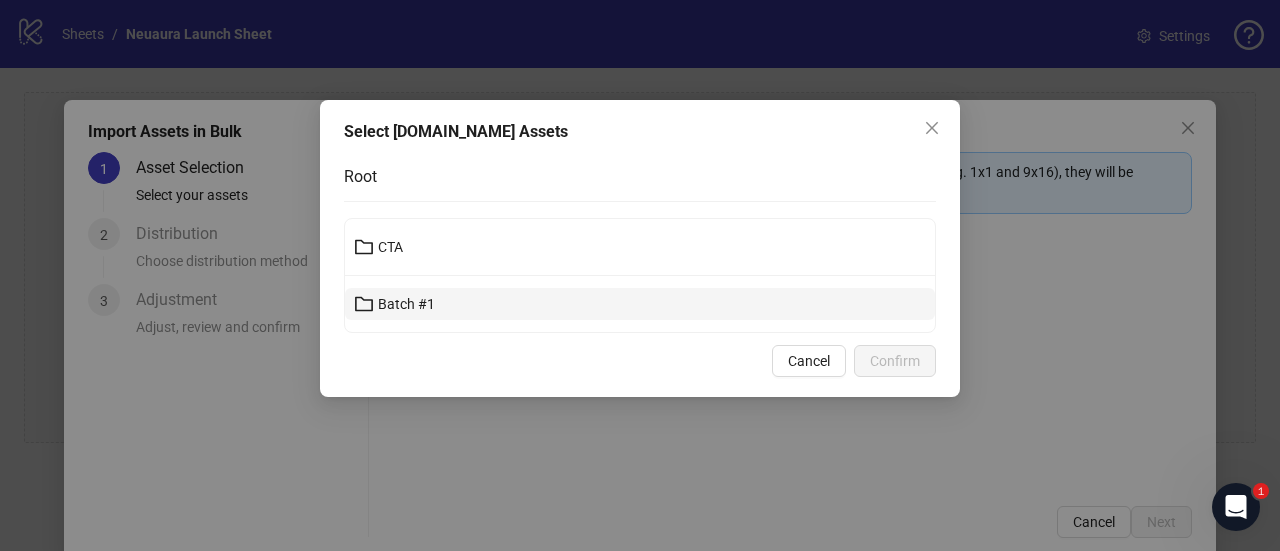 click on "Batch #1" at bounding box center [406, 304] 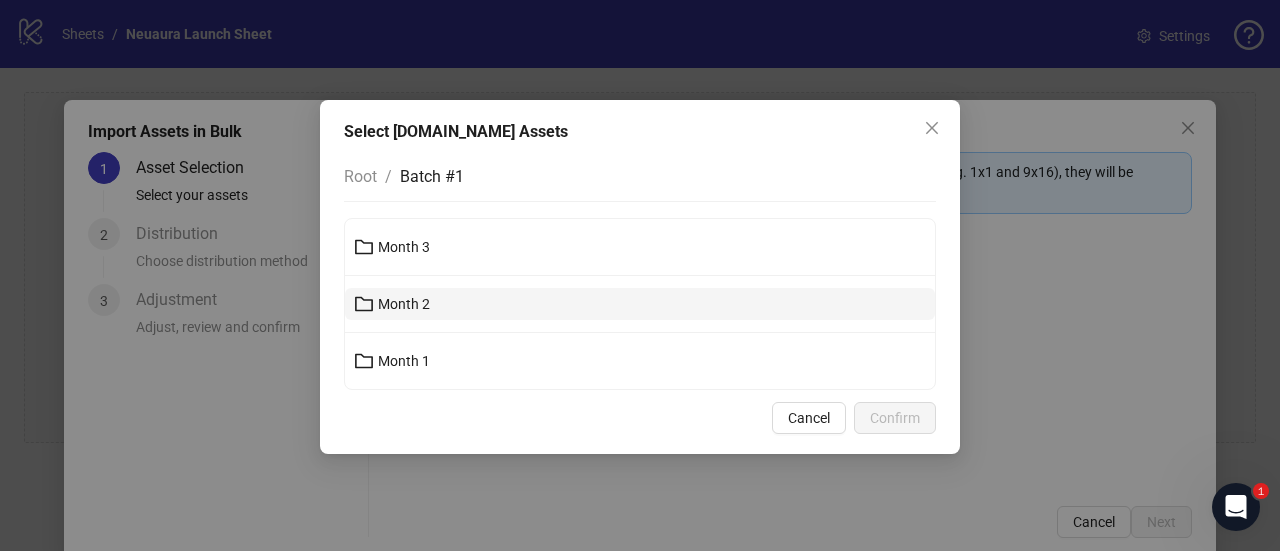 click on "Month 2" at bounding box center (404, 304) 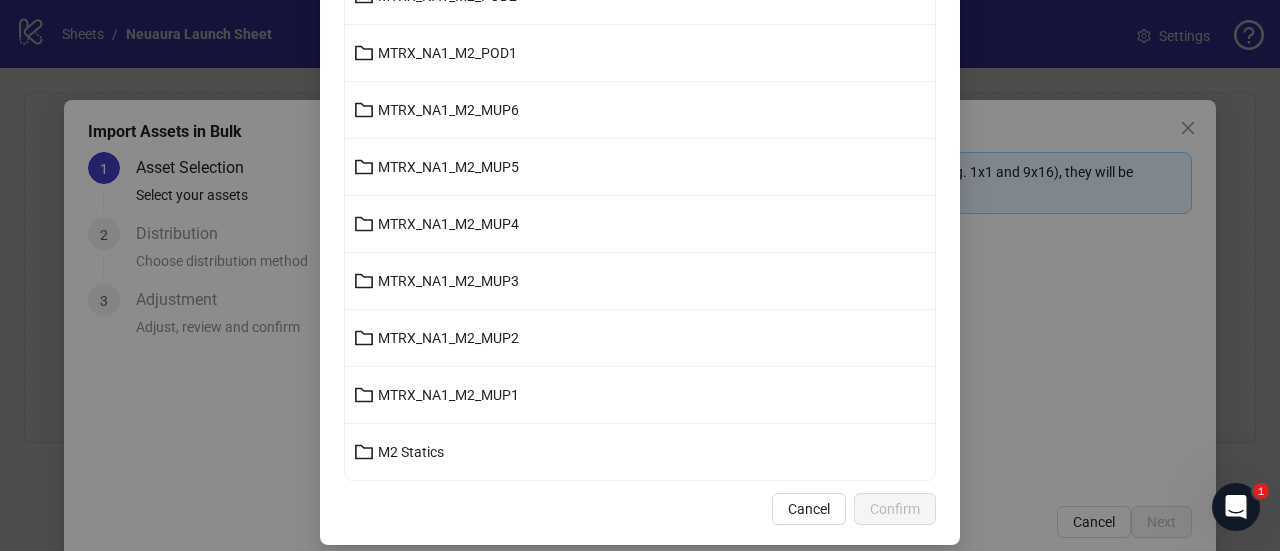 scroll, scrollTop: 945, scrollLeft: 0, axis: vertical 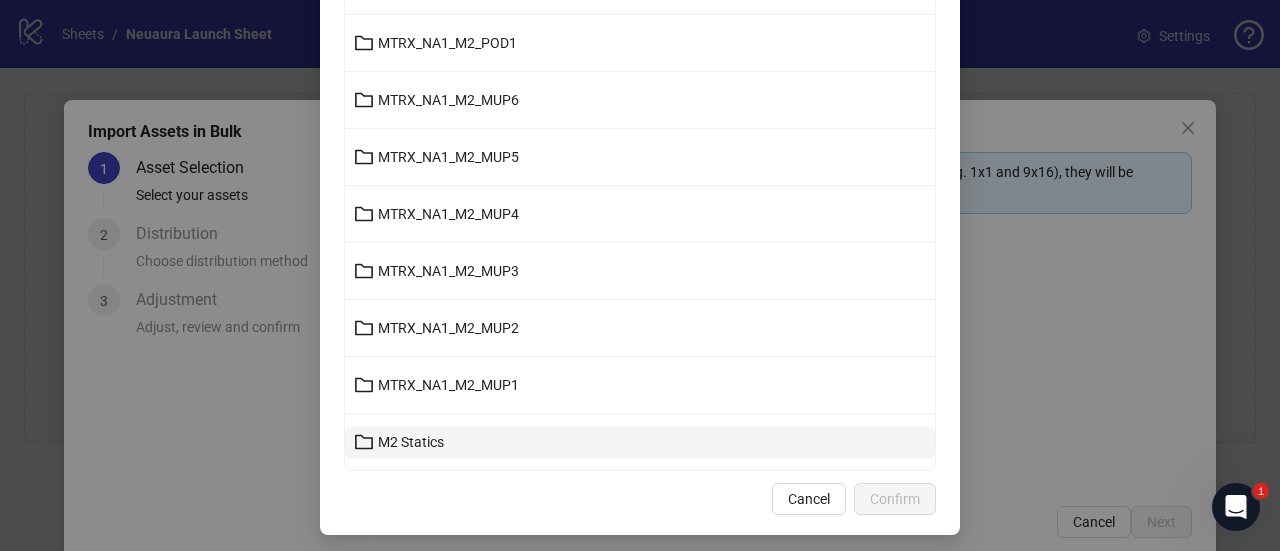 click on "M2 Statics" at bounding box center (640, 442) 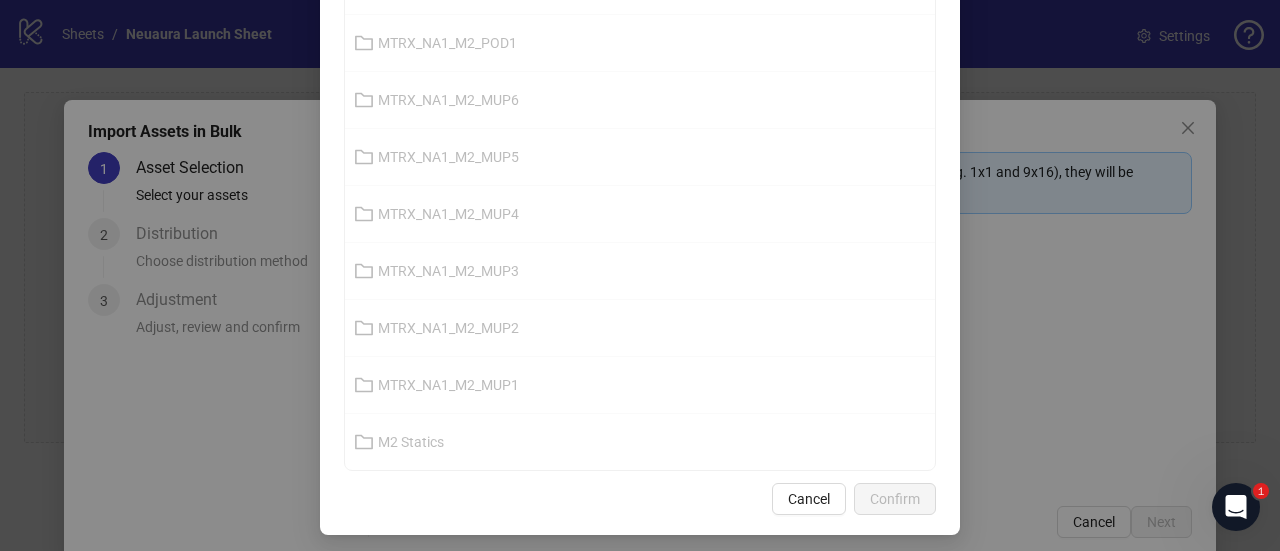 scroll, scrollTop: 322, scrollLeft: 0, axis: vertical 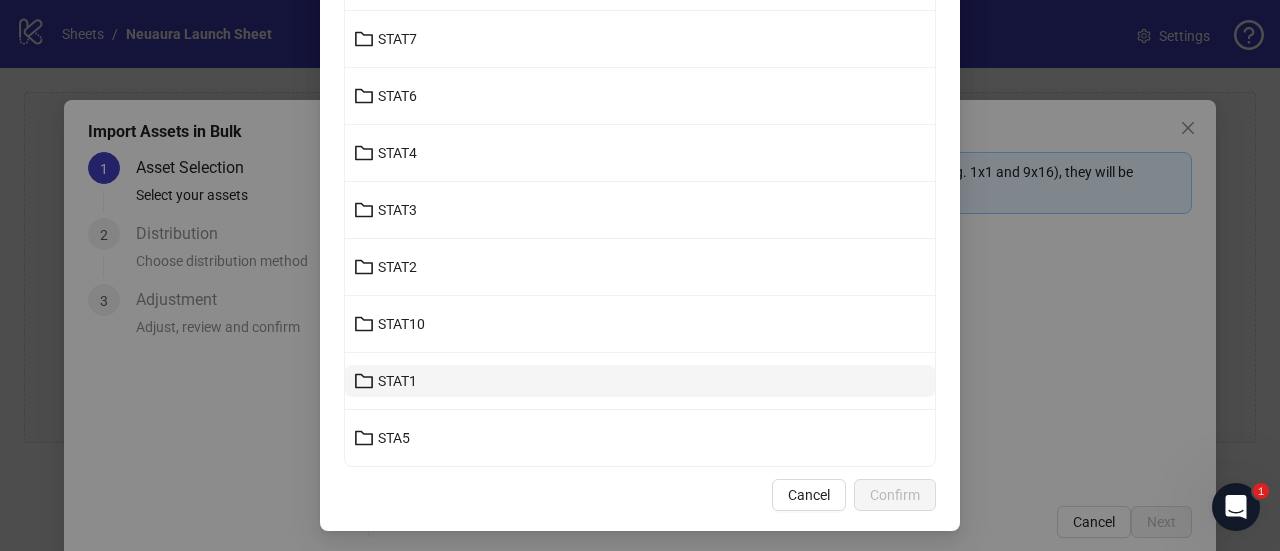 click on "STAT1" at bounding box center (397, 381) 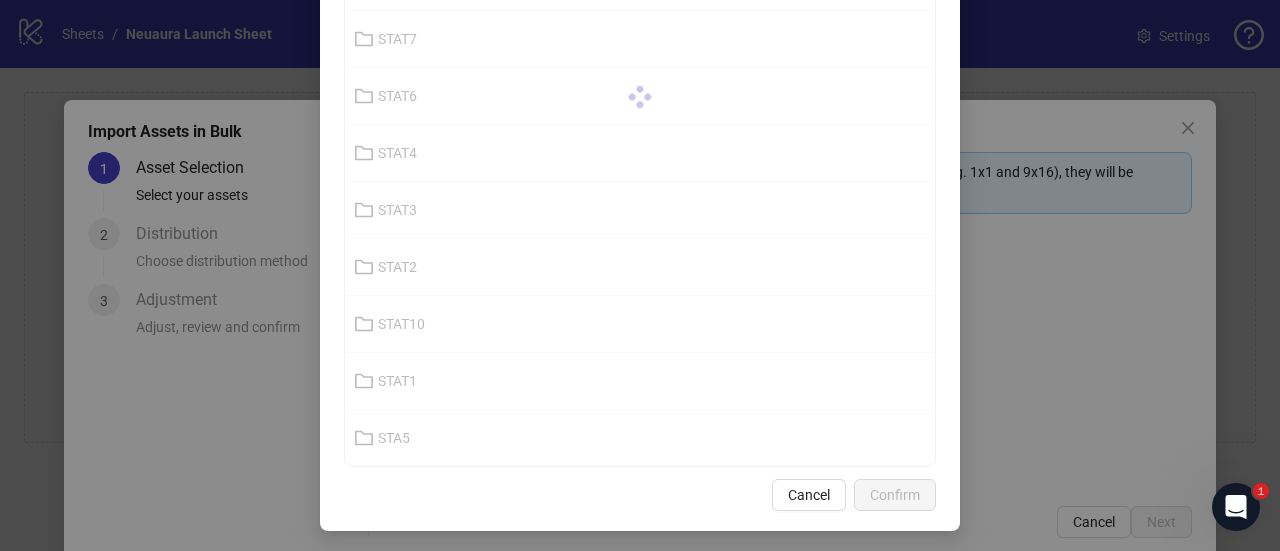 scroll, scrollTop: 83, scrollLeft: 0, axis: vertical 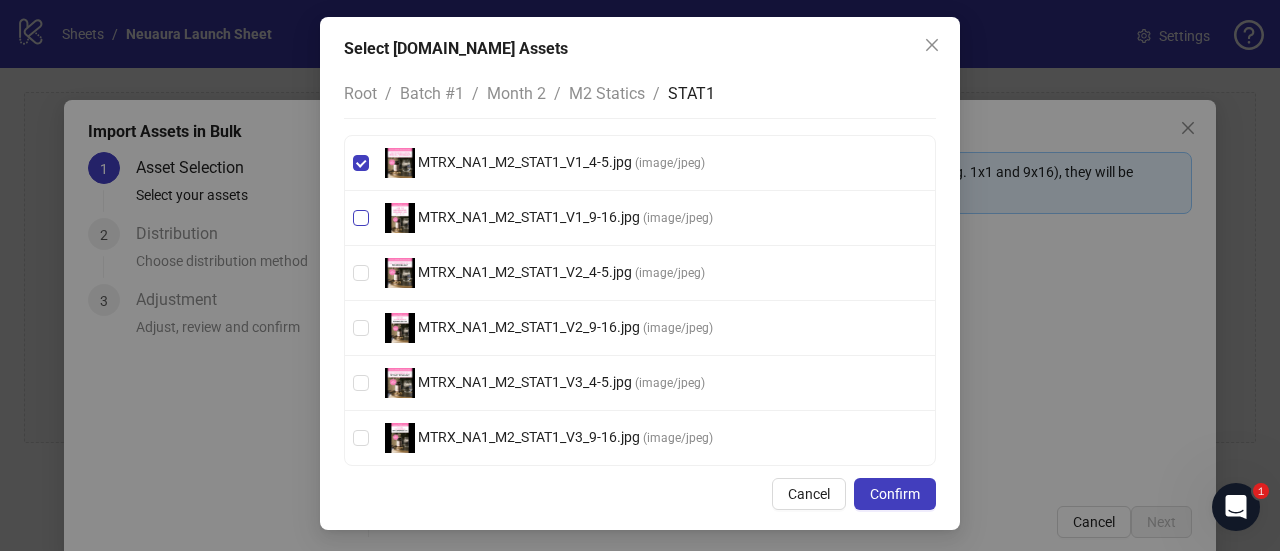 click on "MTRX_NA1_M2_STAT1_V1_9-16.jpg   ( image/jpeg )" at bounding box center (640, 218) 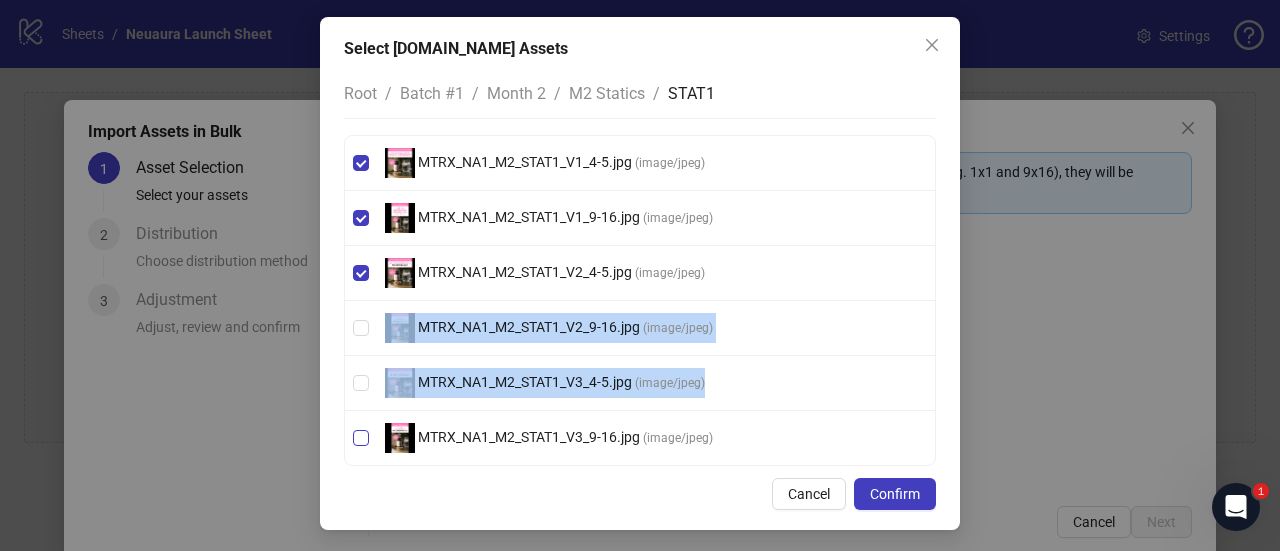 drag, startPoint x: 359, startPoint y: 308, endPoint x: 368, endPoint y: 425, distance: 117.34564 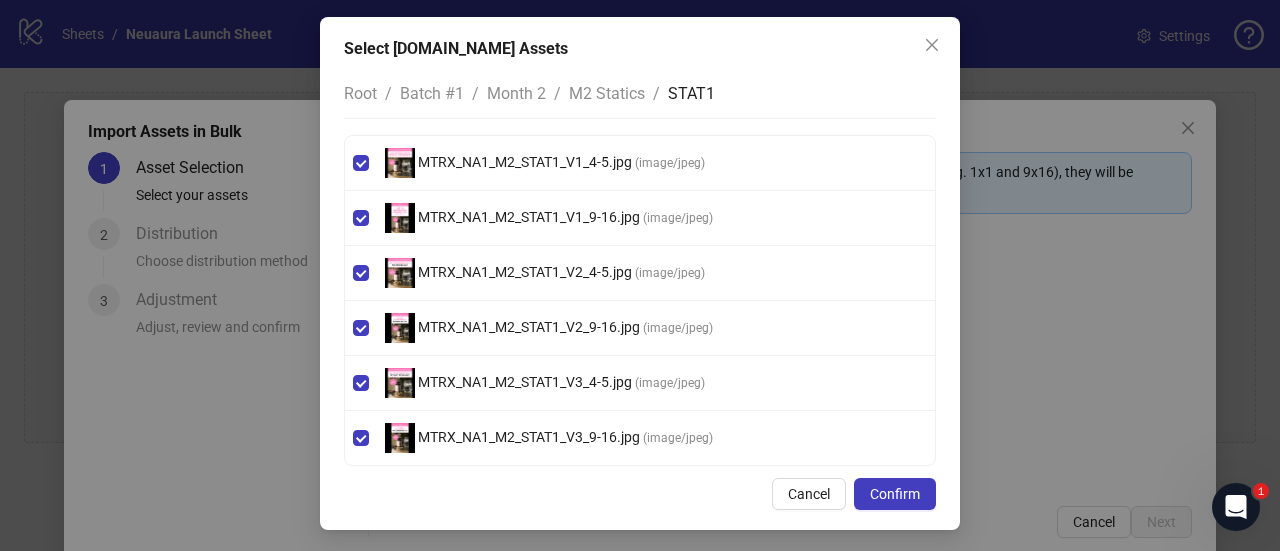 click on "M2 Statics" at bounding box center (607, 93) 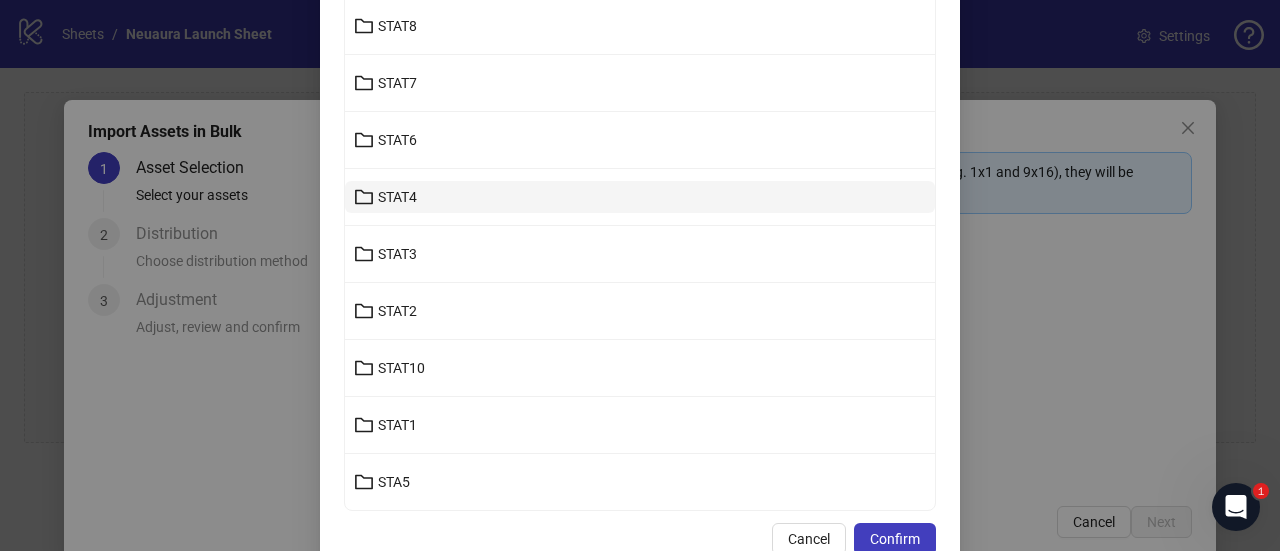 scroll, scrollTop: 282, scrollLeft: 0, axis: vertical 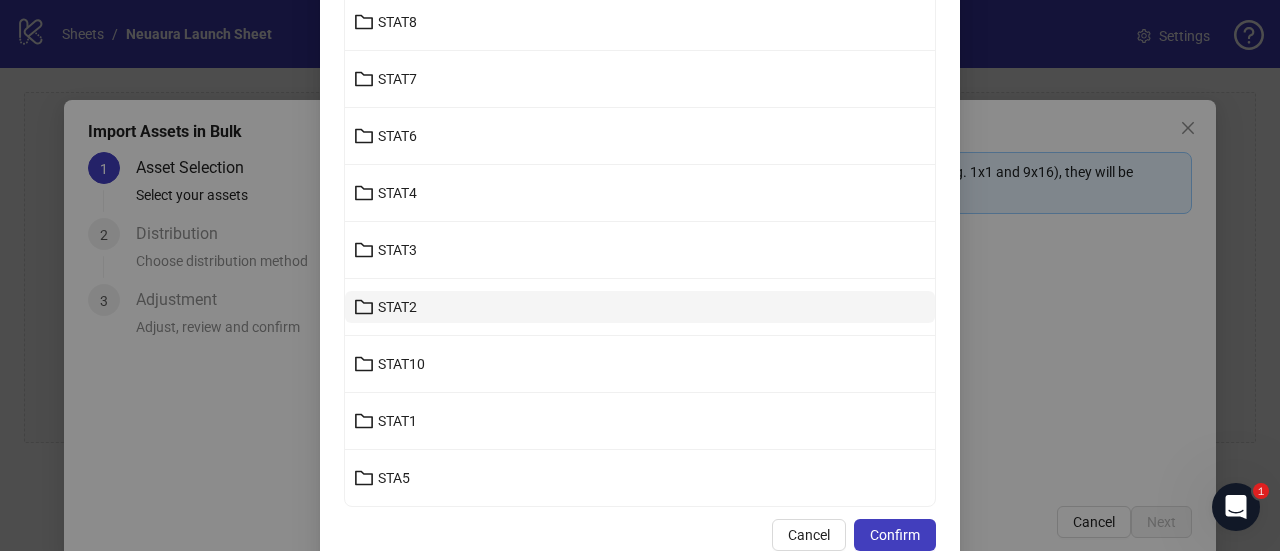 click on "STAT2" at bounding box center (397, 307) 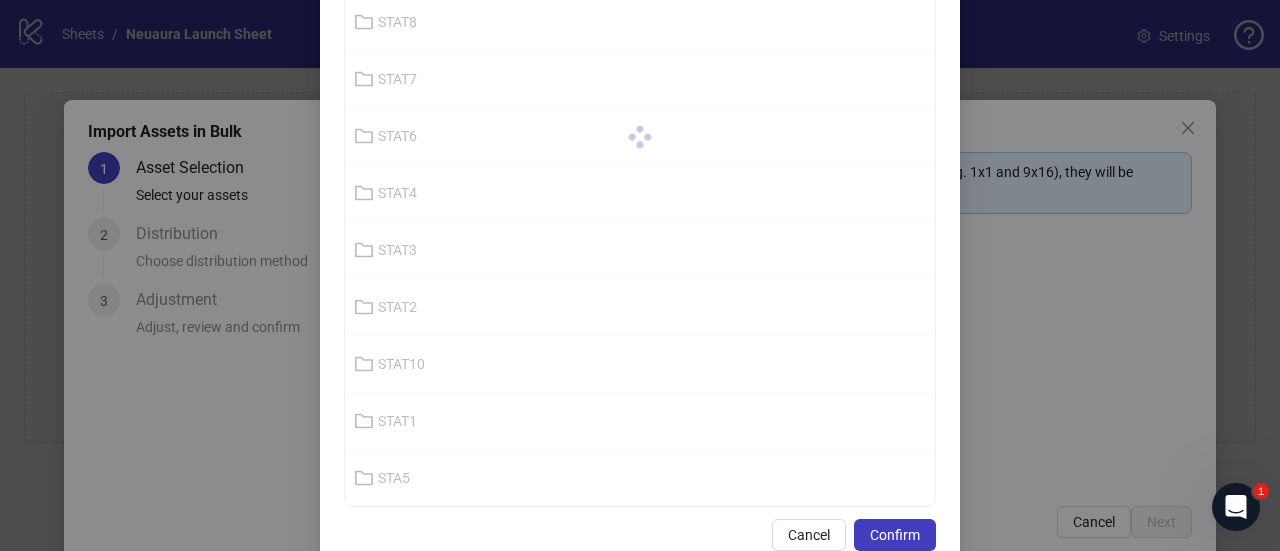 scroll, scrollTop: 0, scrollLeft: 0, axis: both 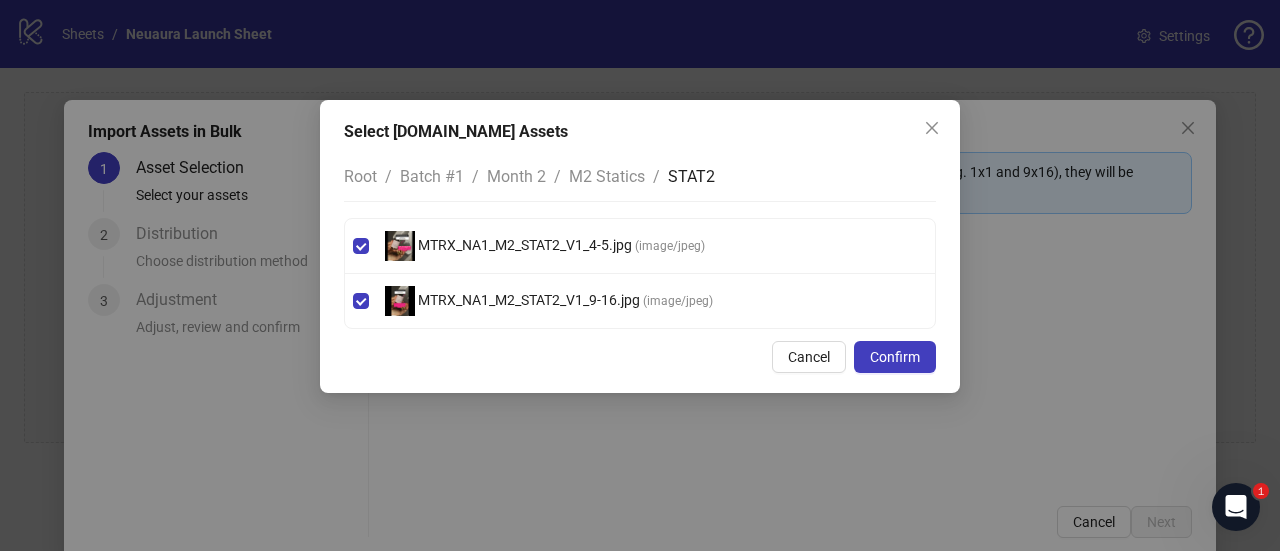 click on "M2 Statics" at bounding box center [607, 176] 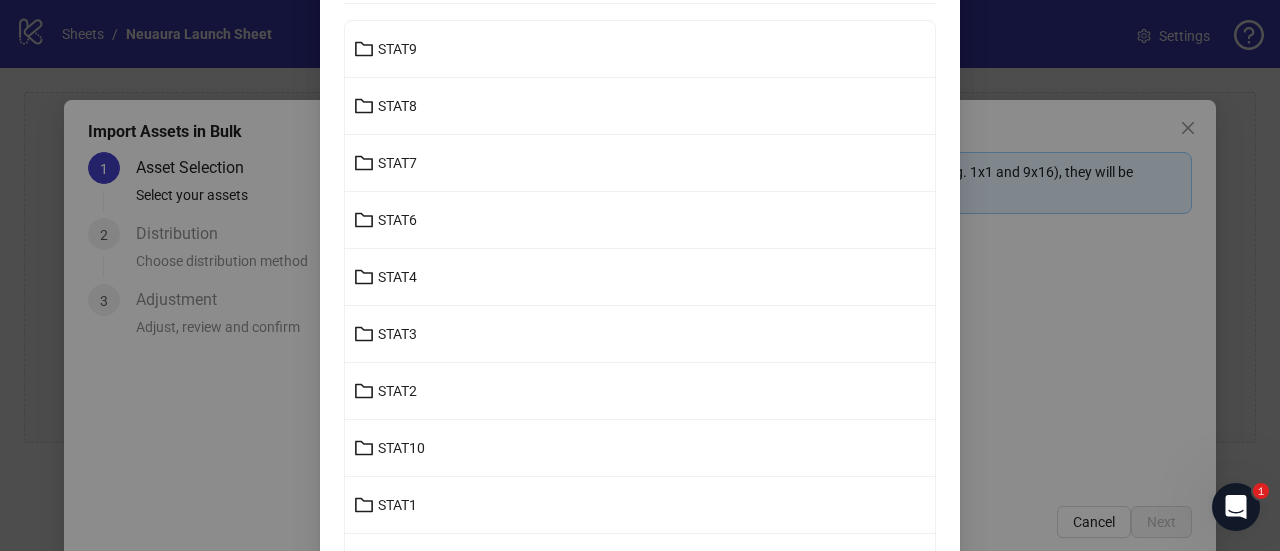scroll, scrollTop: 199, scrollLeft: 0, axis: vertical 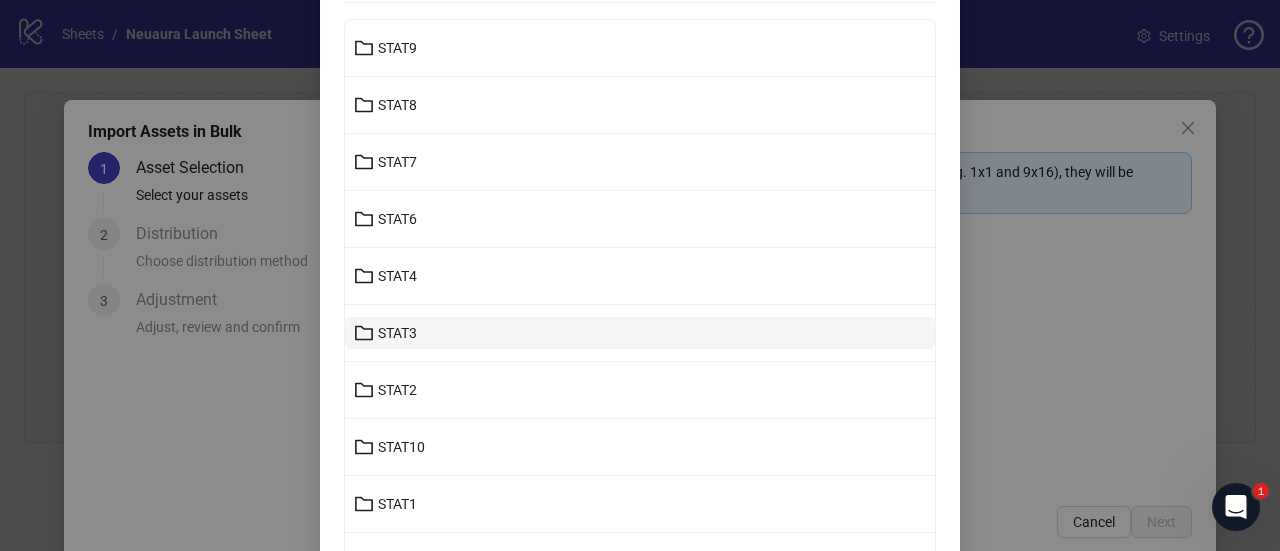 click 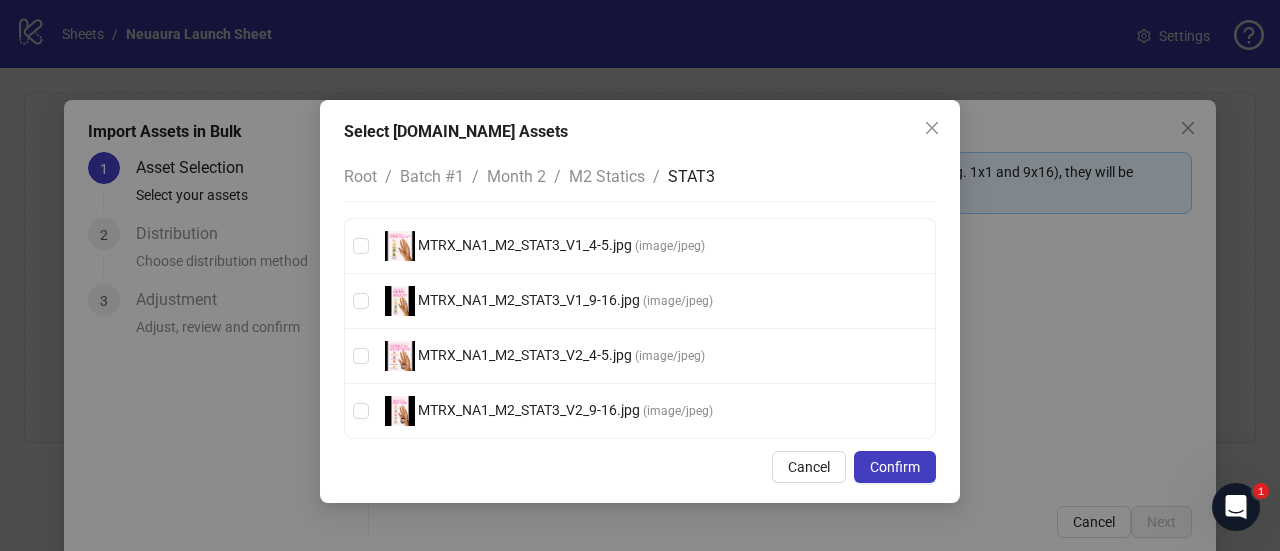 scroll, scrollTop: 0, scrollLeft: 0, axis: both 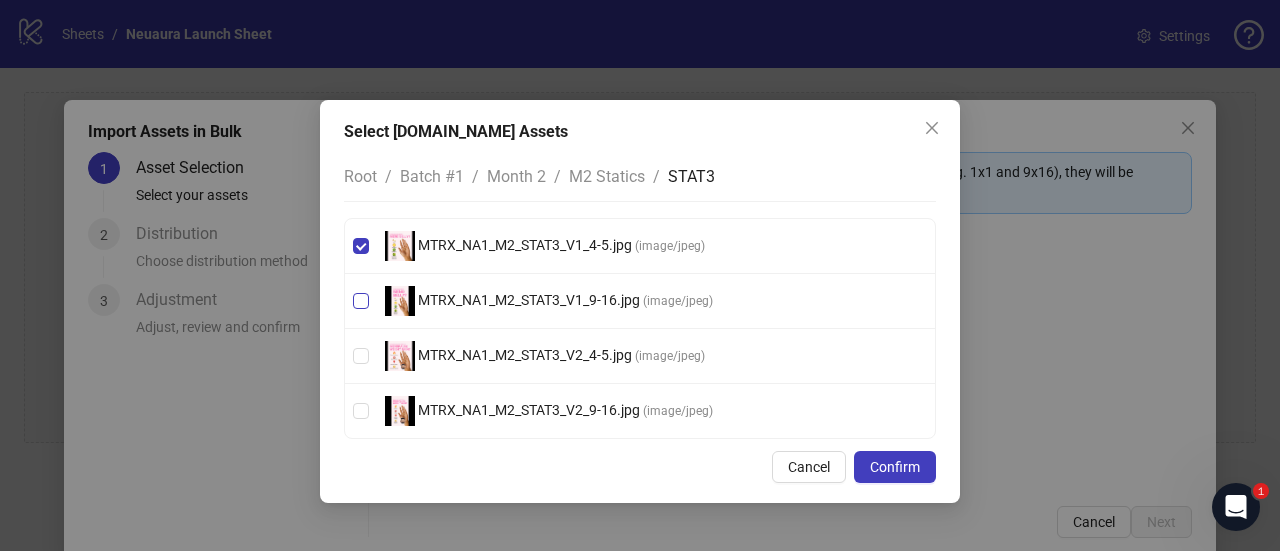click on "MTRX_NA1_M2_STAT3_V1_9-16.jpg   ( image/jpeg )" at bounding box center (640, 301) 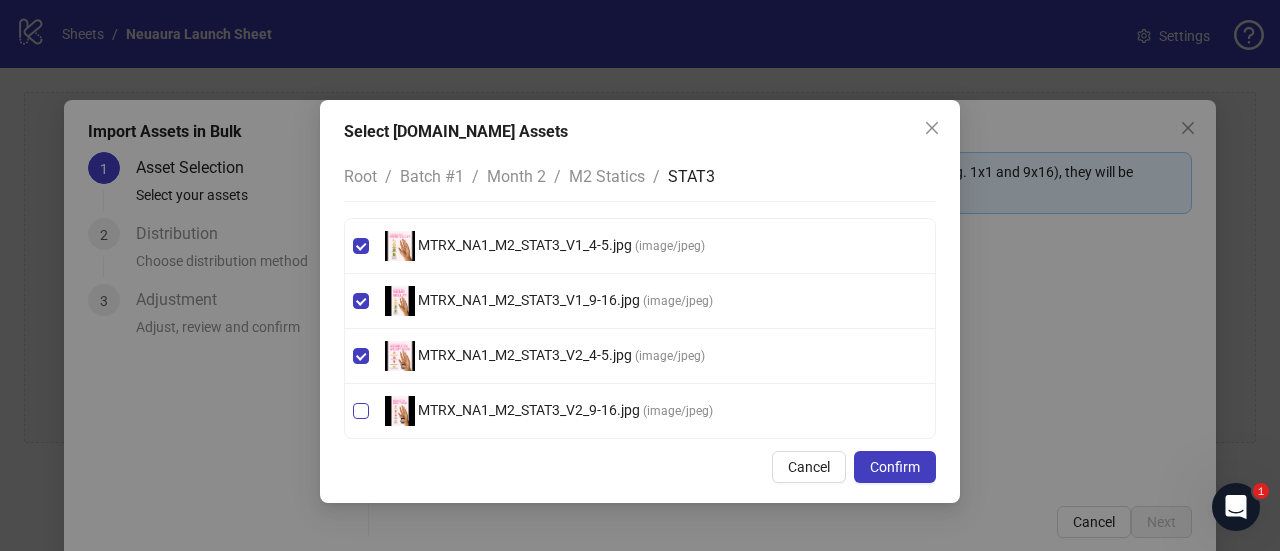 click on "MTRX_NA1_M2_STAT3_V2_9-16.jpg   ( image/jpeg )" at bounding box center (640, 411) 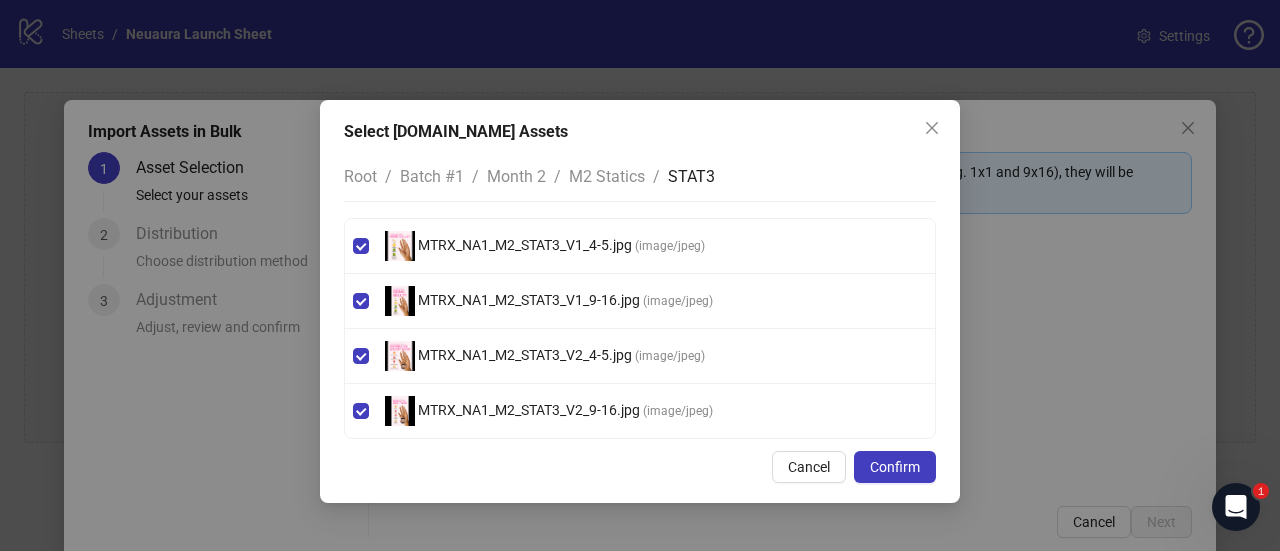 click on "M2 Statics" at bounding box center (607, 176) 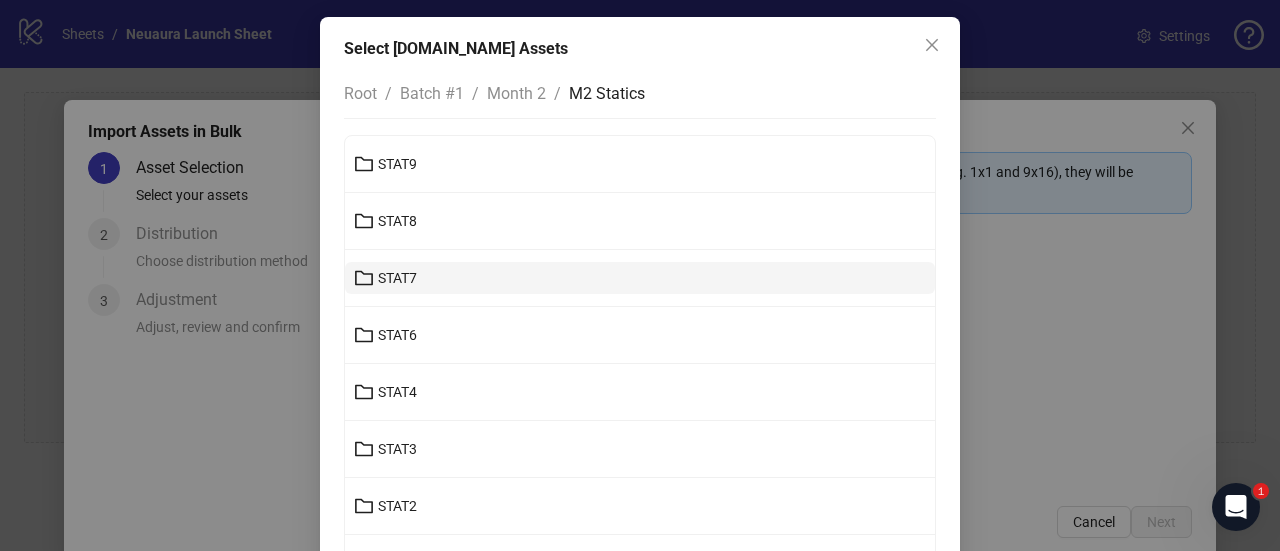 scroll, scrollTop: 84, scrollLeft: 0, axis: vertical 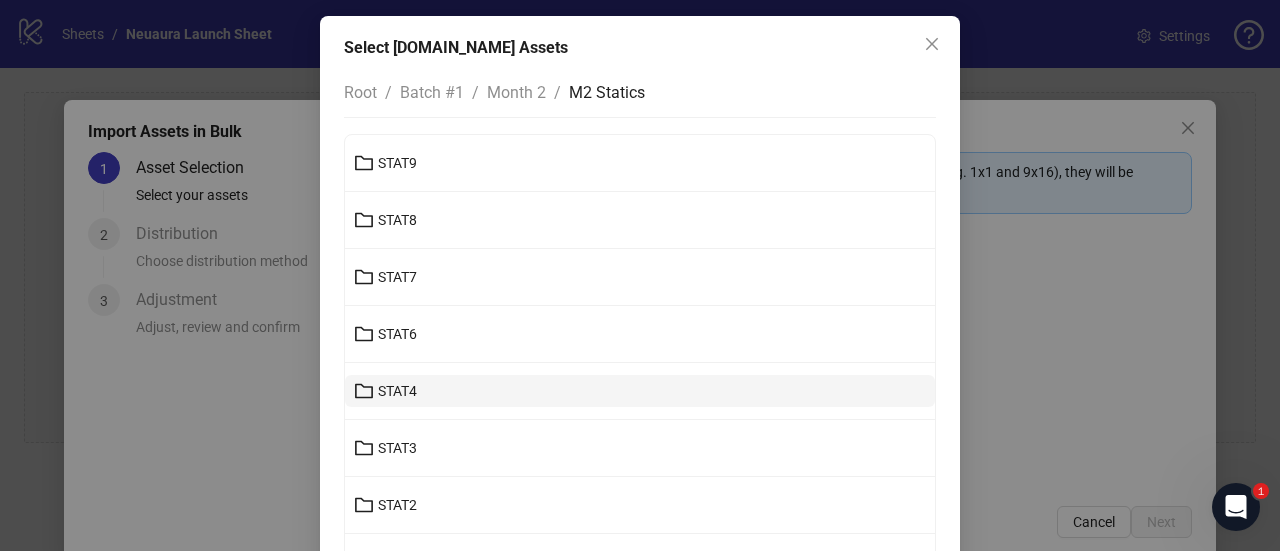 click on "STAT4" at bounding box center (640, 391) 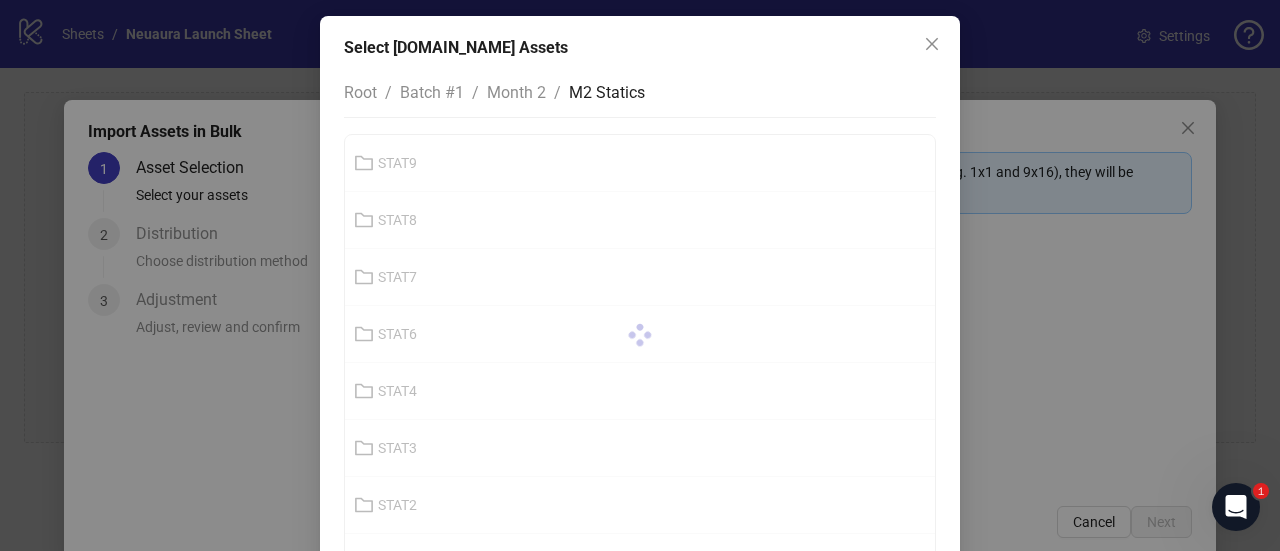 scroll, scrollTop: 83, scrollLeft: 0, axis: vertical 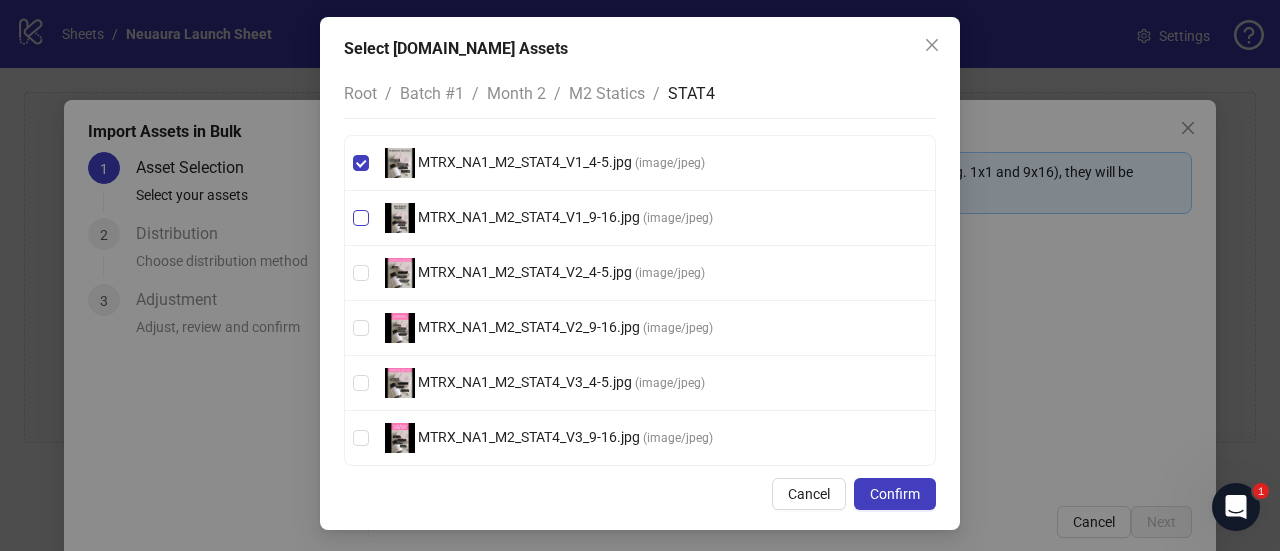 click on "MTRX_NA1_M2_STAT4_V1_9-16.jpg   ( image/jpeg )" at bounding box center [640, 218] 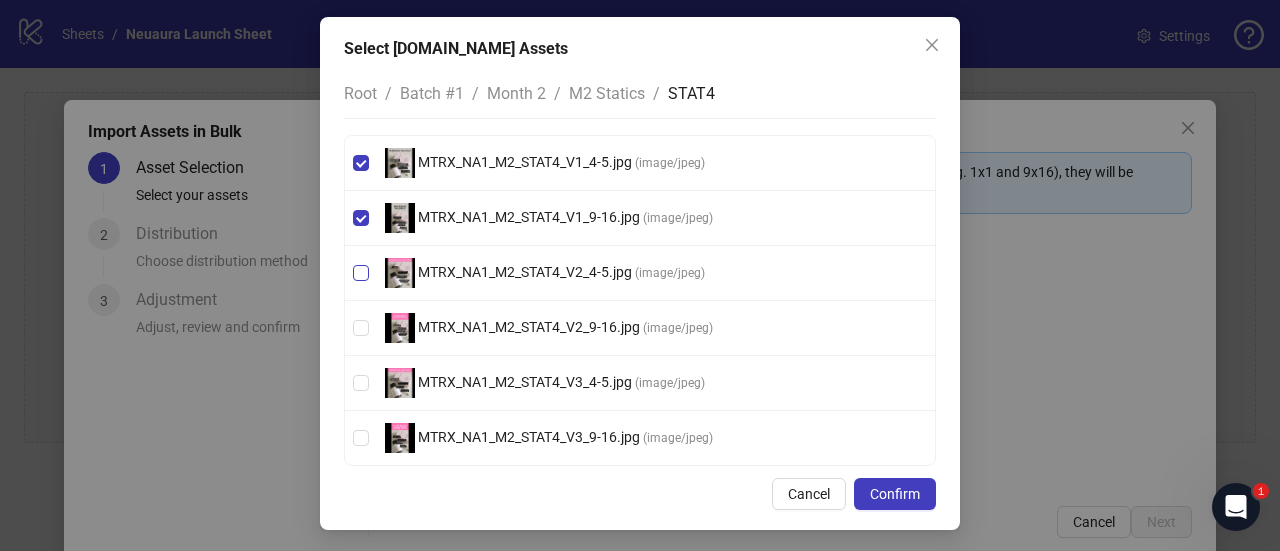 click on "MTRX_NA1_M2_STAT4_V2_4-5.jpg   ( image/jpeg )" at bounding box center [640, 273] 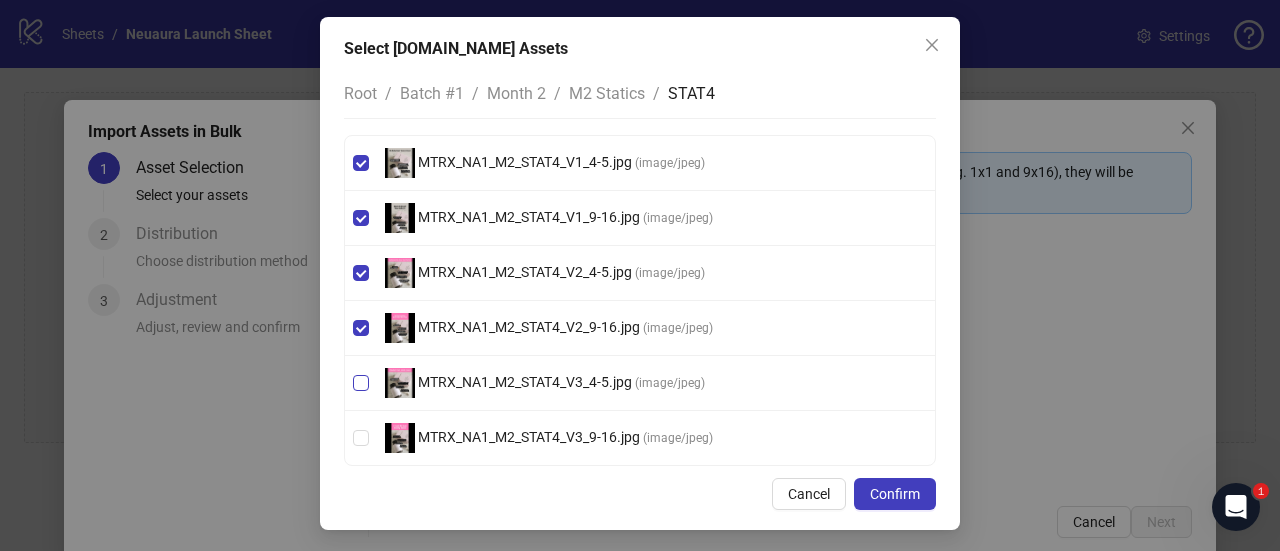 click on "MTRX_NA1_M2_STAT4_V3_4-5.jpg   ( image/jpeg )" at bounding box center (640, 383) 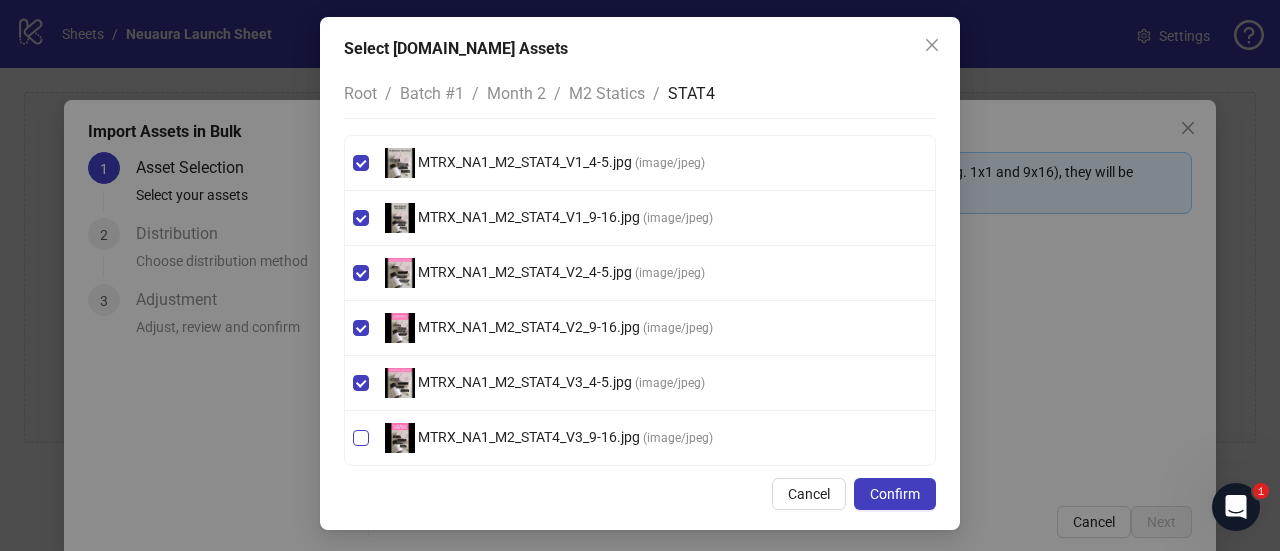 click on "MTRX_NA1_M2_STAT4_V3_9-16.jpg   ( image/jpeg )" at bounding box center (640, 438) 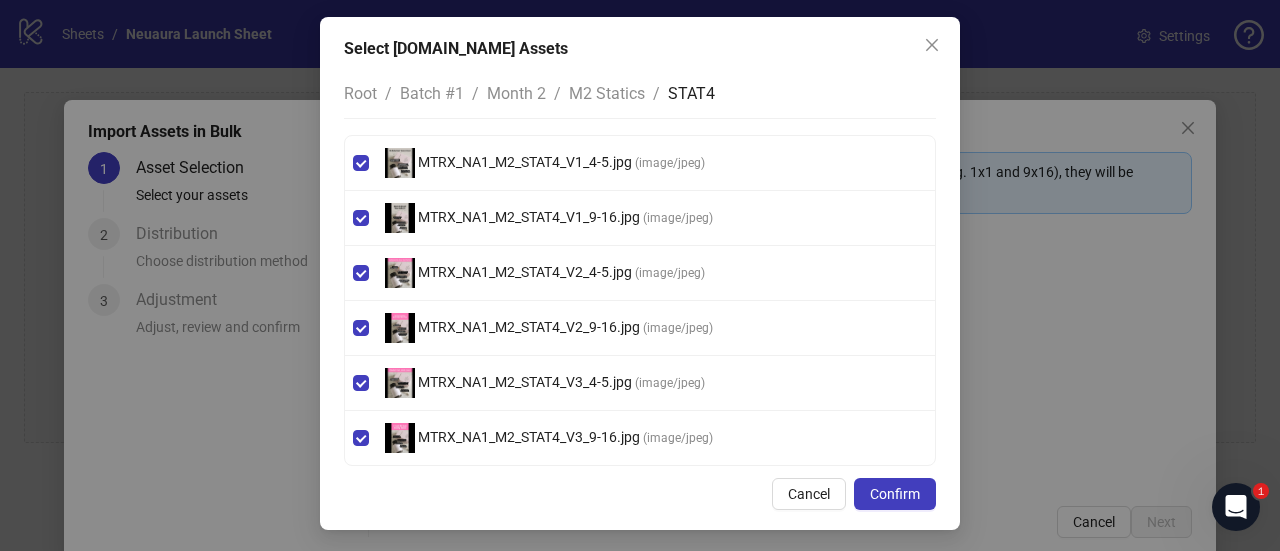 click on "M2 Statics" at bounding box center (607, 93) 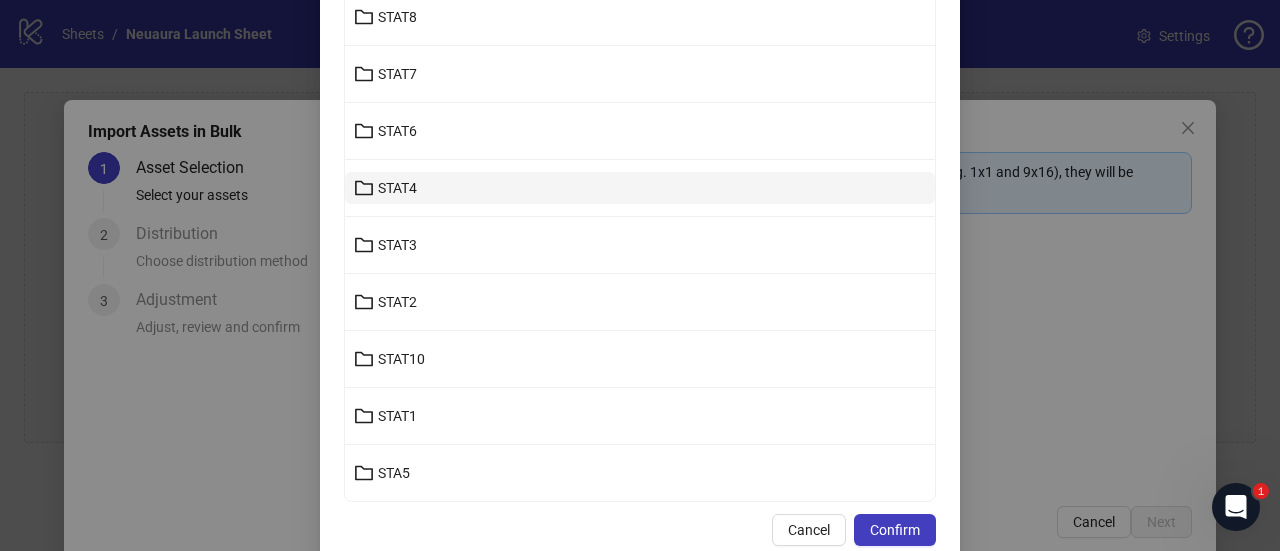 scroll, scrollTop: 322, scrollLeft: 0, axis: vertical 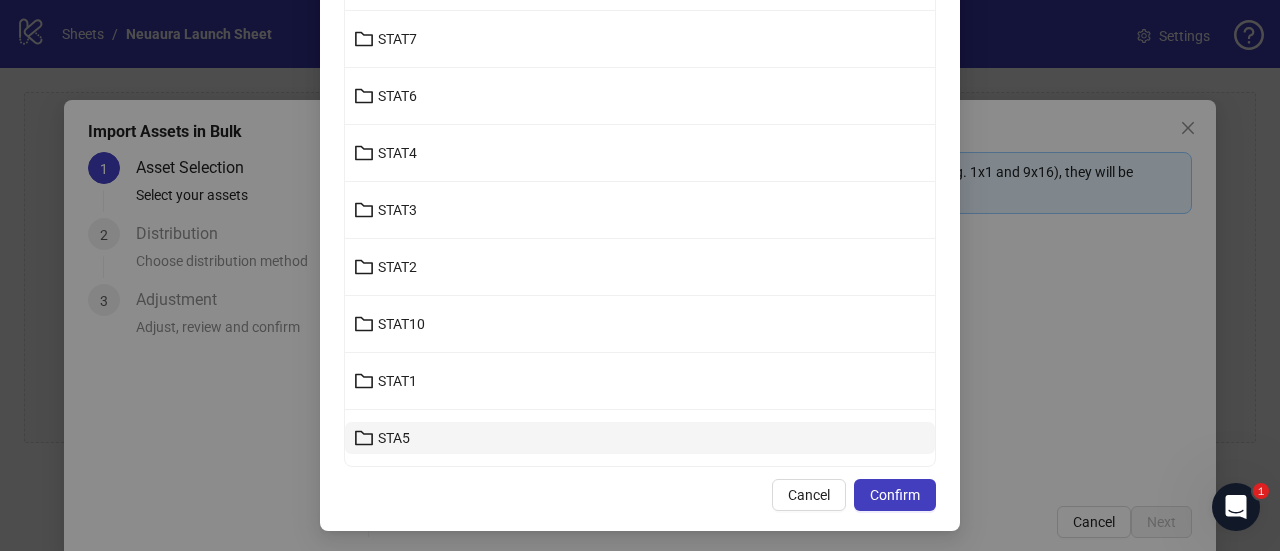 click 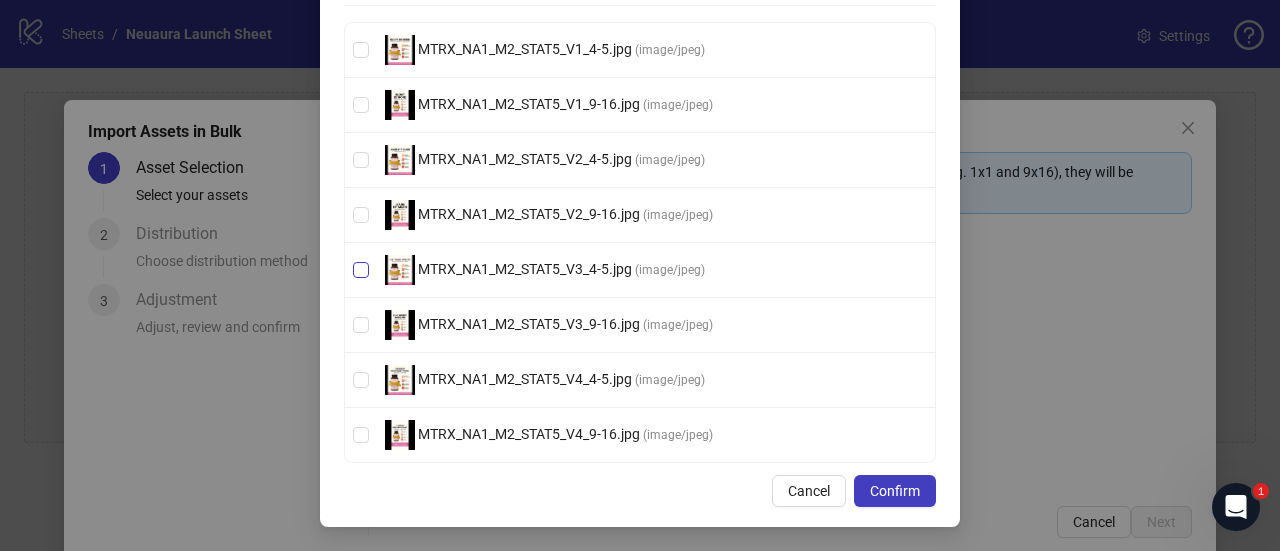 scroll, scrollTop: 192, scrollLeft: 0, axis: vertical 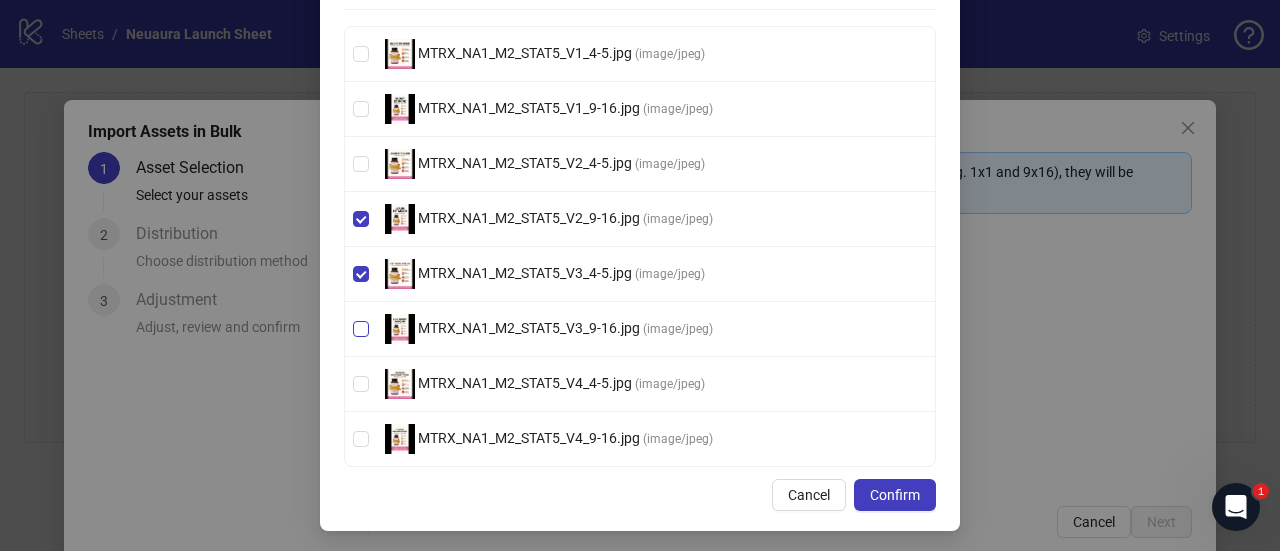 click on "MTRX_NA1_M2_STAT5_V3_9-16.jpg   ( image/jpeg )" at bounding box center [640, 329] 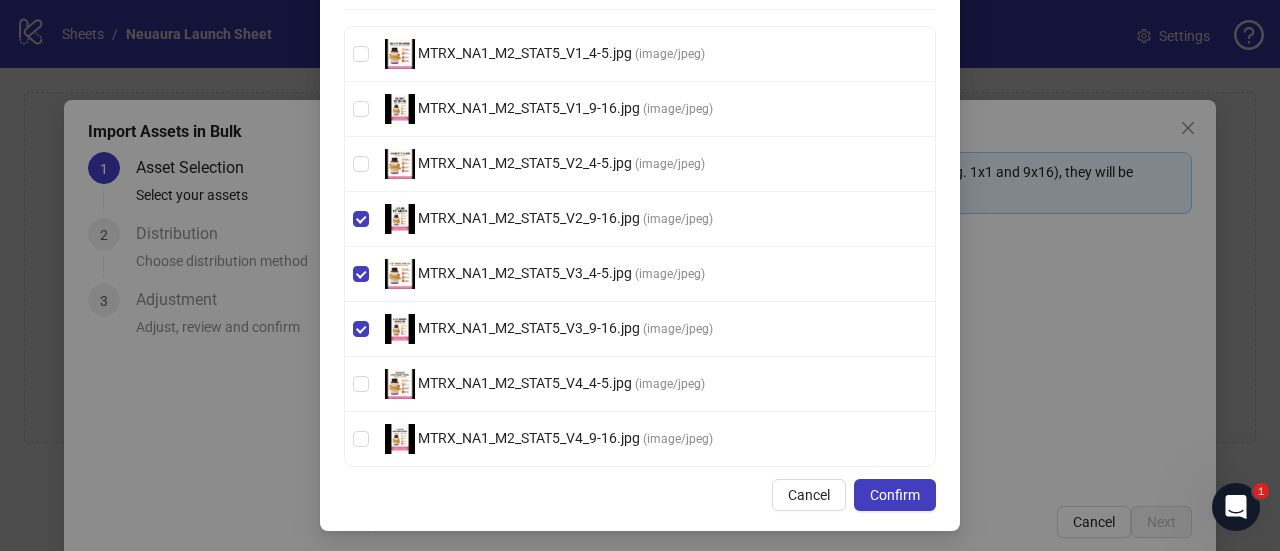 click on "MTRX_NA1_M2_STAT5_V4_4-5.jpg   ( image/jpeg )" at bounding box center (640, 384) 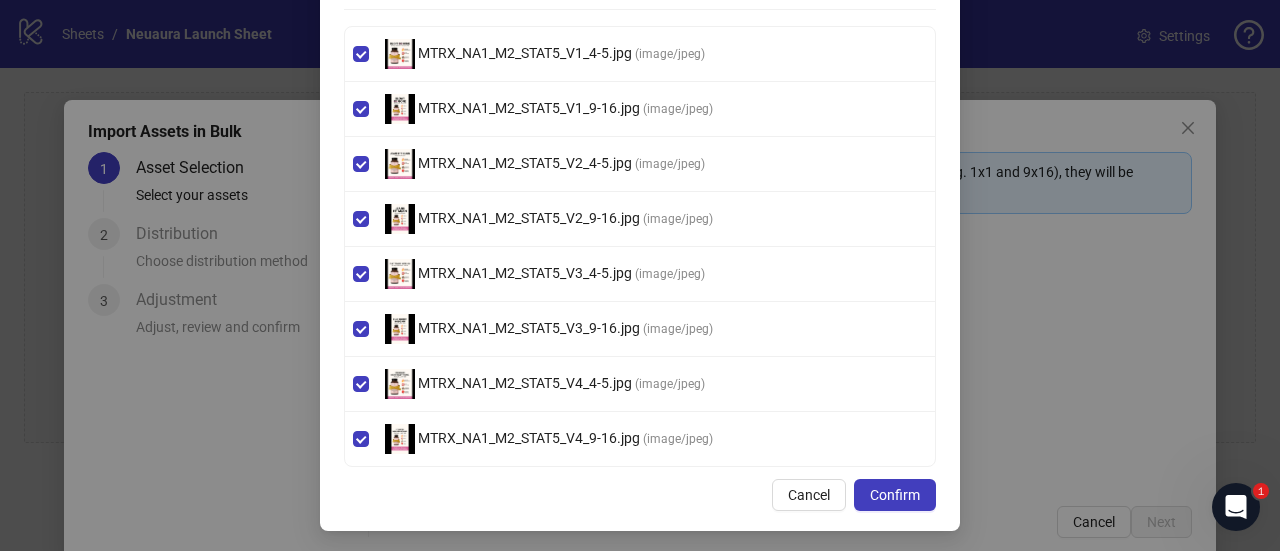 scroll, scrollTop: 0, scrollLeft: 0, axis: both 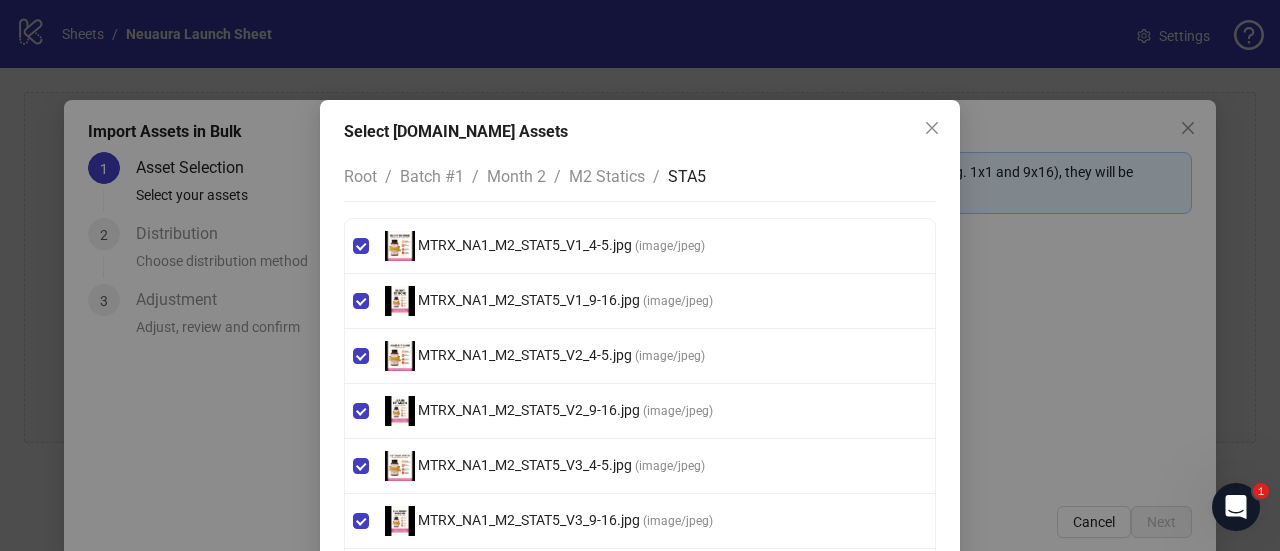 click on "M2 Statics" at bounding box center (607, 176) 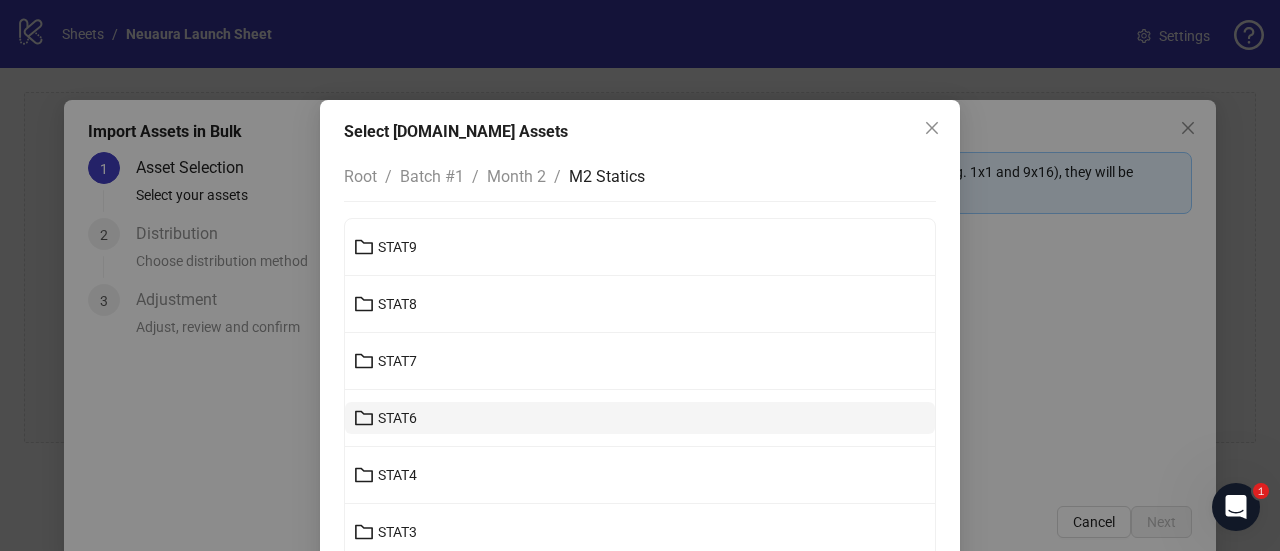 click on "STAT6" at bounding box center (397, 418) 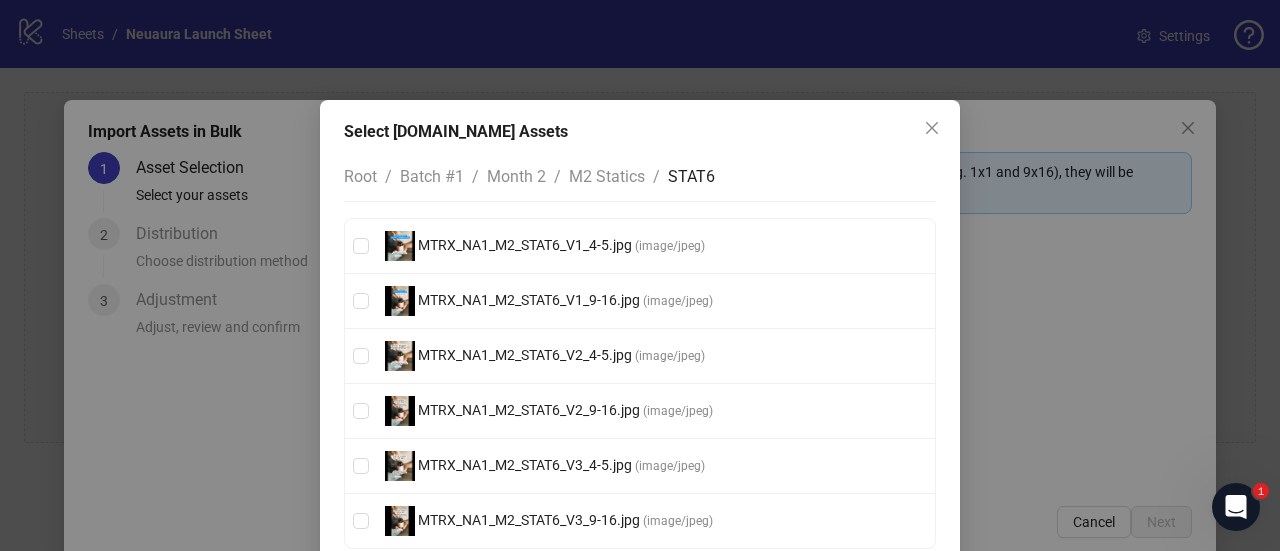 click on "MTRX_NA1_M2_STAT6_V2_4-5.jpg   ( image/jpeg )" at bounding box center [640, 356] 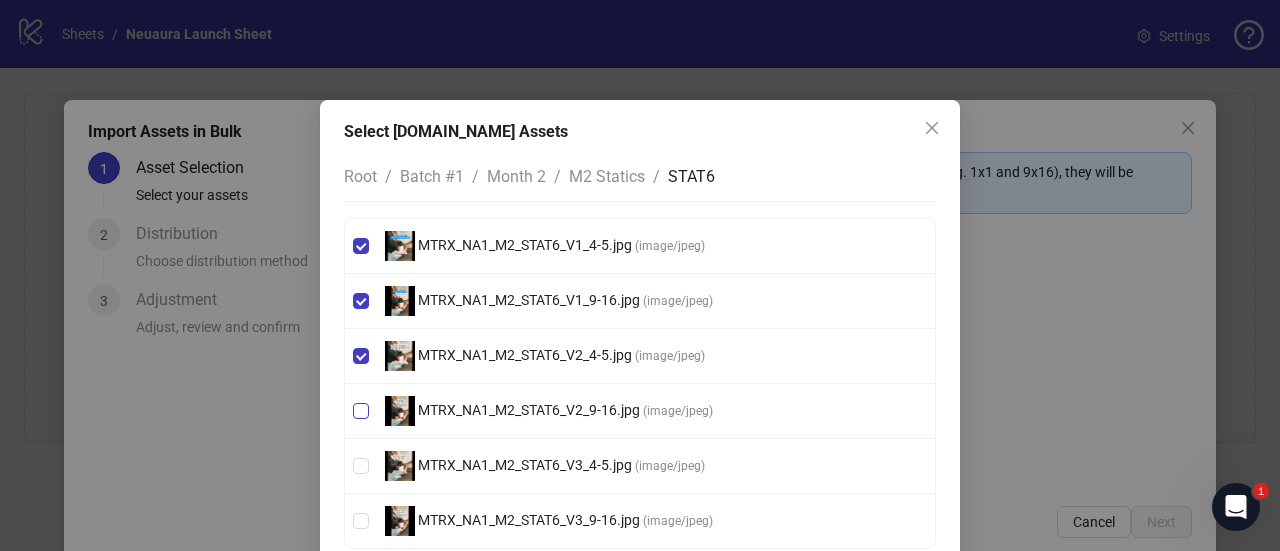 scroll, scrollTop: 83, scrollLeft: 0, axis: vertical 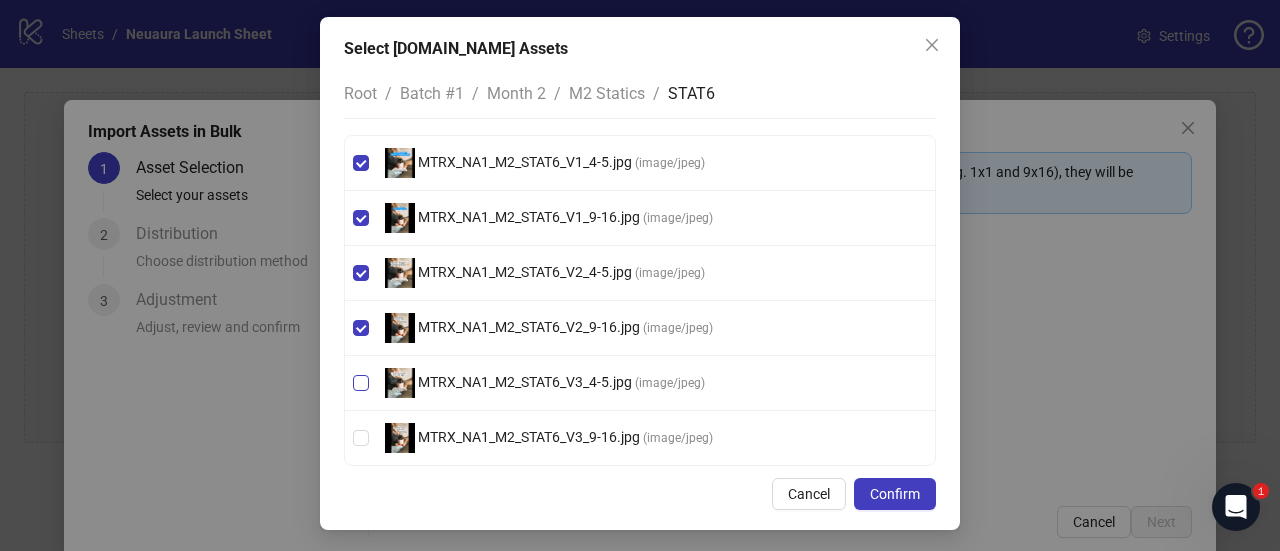 click on "MTRX_NA1_M2_STAT6_V3_4-5.jpg   ( image/jpeg )" at bounding box center [640, 383] 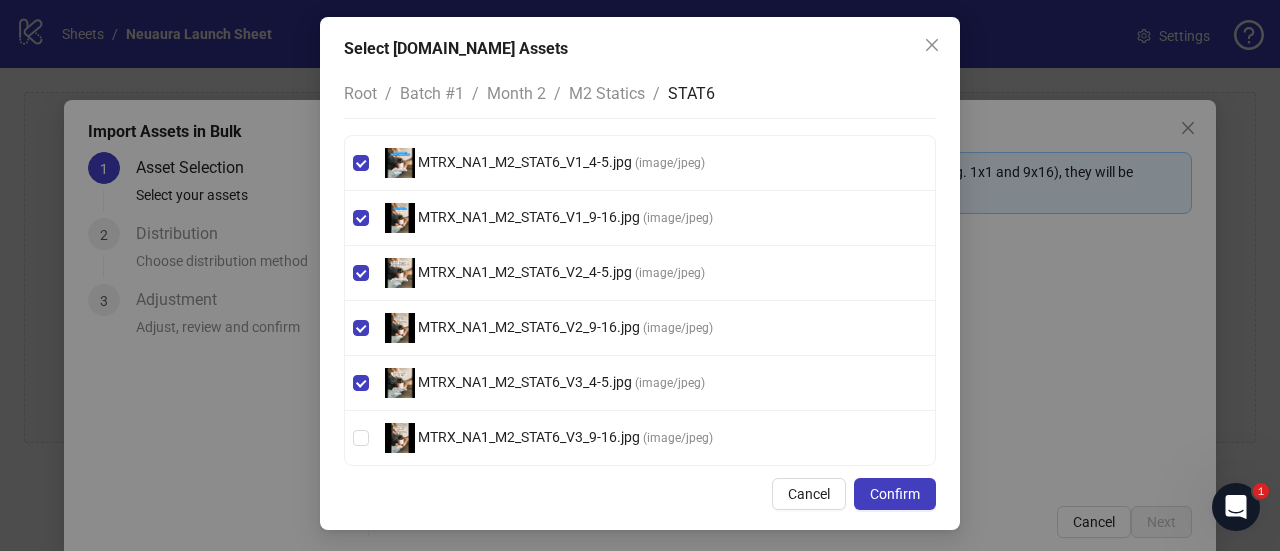 click on "MTRX_NA1_M2_STAT6_V3_9-16.jpg   ( image/jpeg )" at bounding box center (640, 438) 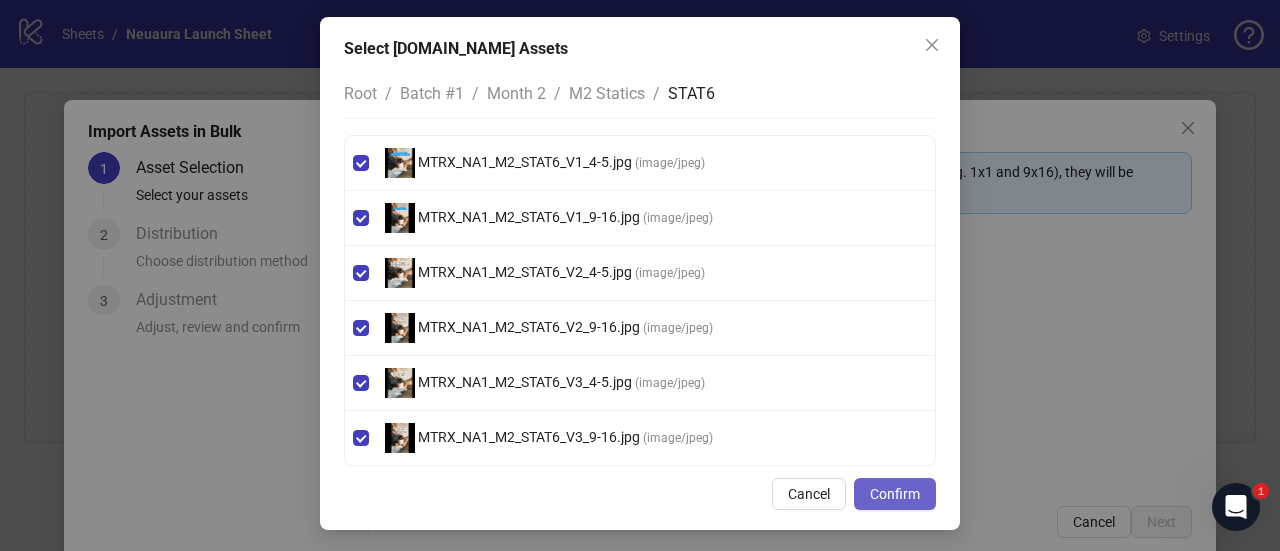click on "Confirm" at bounding box center [895, 494] 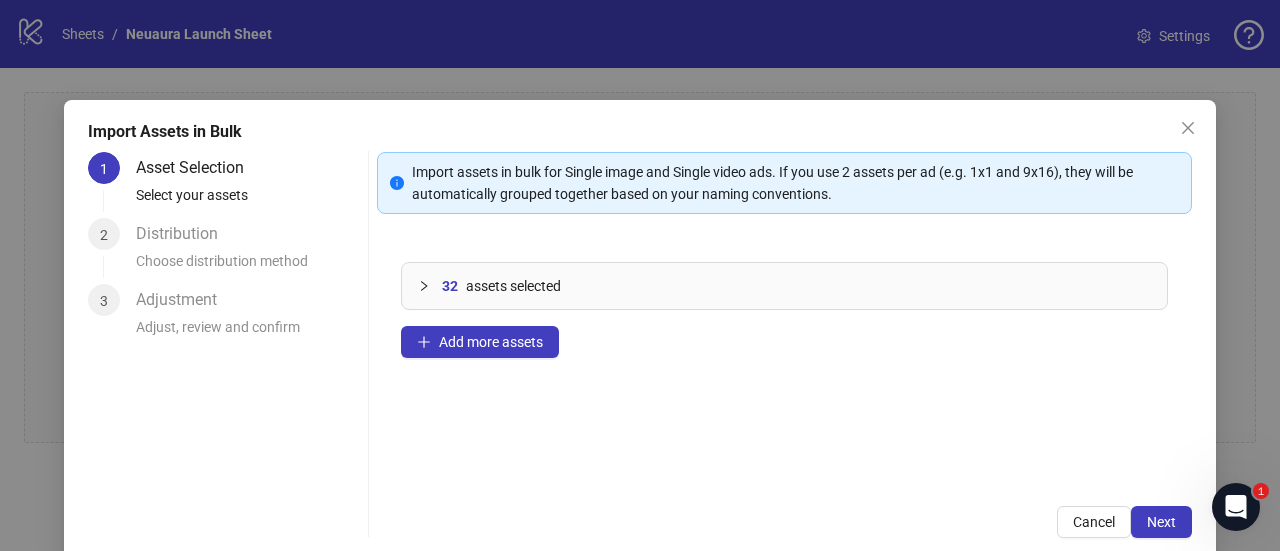 scroll, scrollTop: 0, scrollLeft: 0, axis: both 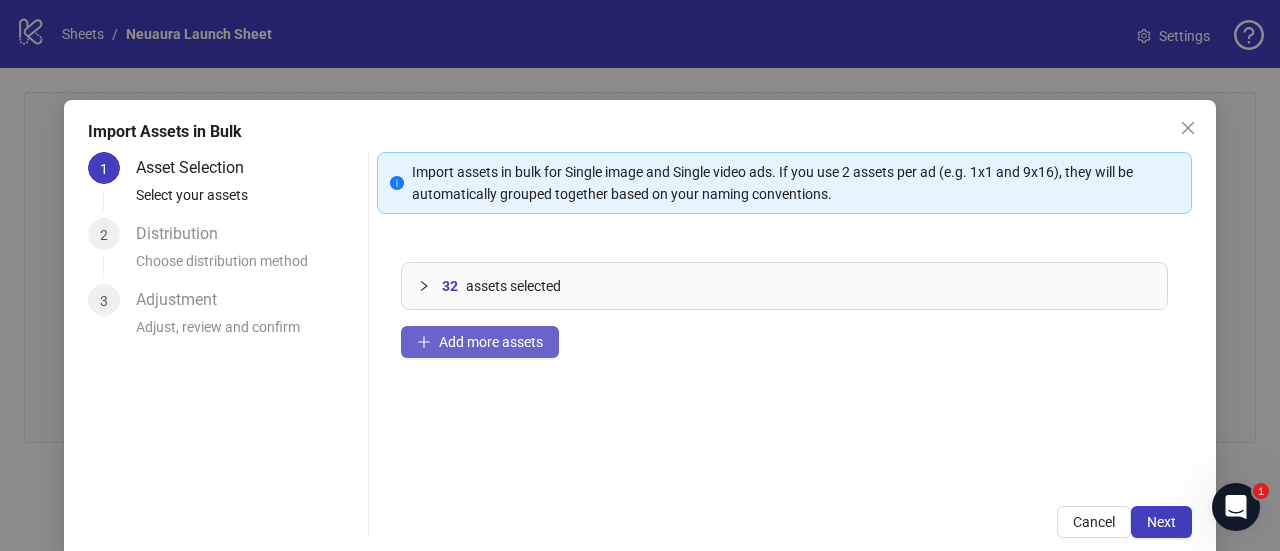 click on "Add more assets" at bounding box center [491, 342] 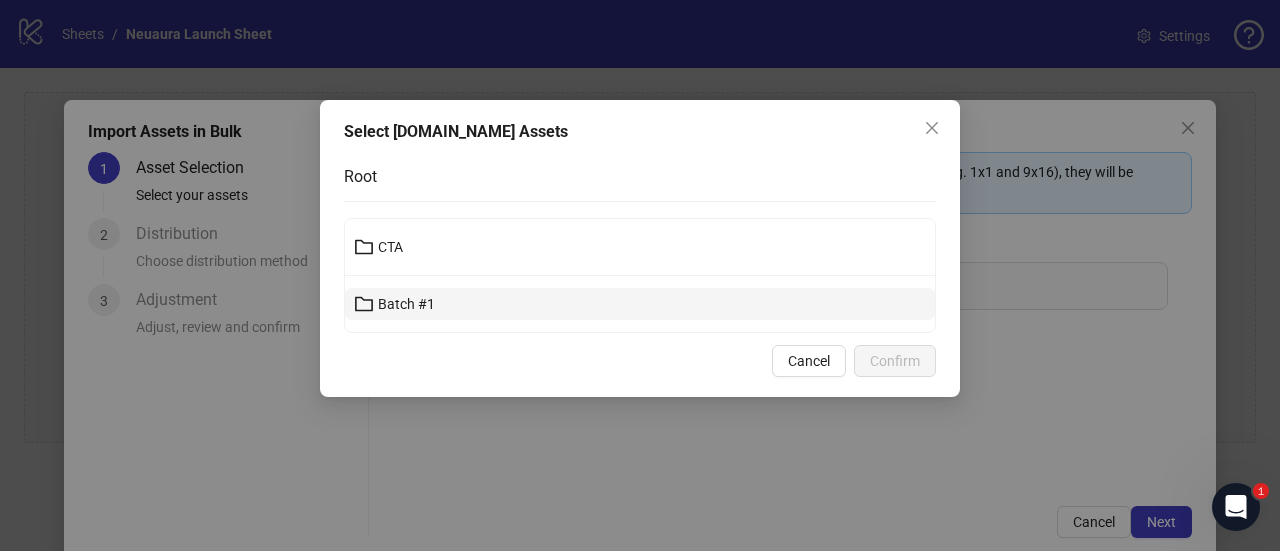 click on "Batch #1" at bounding box center (406, 304) 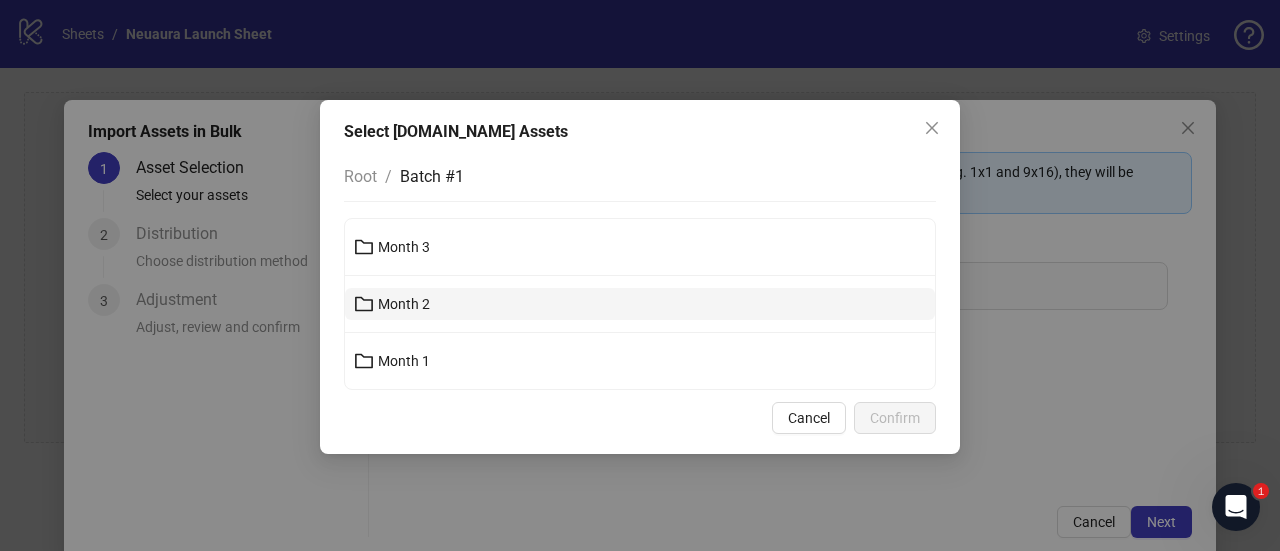 click on "Month 2" at bounding box center [640, 304] 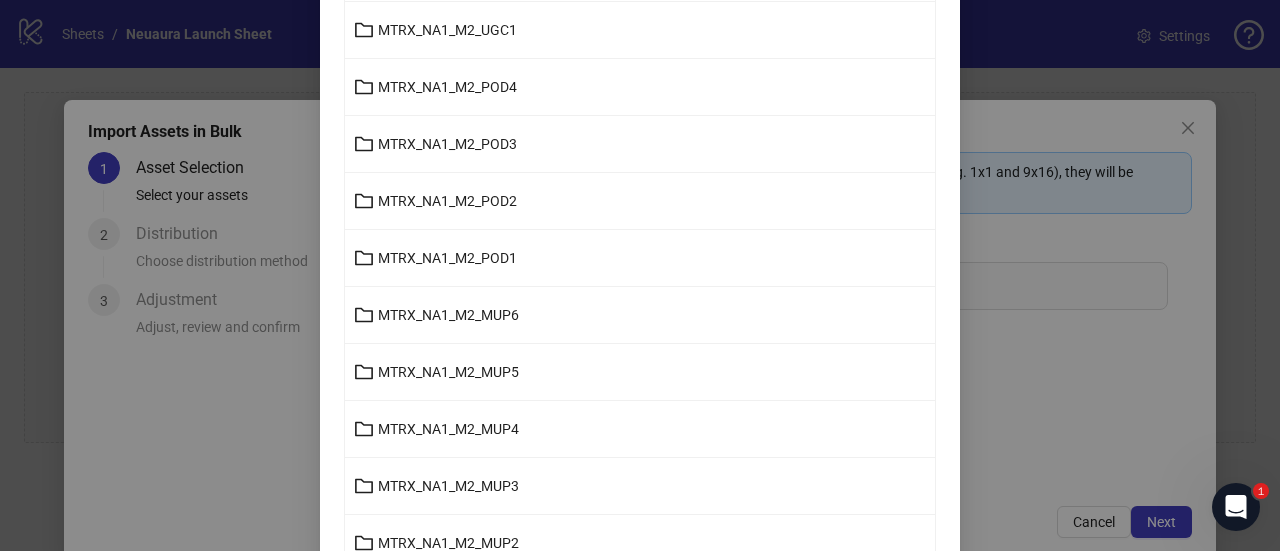 scroll, scrollTop: 945, scrollLeft: 0, axis: vertical 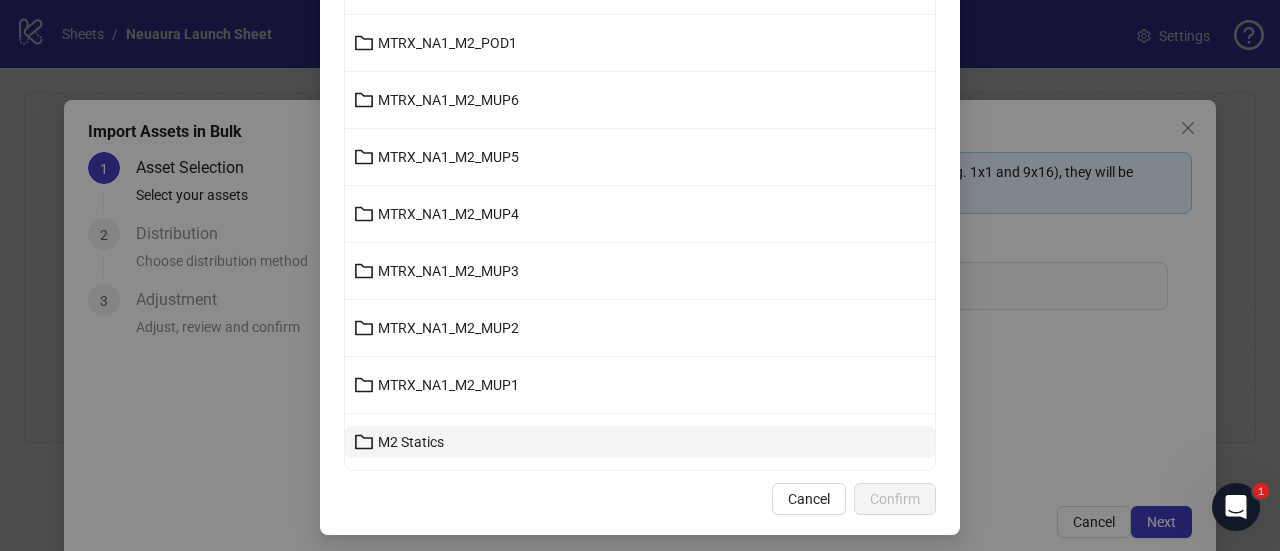 click on "M2 Statics" at bounding box center (411, 442) 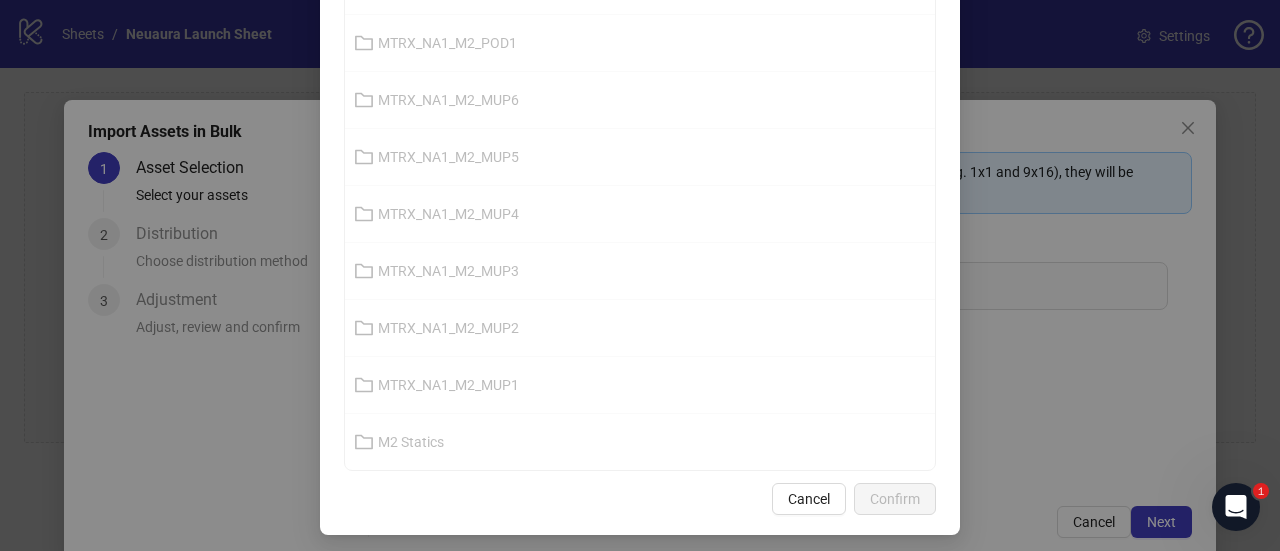 scroll, scrollTop: 322, scrollLeft: 0, axis: vertical 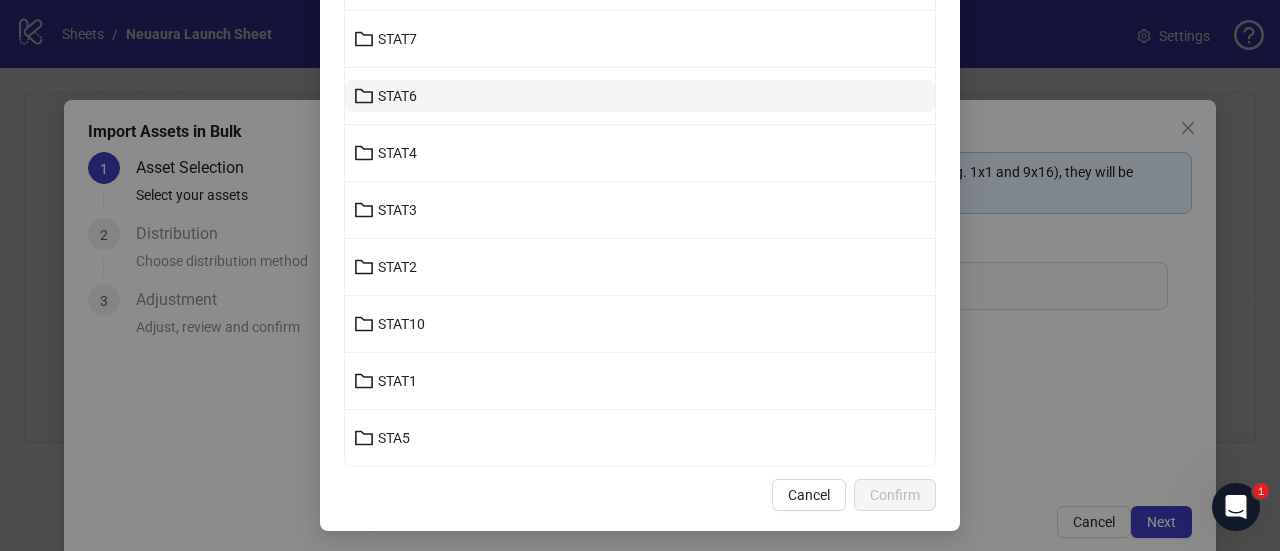 click on "STAT6" at bounding box center (397, 96) 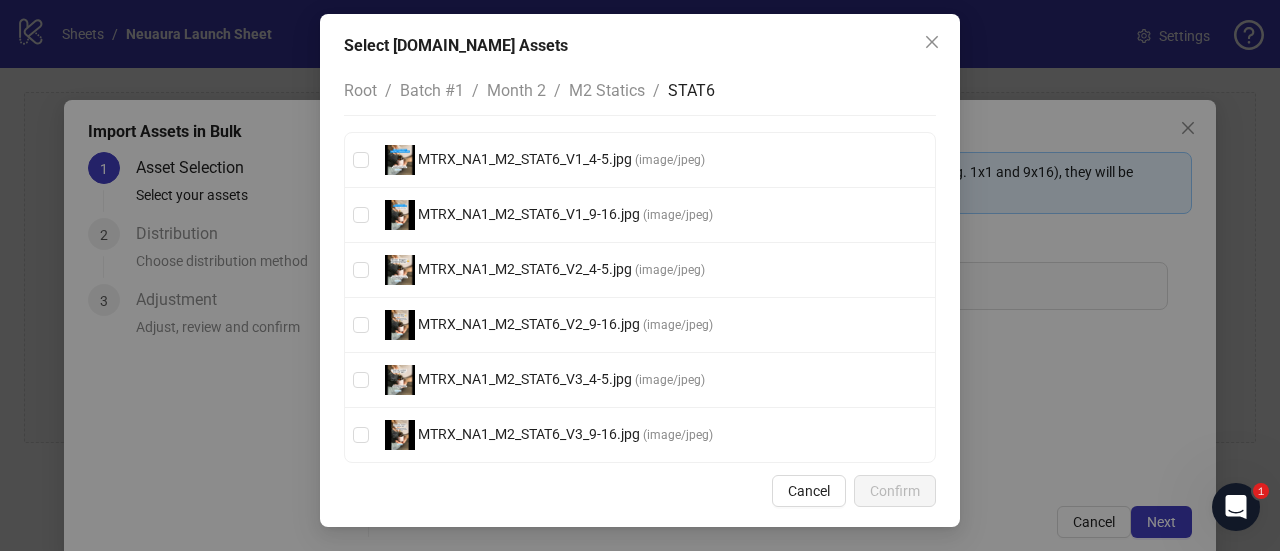 scroll, scrollTop: 83, scrollLeft: 0, axis: vertical 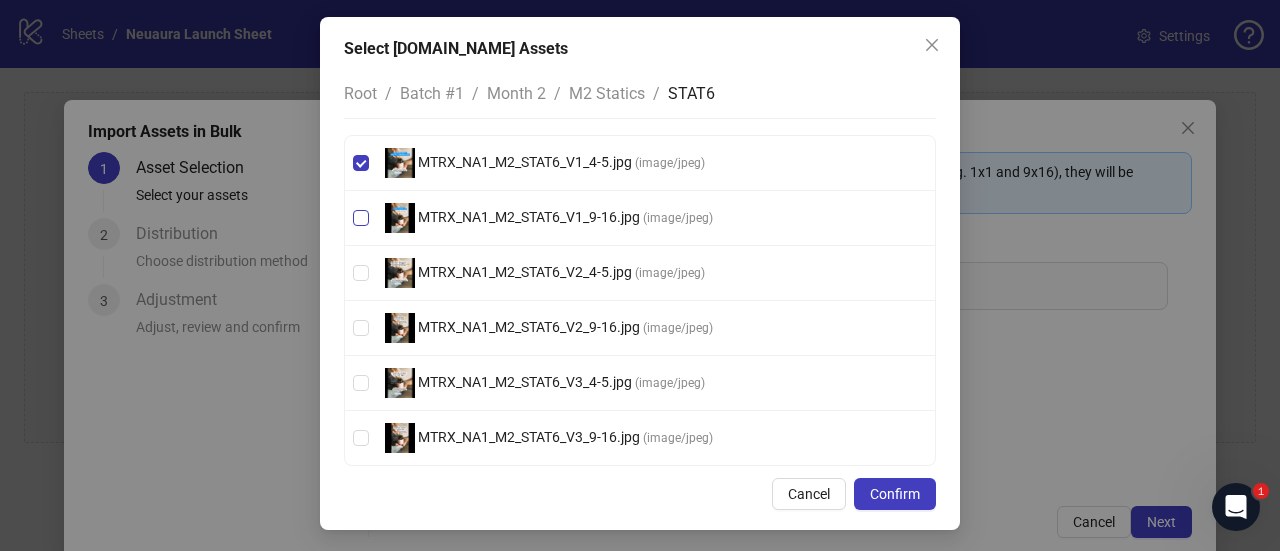 click on "MTRX_NA1_M2_STAT6_V1_9-16.jpg   ( image/jpeg )" at bounding box center [640, 218] 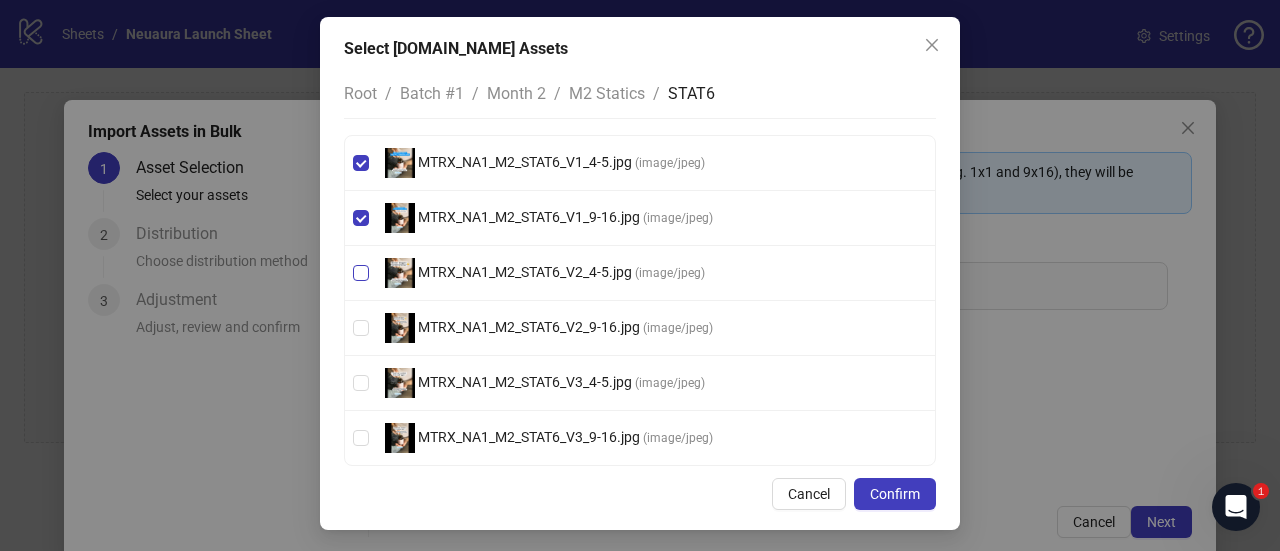 click on "MTRX_NA1_M2_STAT6_V2_4-5.jpg   ( image/jpeg )" at bounding box center [640, 273] 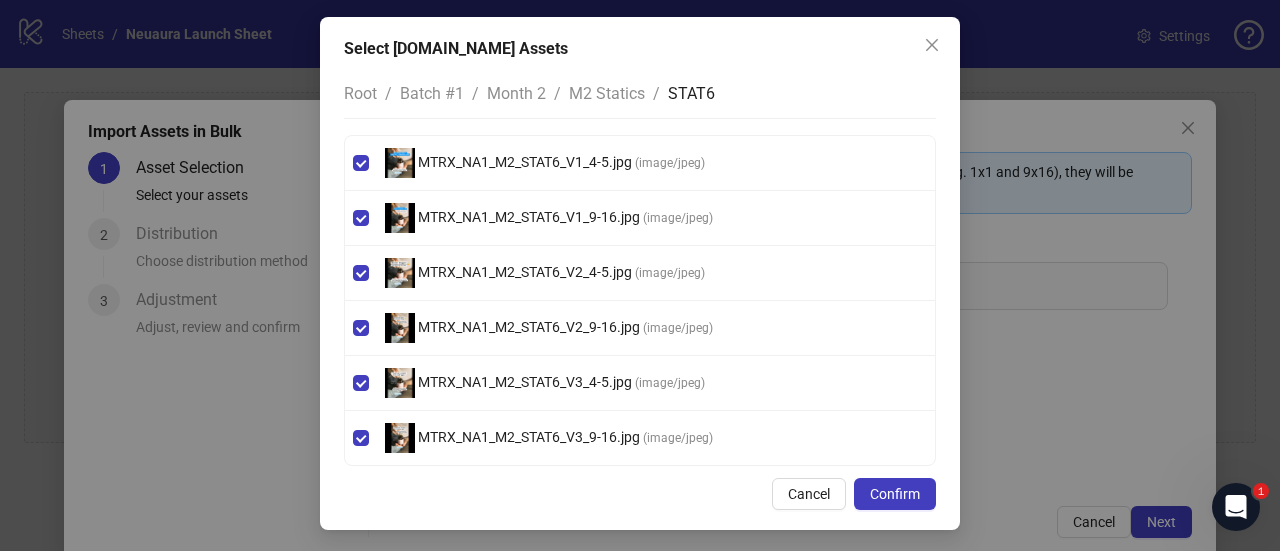 click on "M2 Statics" at bounding box center (607, 93) 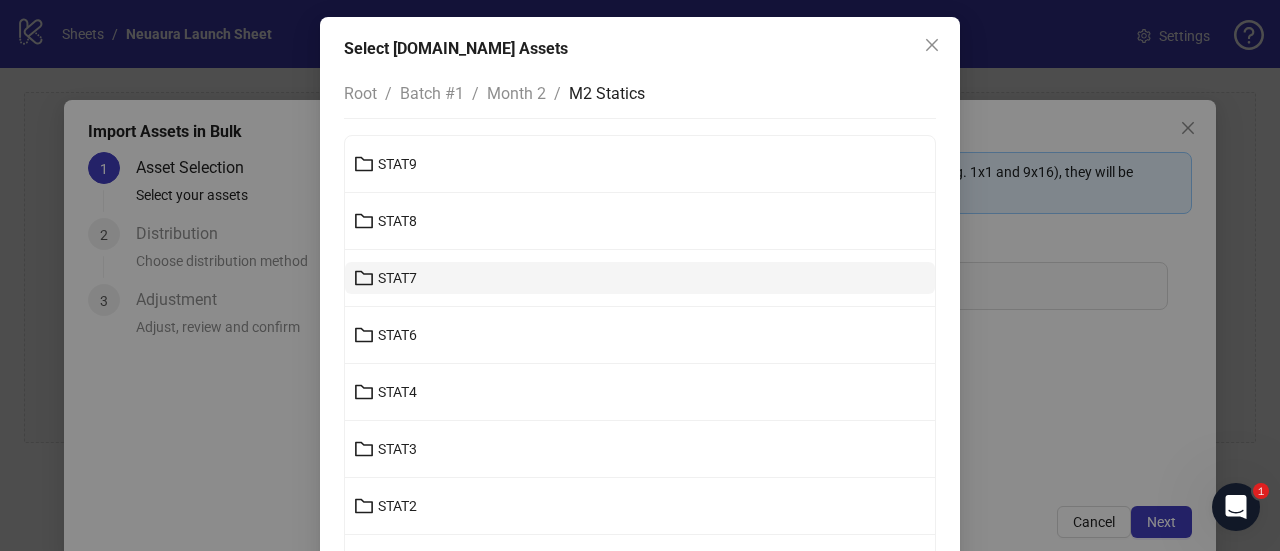 click on "STAT7" at bounding box center (397, 278) 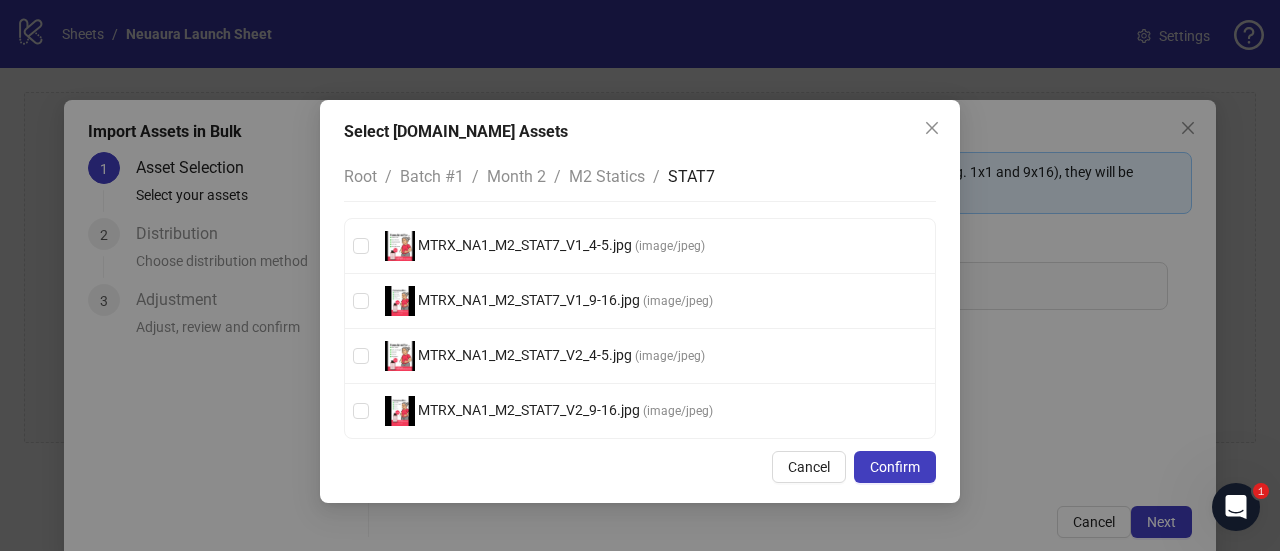 scroll, scrollTop: 0, scrollLeft: 0, axis: both 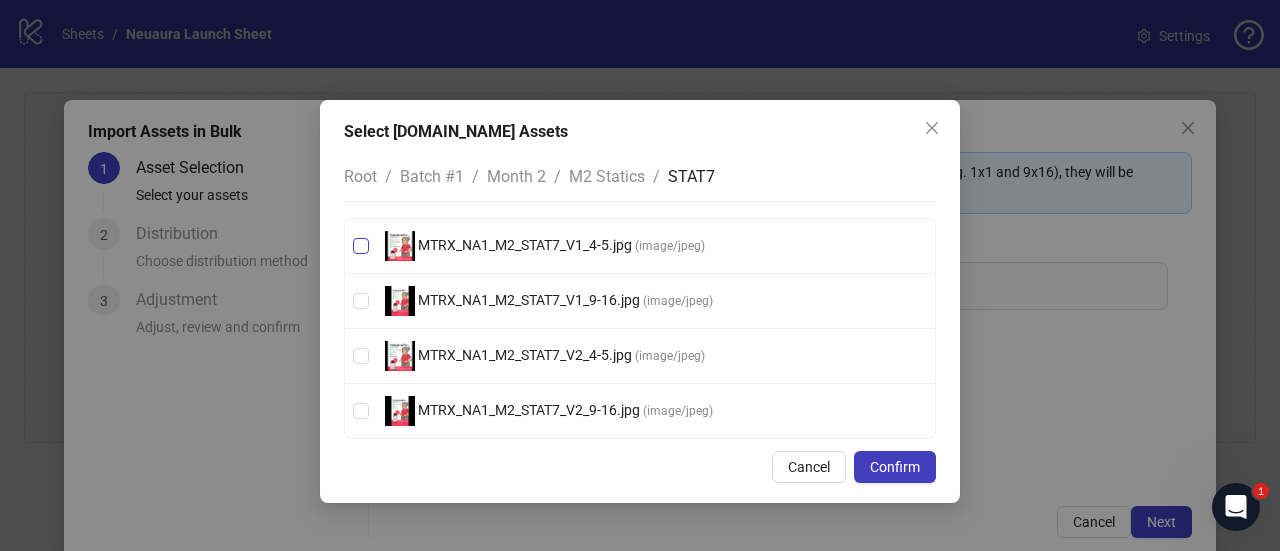 click on "MTRX_NA1_M2_STAT7_V1_4-5.jpg   ( image/jpeg )" at bounding box center (640, 246) 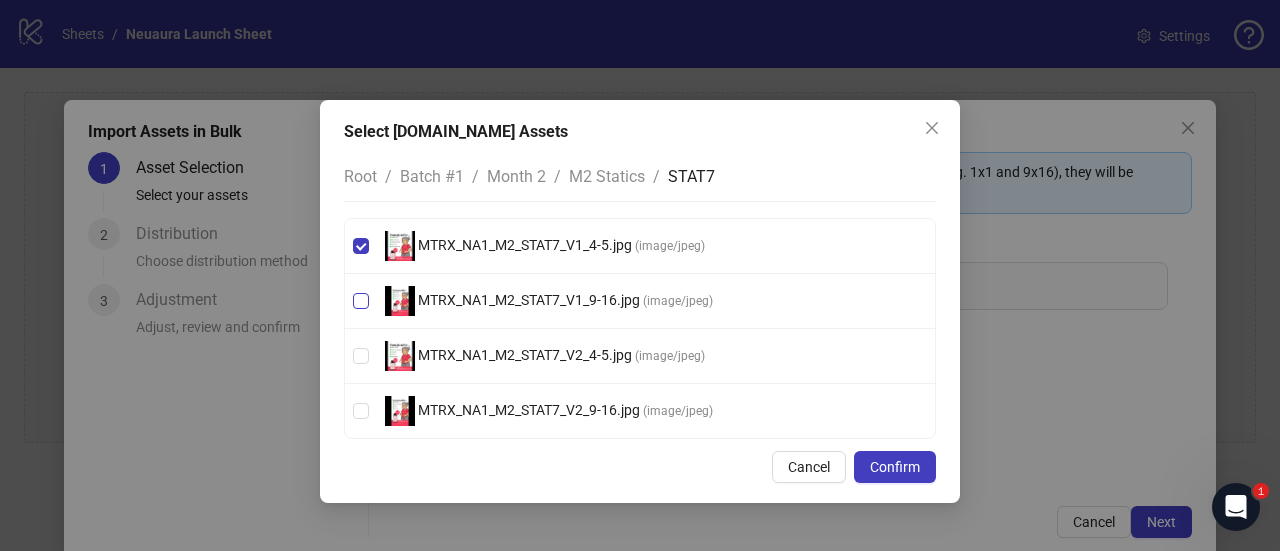 click on "MTRX_NA1_M2_STAT7_V1_9-16.jpg   ( image/jpeg )" at bounding box center [640, 301] 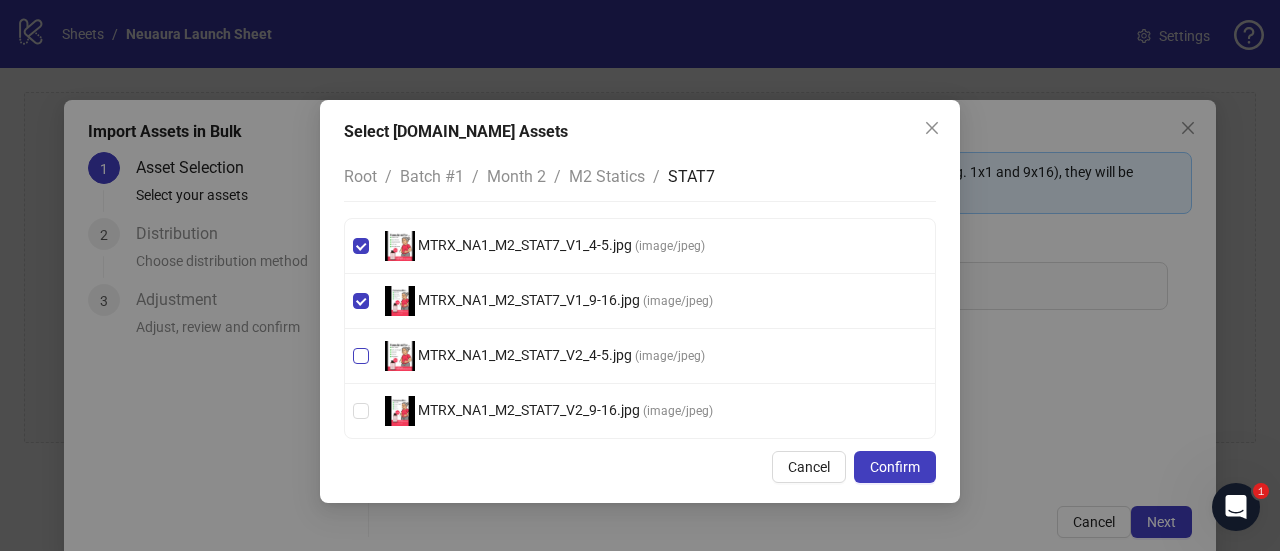 click on "MTRX_NA1_M2_STAT7_V2_4-5.jpg   ( image/jpeg )" at bounding box center (640, 356) 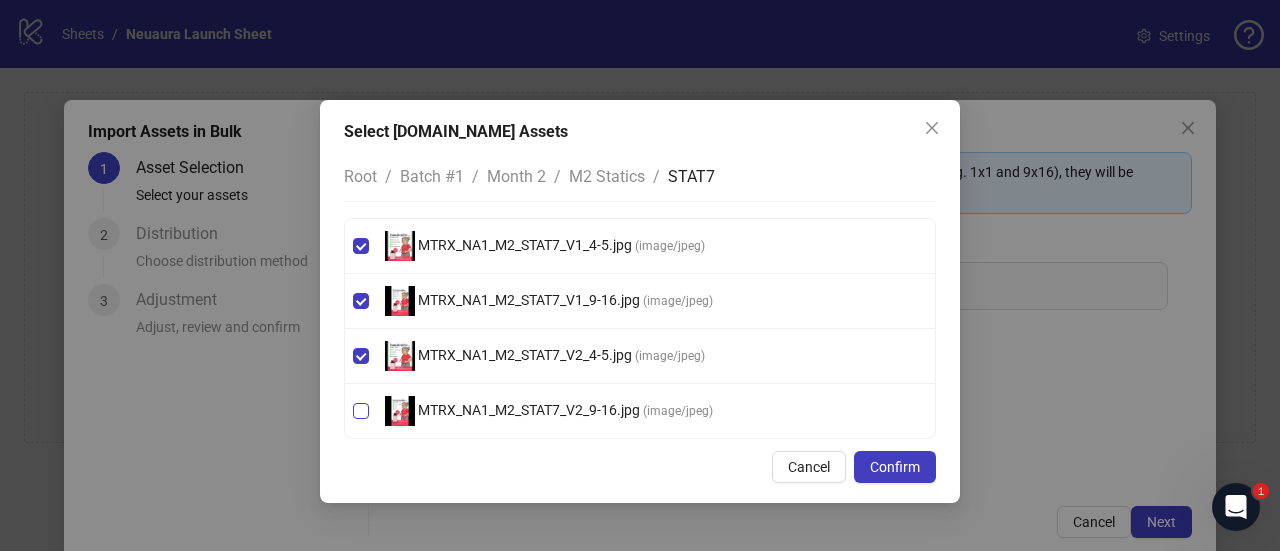 click on "MTRX_NA1_M2_STAT7_V2_9-16.jpg   ( image/jpeg )" at bounding box center [640, 411] 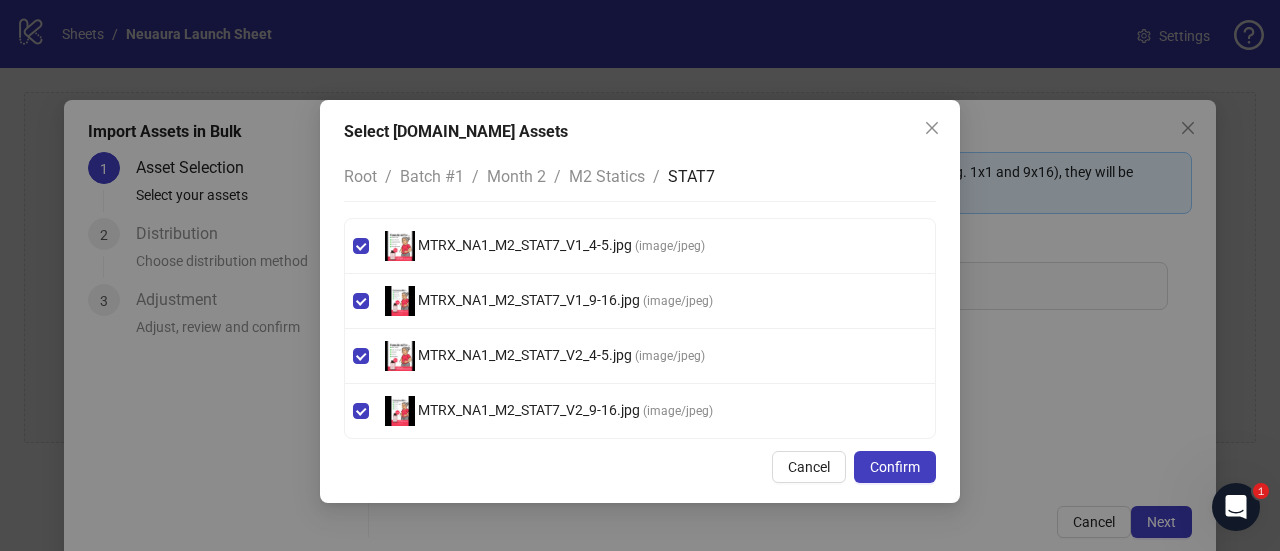 click on "M2 Statics" at bounding box center (607, 176) 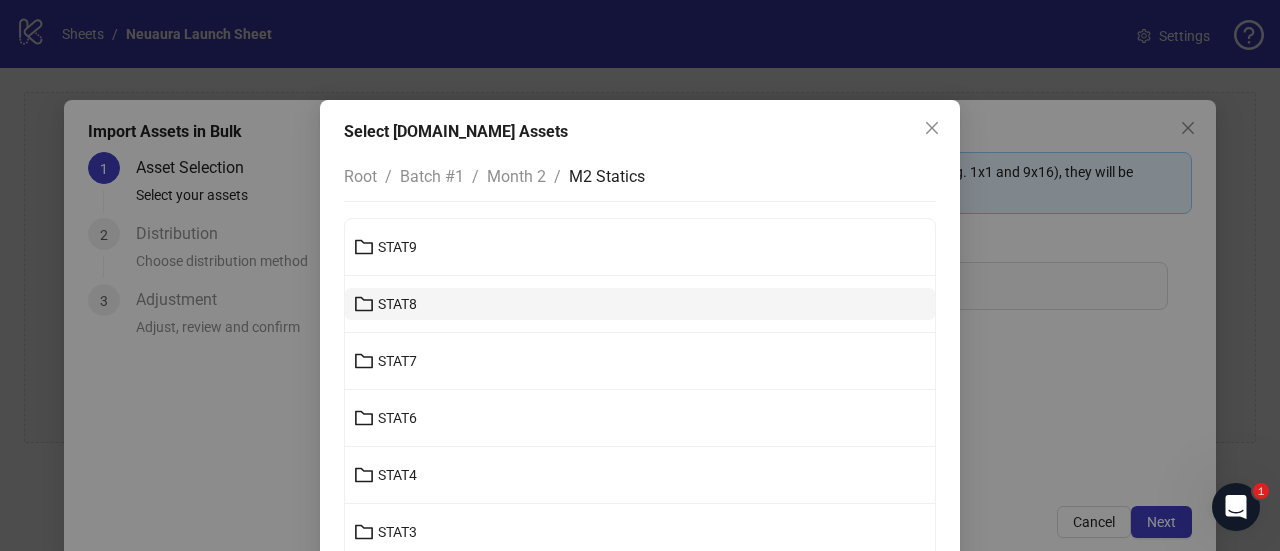 click on "STAT8" at bounding box center [397, 304] 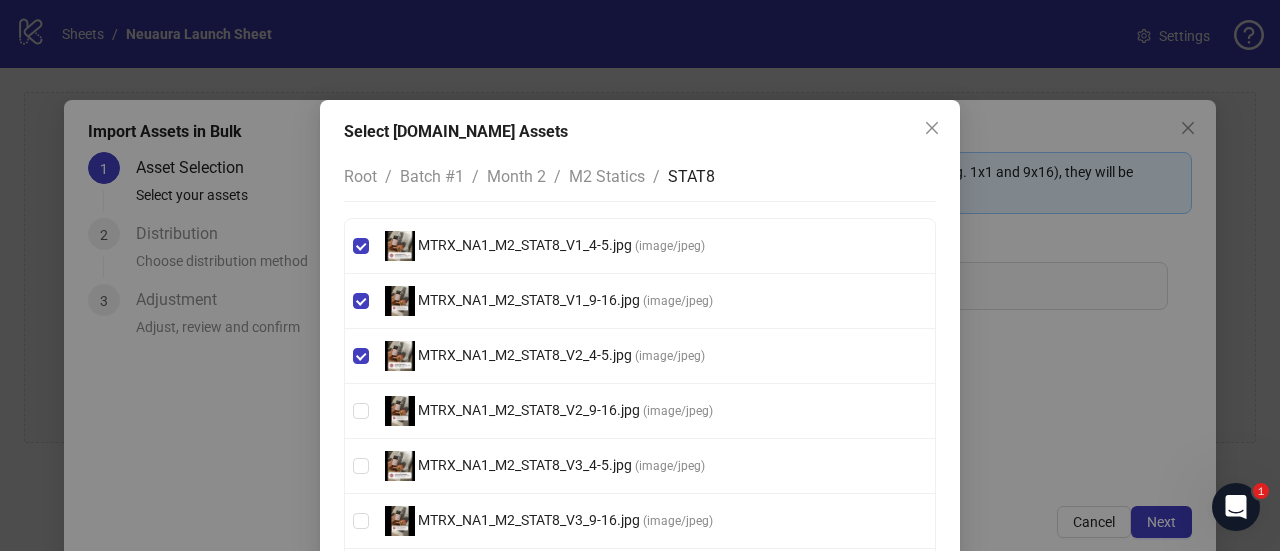 click on "MTRX_NA1_M2_STAT8_V2_9-16.jpg   ( image/jpeg )" at bounding box center (640, 411) 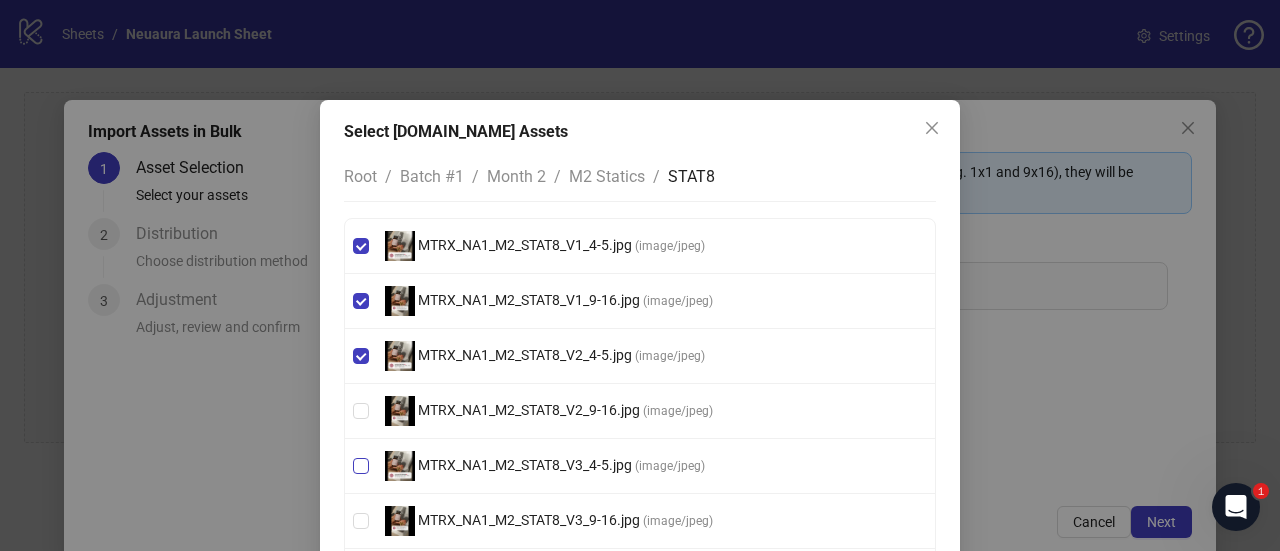 click on "MTRX_NA1_M2_STAT8_V3_4-5.jpg   ( image/jpeg )" at bounding box center [640, 466] 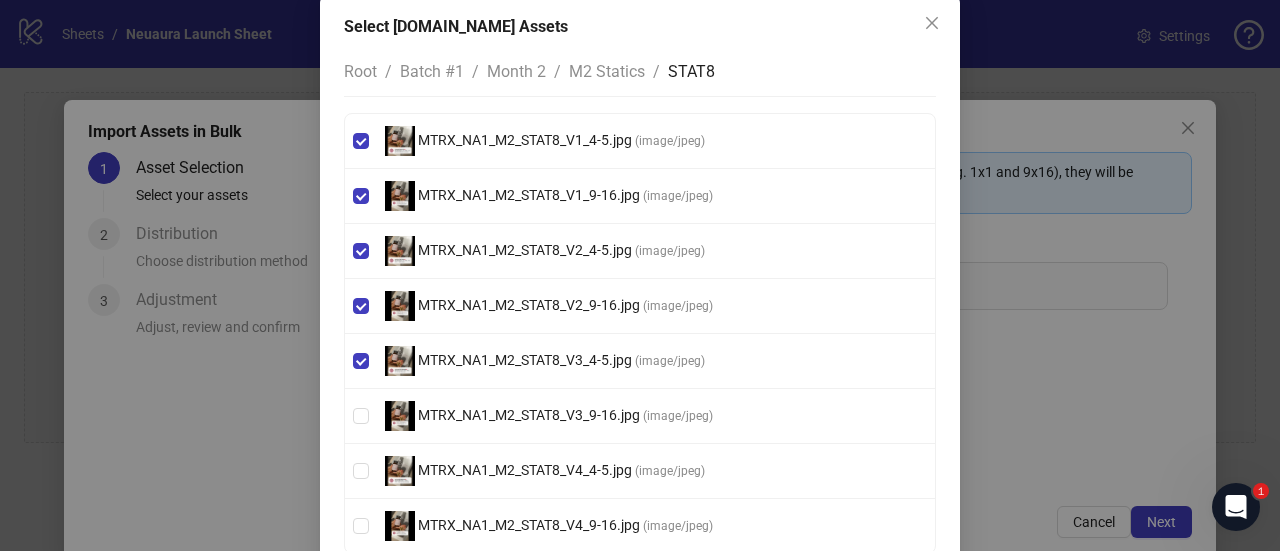 scroll, scrollTop: 109, scrollLeft: 0, axis: vertical 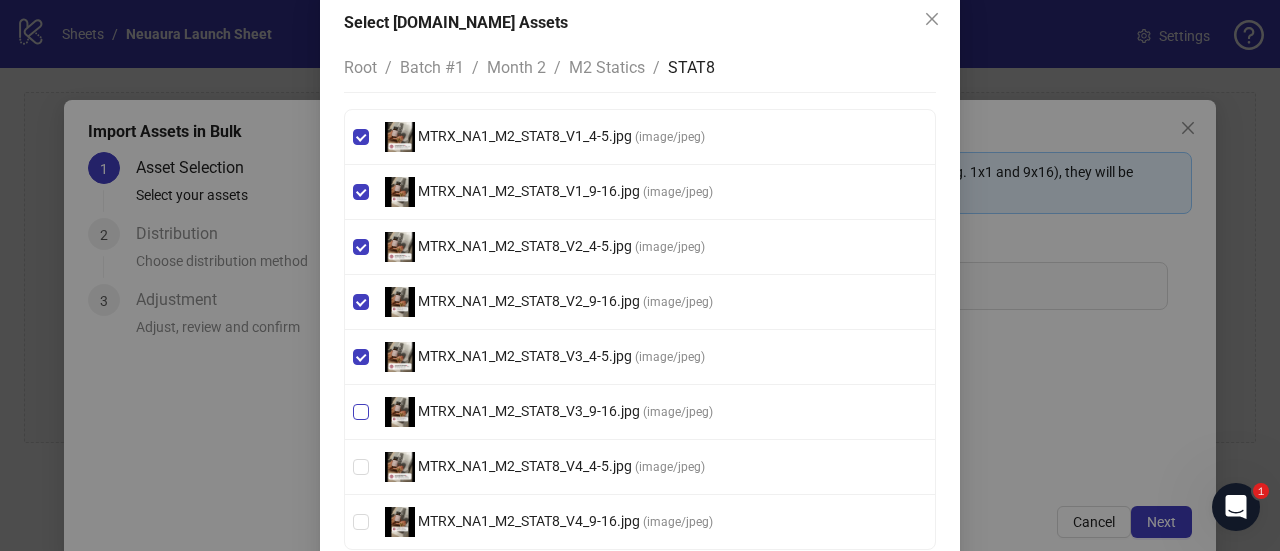 click on "MTRX_NA1_M2_STAT8_V3_9-16.jpg   ( image/jpeg )" at bounding box center (640, 412) 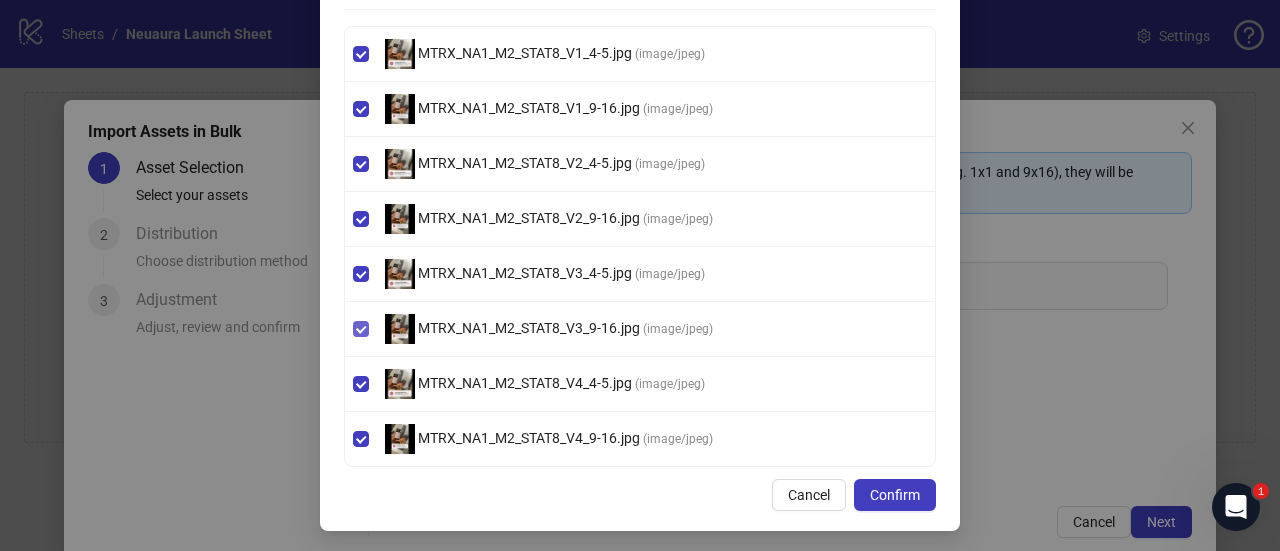 scroll, scrollTop: 0, scrollLeft: 0, axis: both 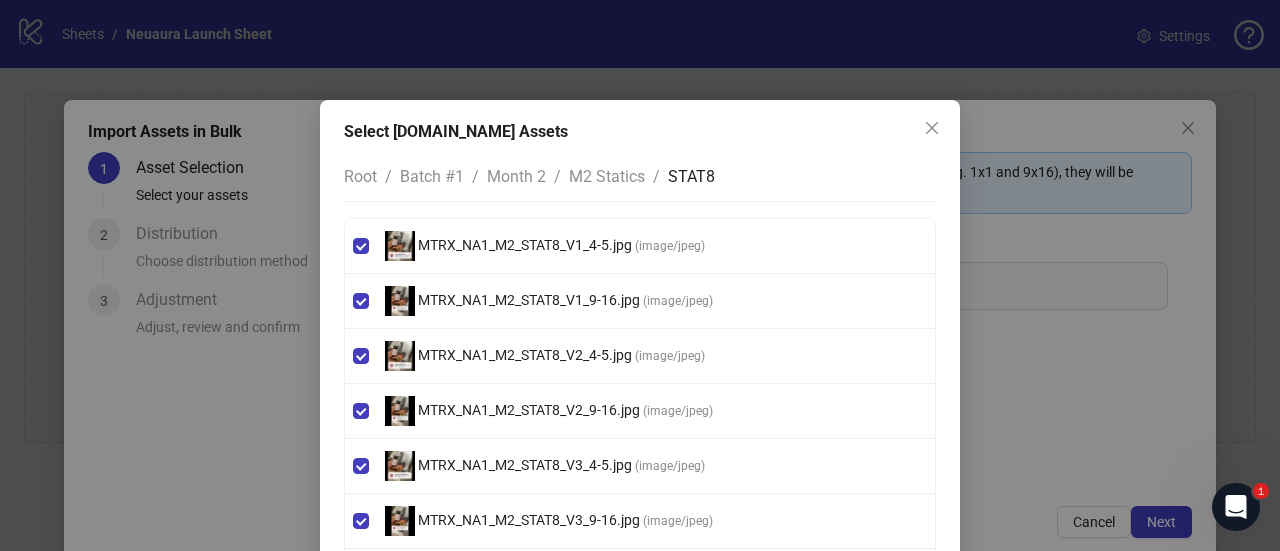 click on "M2 Statics" at bounding box center [607, 176] 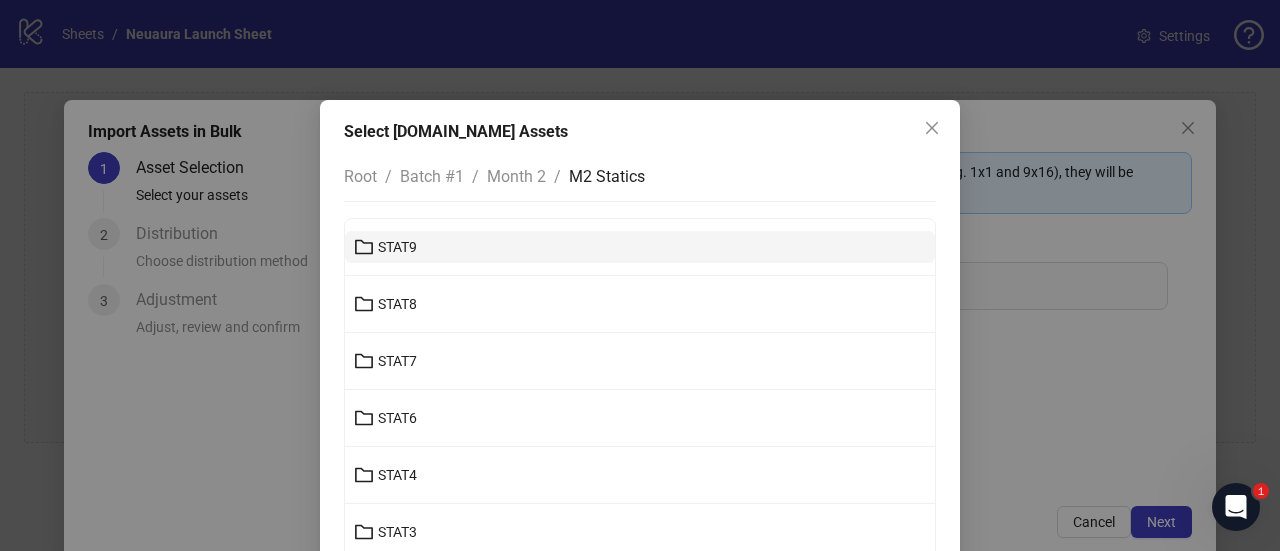 click on "STAT9" at bounding box center [640, 247] 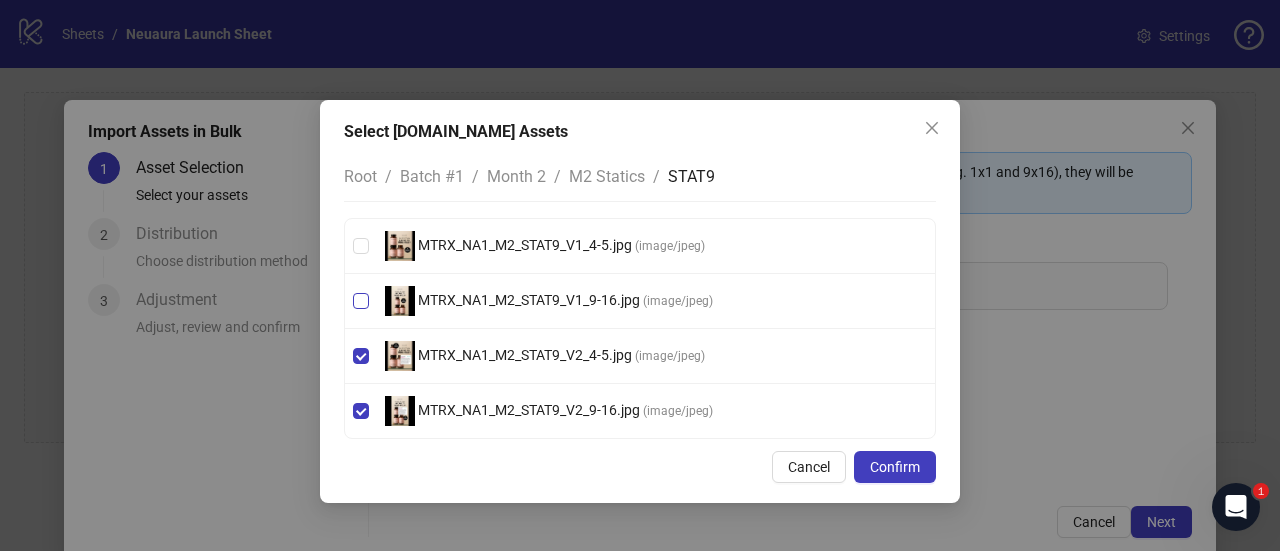 click on "MTRX_NA1_M2_STAT9_V1_9-16.jpg   ( image/jpeg )" at bounding box center [640, 301] 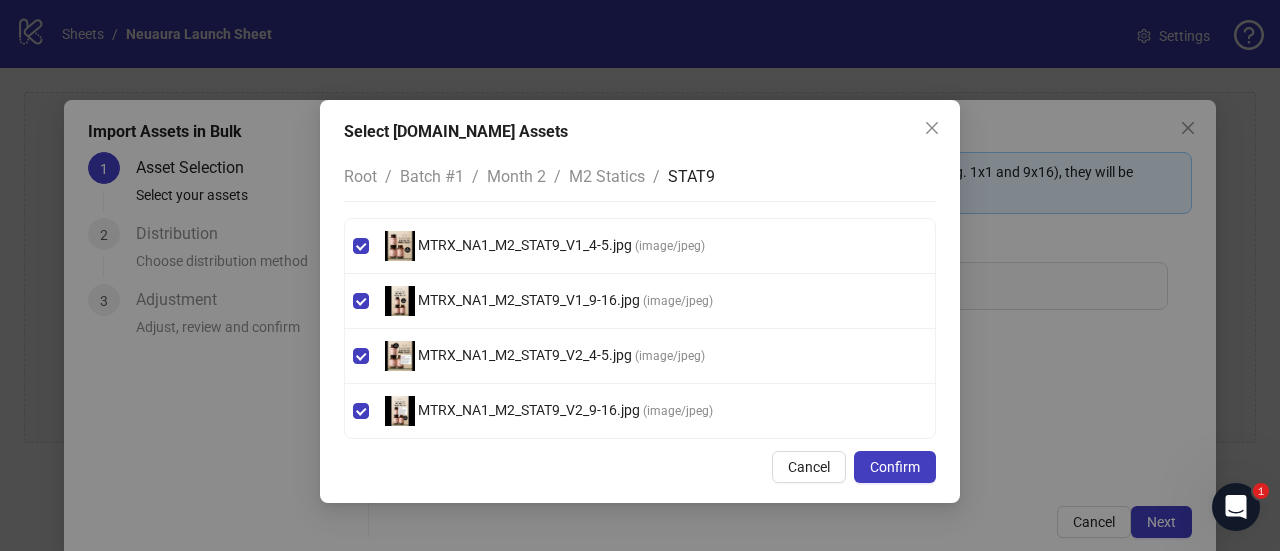 click on "M2 Statics" at bounding box center [607, 176] 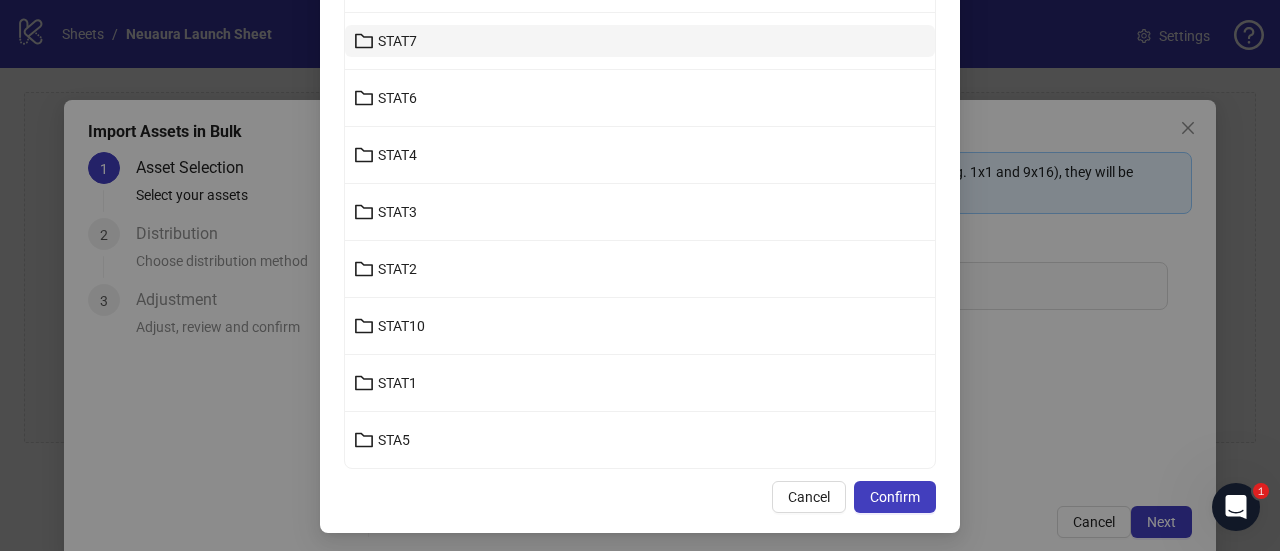 scroll, scrollTop: 322, scrollLeft: 0, axis: vertical 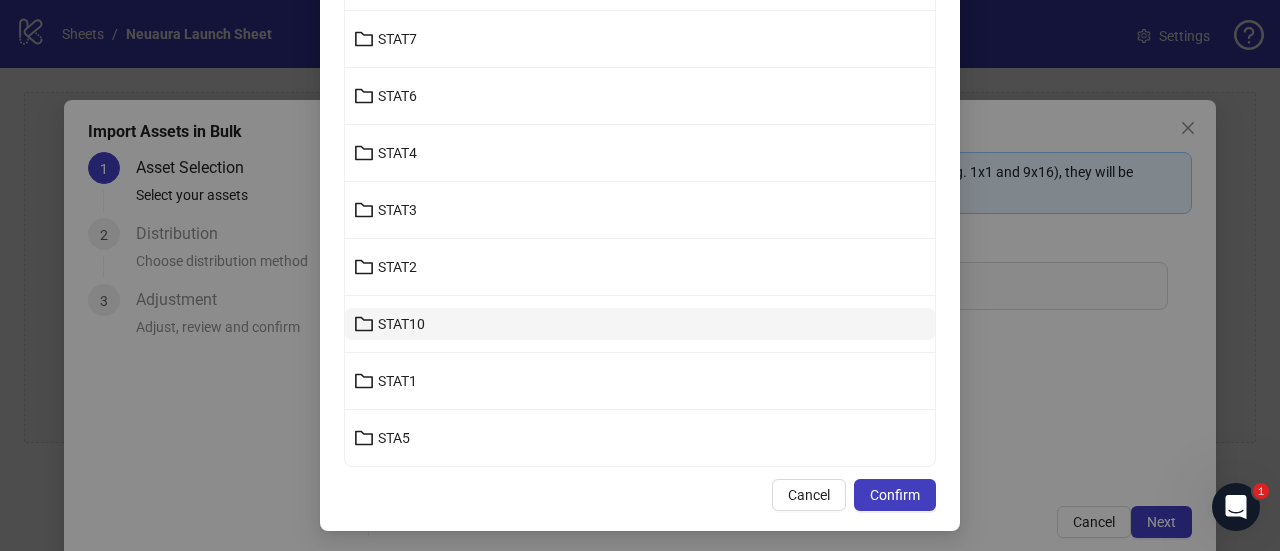 click on "STAT10" at bounding box center [640, 324] 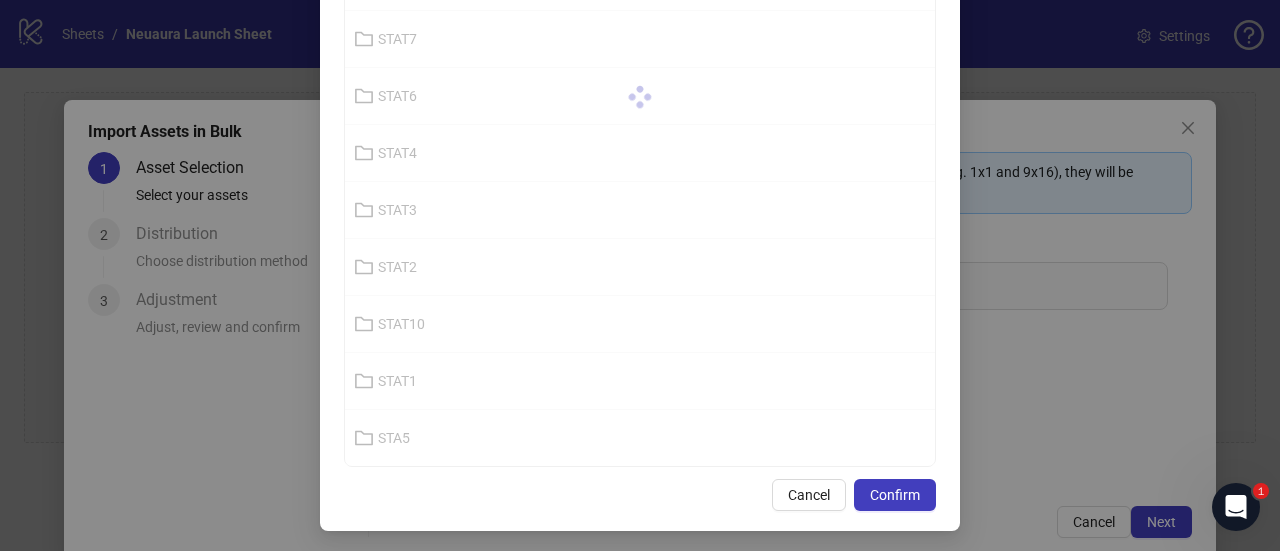scroll, scrollTop: 0, scrollLeft: 0, axis: both 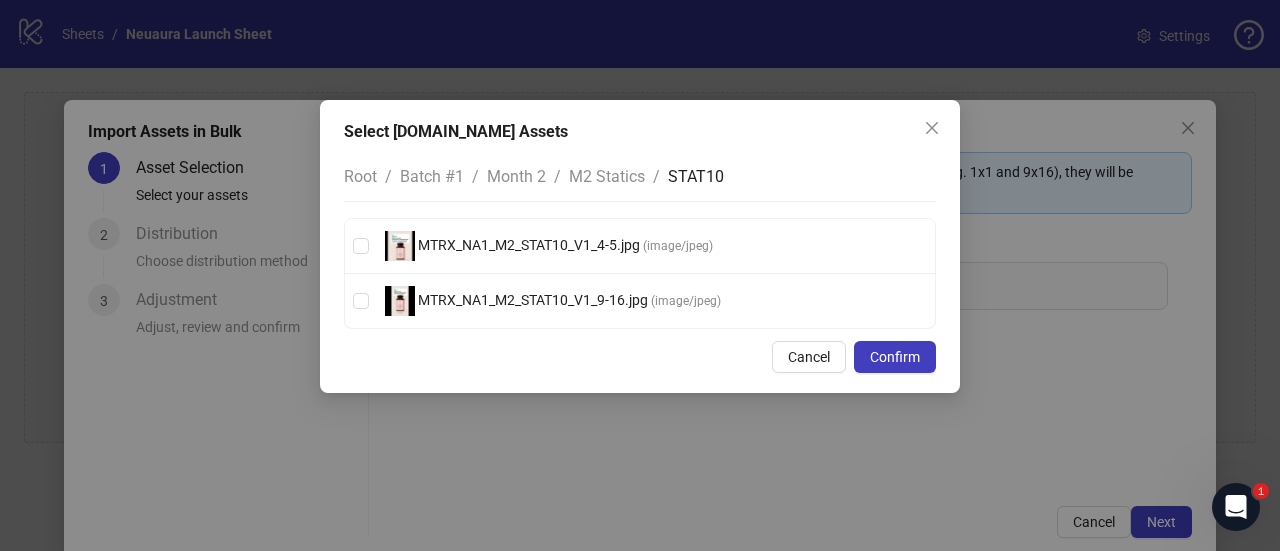 click on "MTRX_NA1_M2_STAT10_V1_9-16.jpg   ( image/jpeg )" at bounding box center [640, 301] 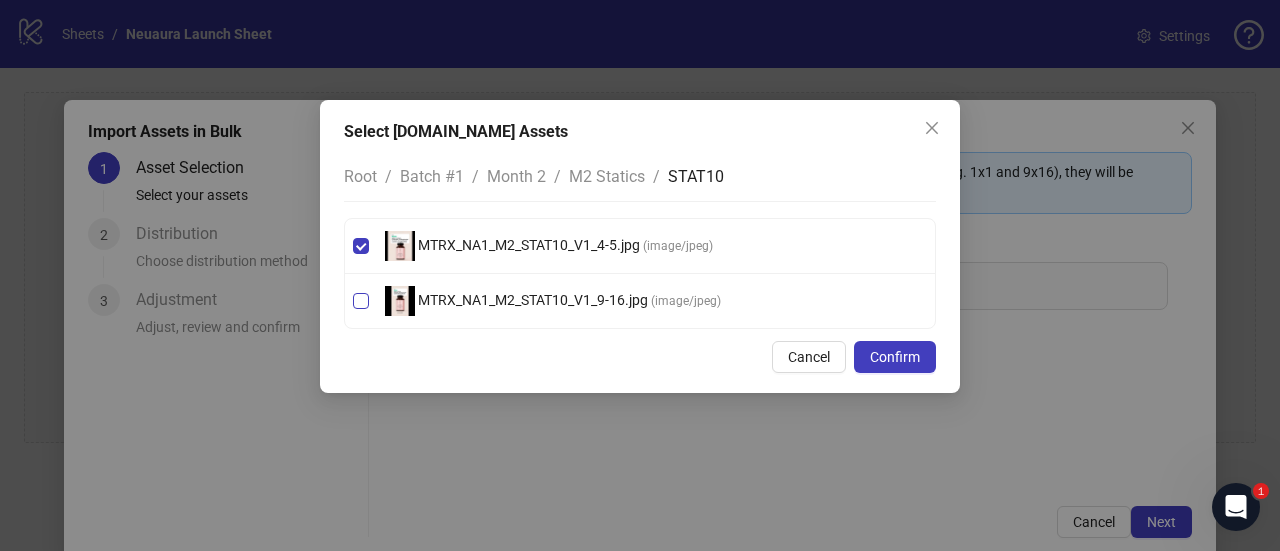 click on "MTRX_NA1_M2_STAT10_V1_9-16.jpg   ( image/jpeg )" at bounding box center [640, 301] 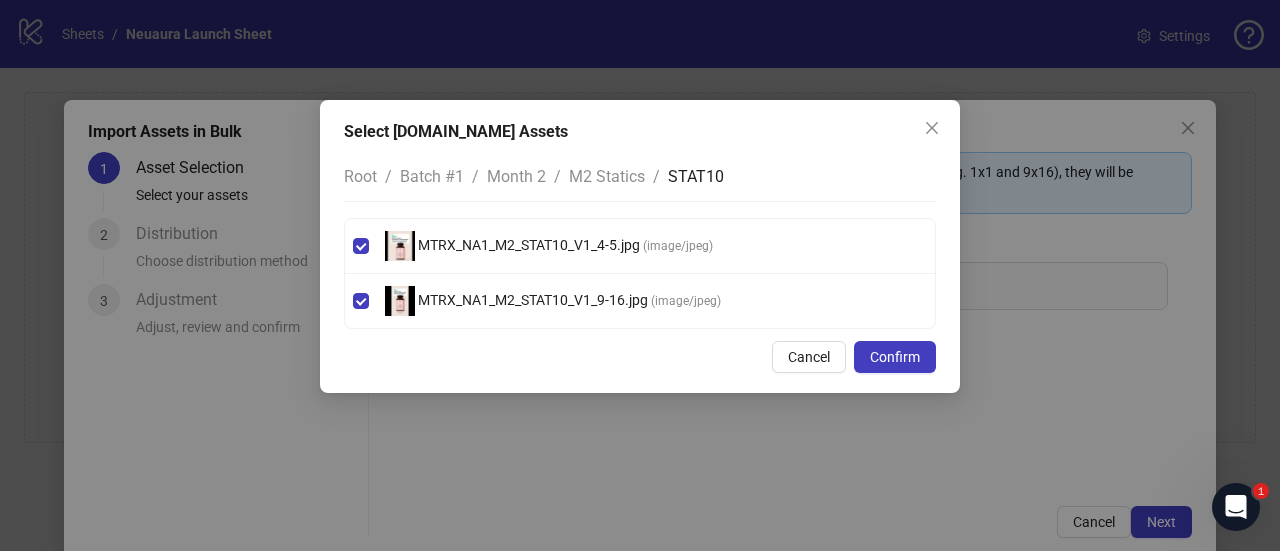 click on "M2 Statics" at bounding box center [607, 176] 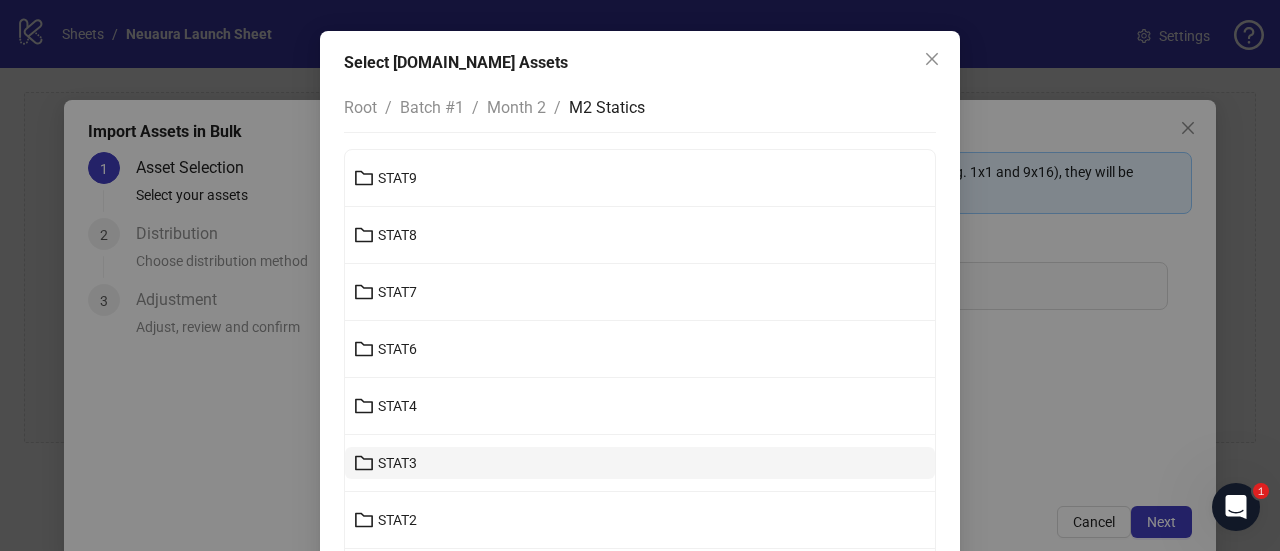 scroll, scrollTop: 322, scrollLeft: 0, axis: vertical 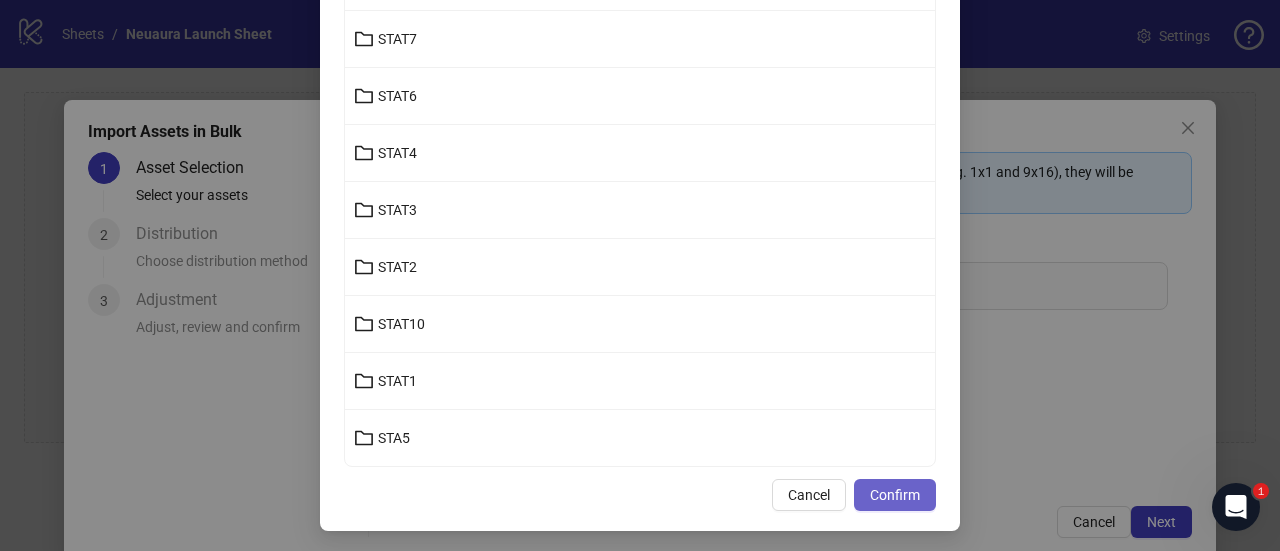 click on "Confirm" at bounding box center [895, 495] 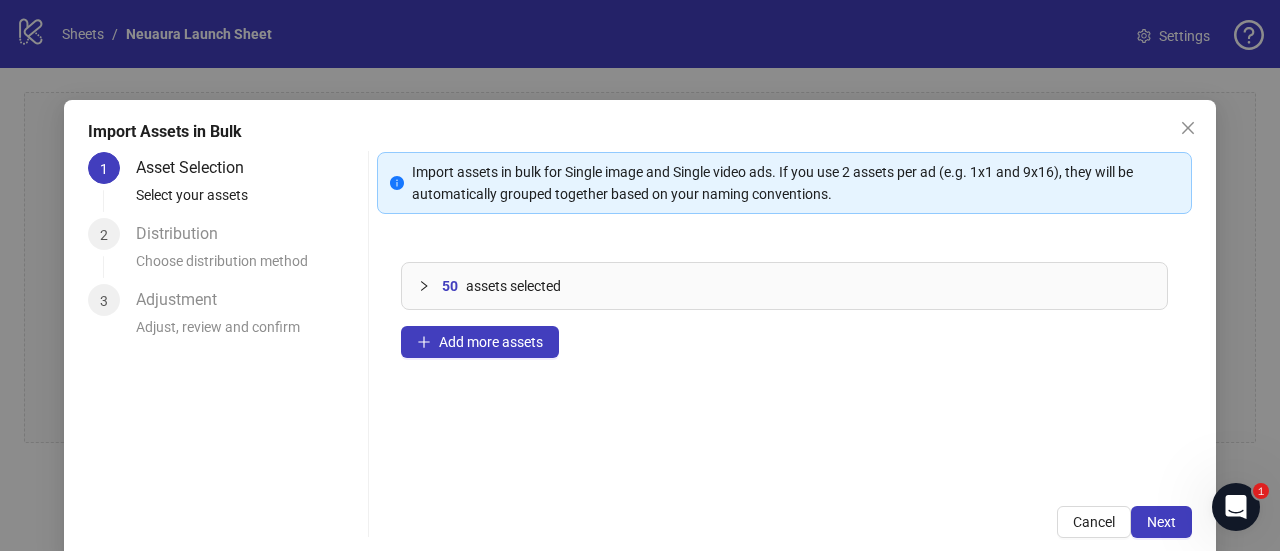 scroll, scrollTop: 222, scrollLeft: 0, axis: vertical 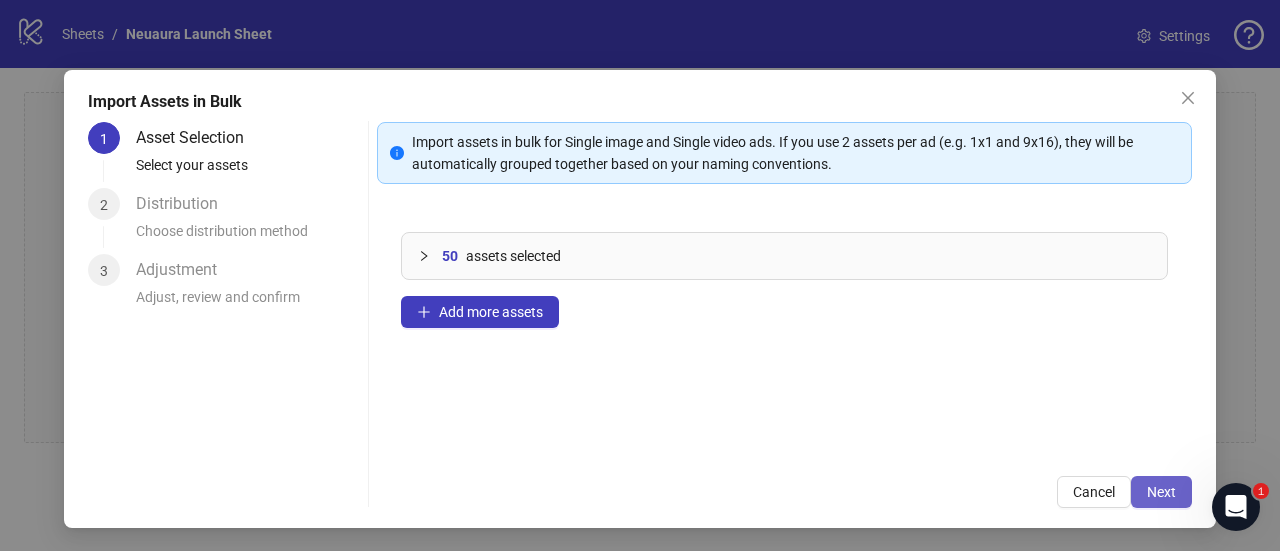 click on "Next" at bounding box center (1161, 492) 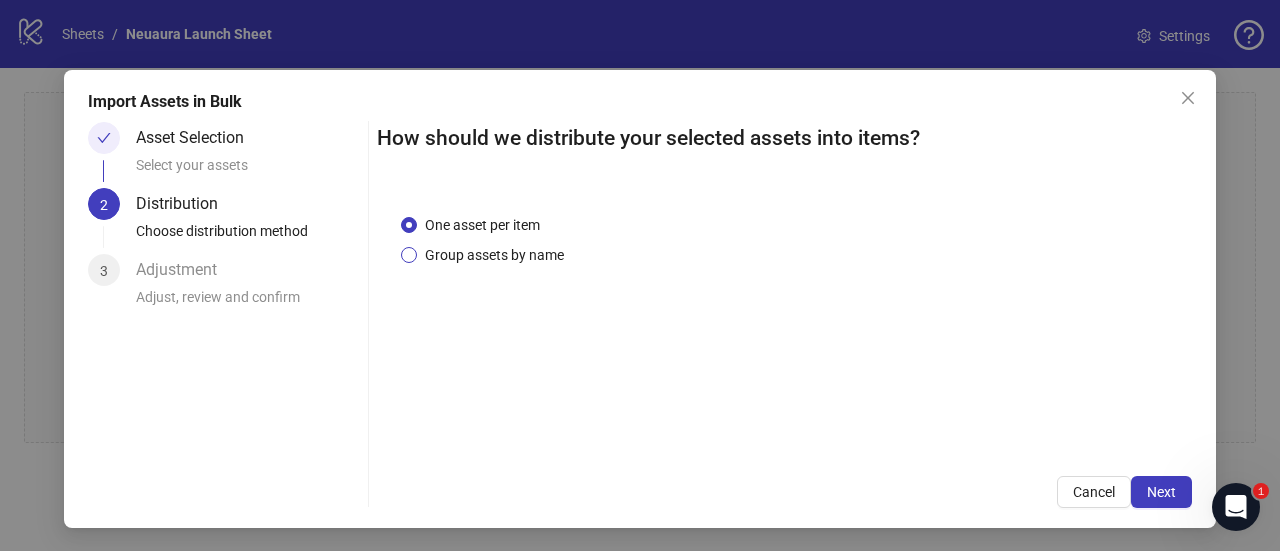 click on "Group assets by name" at bounding box center [494, 255] 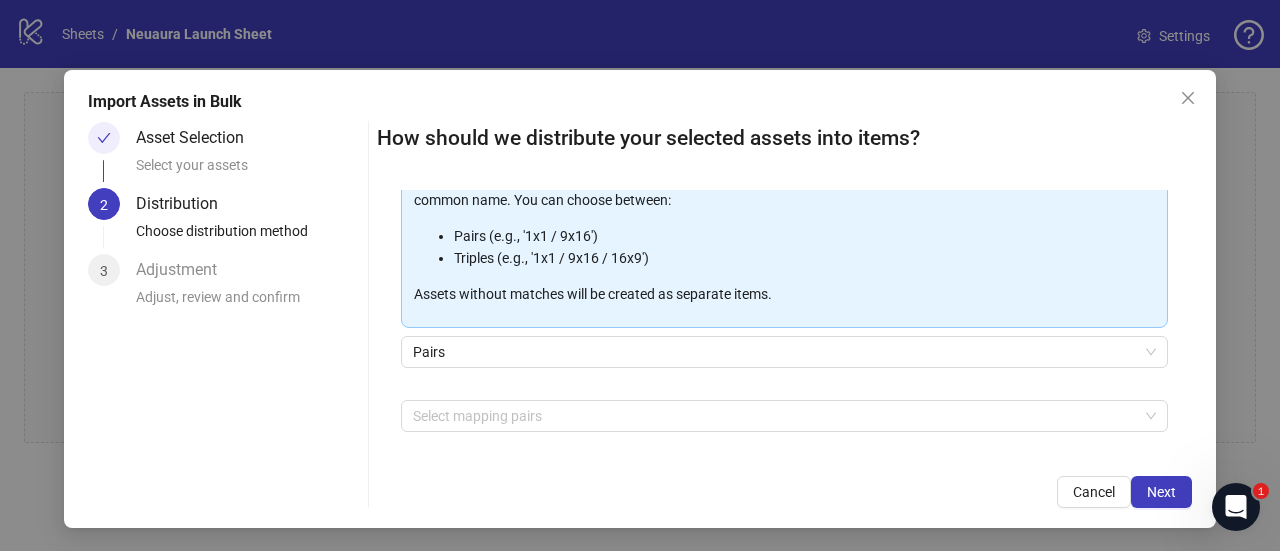 scroll, scrollTop: 322, scrollLeft: 0, axis: vertical 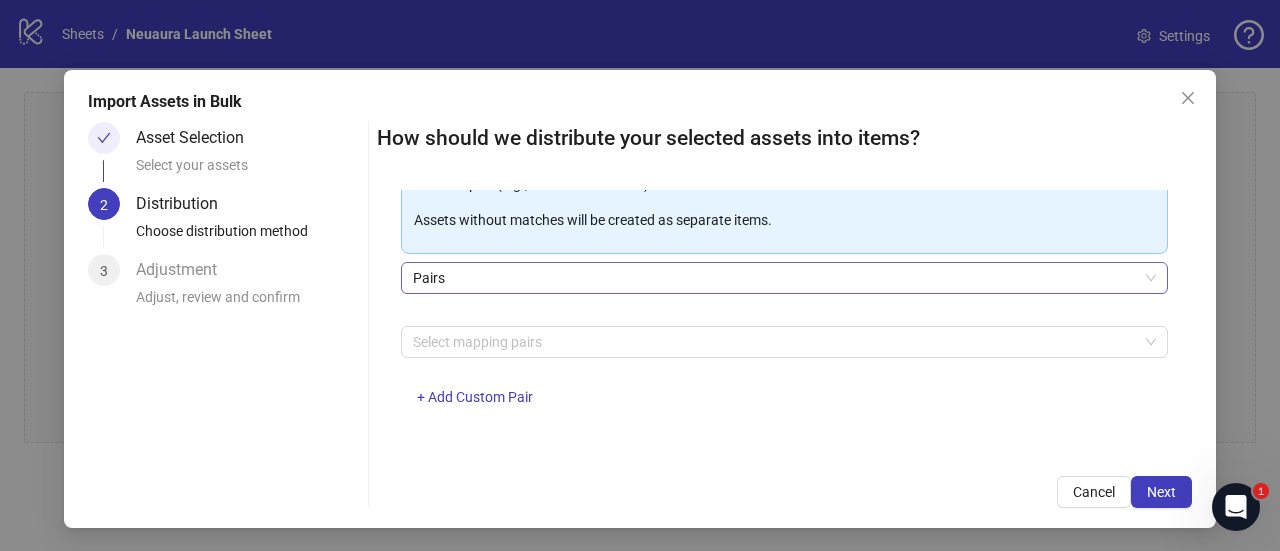 click on "Pairs" at bounding box center (784, 278) 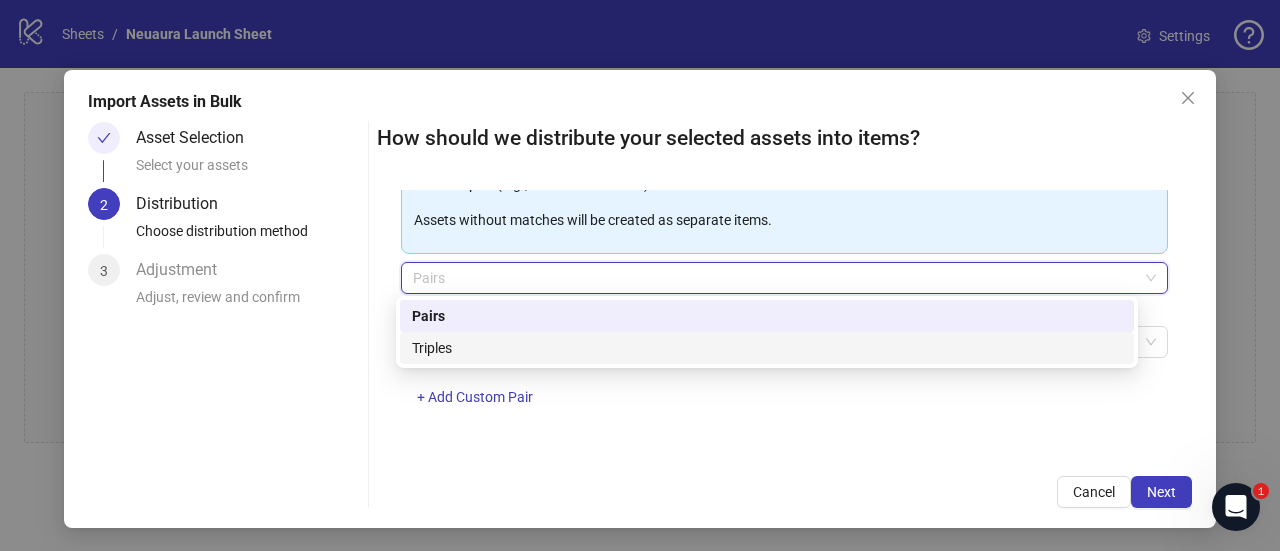 click on "Triples" at bounding box center [767, 348] 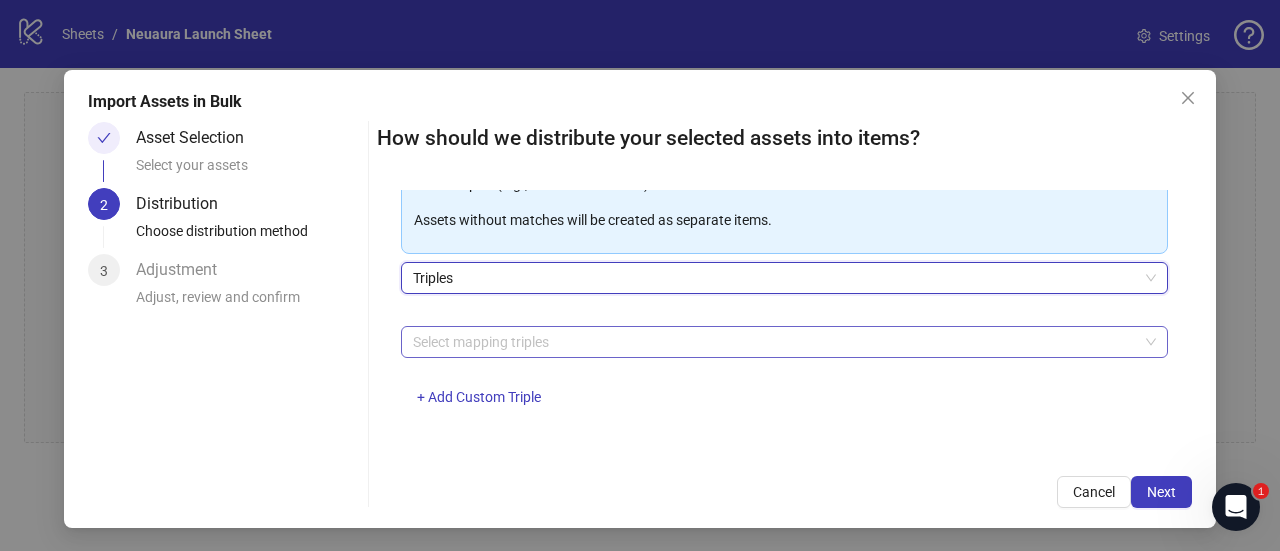 click at bounding box center (774, 342) 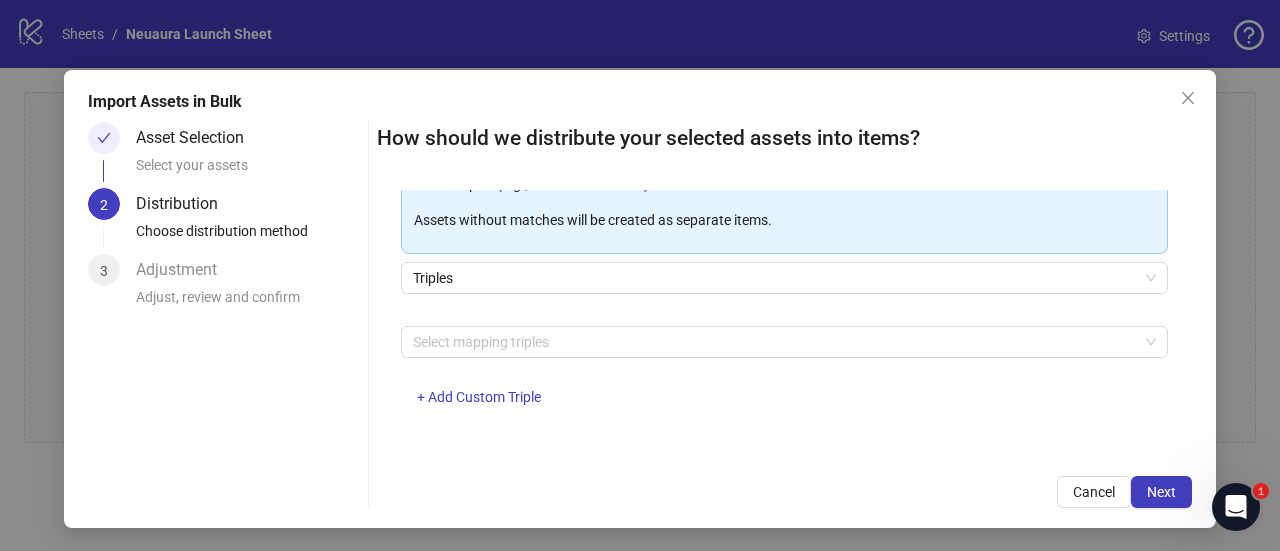 click on "Asset Selection Select your assets 2 Distribution Choose distribution method 3 Adjustment Adjust, review and confirm" at bounding box center [224, 315] 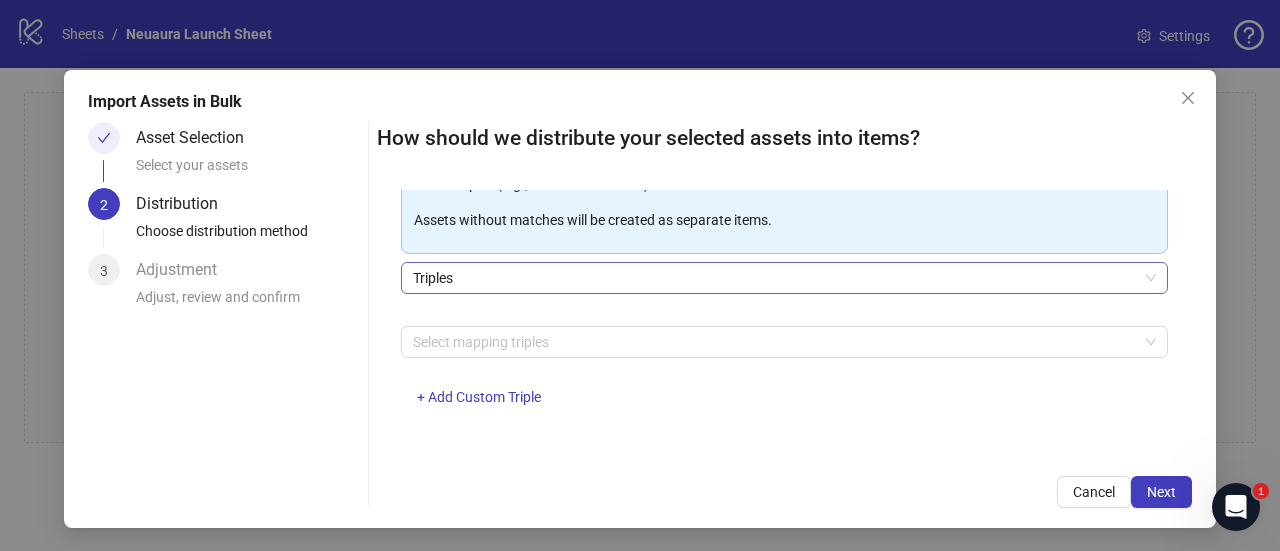 click on "Triples" at bounding box center [784, 278] 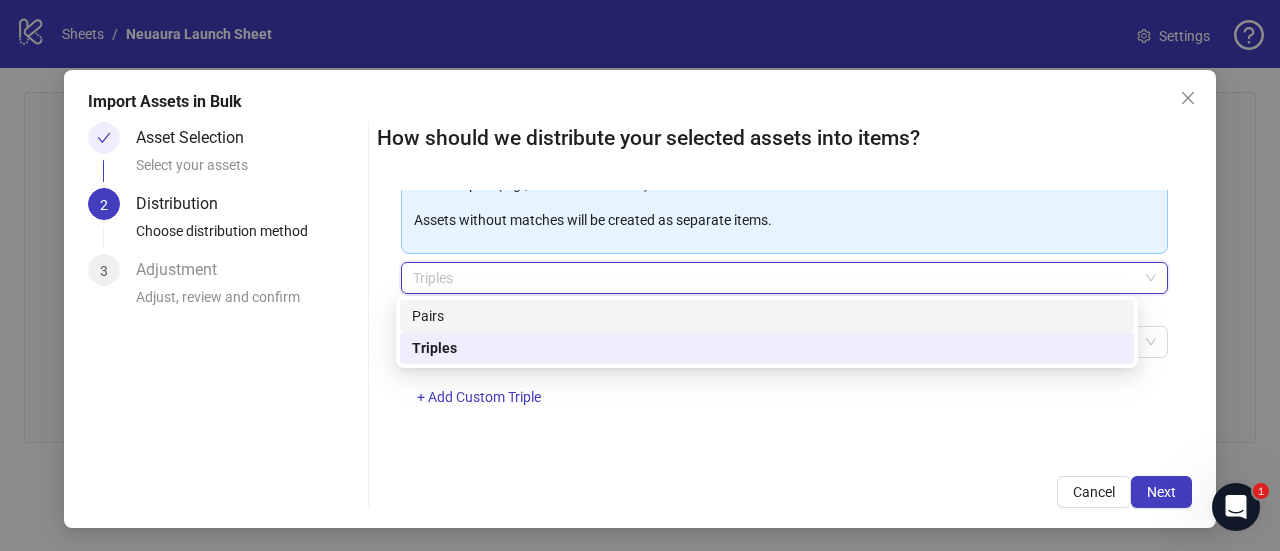 click on "Pairs" at bounding box center [767, 316] 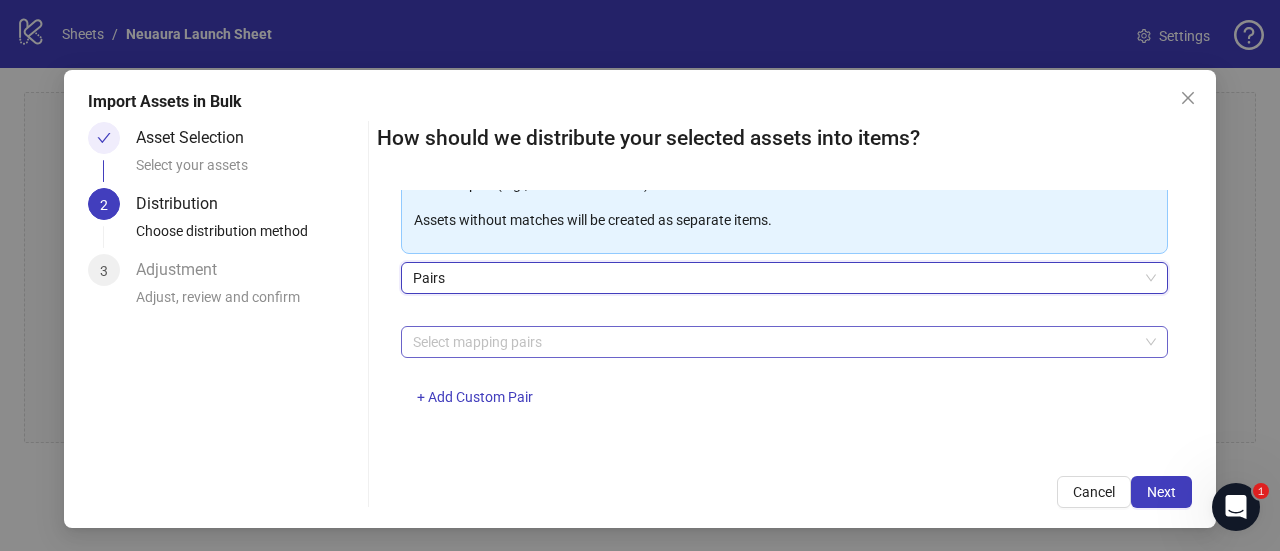 click at bounding box center (774, 342) 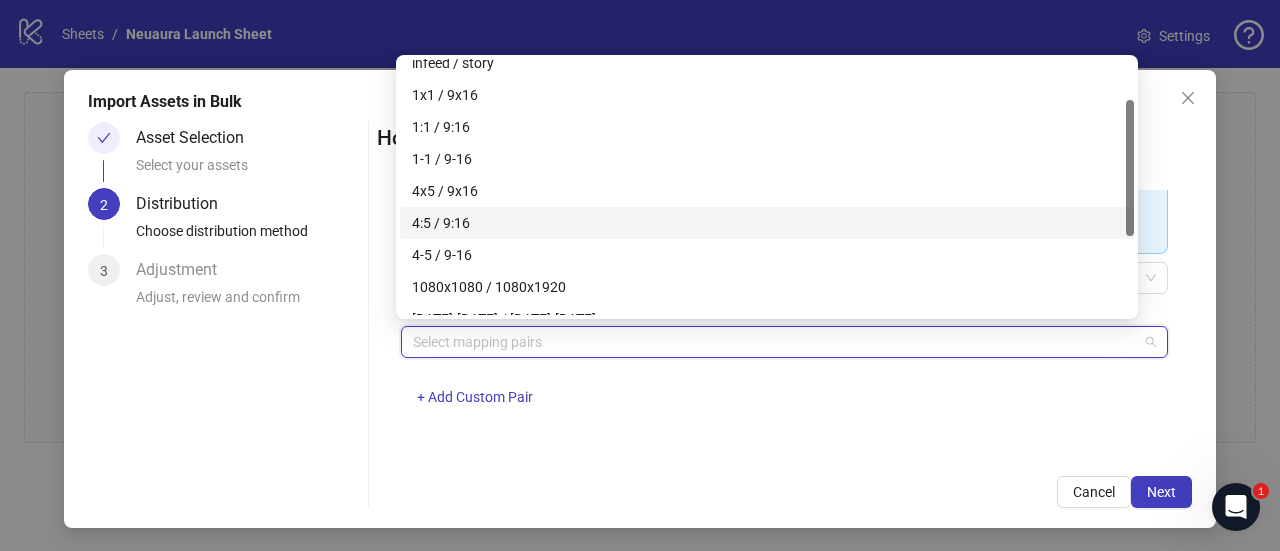 scroll, scrollTop: 79, scrollLeft: 0, axis: vertical 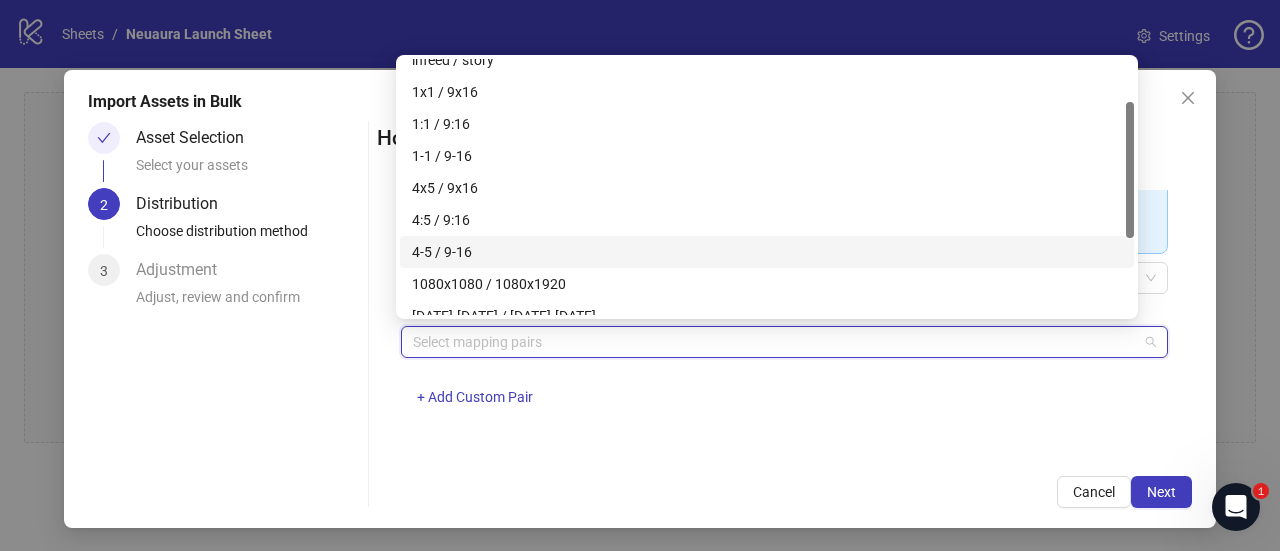click on "4-5 / 9-16" at bounding box center [767, 252] 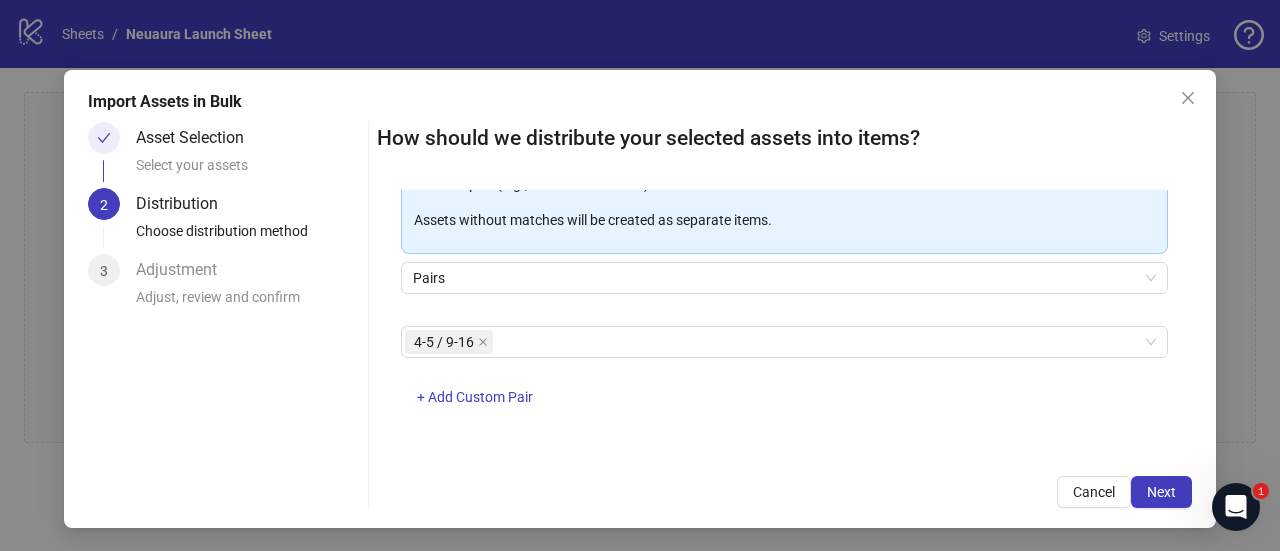 click on "Asset Selection Select your assets 2 Distribution Choose distribution method 3 Adjustment Adjust, review and confirm" at bounding box center (224, 315) 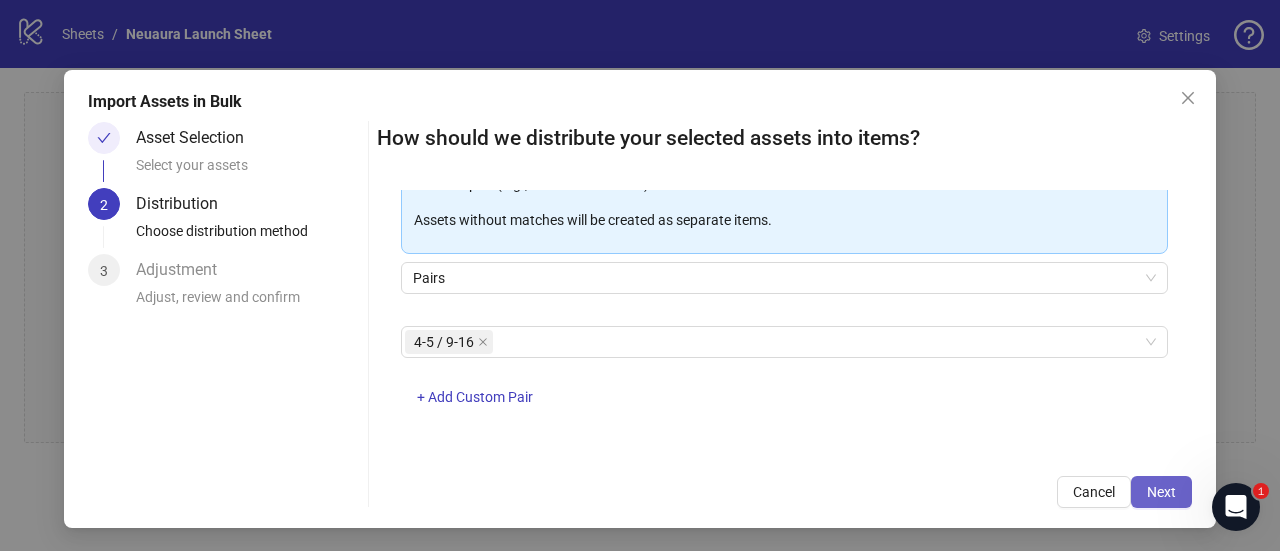 click on "Next" at bounding box center (1161, 492) 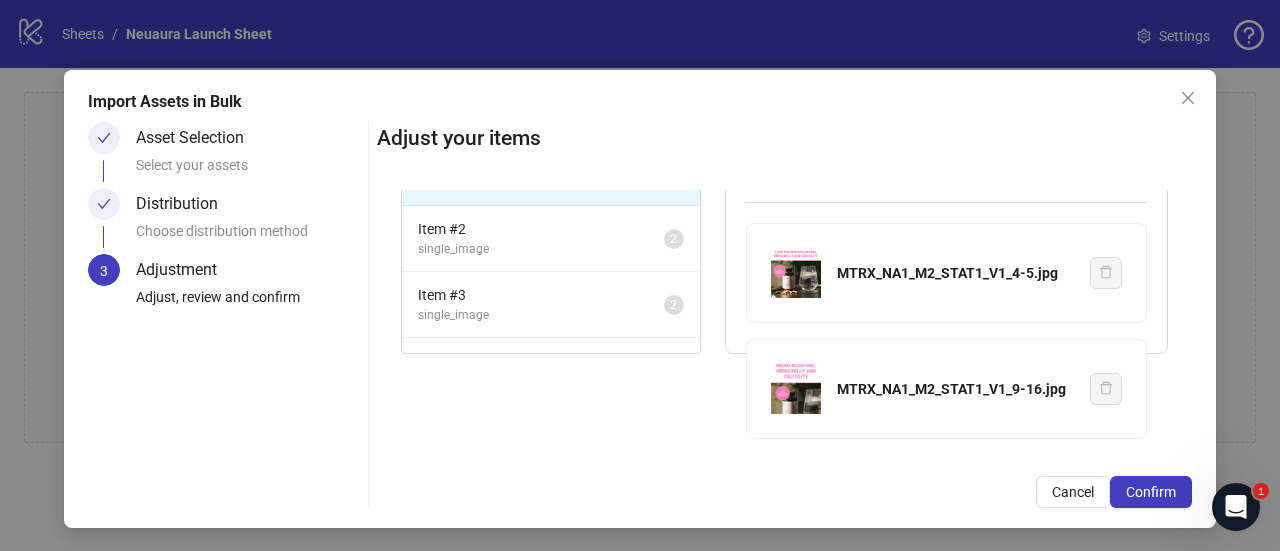 scroll, scrollTop: 0, scrollLeft: 0, axis: both 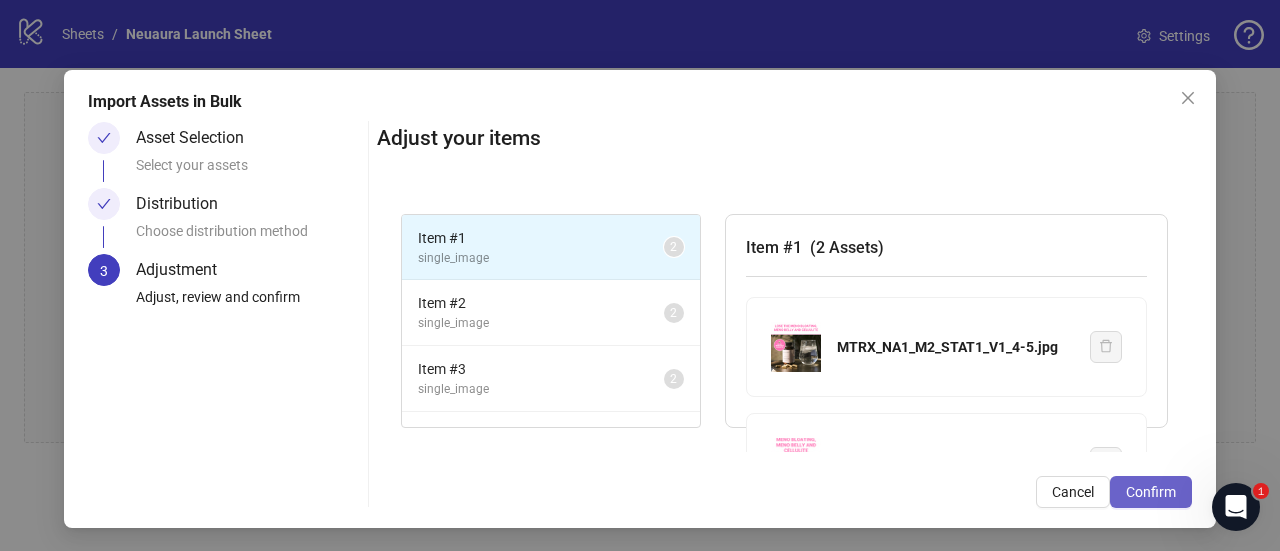 click on "Confirm" at bounding box center (1151, 492) 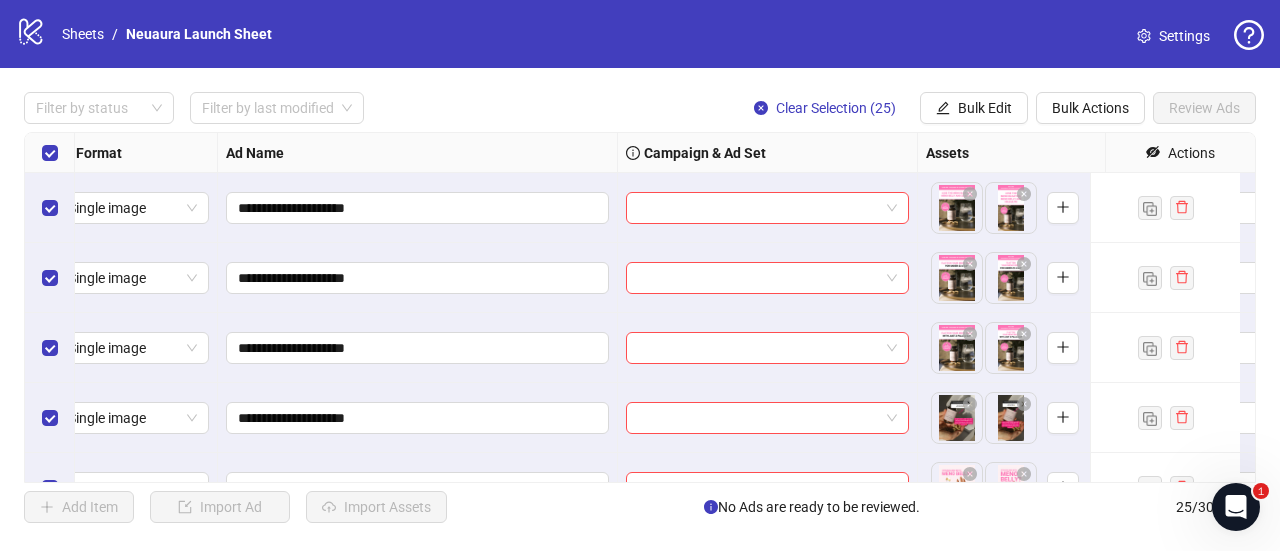 scroll, scrollTop: 0, scrollLeft: 26, axis: horizontal 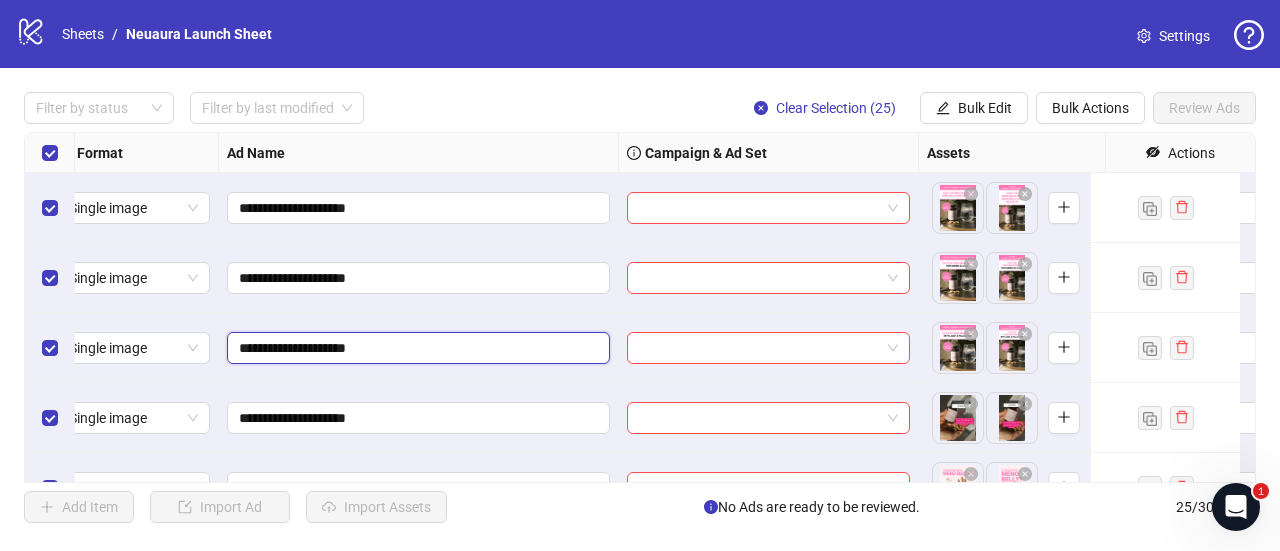 click on "**********" at bounding box center [416, 348] 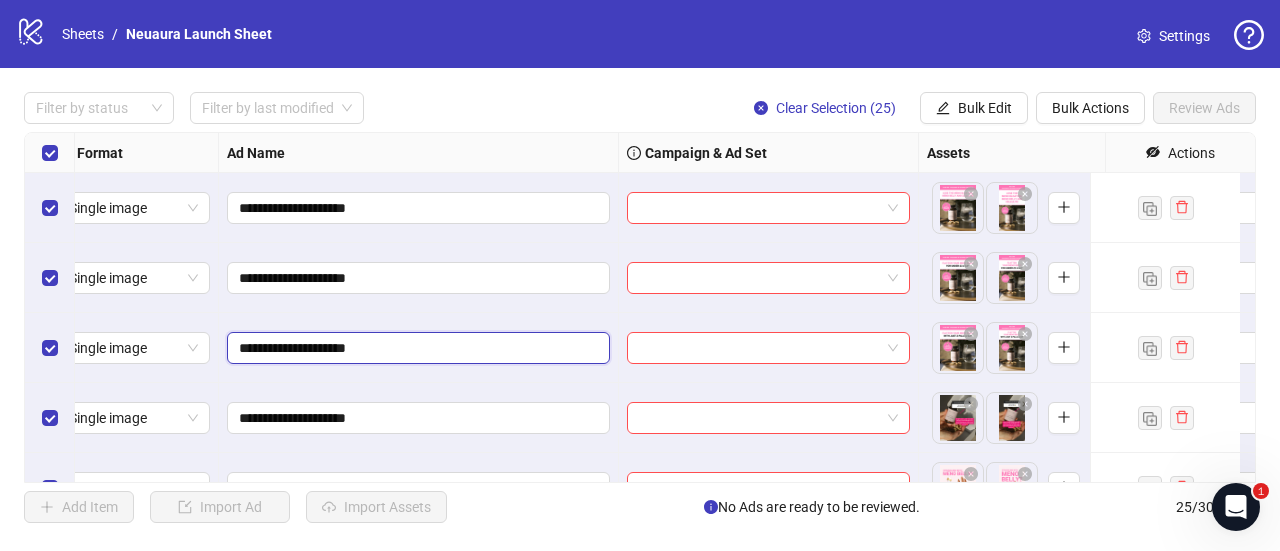 type on "**********" 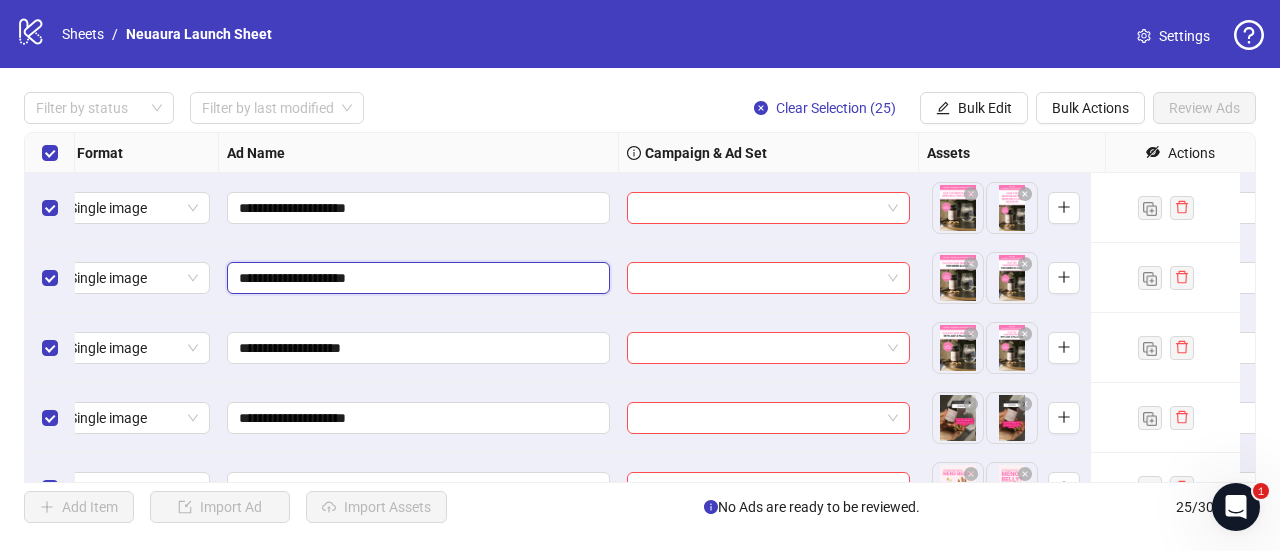 click on "**********" at bounding box center (416, 278) 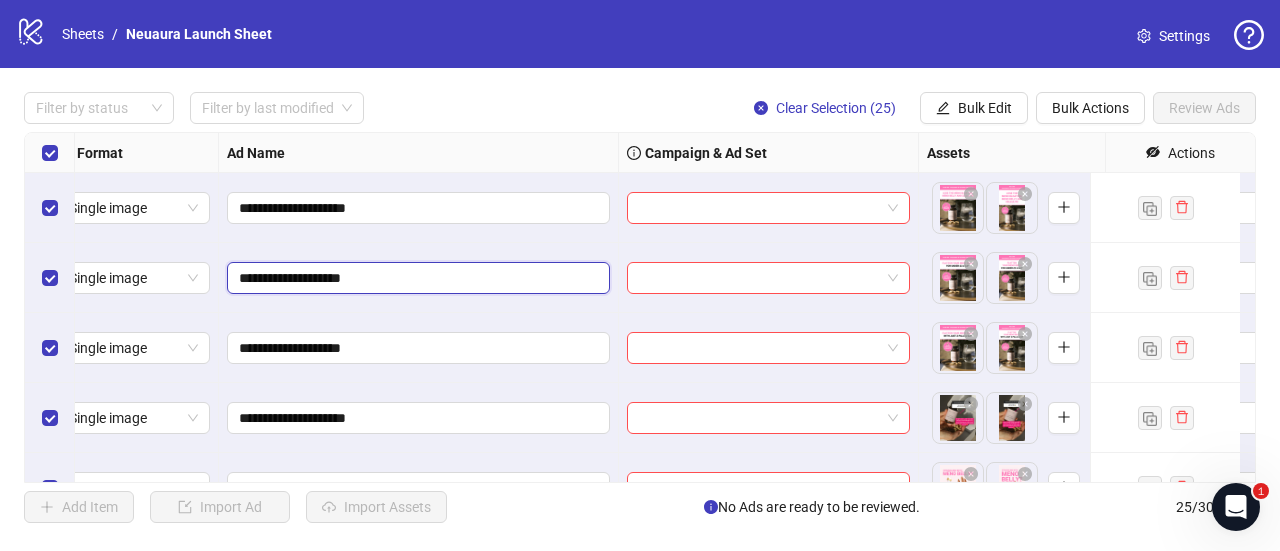 type on "**********" 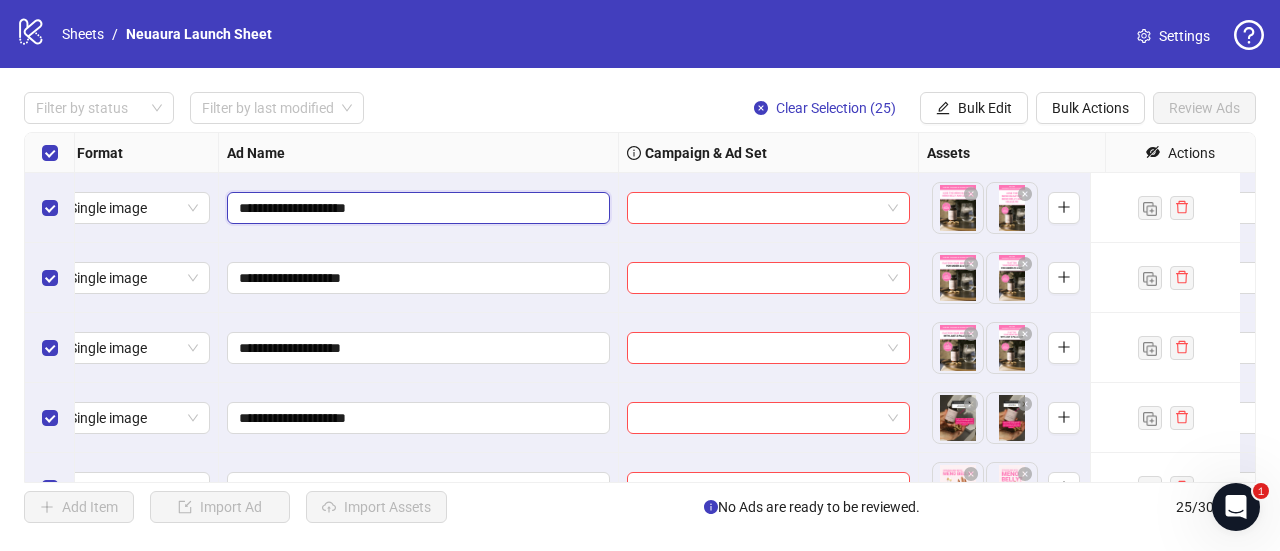 click on "**********" at bounding box center (416, 208) 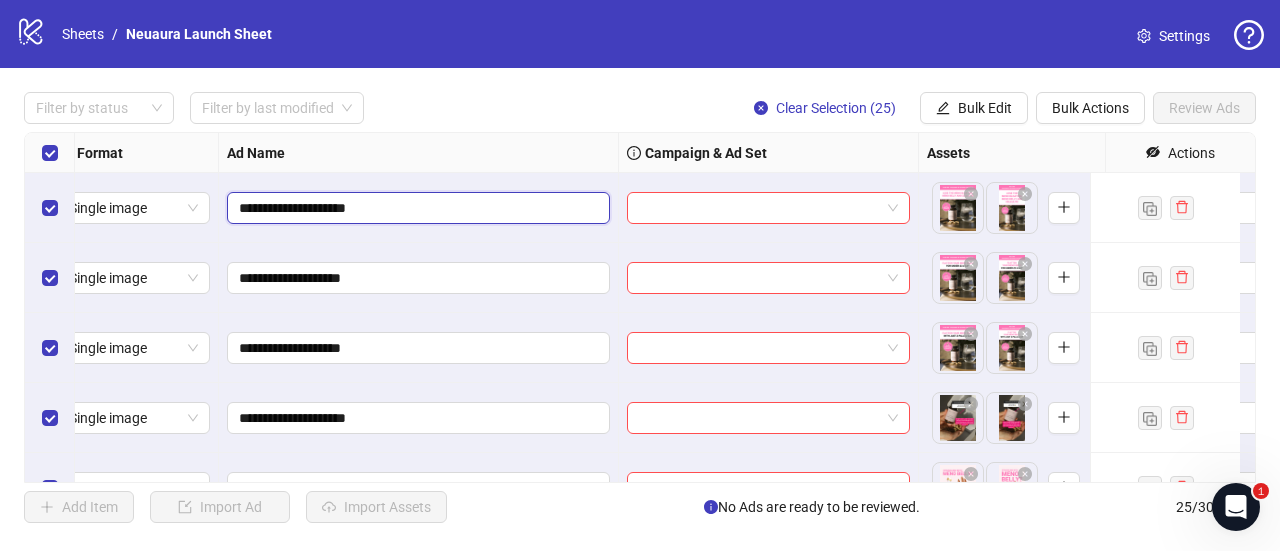 type on "**********" 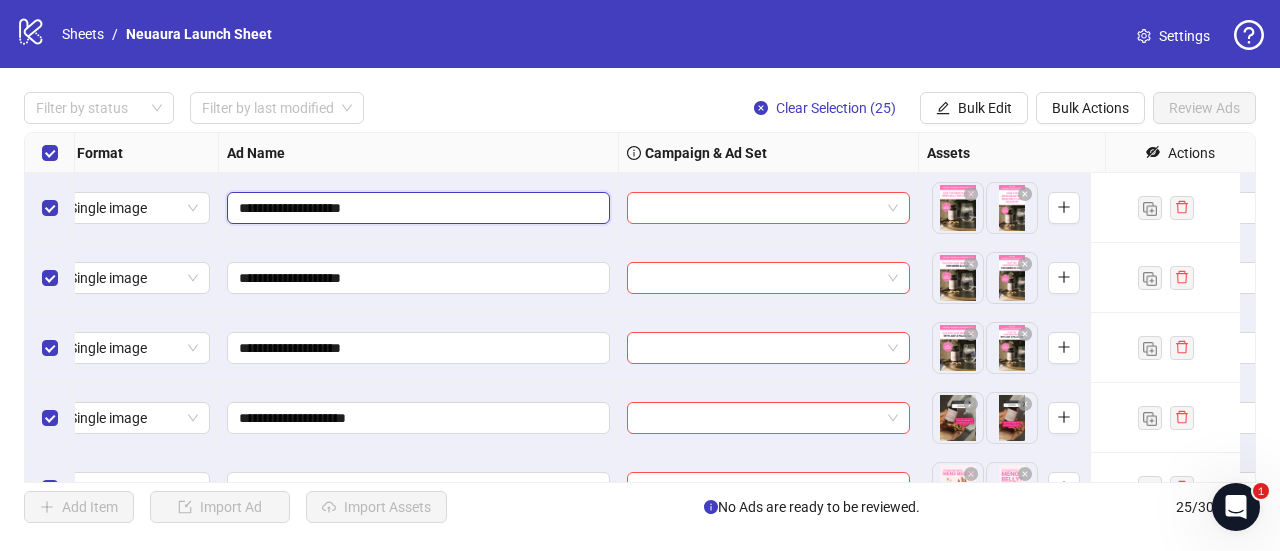 scroll, scrollTop: 159, scrollLeft: 26, axis: both 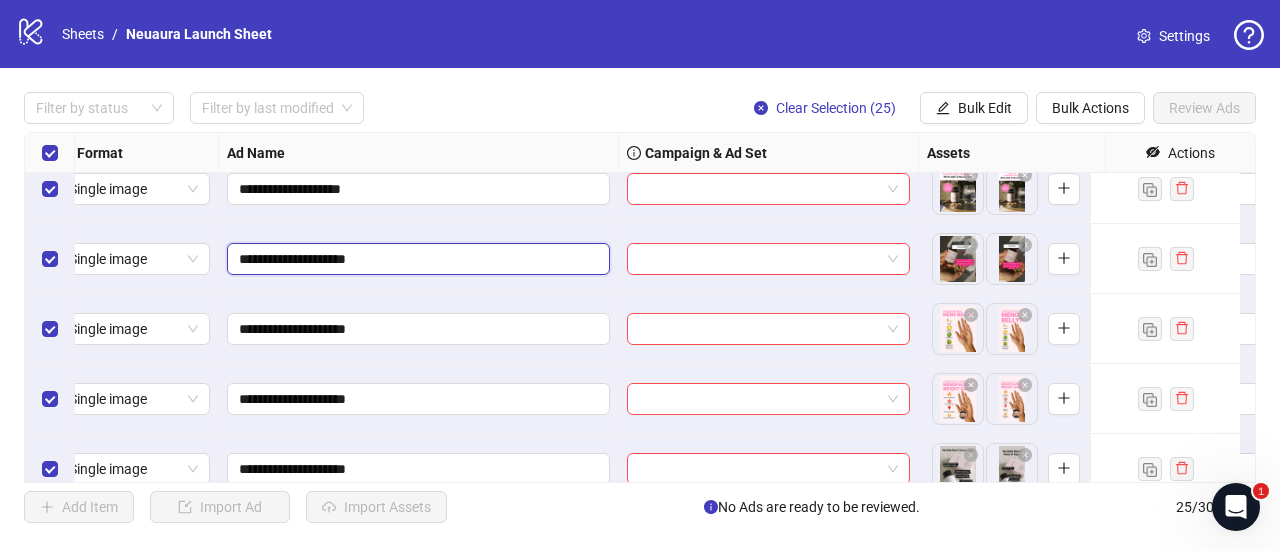 click on "**********" at bounding box center [416, 259] 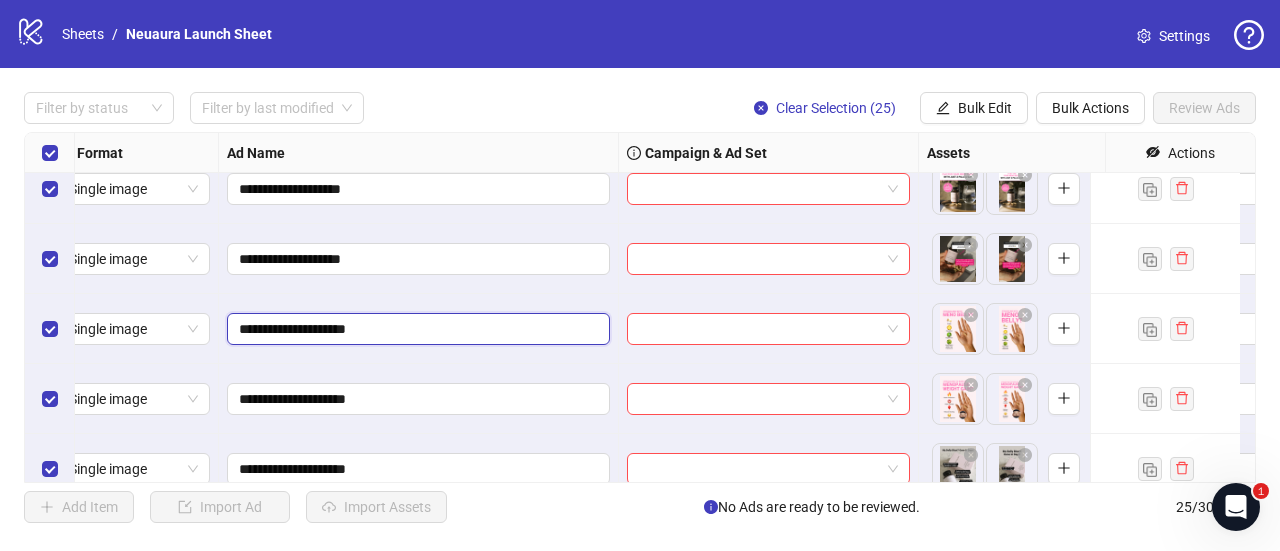 click on "**********" at bounding box center (416, 329) 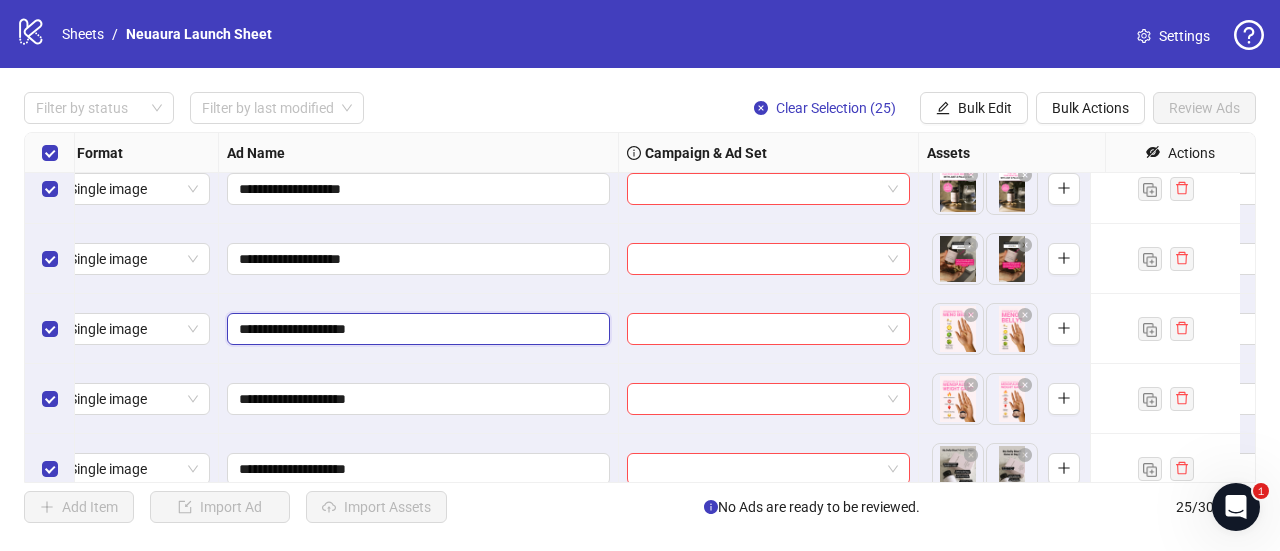 type on "**********" 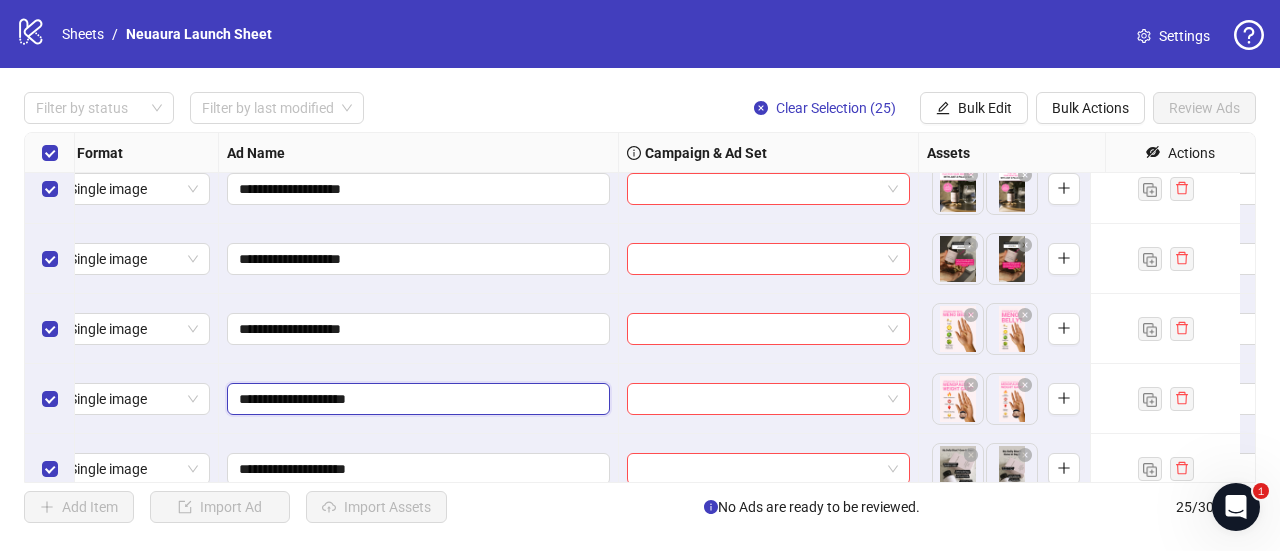 click on "**********" at bounding box center (416, 399) 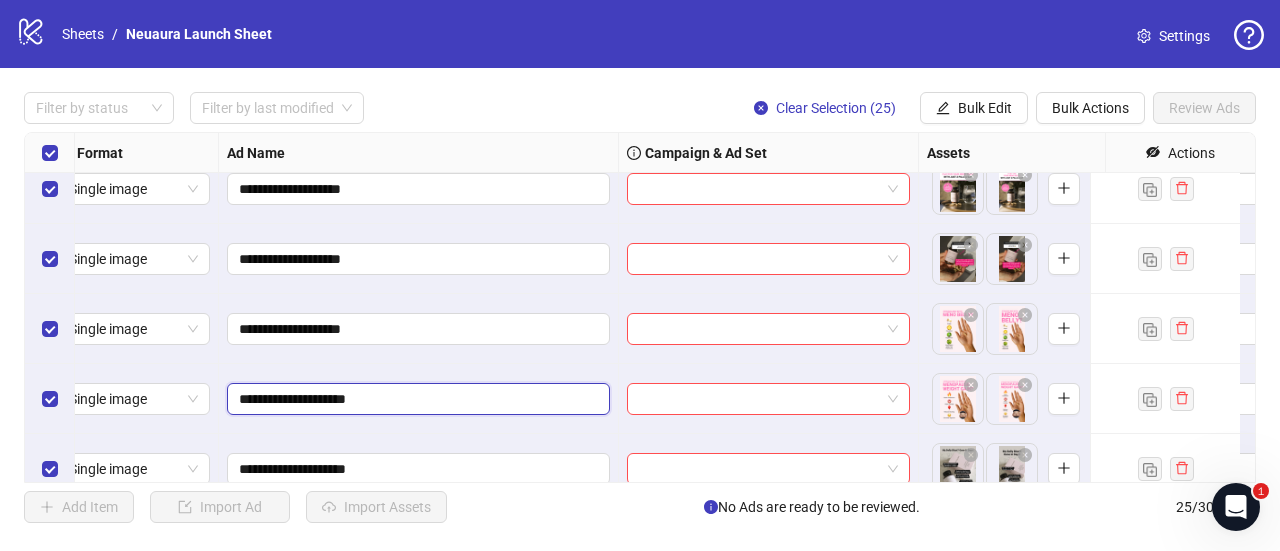 type on "**********" 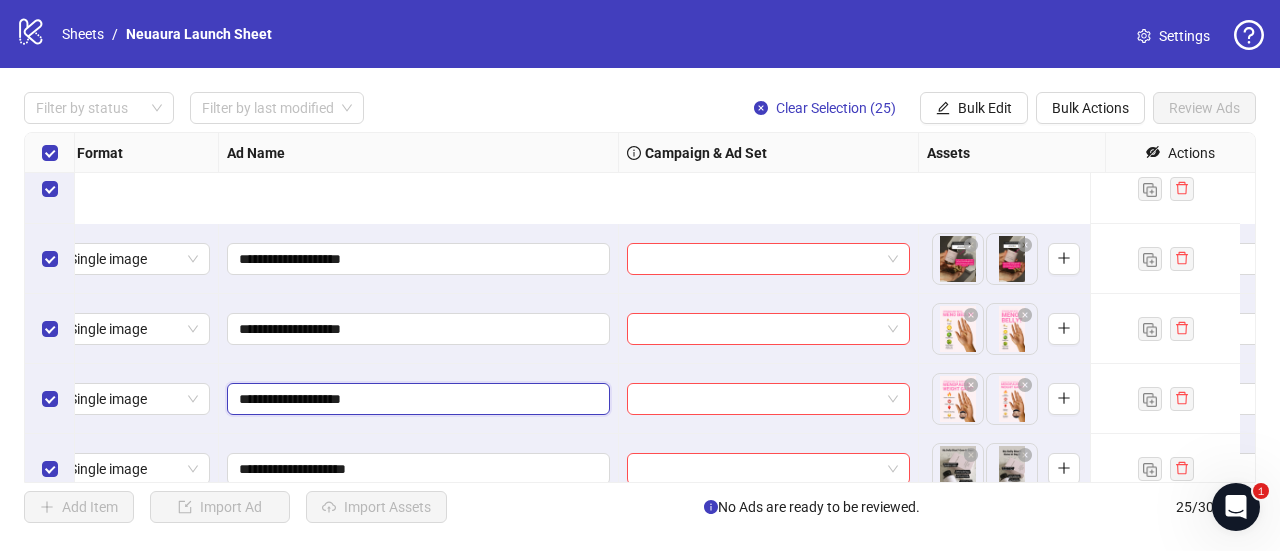 scroll, scrollTop: 352, scrollLeft: 26, axis: both 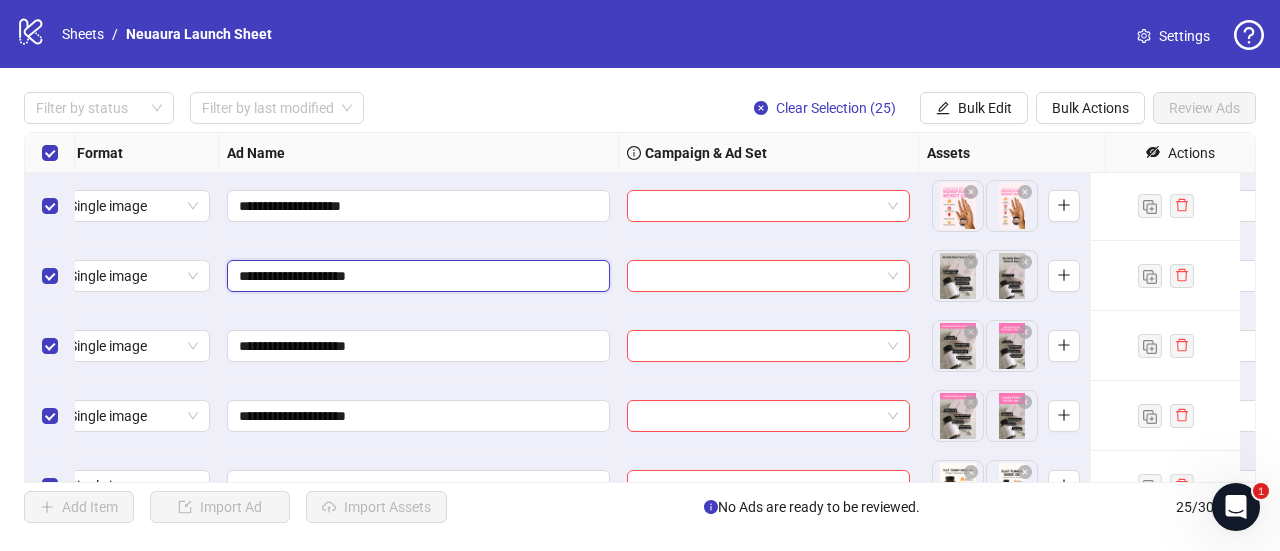 click on "**********" at bounding box center [416, 276] 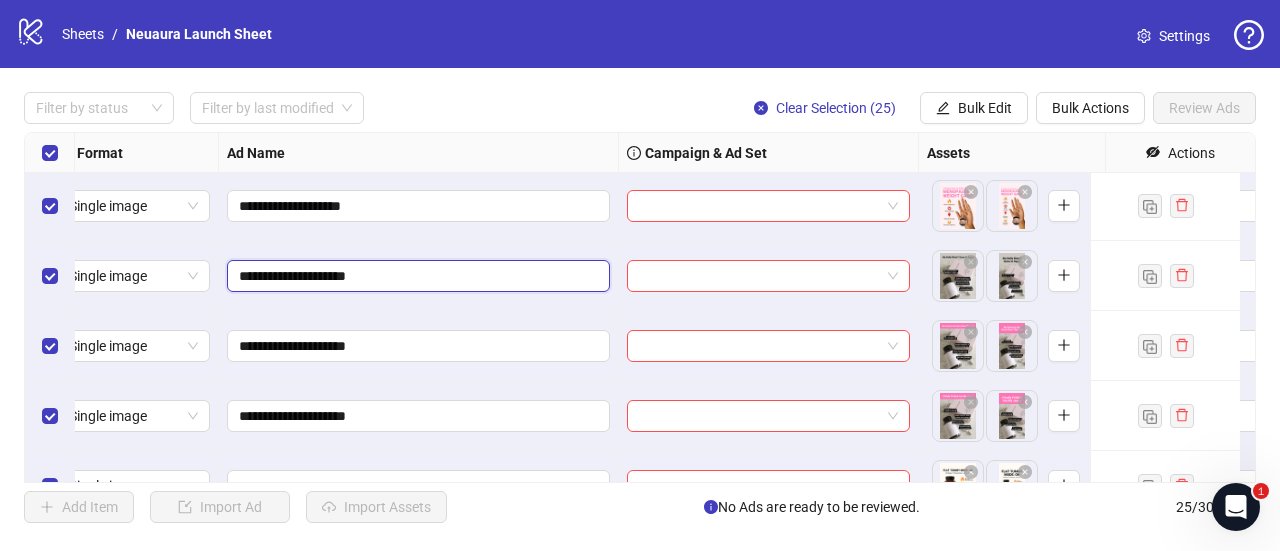 type on "**********" 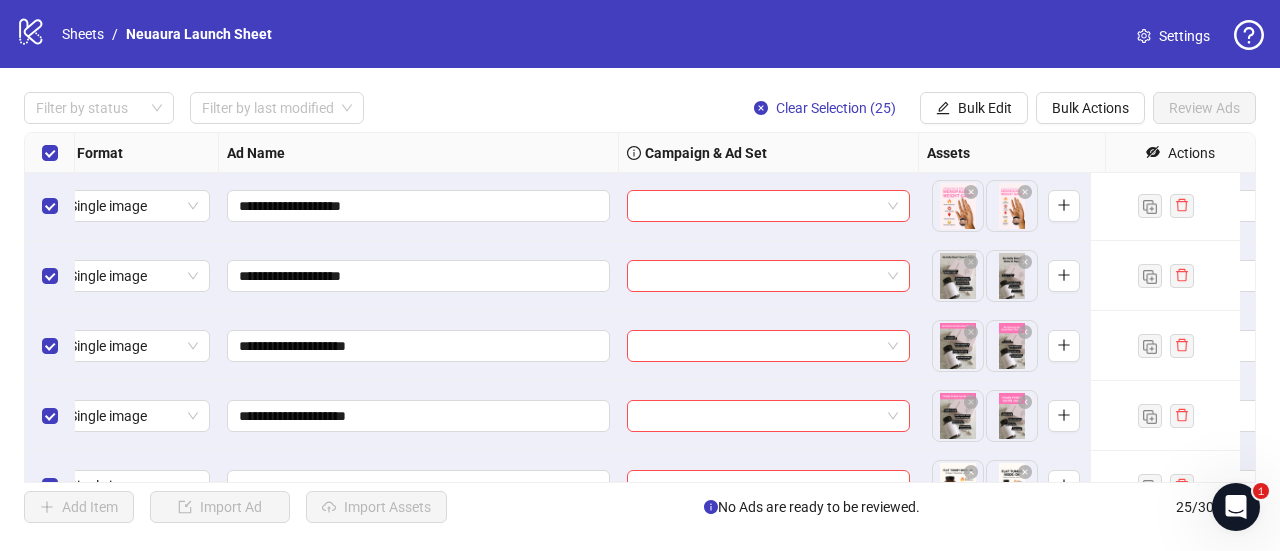 click on "**********" at bounding box center (419, 346) 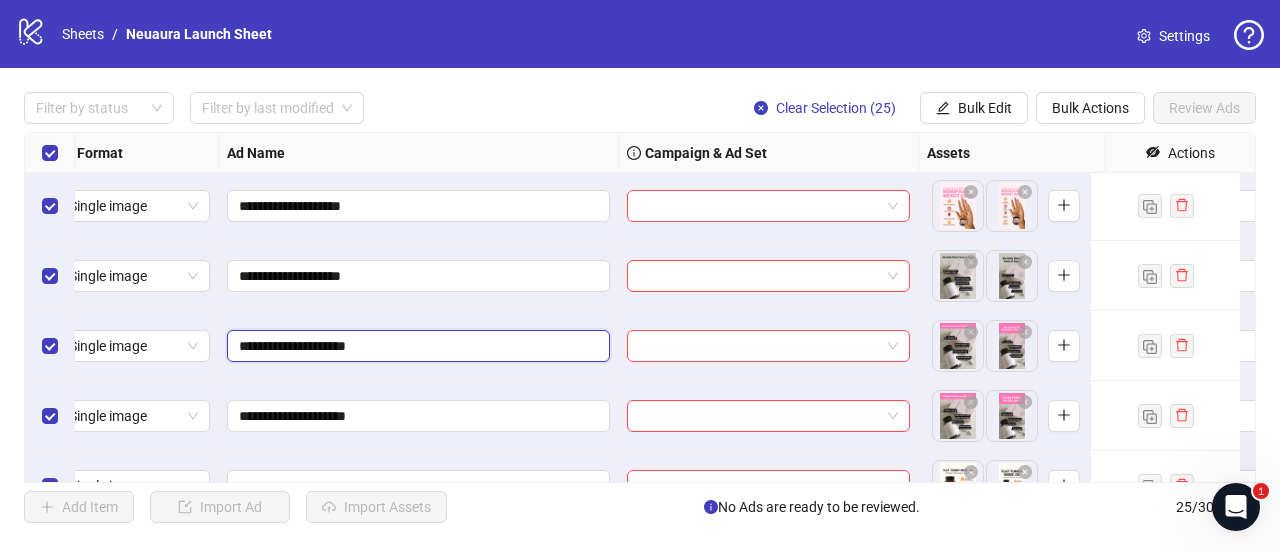 click on "**********" at bounding box center (416, 346) 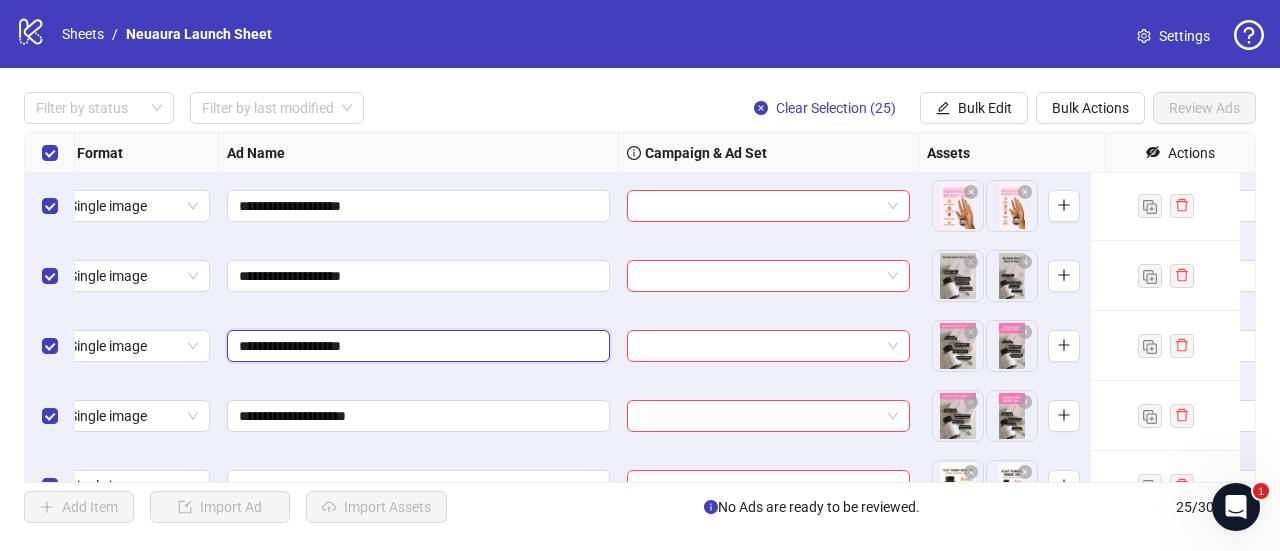 type on "**********" 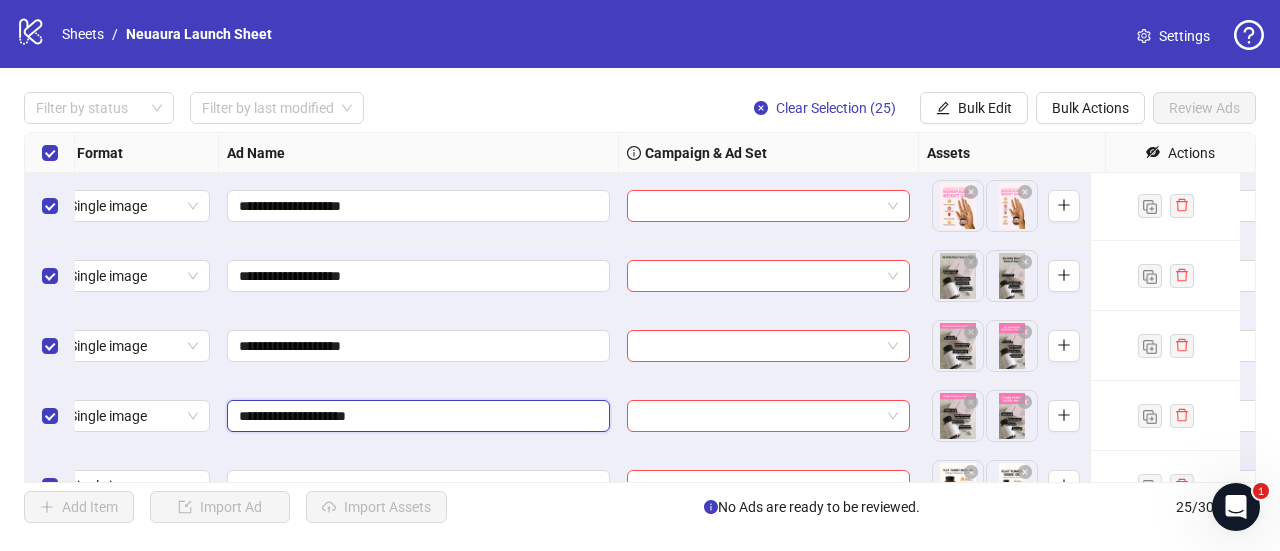 click on "**********" at bounding box center (416, 416) 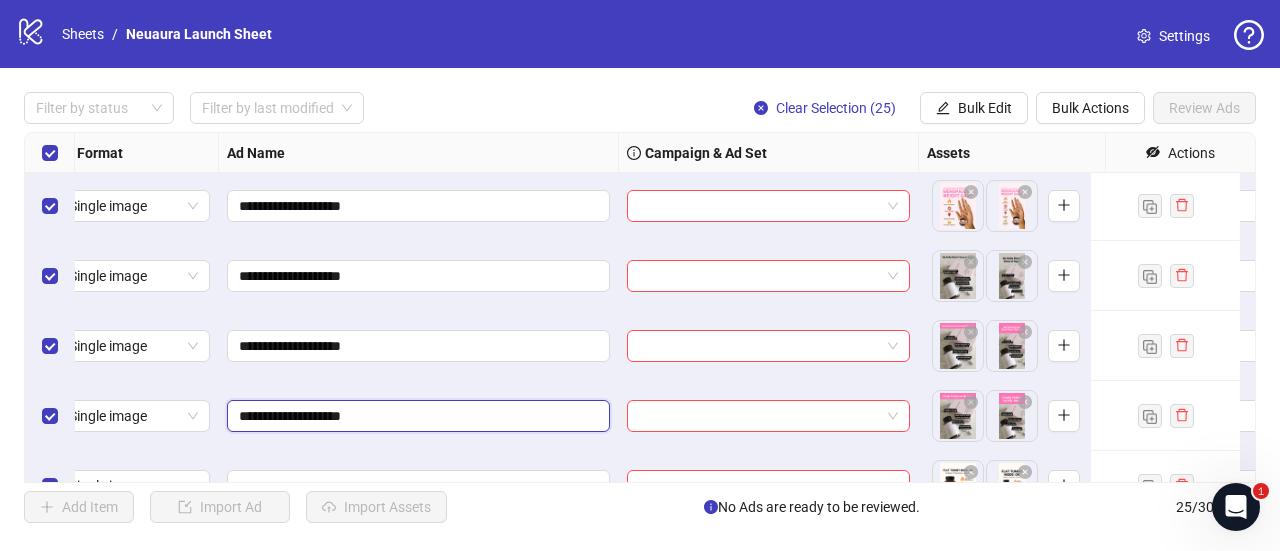 scroll, scrollTop: 529, scrollLeft: 26, axis: both 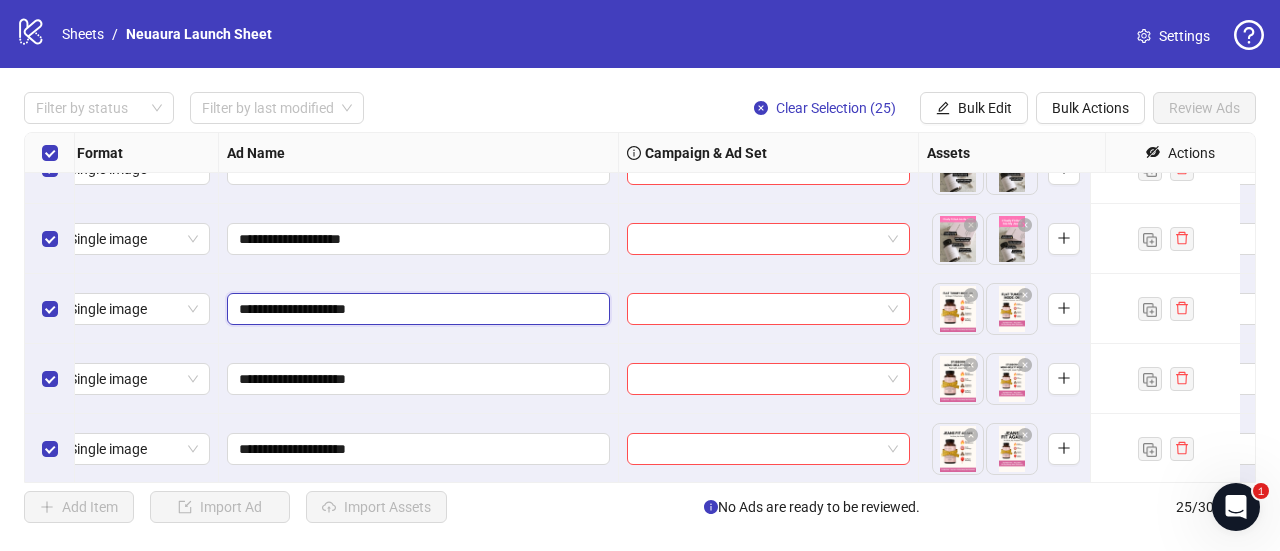 click on "**********" at bounding box center (416, 309) 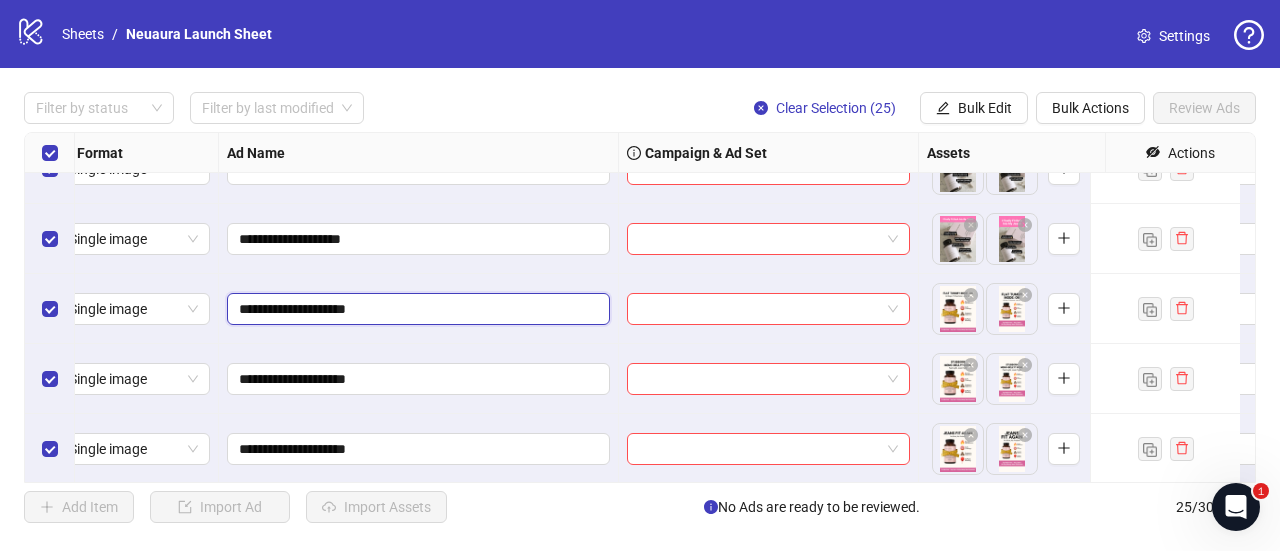 type on "**********" 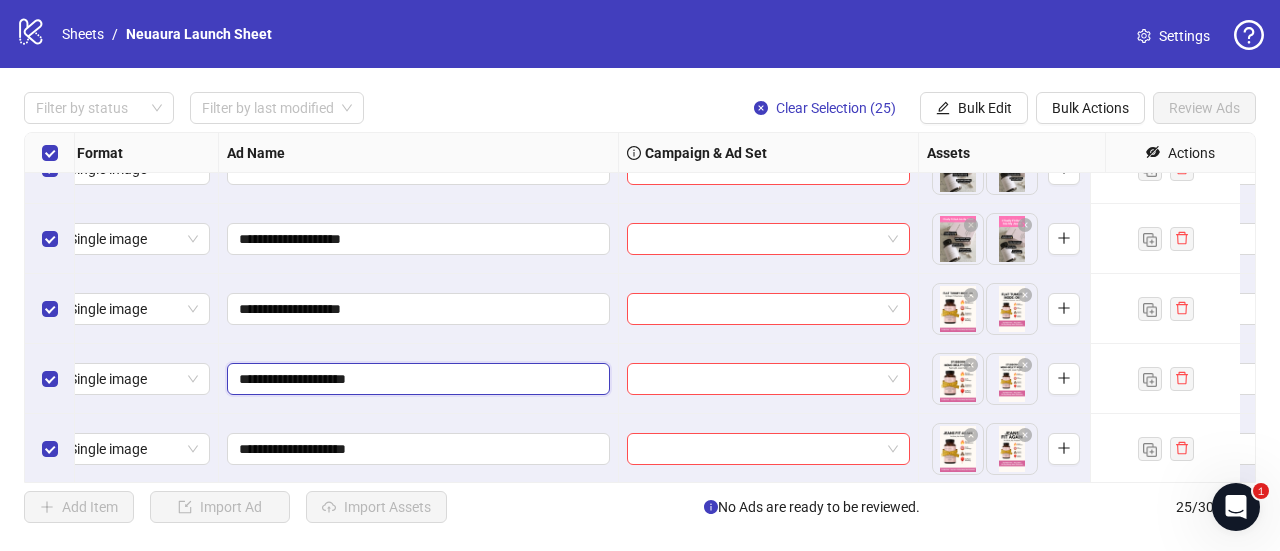 click on "**********" at bounding box center (416, 379) 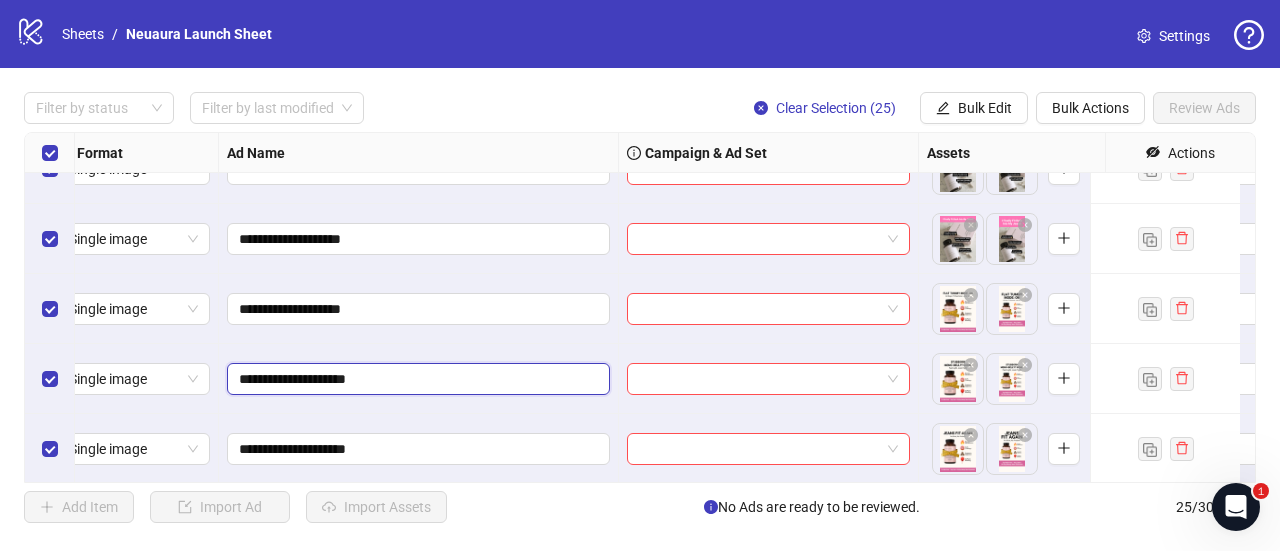 type on "**********" 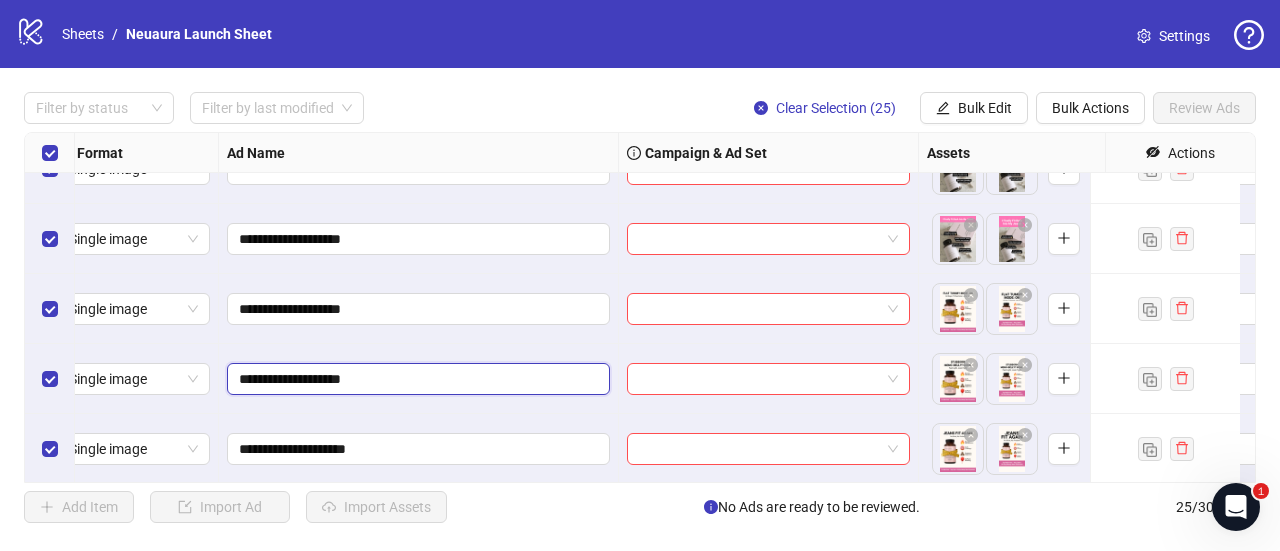 scroll, scrollTop: 653, scrollLeft: 26, axis: both 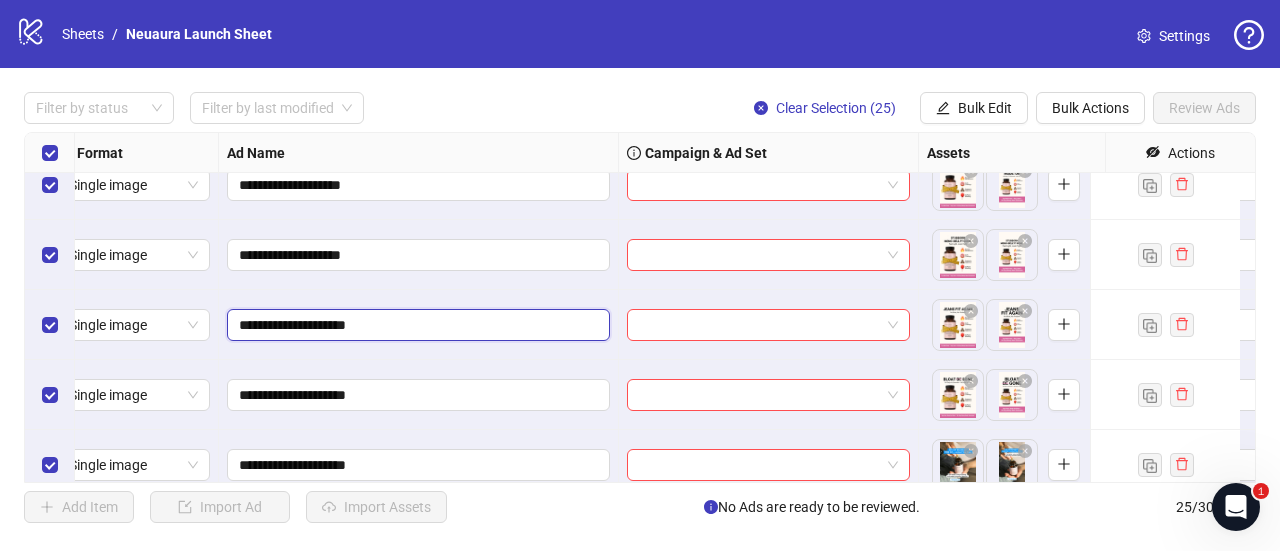 click on "**********" at bounding box center (416, 325) 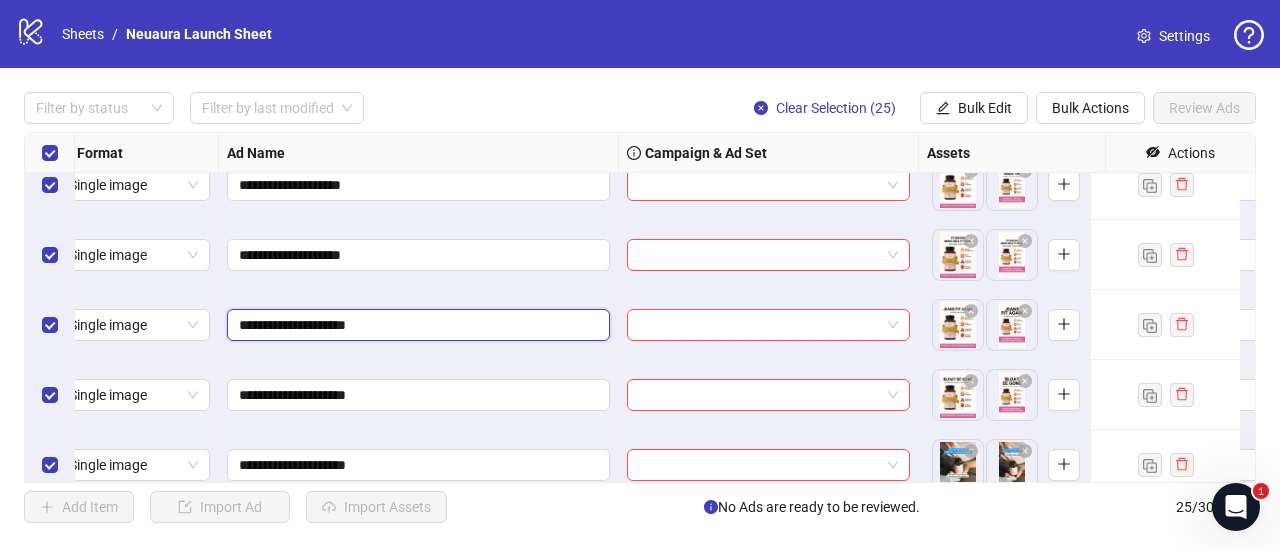 type on "**********" 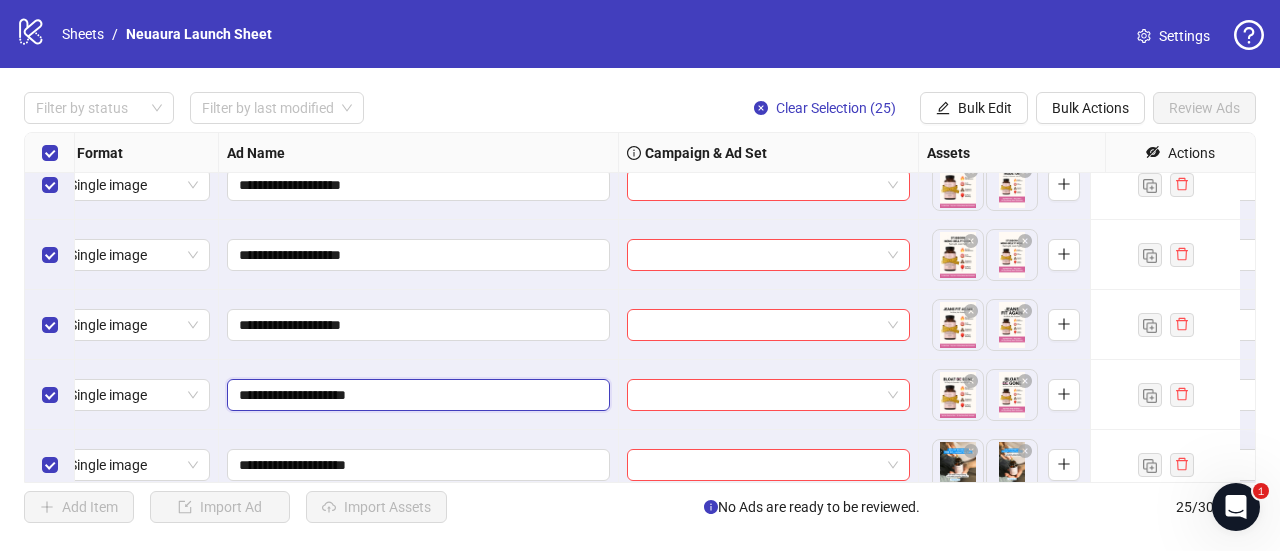 click on "**********" at bounding box center [416, 395] 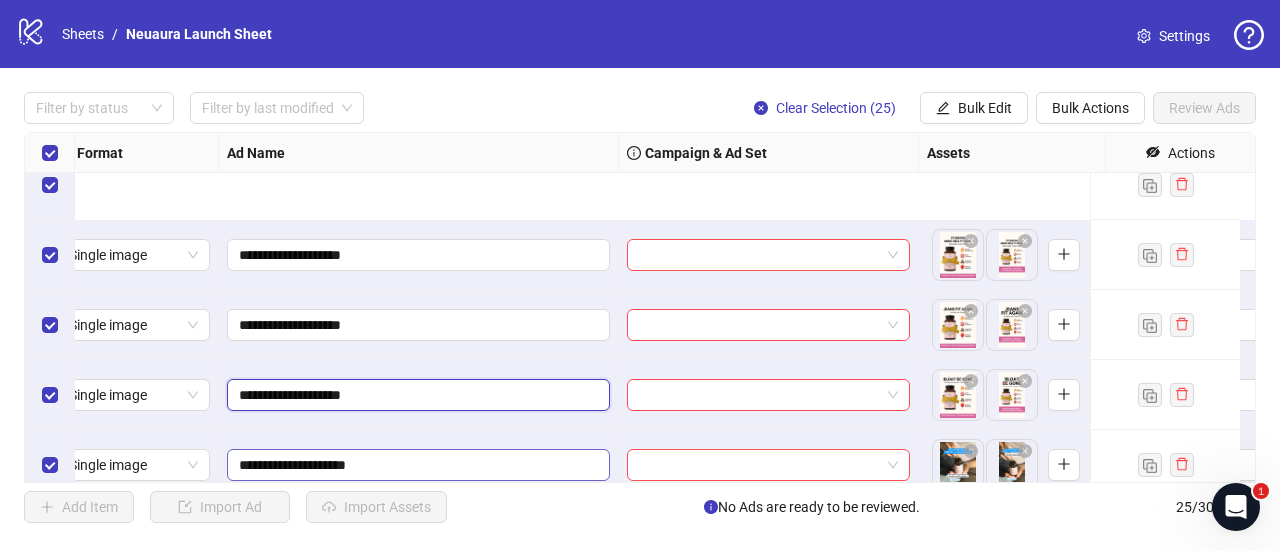scroll, scrollTop: 811, scrollLeft: 26, axis: both 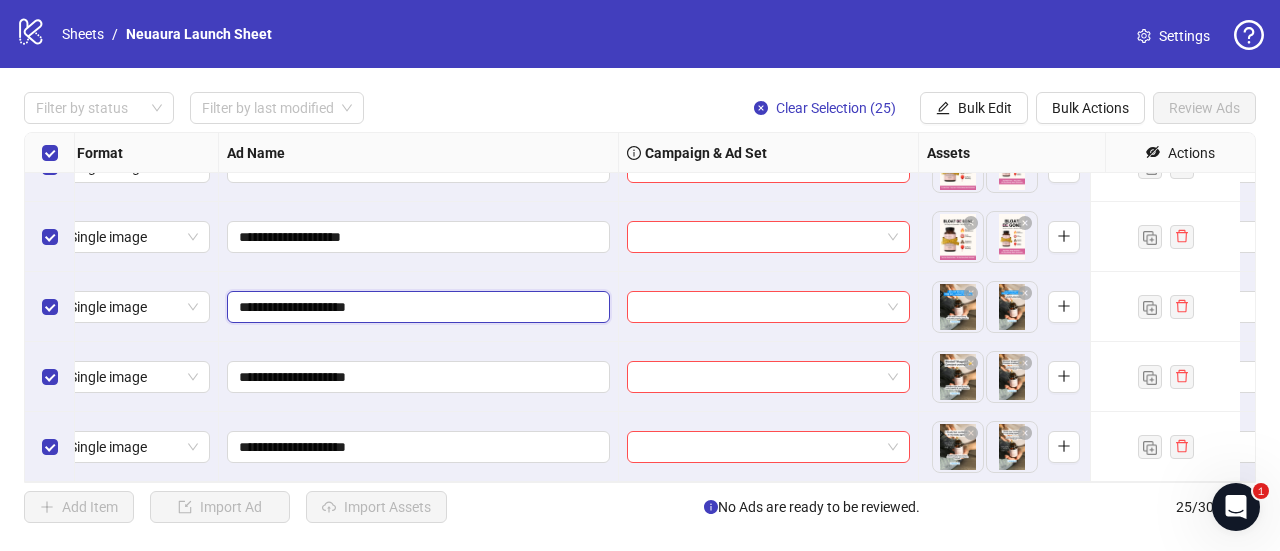 click on "**********" at bounding box center [416, 307] 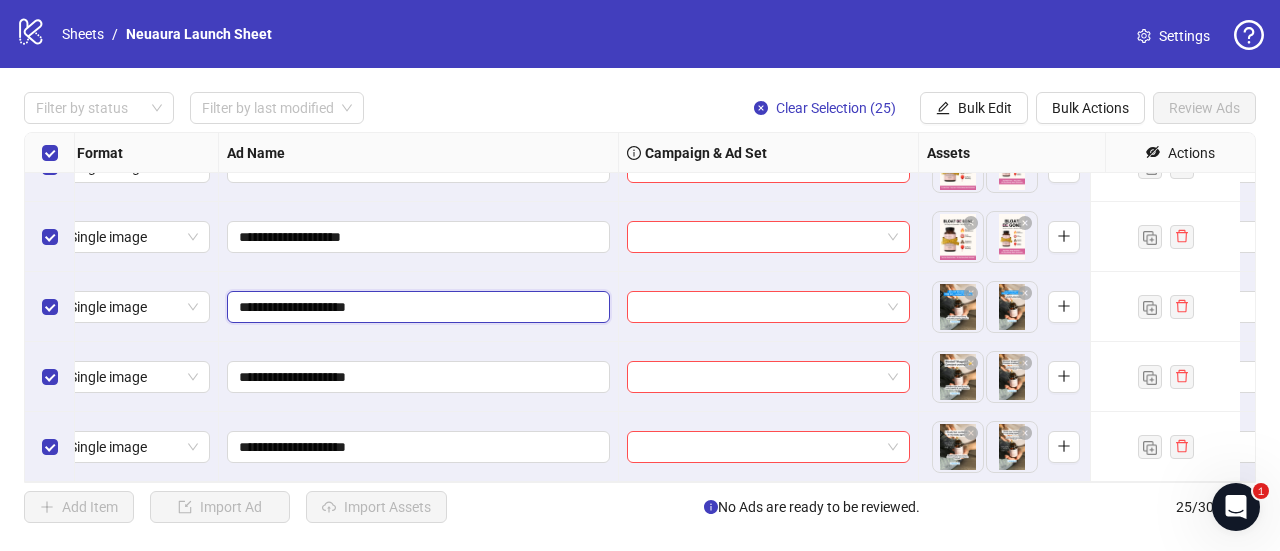 type on "**********" 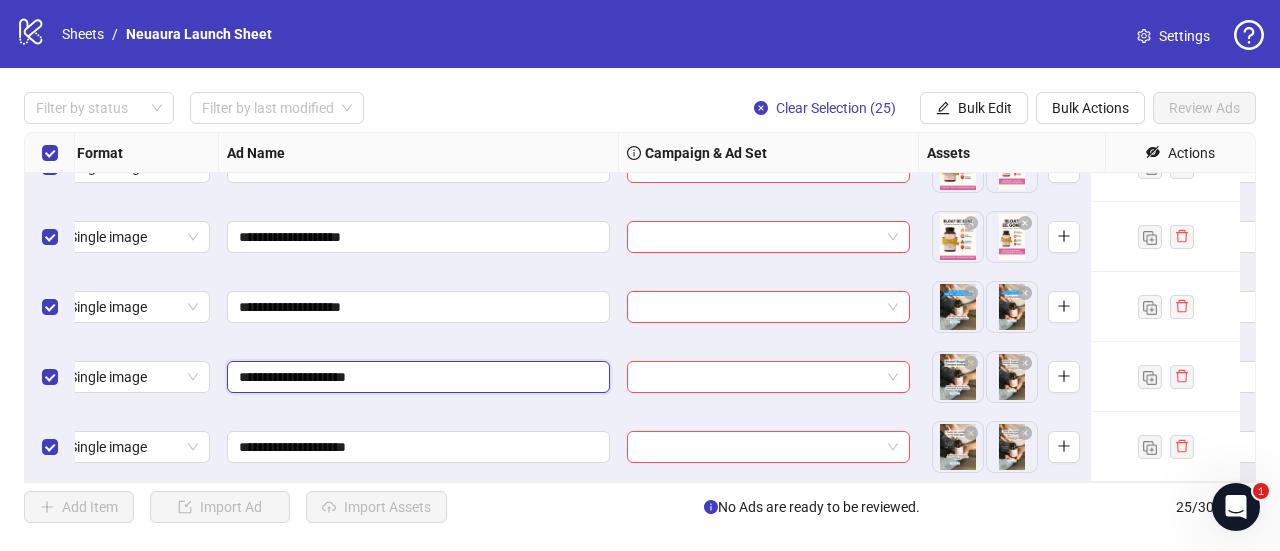 click on "**********" at bounding box center [416, 377] 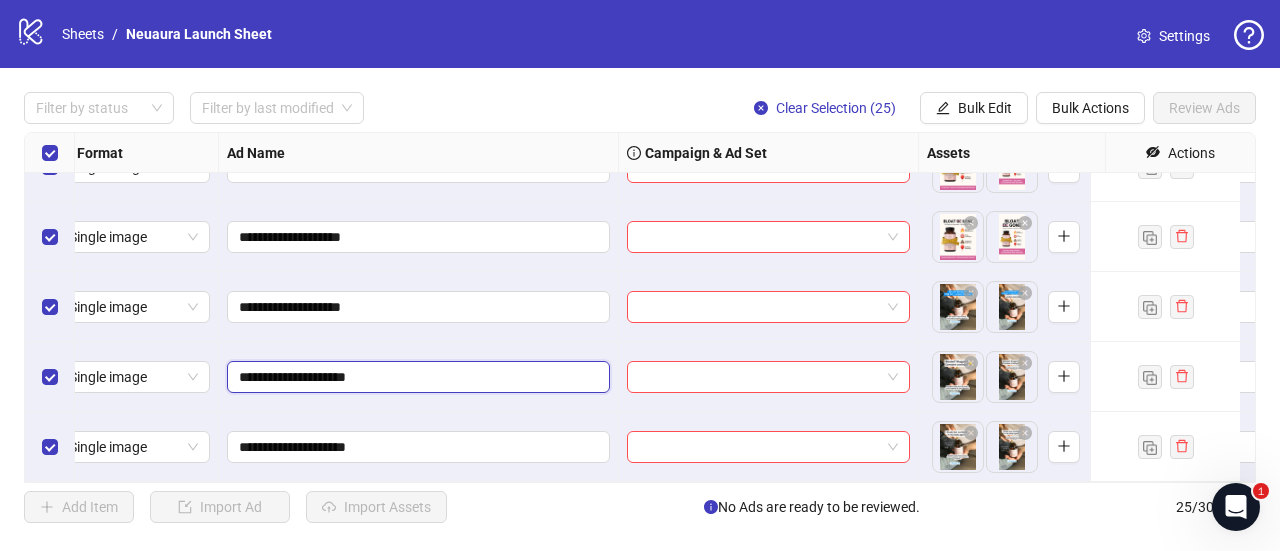 type on "**********" 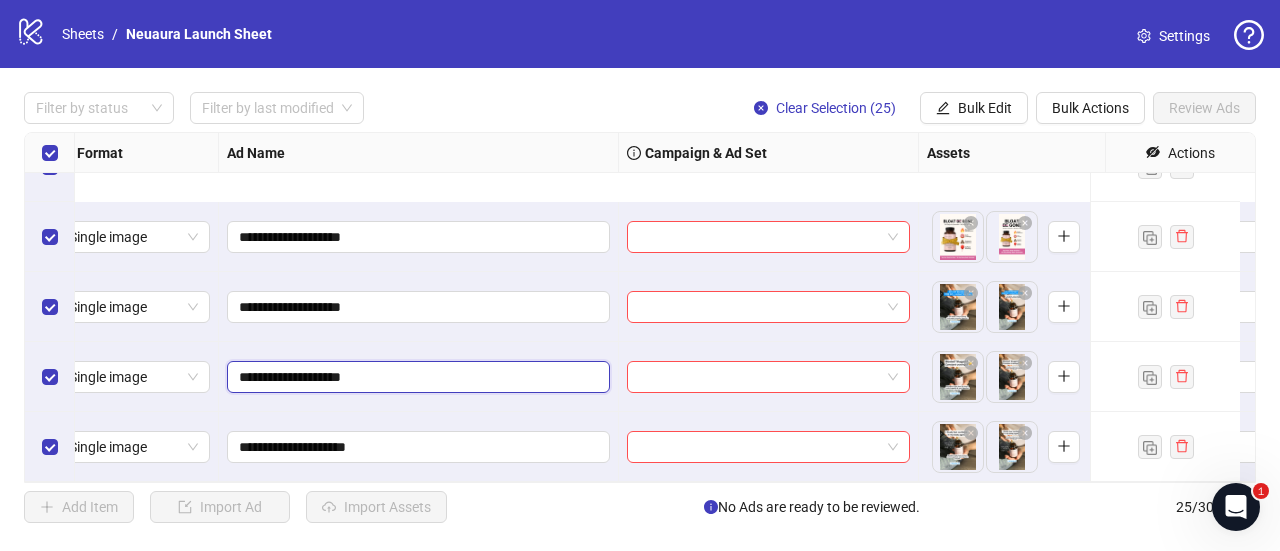 scroll, scrollTop: 1015, scrollLeft: 26, axis: both 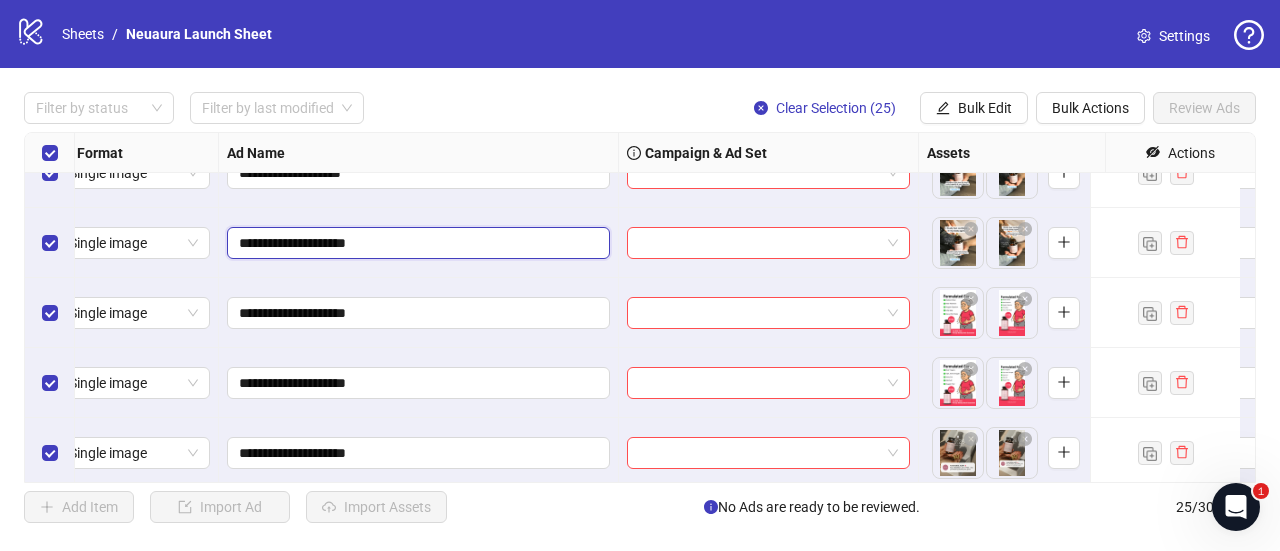 click on "**********" at bounding box center [416, 243] 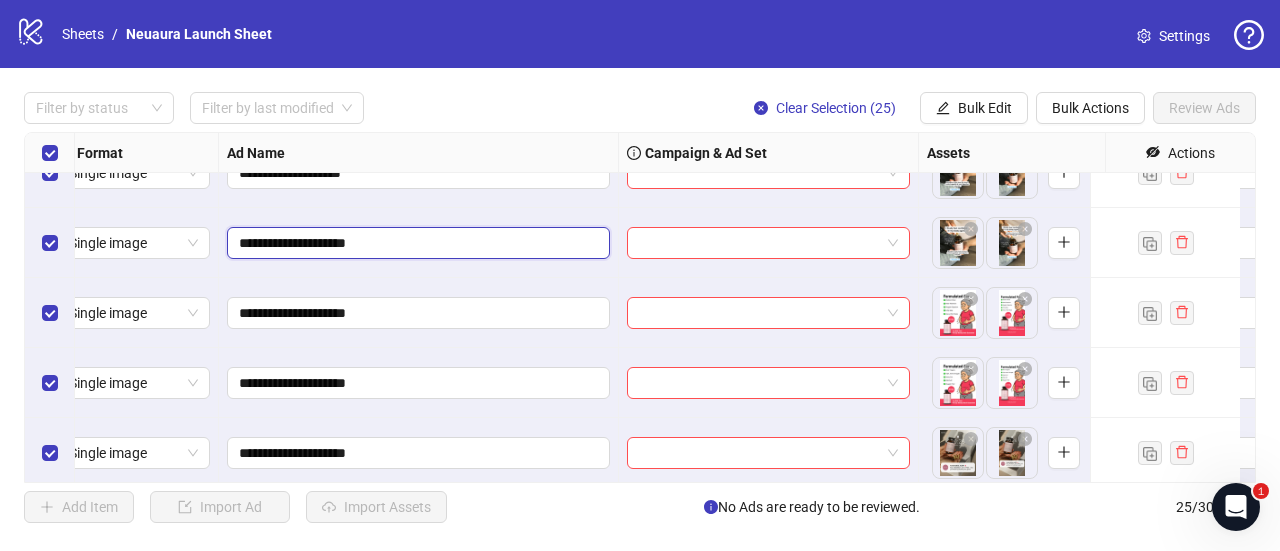 type on "**********" 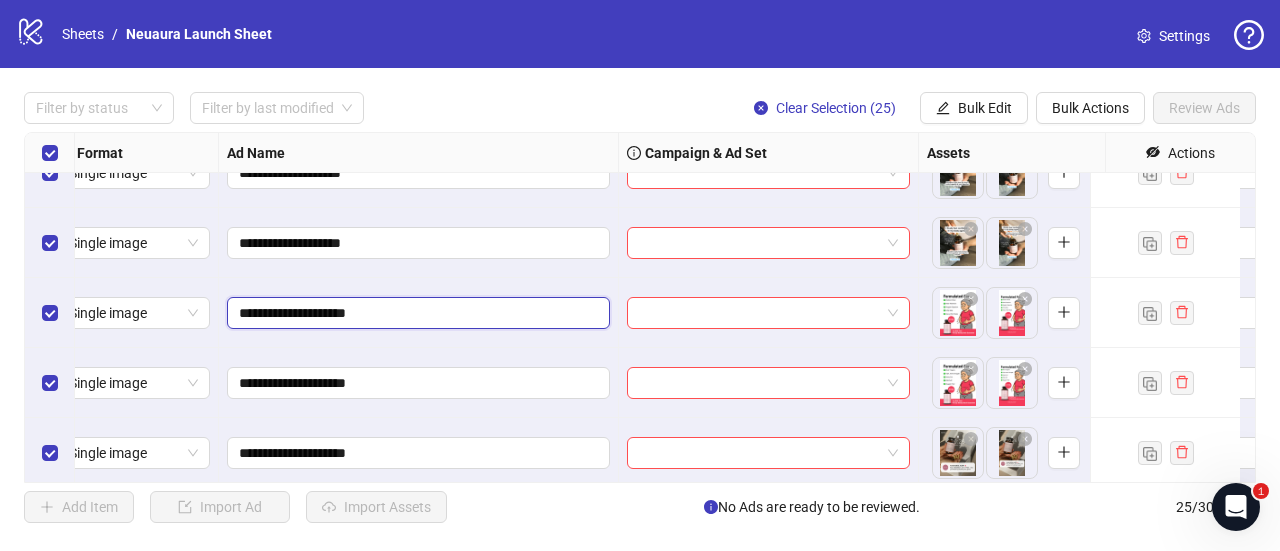 click on "**********" at bounding box center (416, 313) 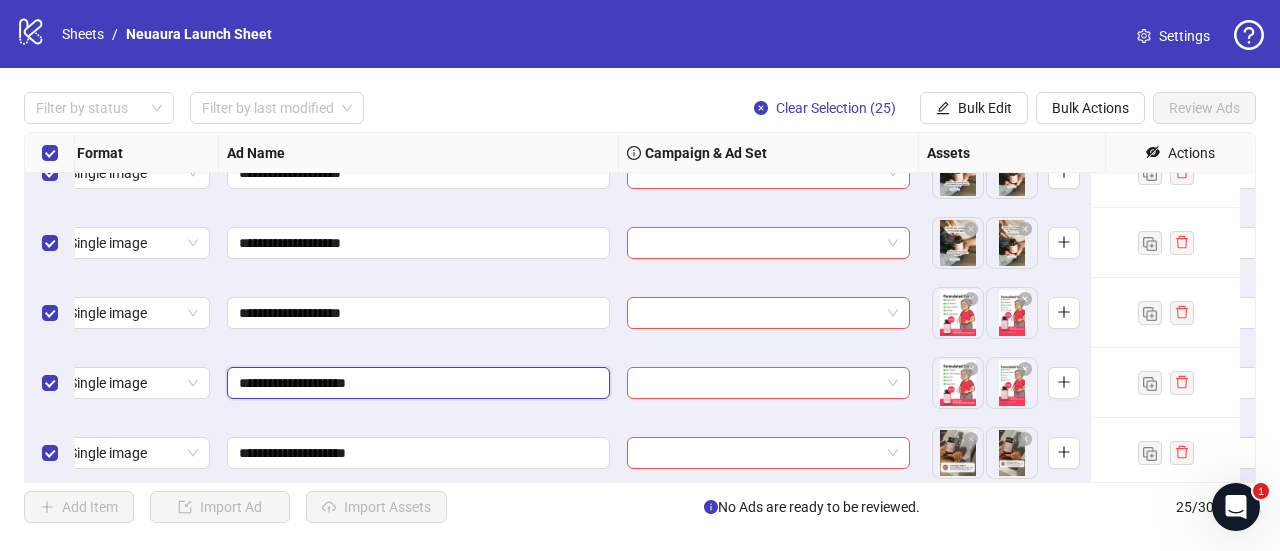 click on "**********" at bounding box center (416, 383) 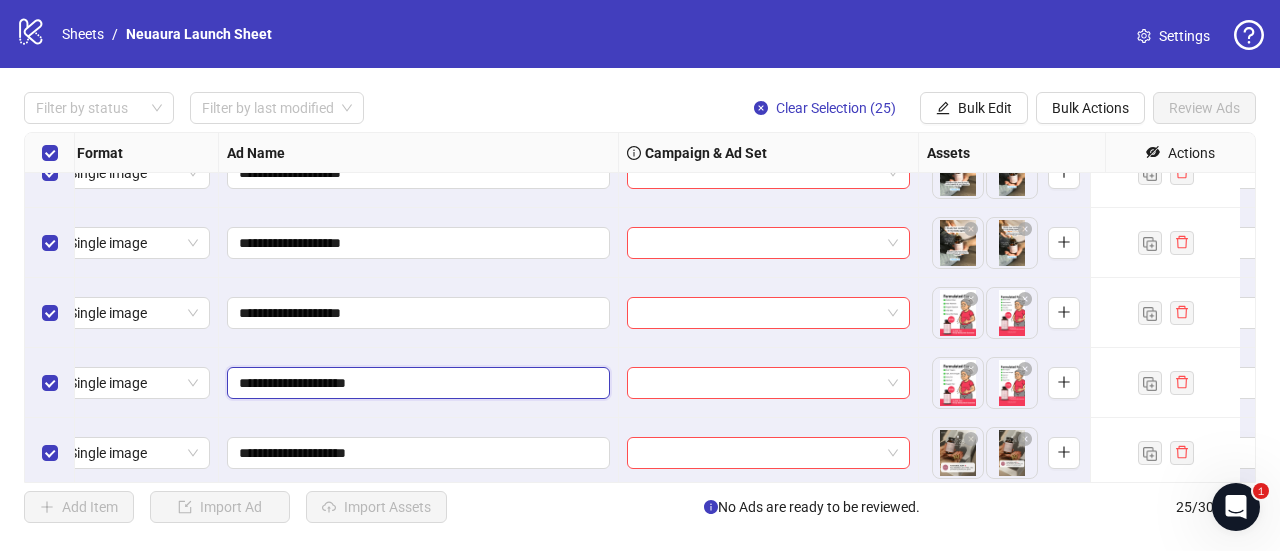 type on "**********" 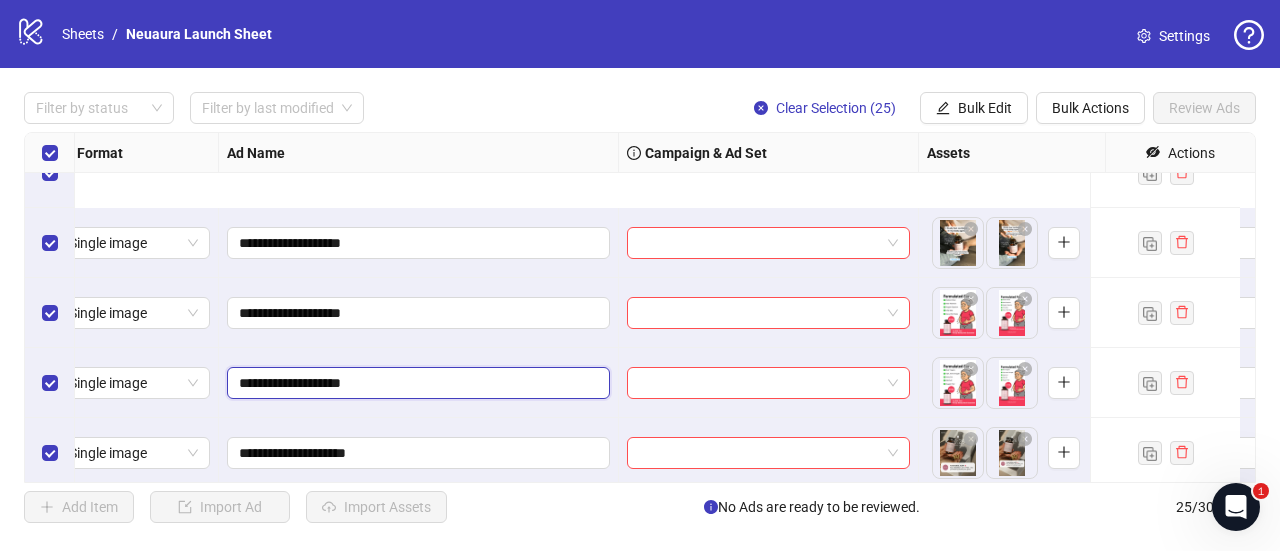 scroll, scrollTop: 1196, scrollLeft: 26, axis: both 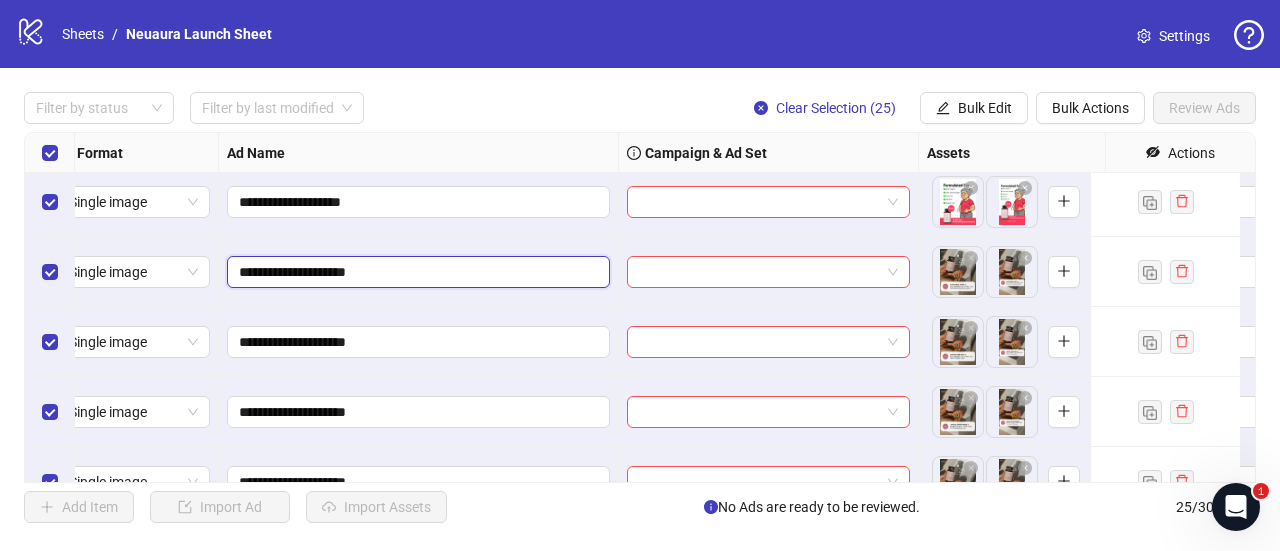 click on "**********" at bounding box center [416, 272] 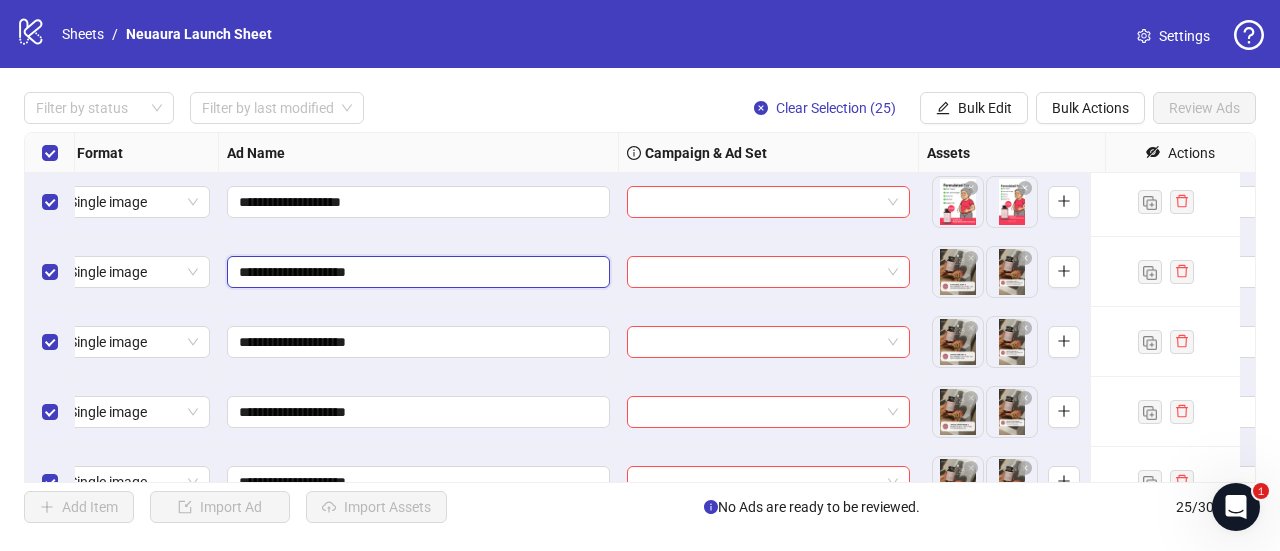 type on "**********" 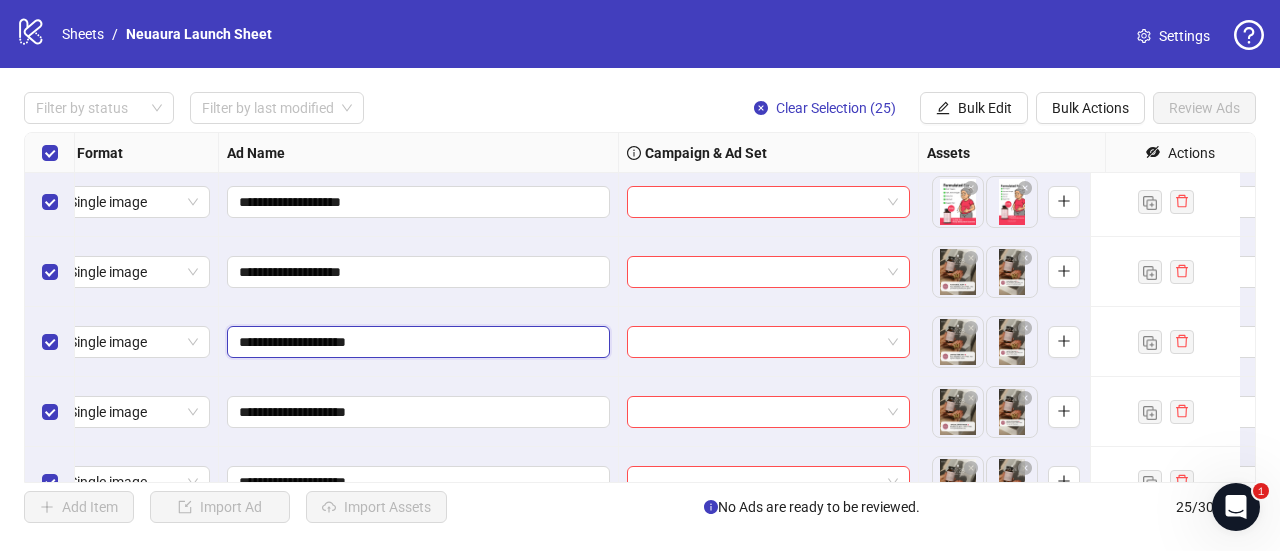 click on "**********" at bounding box center [416, 342] 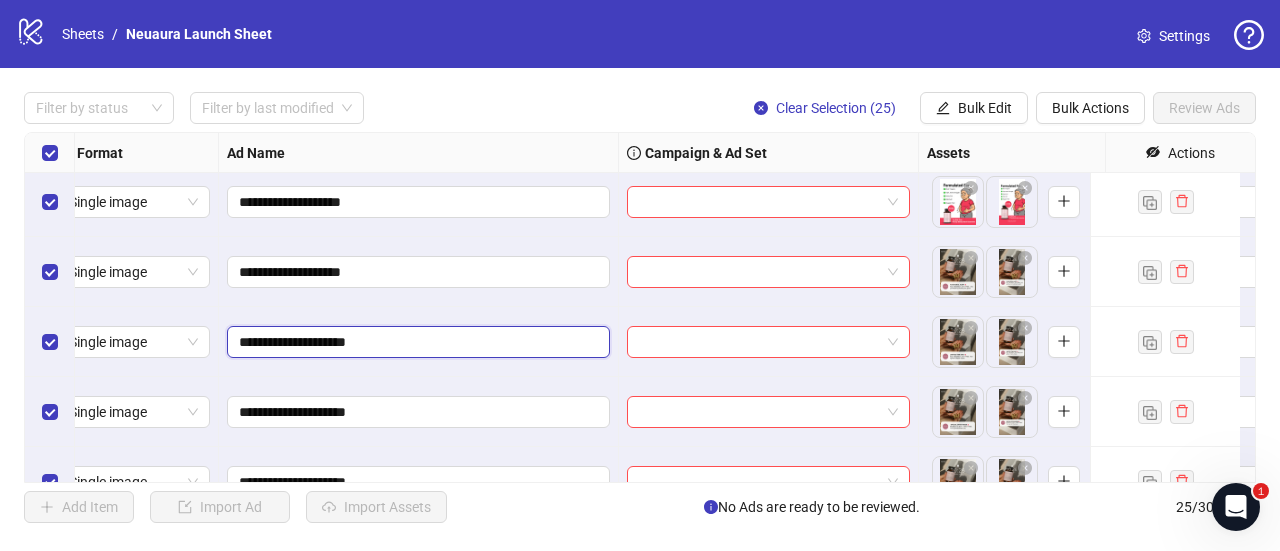 type on "**********" 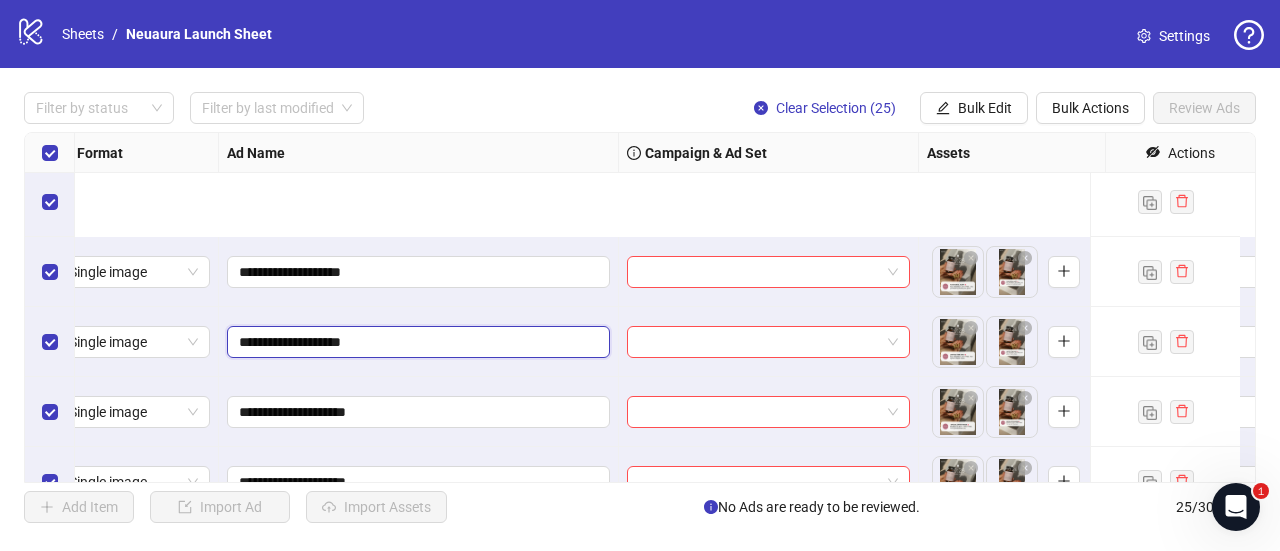 scroll, scrollTop: 1423, scrollLeft: 26, axis: both 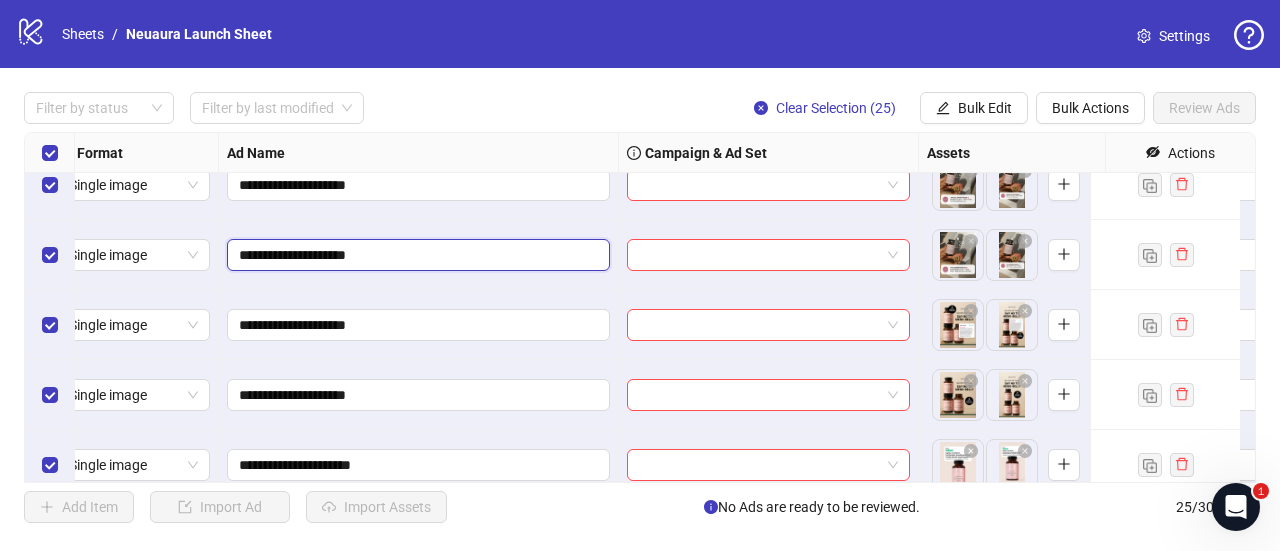 click on "**********" at bounding box center [416, 255] 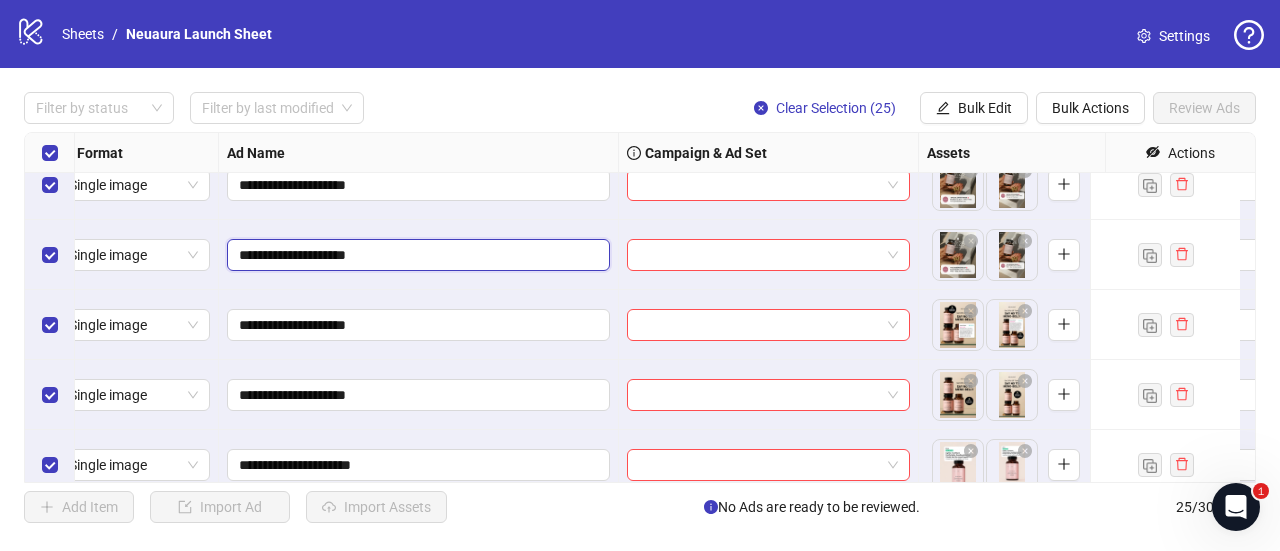 type on "**********" 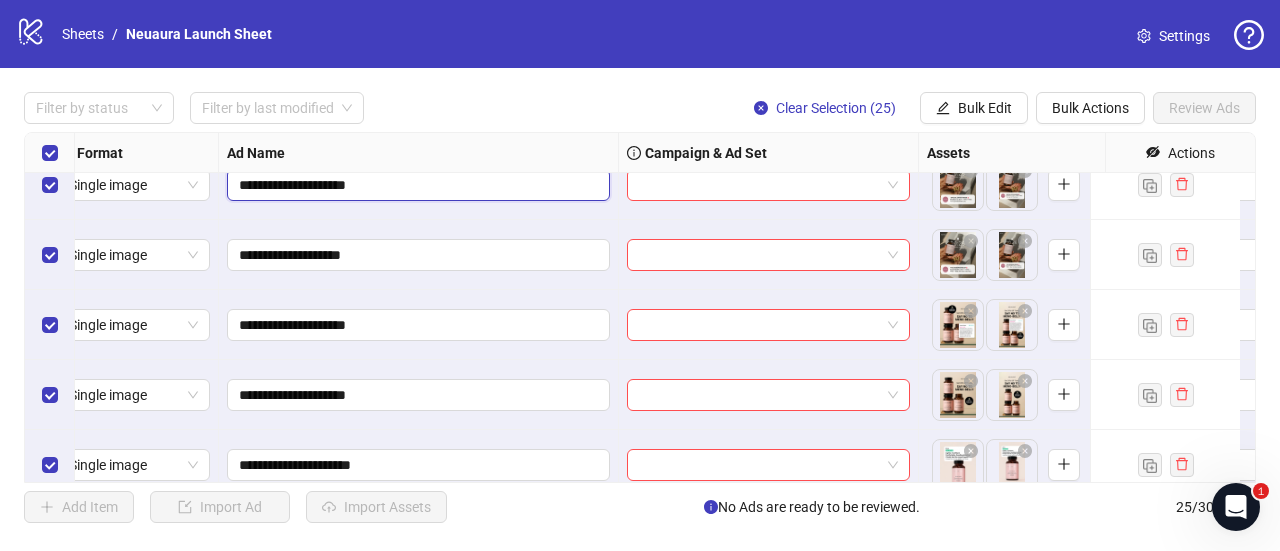 click on "**********" at bounding box center [416, 185] 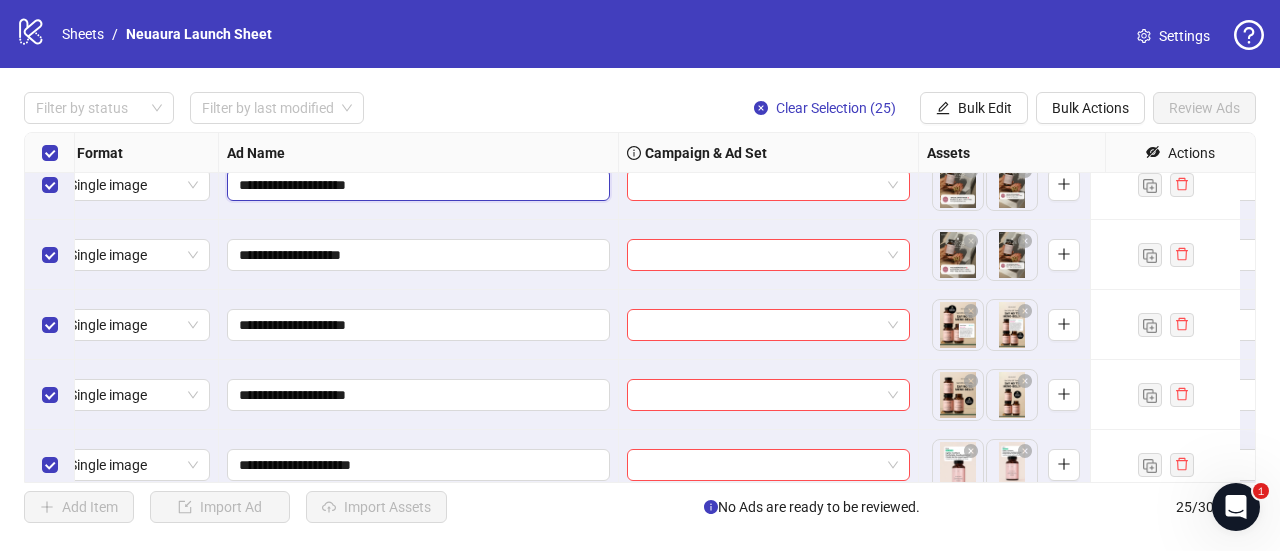 type on "**********" 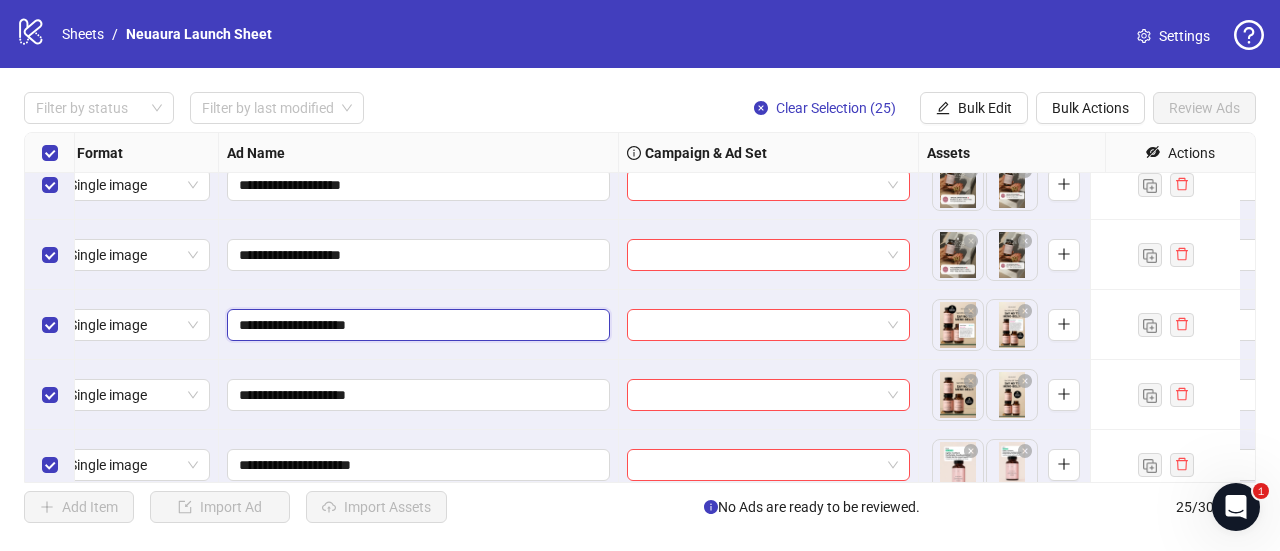 click on "**********" at bounding box center [416, 325] 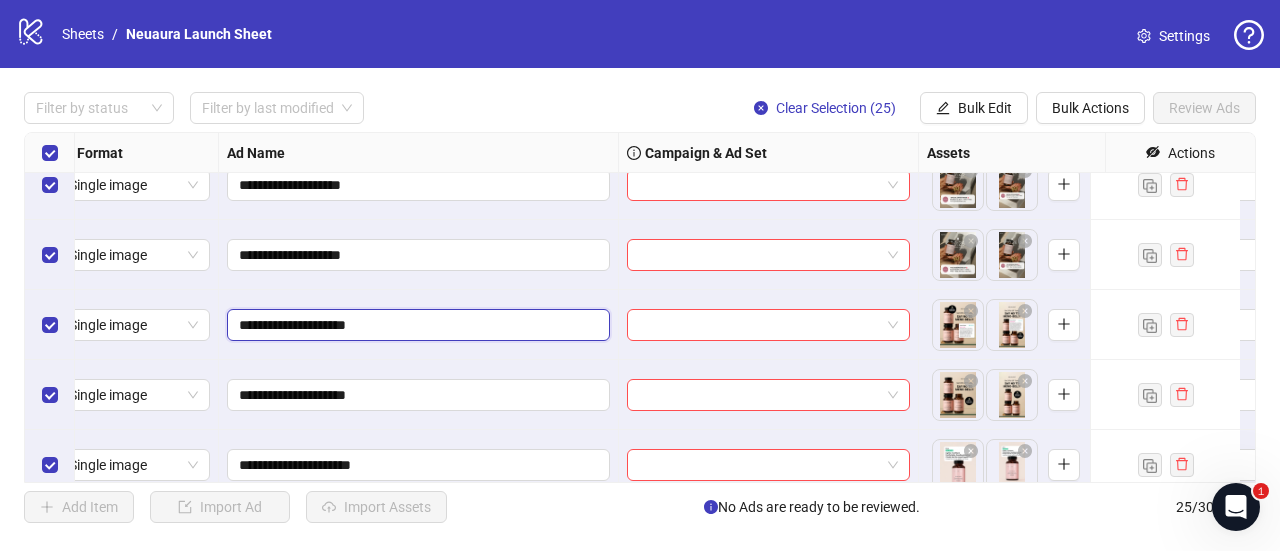 type on "**********" 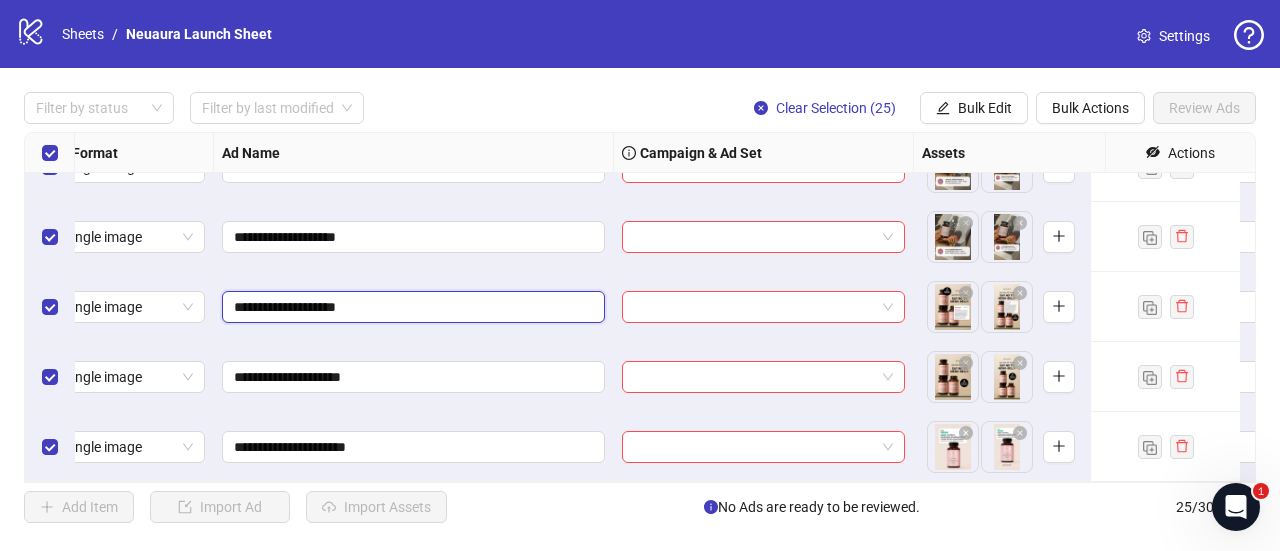 scroll, scrollTop: 1455, scrollLeft: 33, axis: both 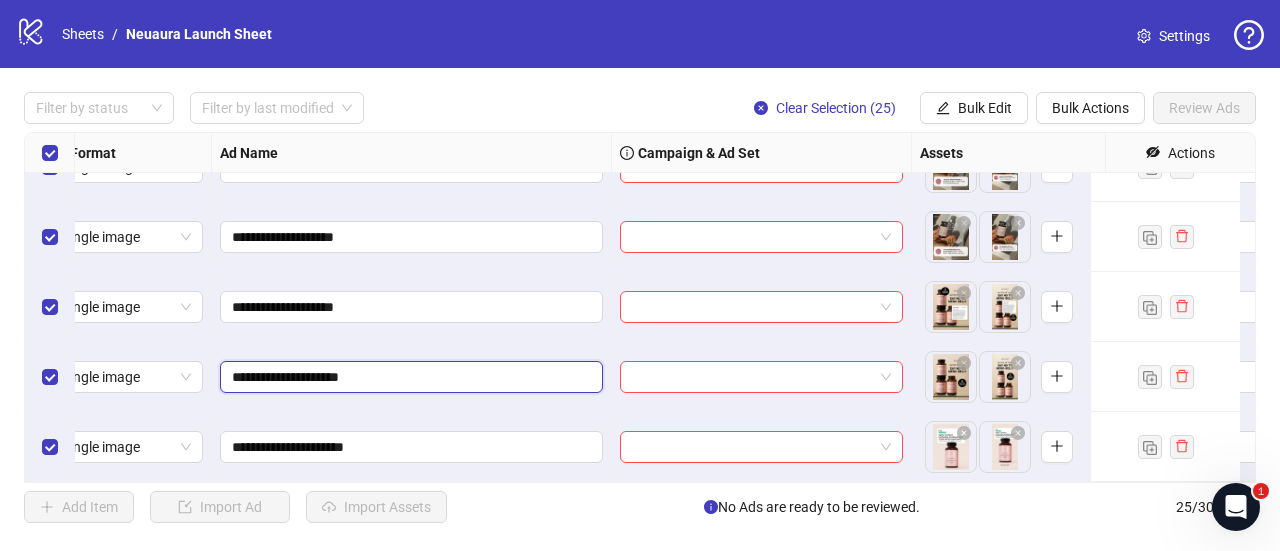 click on "**********" at bounding box center (409, 377) 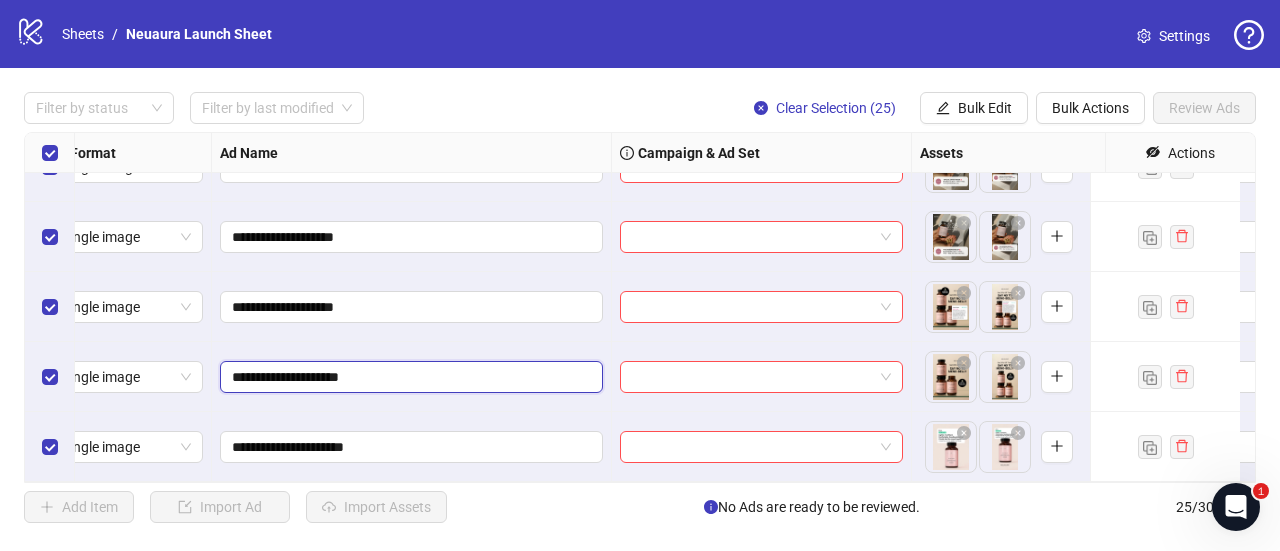 type on "**********" 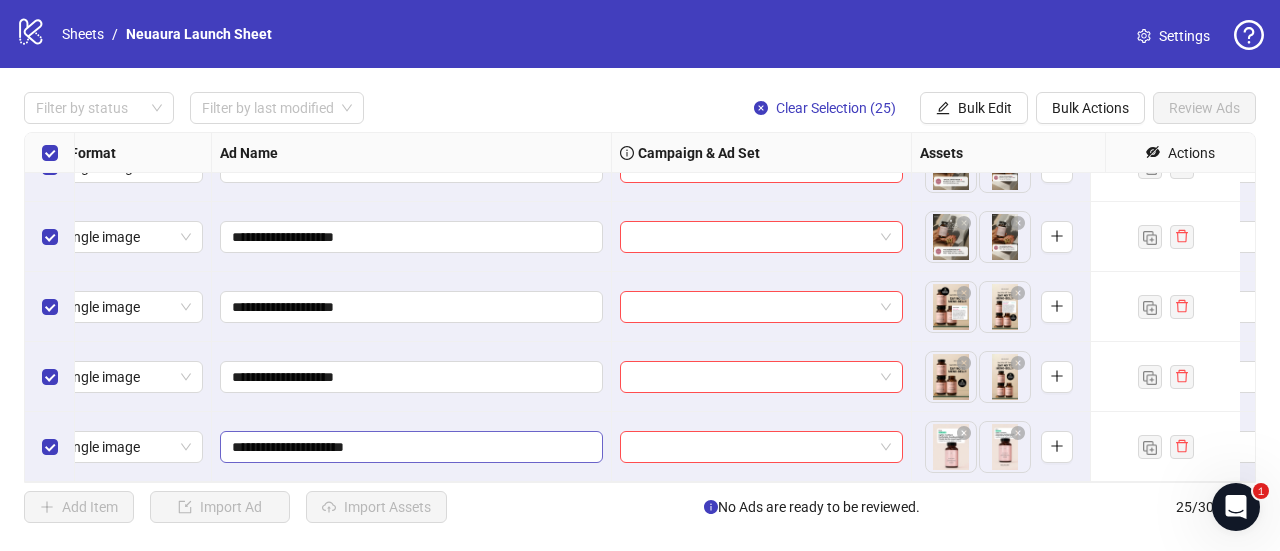 click on "**********" at bounding box center [411, 447] 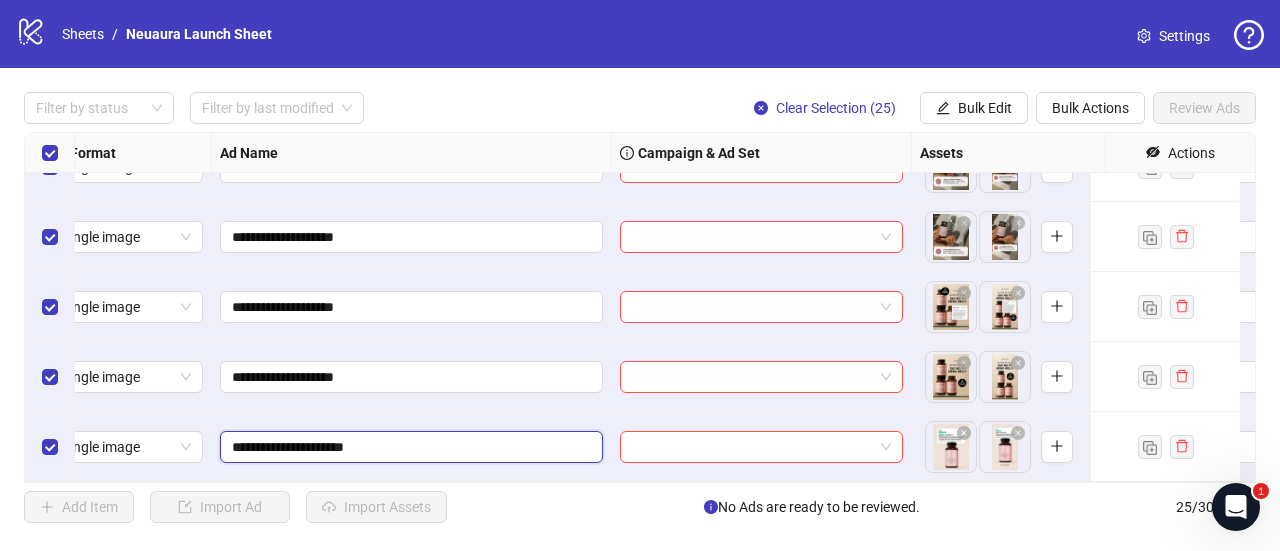 type on "**********" 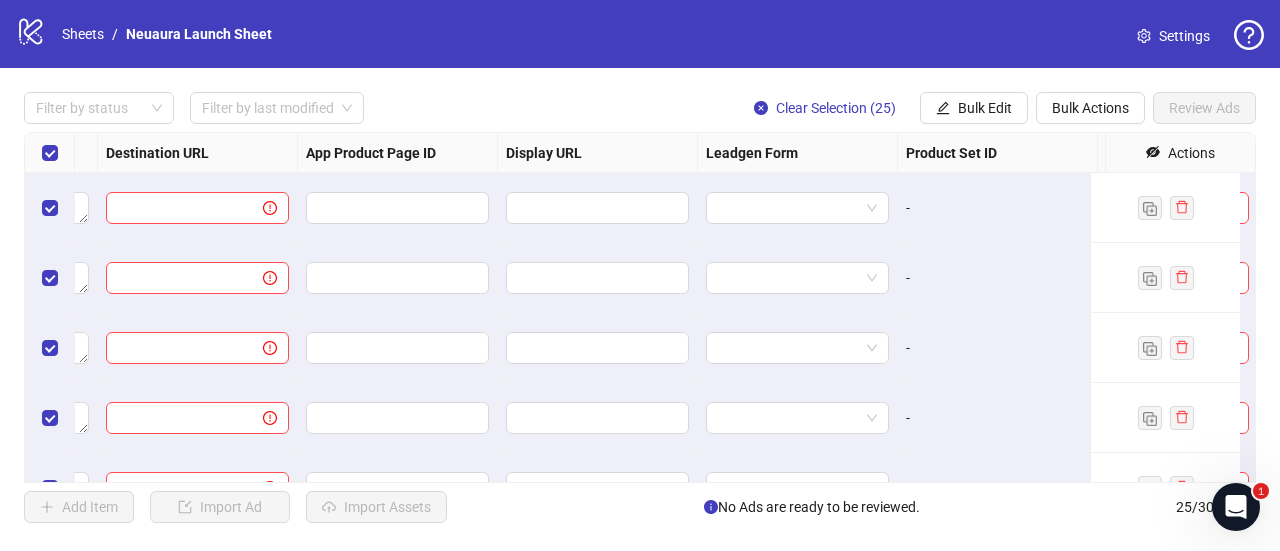 scroll, scrollTop: 0, scrollLeft: 1828, axis: horizontal 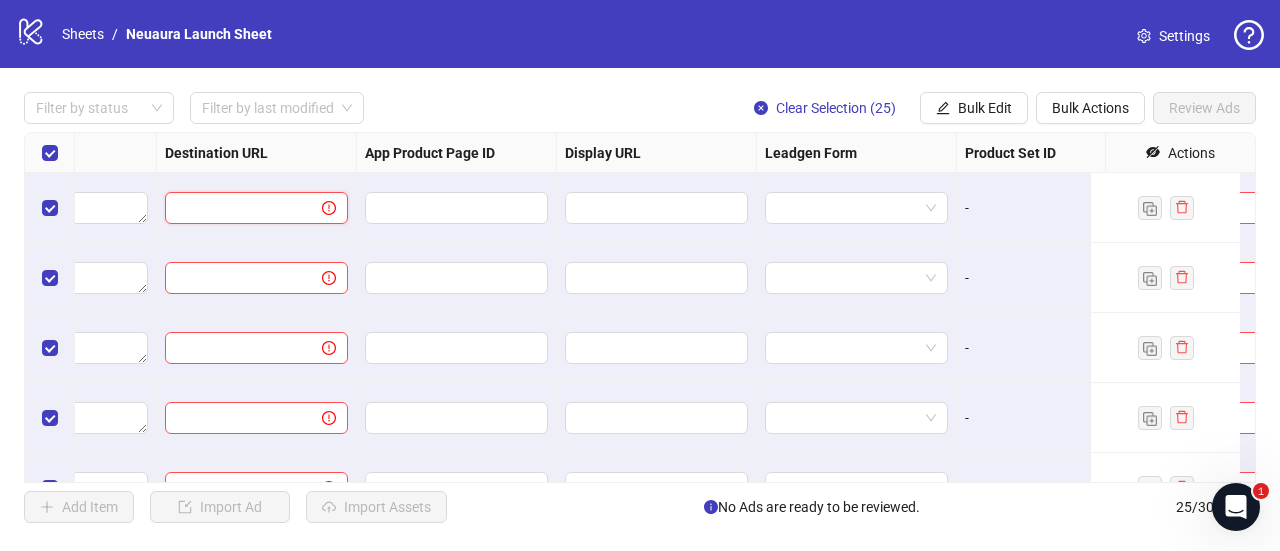 click at bounding box center [235, 208] 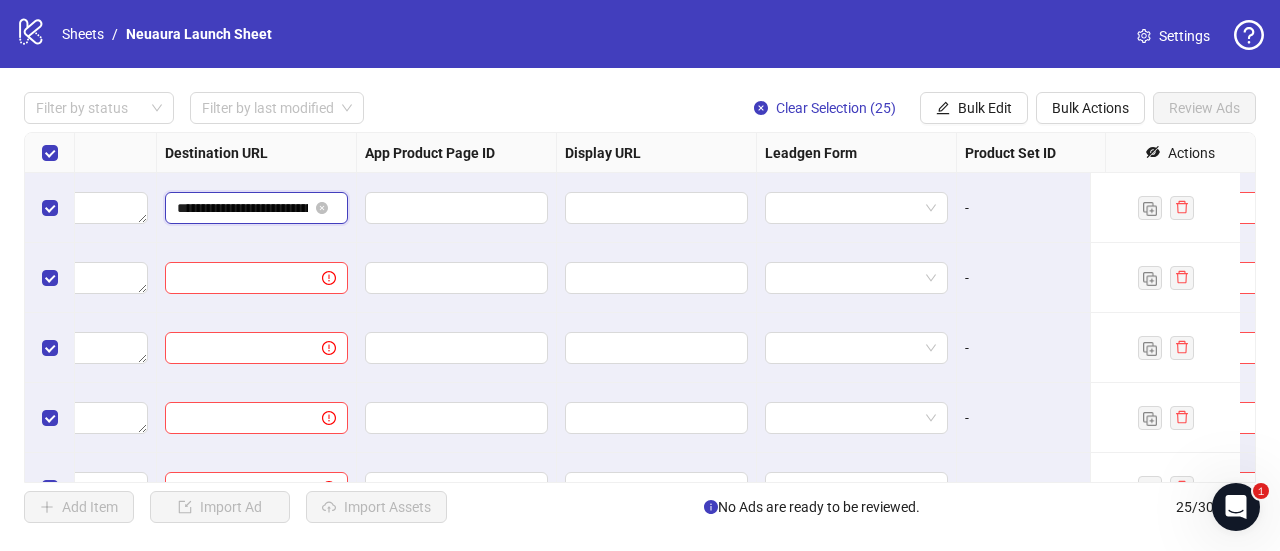 scroll, scrollTop: 0, scrollLeft: 160, axis: horizontal 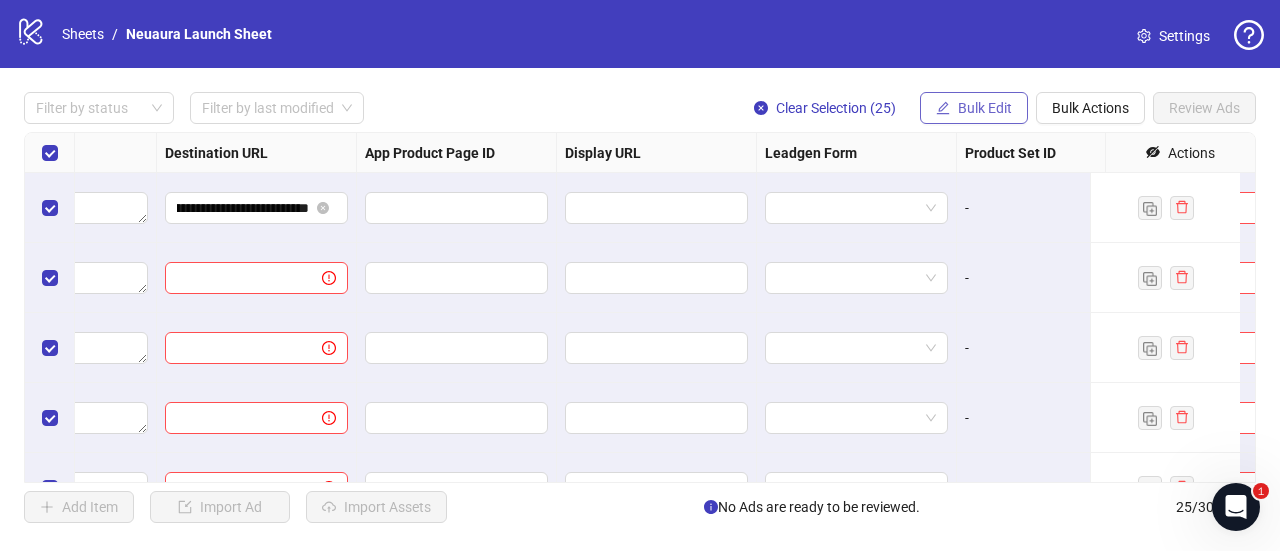 click on "Bulk Edit" at bounding box center (985, 108) 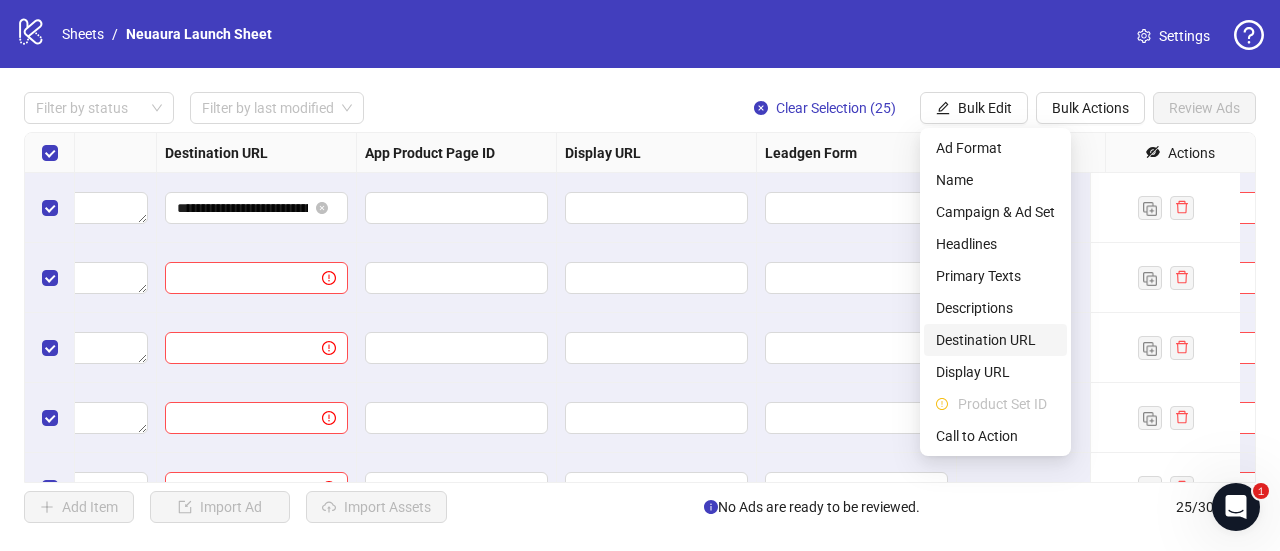 click on "Destination URL" at bounding box center (995, 340) 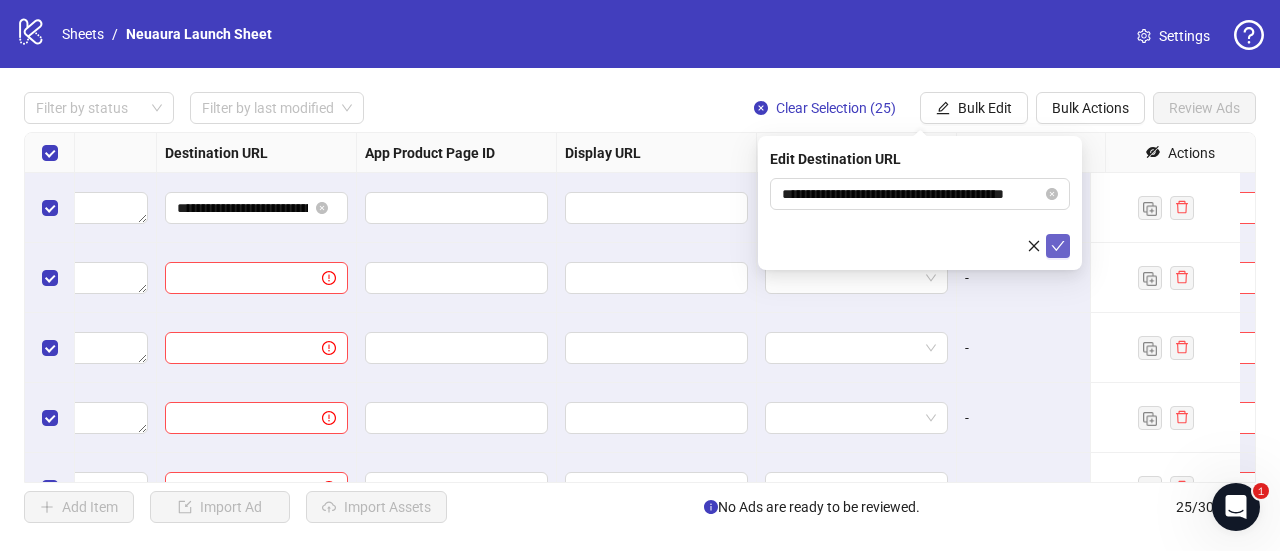 click 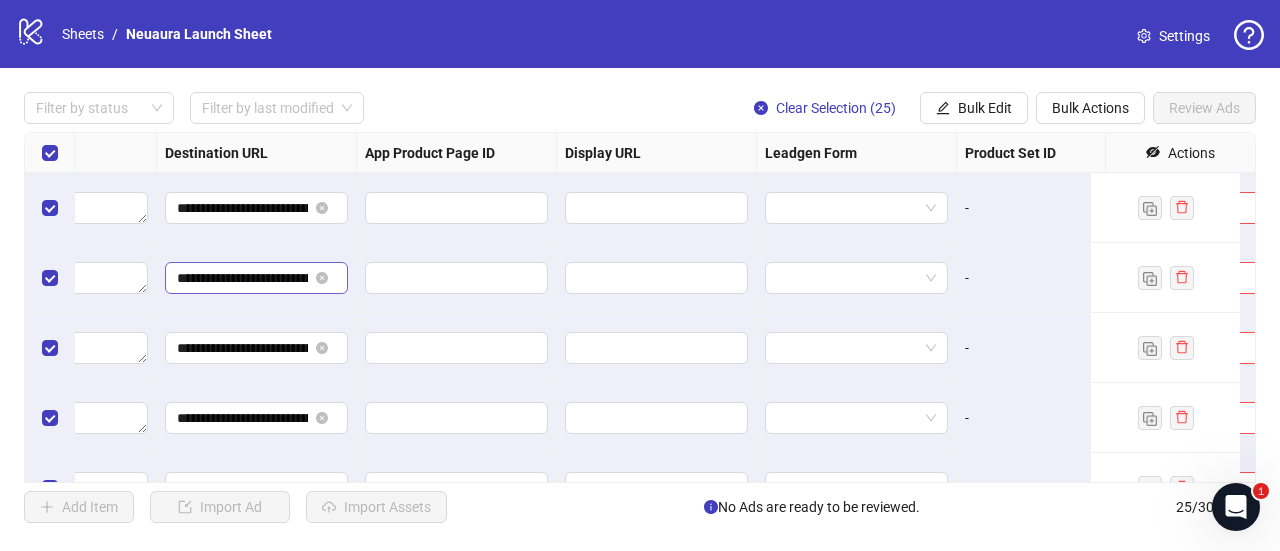scroll, scrollTop: 0, scrollLeft: 1747, axis: horizontal 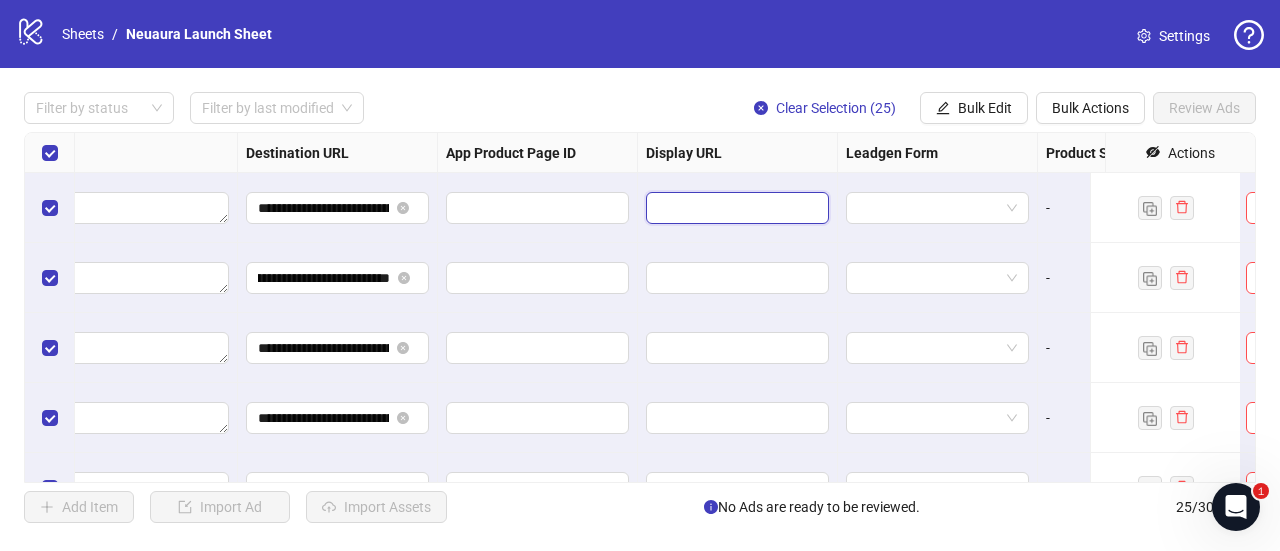 click at bounding box center [735, 208] 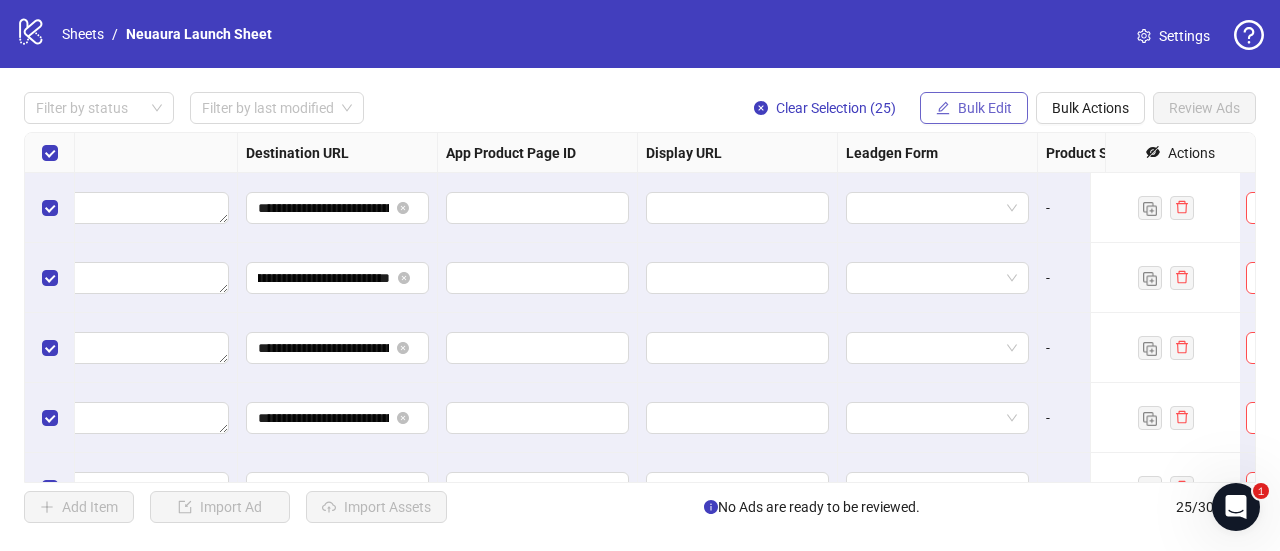 click on "Bulk Edit" at bounding box center (985, 108) 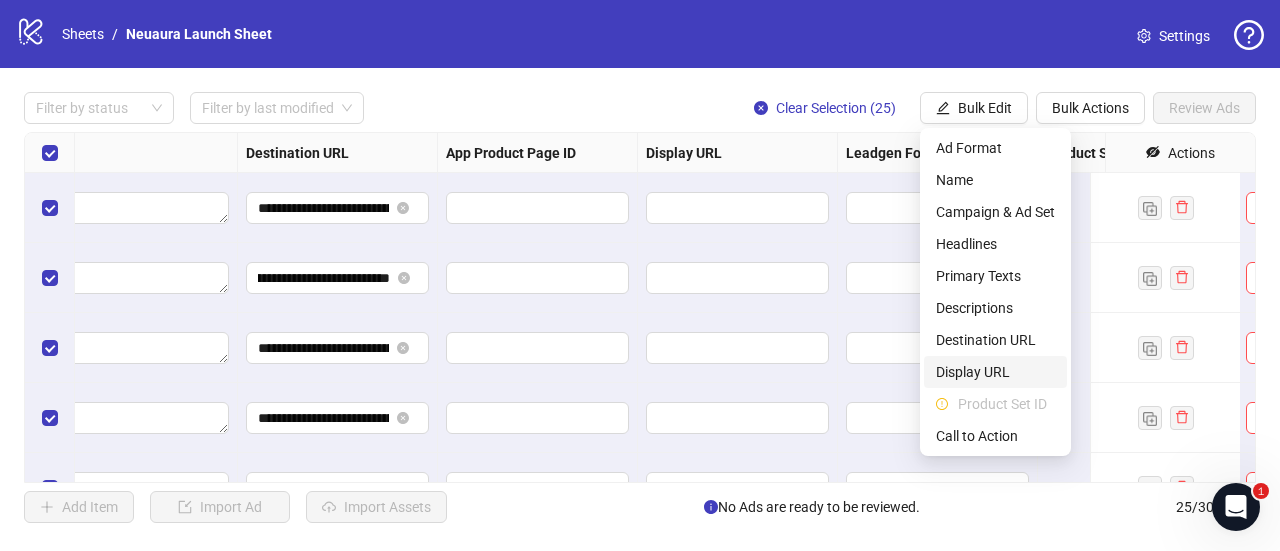 click on "Display URL" at bounding box center [995, 372] 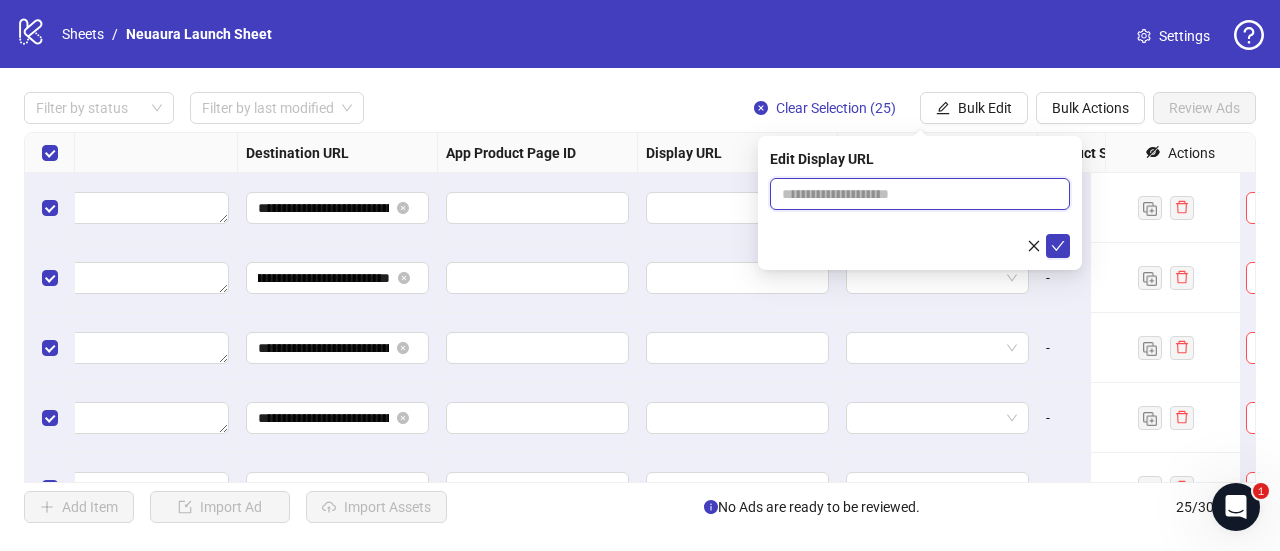 click at bounding box center [920, 194] 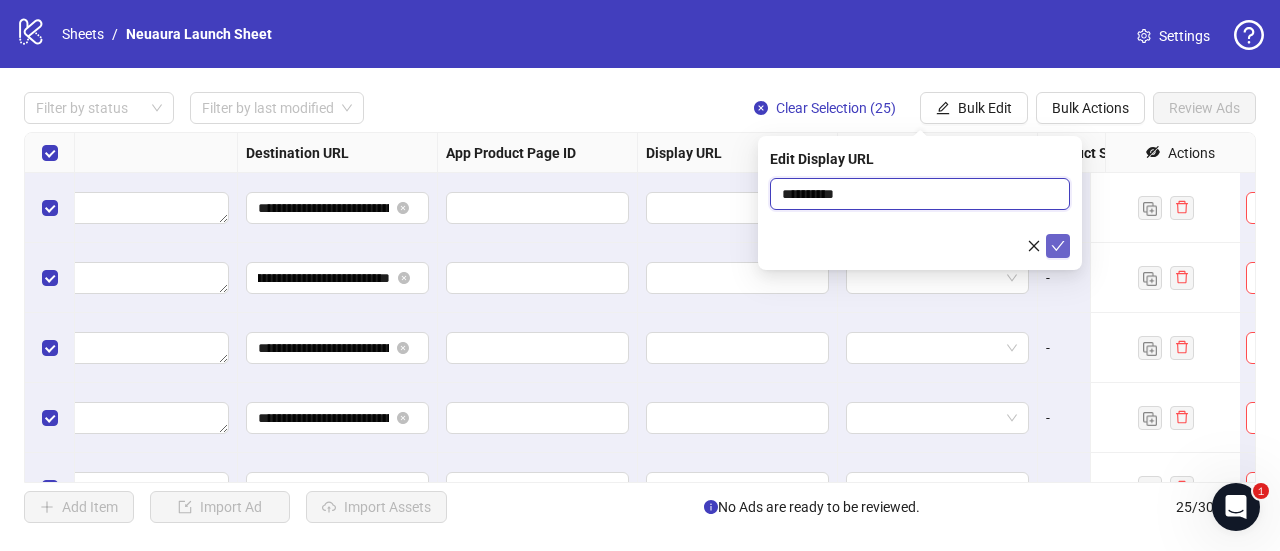 type on "**********" 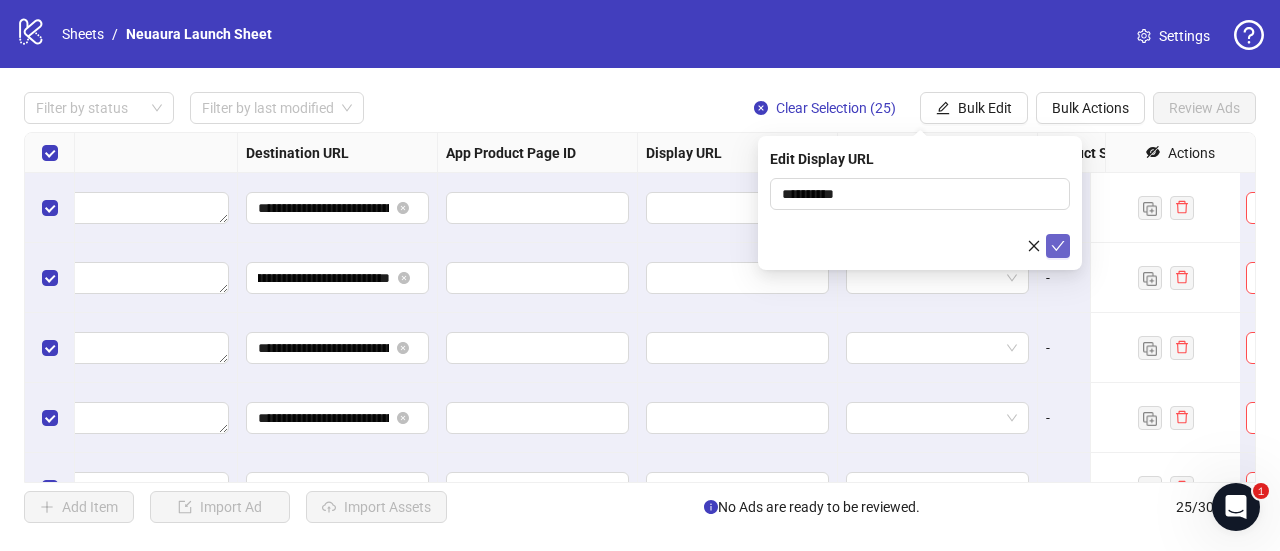 click 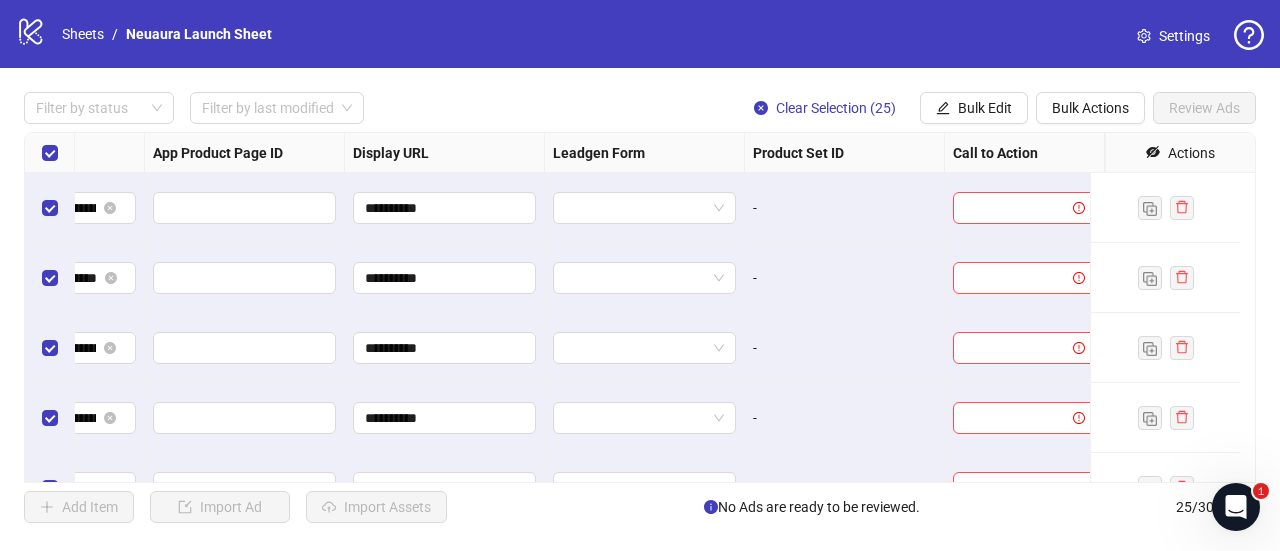 scroll, scrollTop: 0, scrollLeft: 2054, axis: horizontal 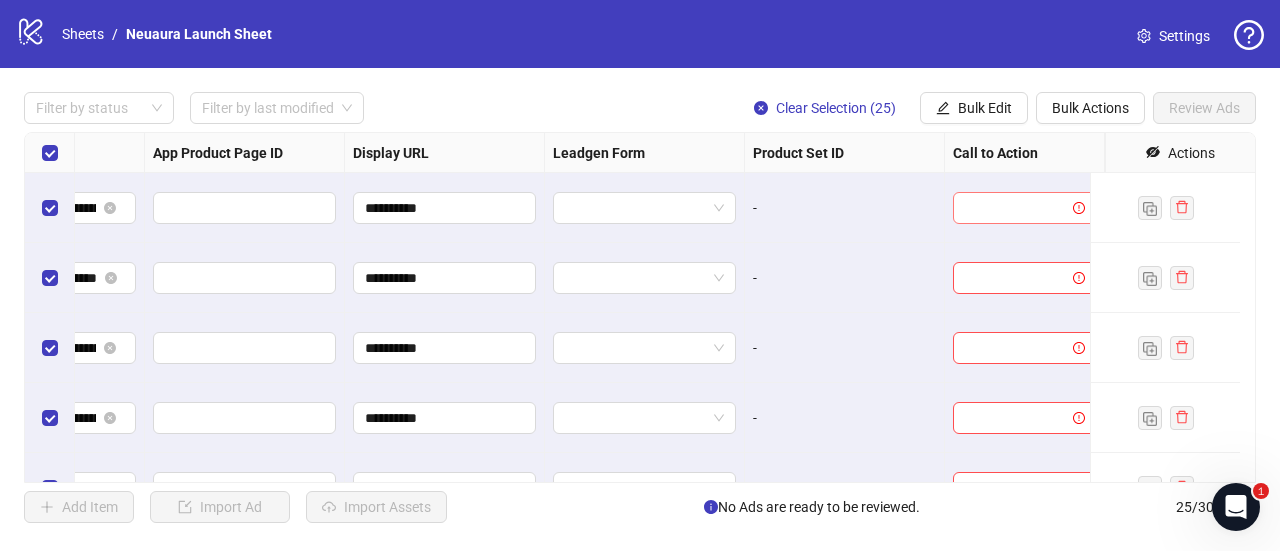 click at bounding box center [1015, 208] 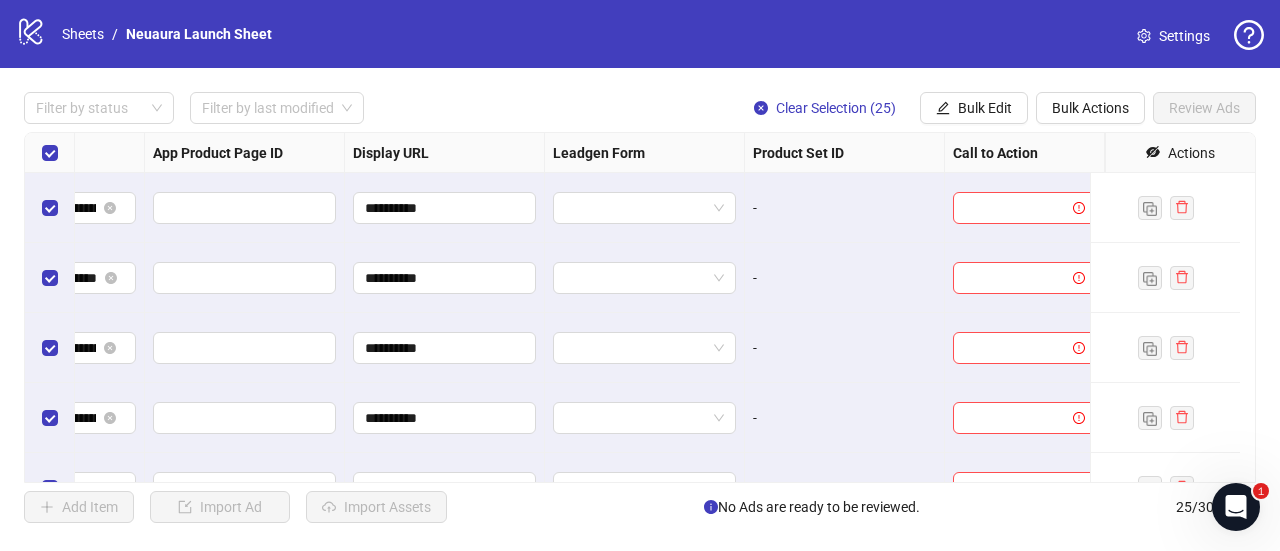 click on "-" at bounding box center (845, 208) 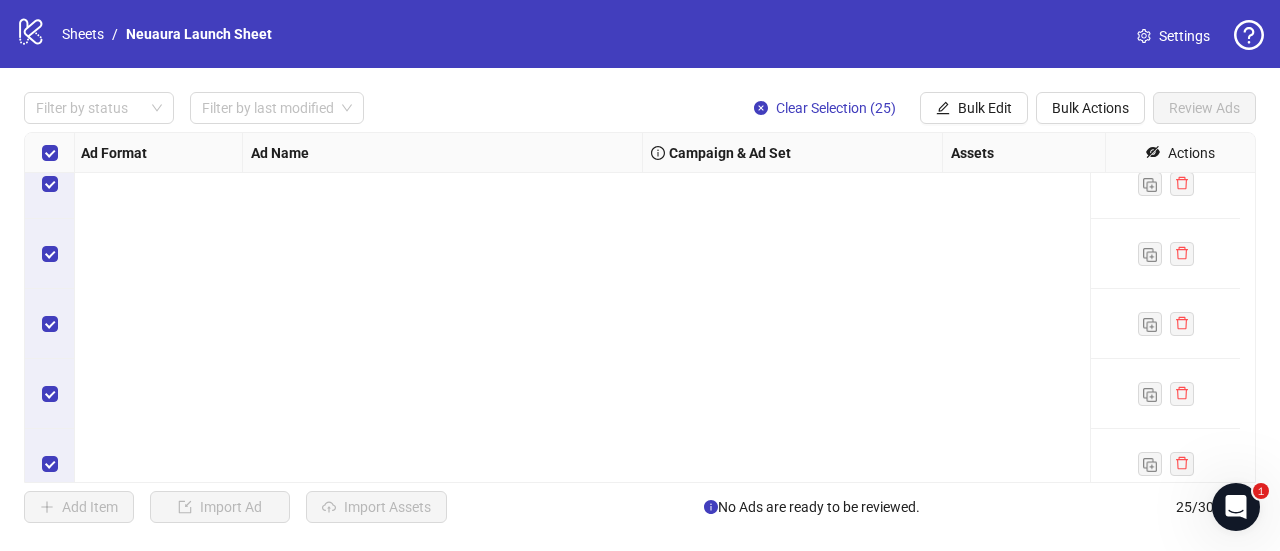 scroll, scrollTop: 0, scrollLeft: 2, axis: horizontal 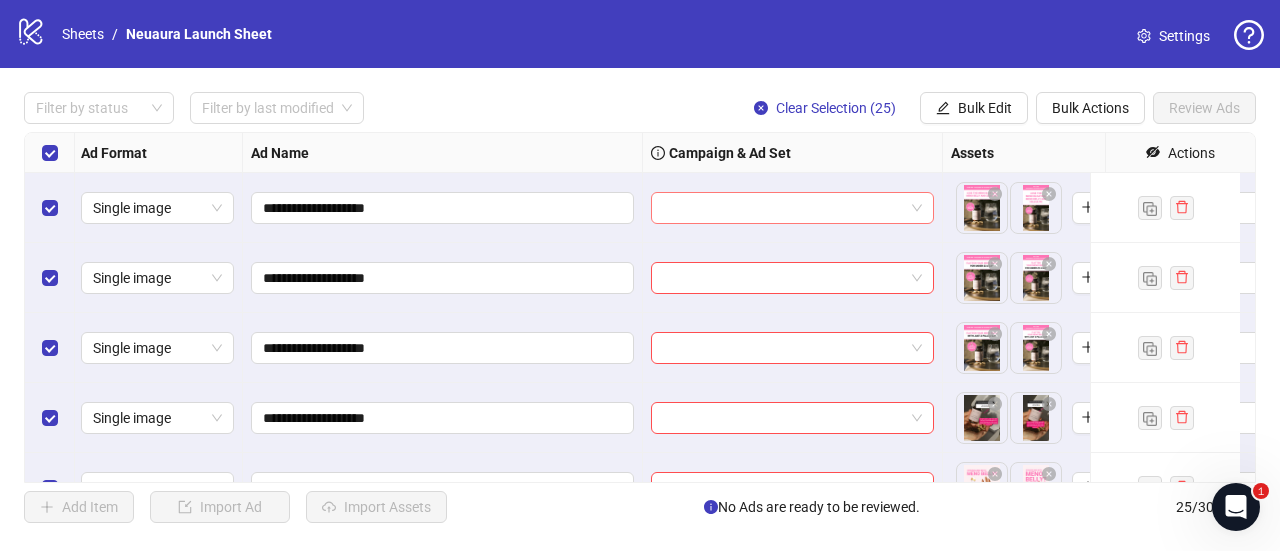 click at bounding box center (792, 208) 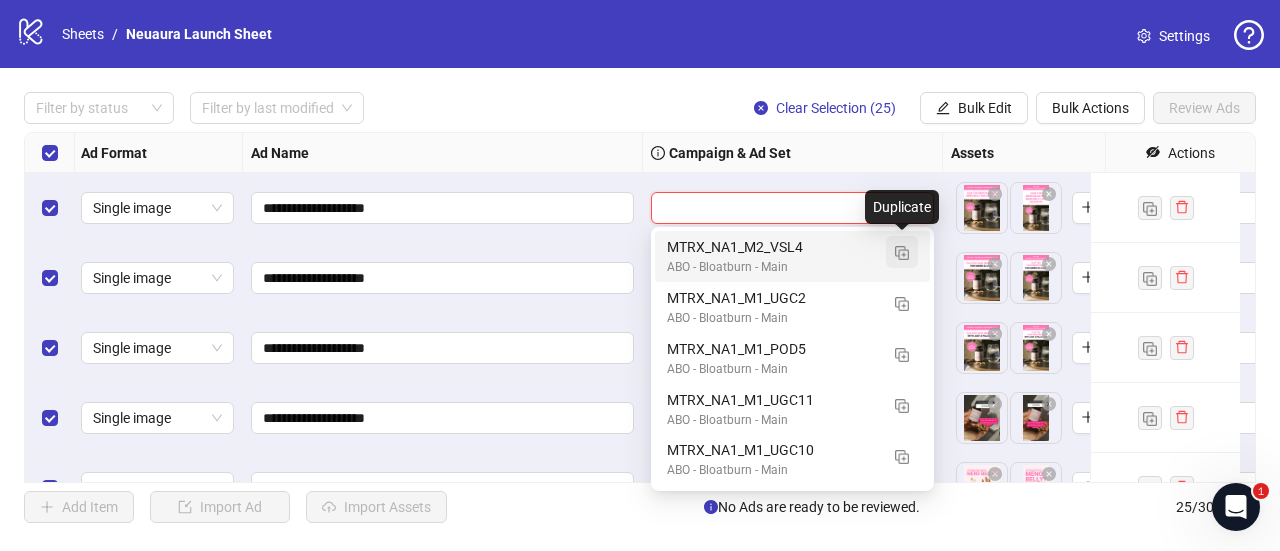 click at bounding box center [902, 253] 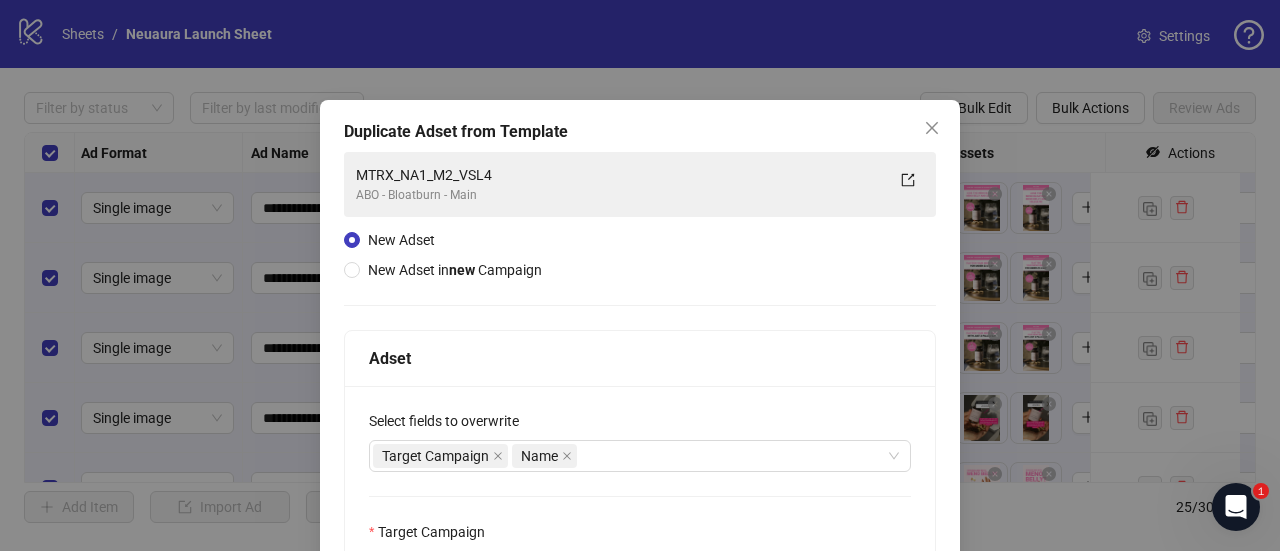 scroll, scrollTop: 322, scrollLeft: 0, axis: vertical 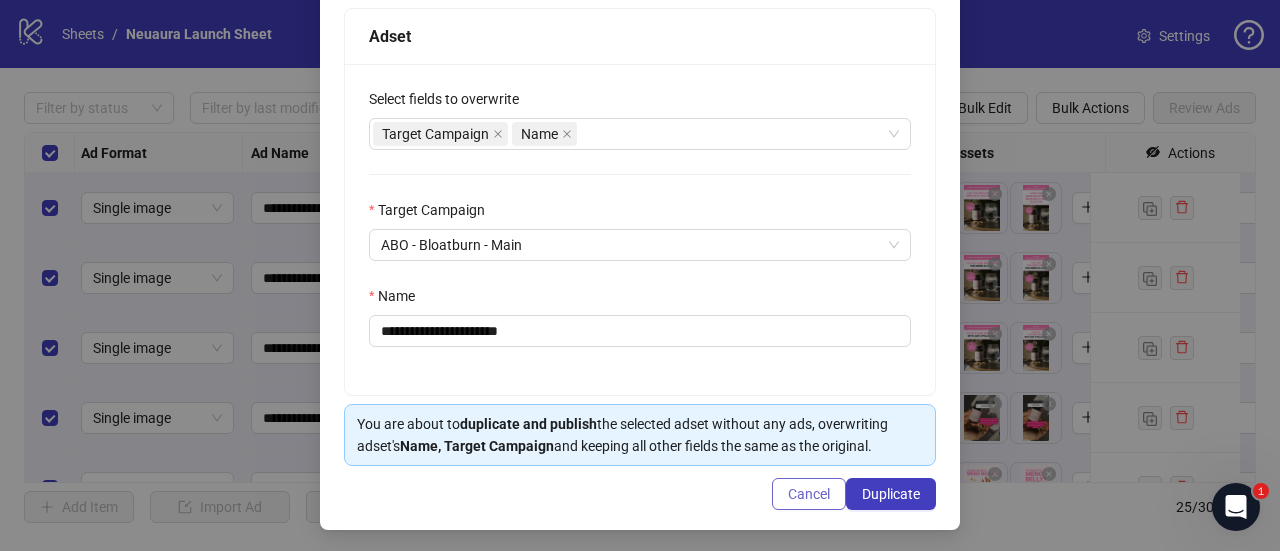 click on "Cancel" at bounding box center (809, 494) 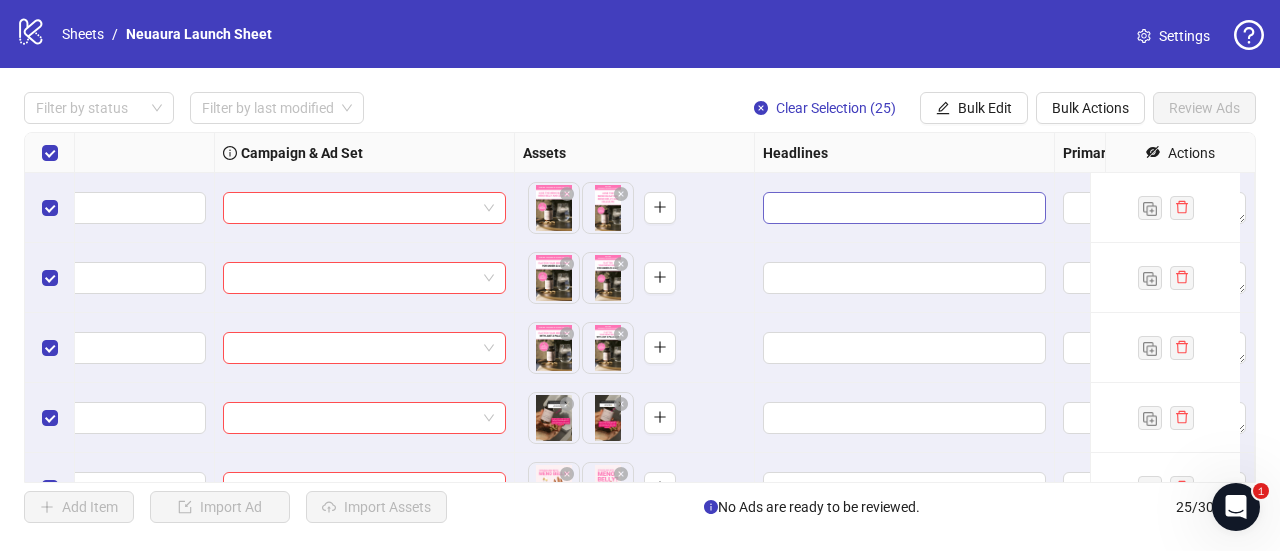scroll, scrollTop: 0, scrollLeft: 0, axis: both 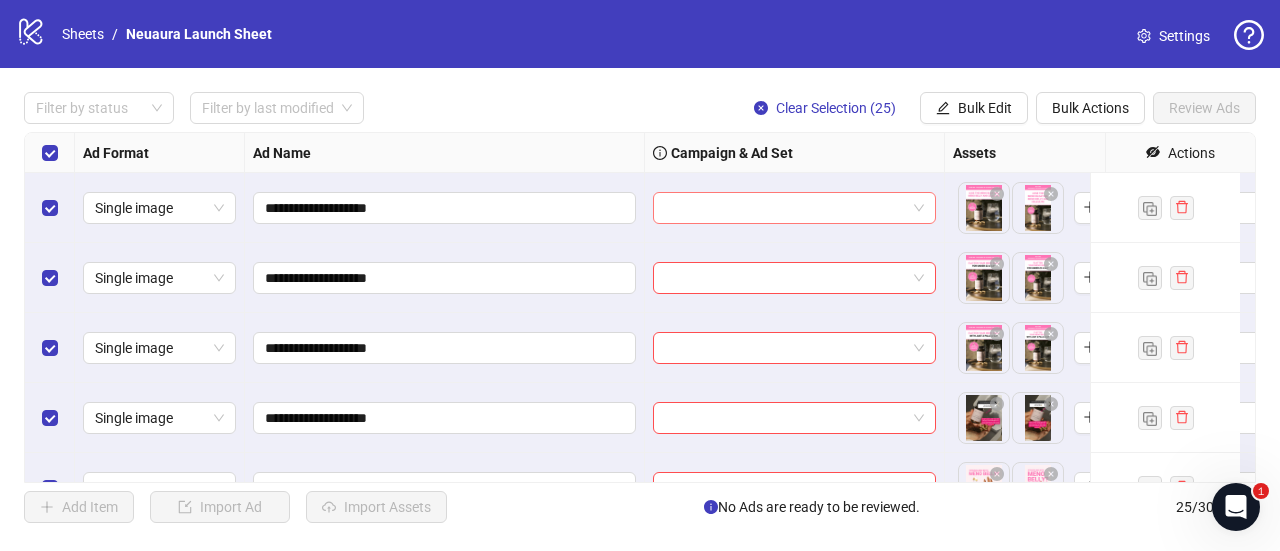 click at bounding box center (794, 208) 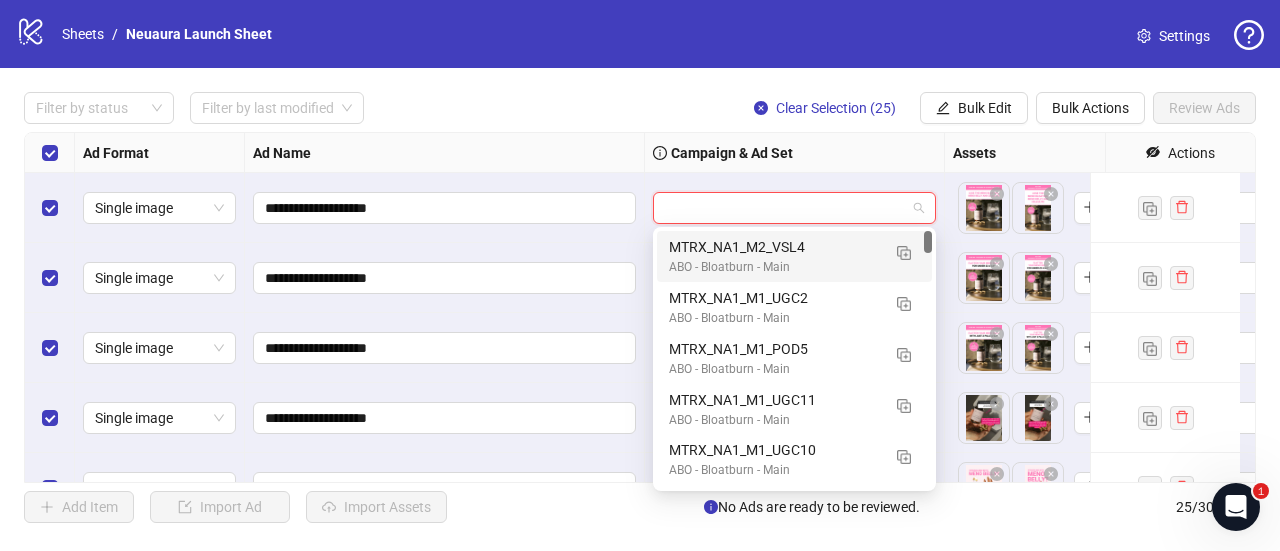 click at bounding box center (904, 253) 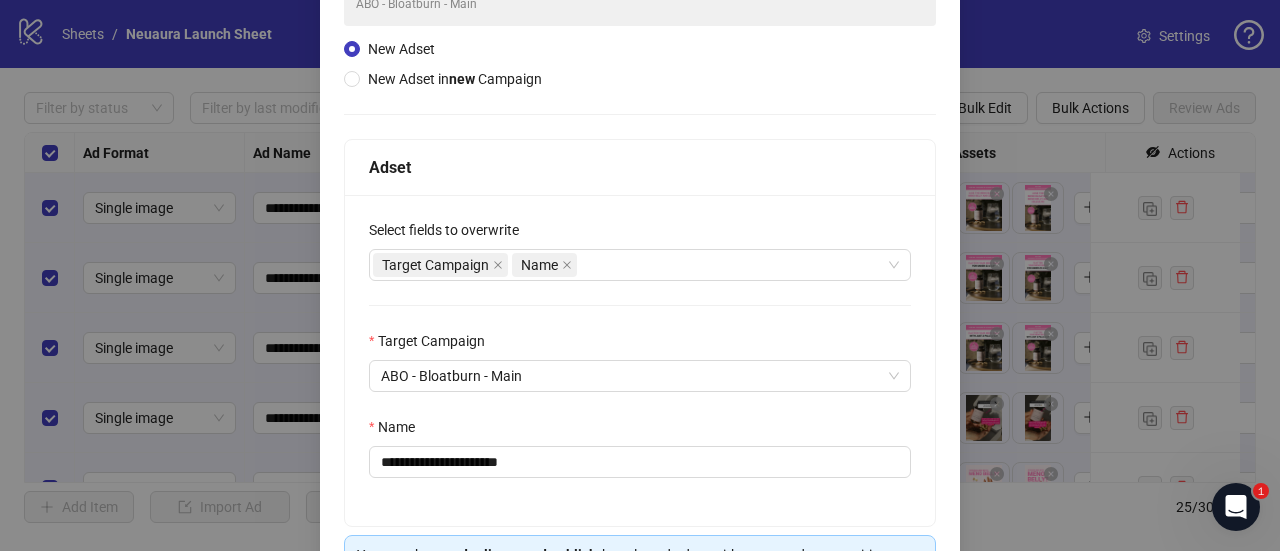 scroll, scrollTop: 189, scrollLeft: 0, axis: vertical 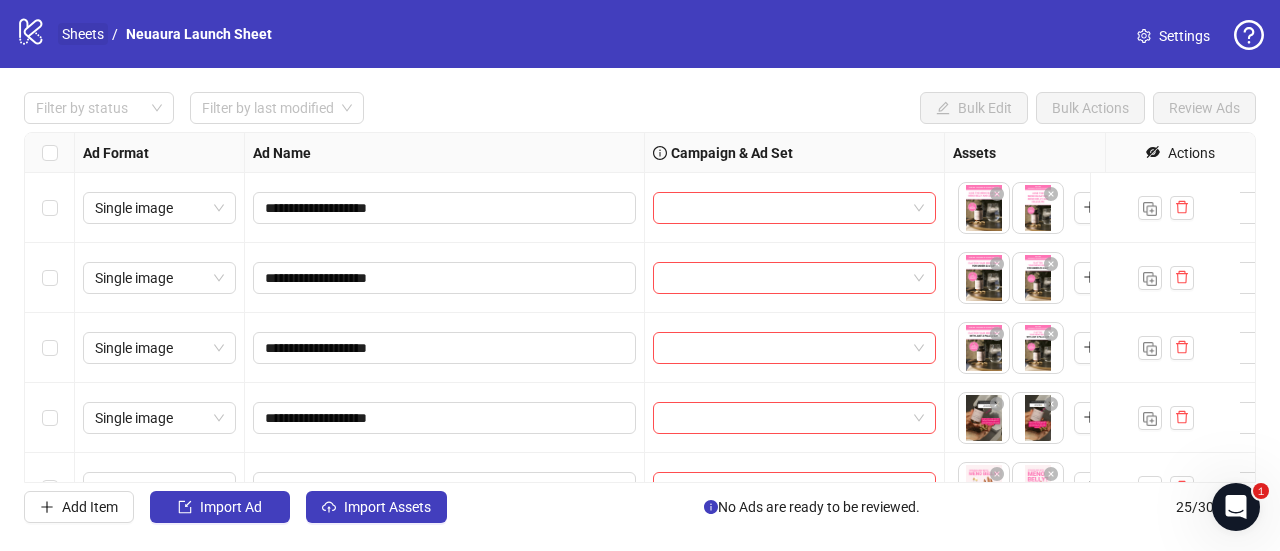 click on "Sheets" at bounding box center (83, 34) 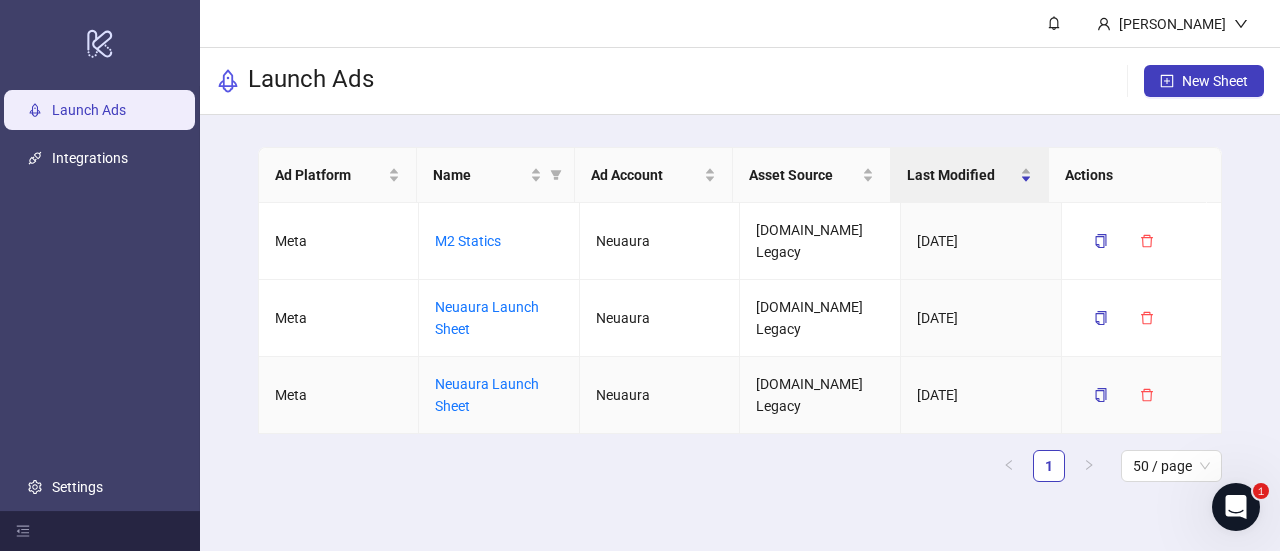 click on "Neuaura Launch Sheet" at bounding box center [499, 395] 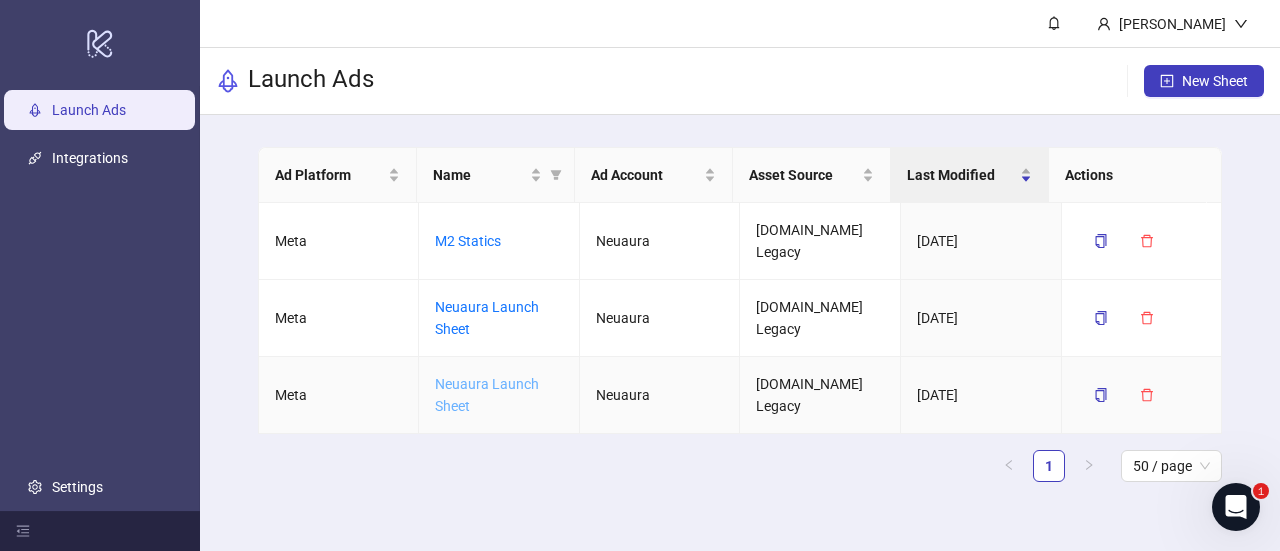 click on "Neuaura Launch Sheet" at bounding box center [487, 395] 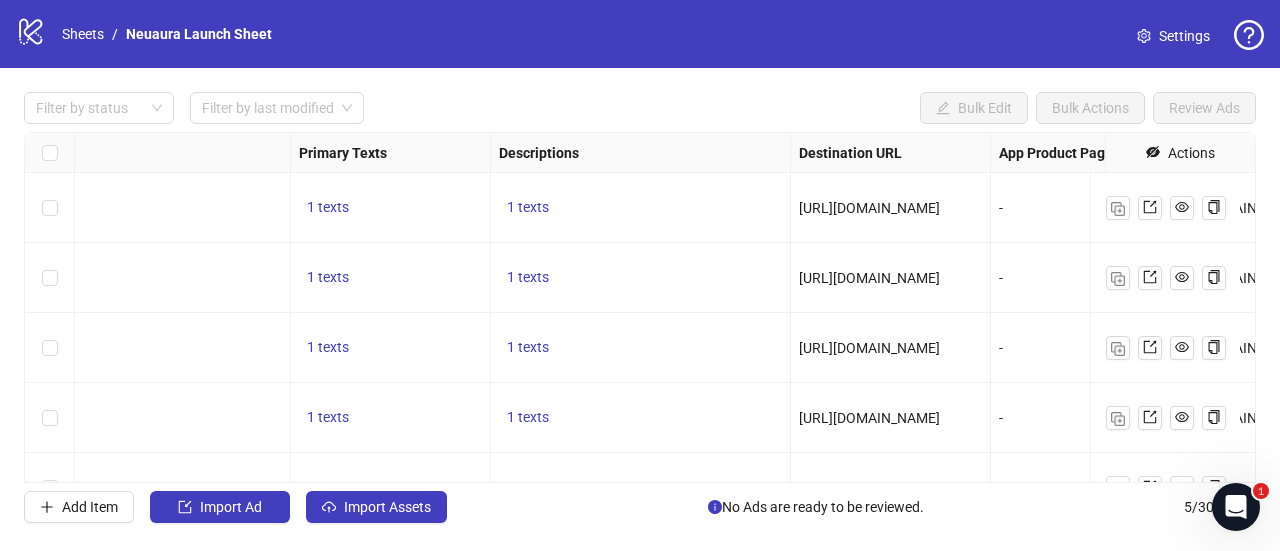 scroll, scrollTop: 0, scrollLeft: 1341, axis: horizontal 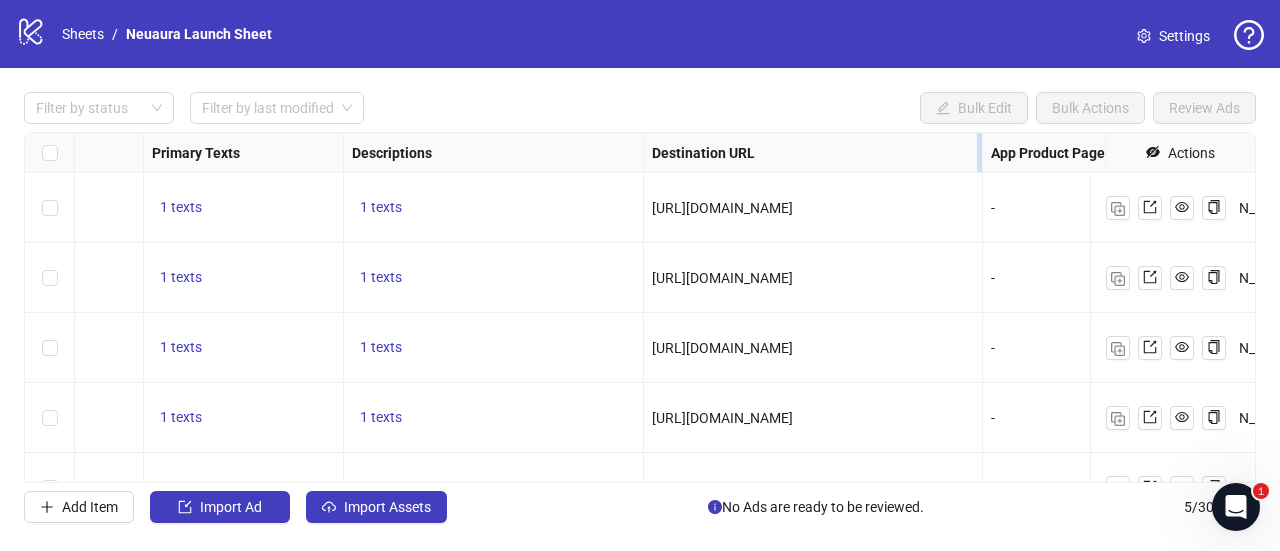 drag, startPoint x: 837, startPoint y: 145, endPoint x: 976, endPoint y: 165, distance: 140.43147 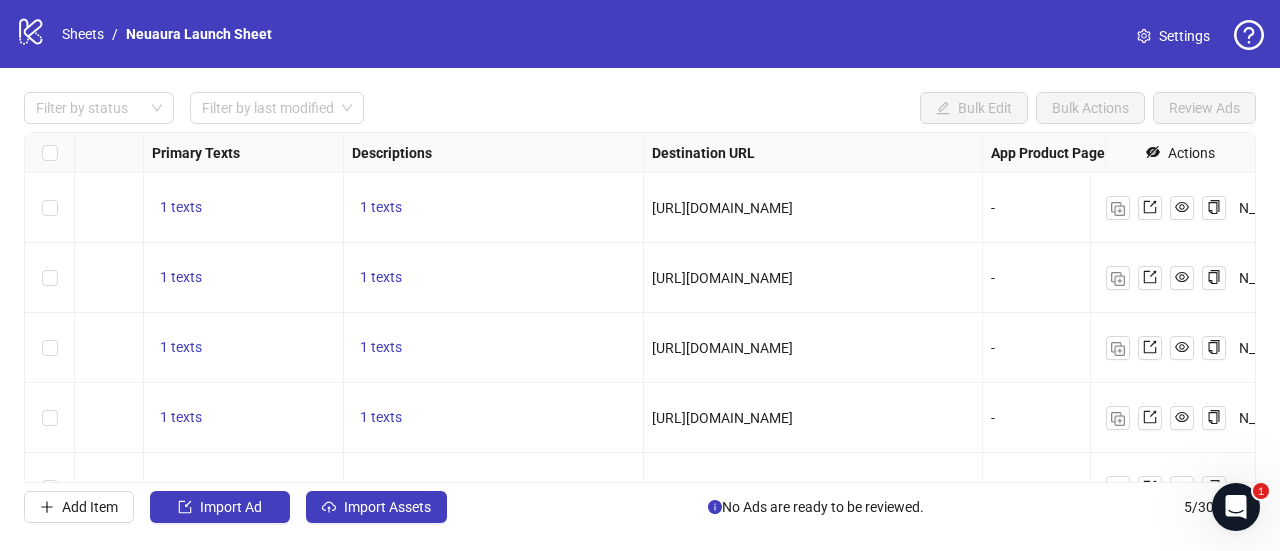 drag, startPoint x: 945, startPoint y: 210, endPoint x: 640, endPoint y: 209, distance: 305.00165 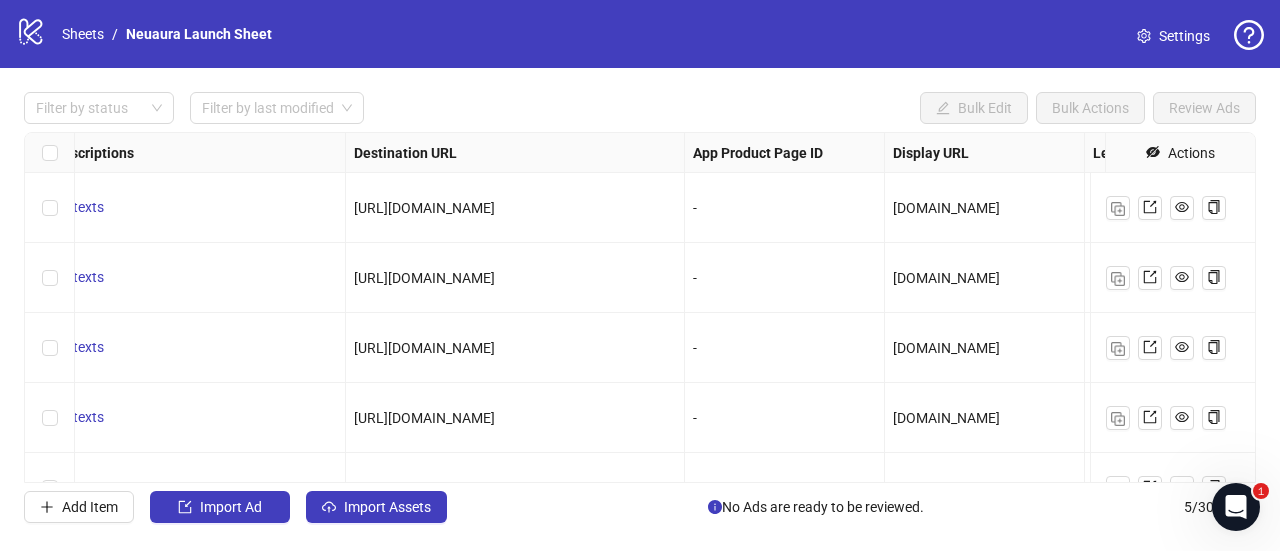 scroll, scrollTop: 0, scrollLeft: 1754, axis: horizontal 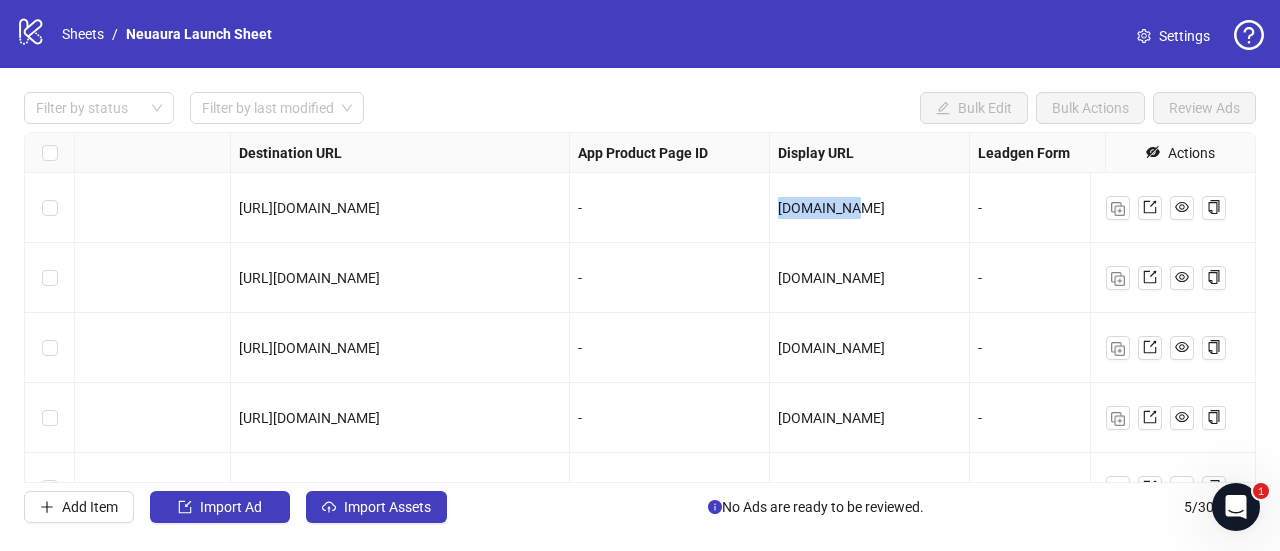 drag, startPoint x: 866, startPoint y: 213, endPoint x: 769, endPoint y: 192, distance: 99.24717 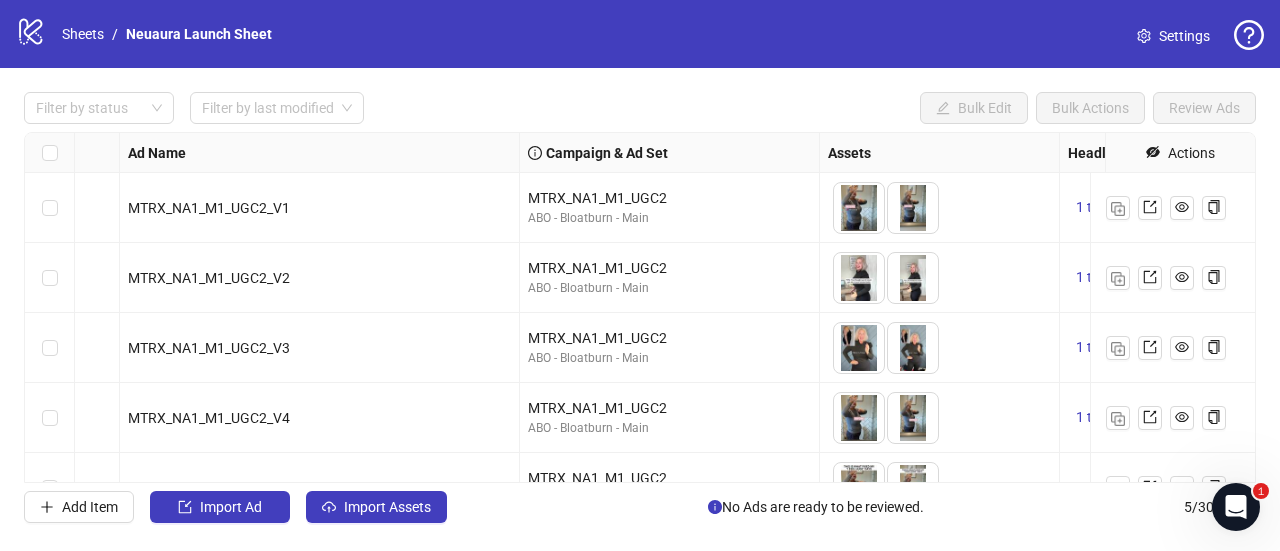 scroll, scrollTop: 0, scrollLeft: 0, axis: both 